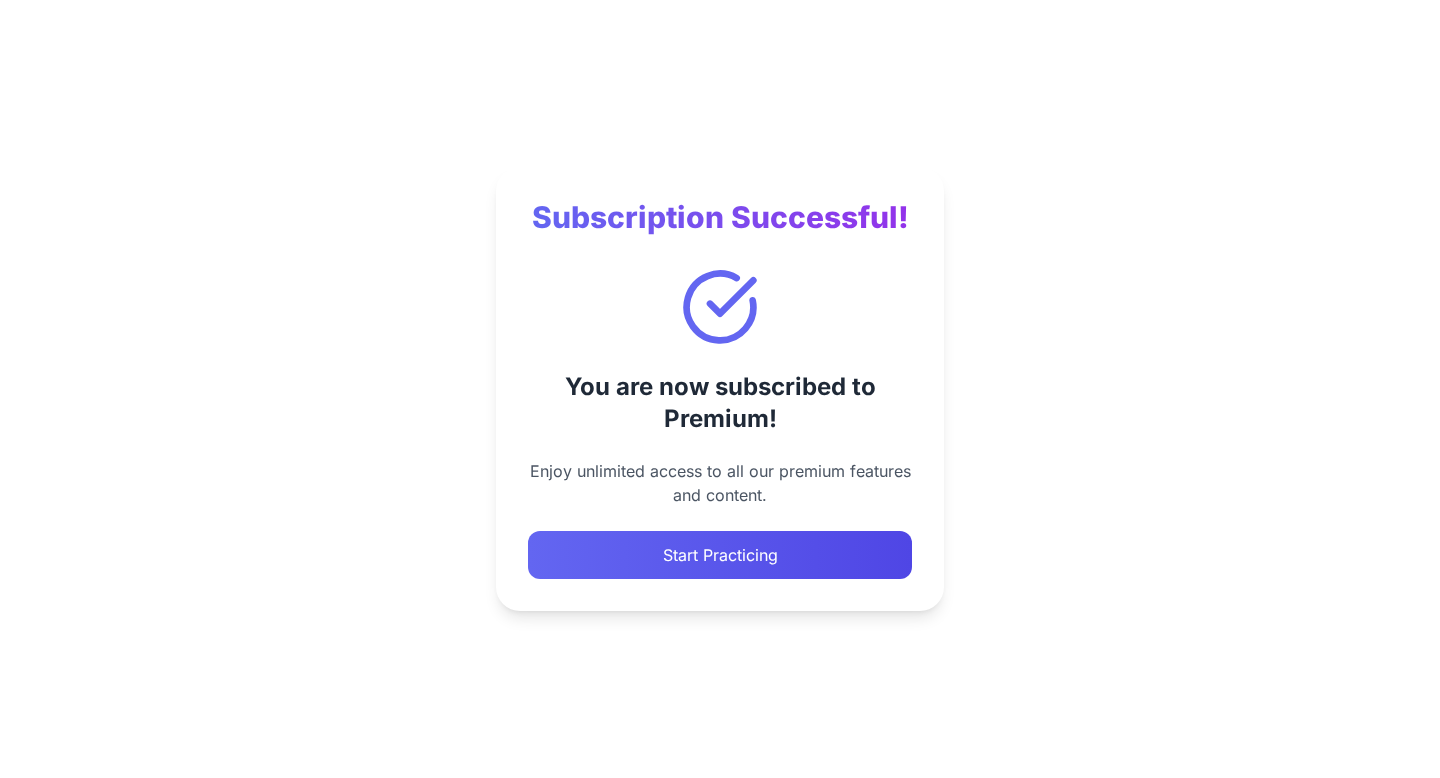 scroll, scrollTop: 0, scrollLeft: 0, axis: both 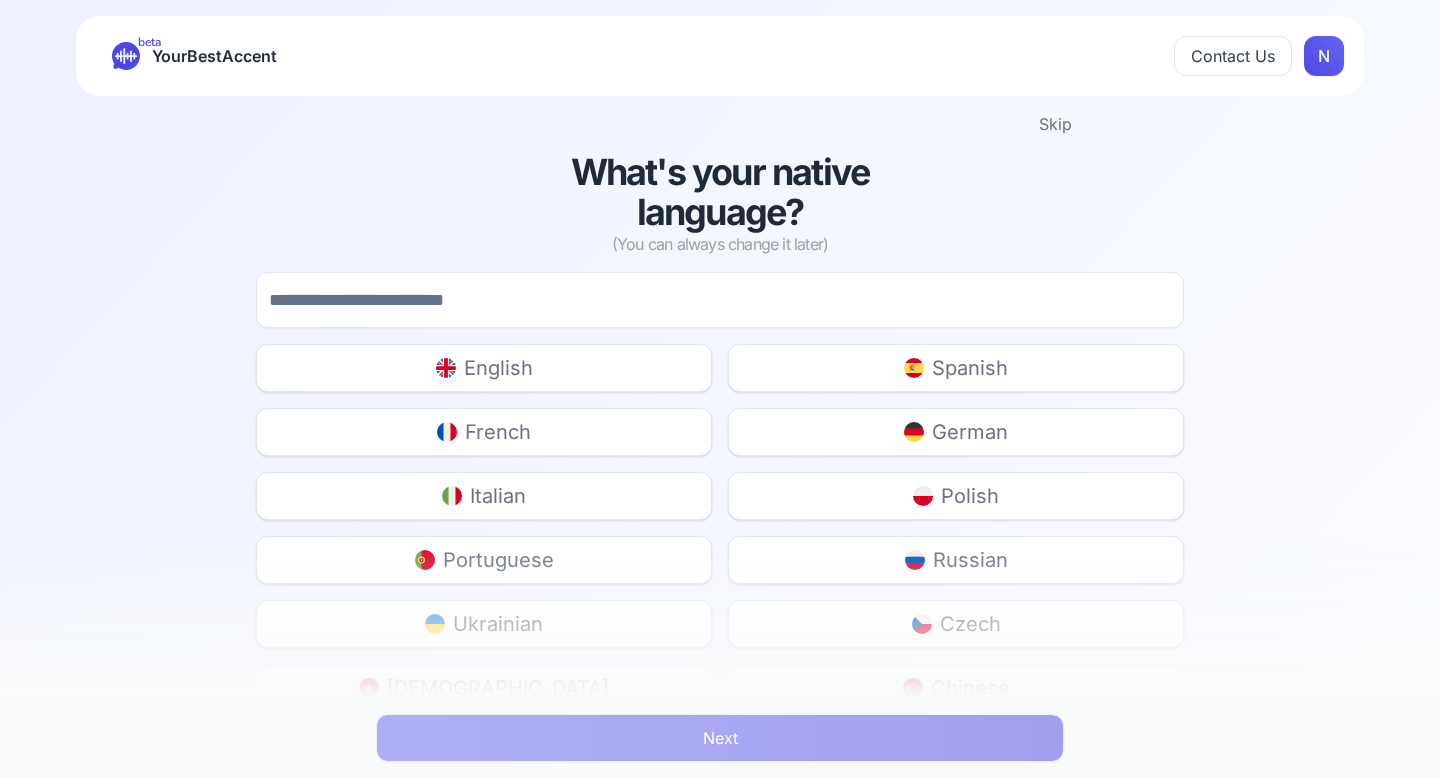 click on "English" at bounding box center [484, 368] 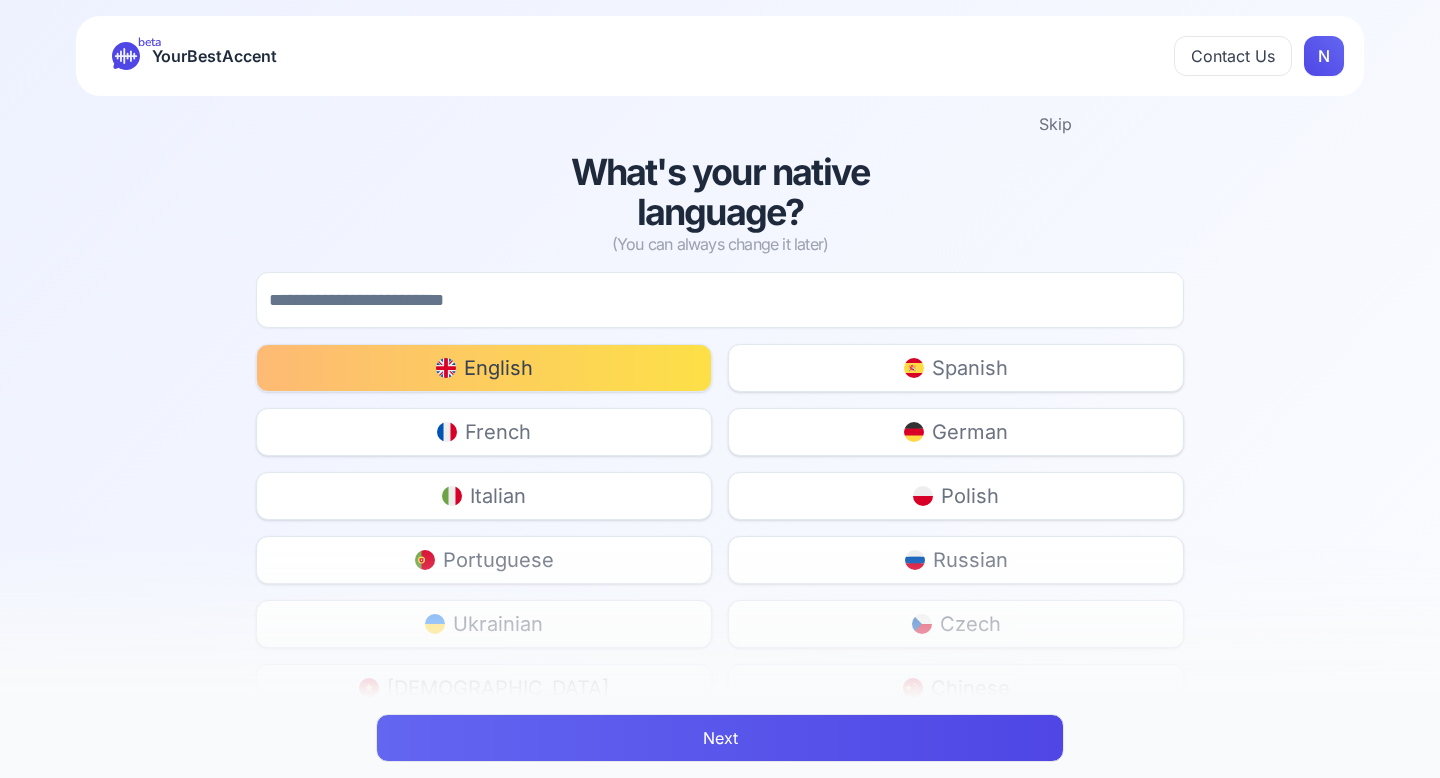 click on "Next" at bounding box center (720, 738) 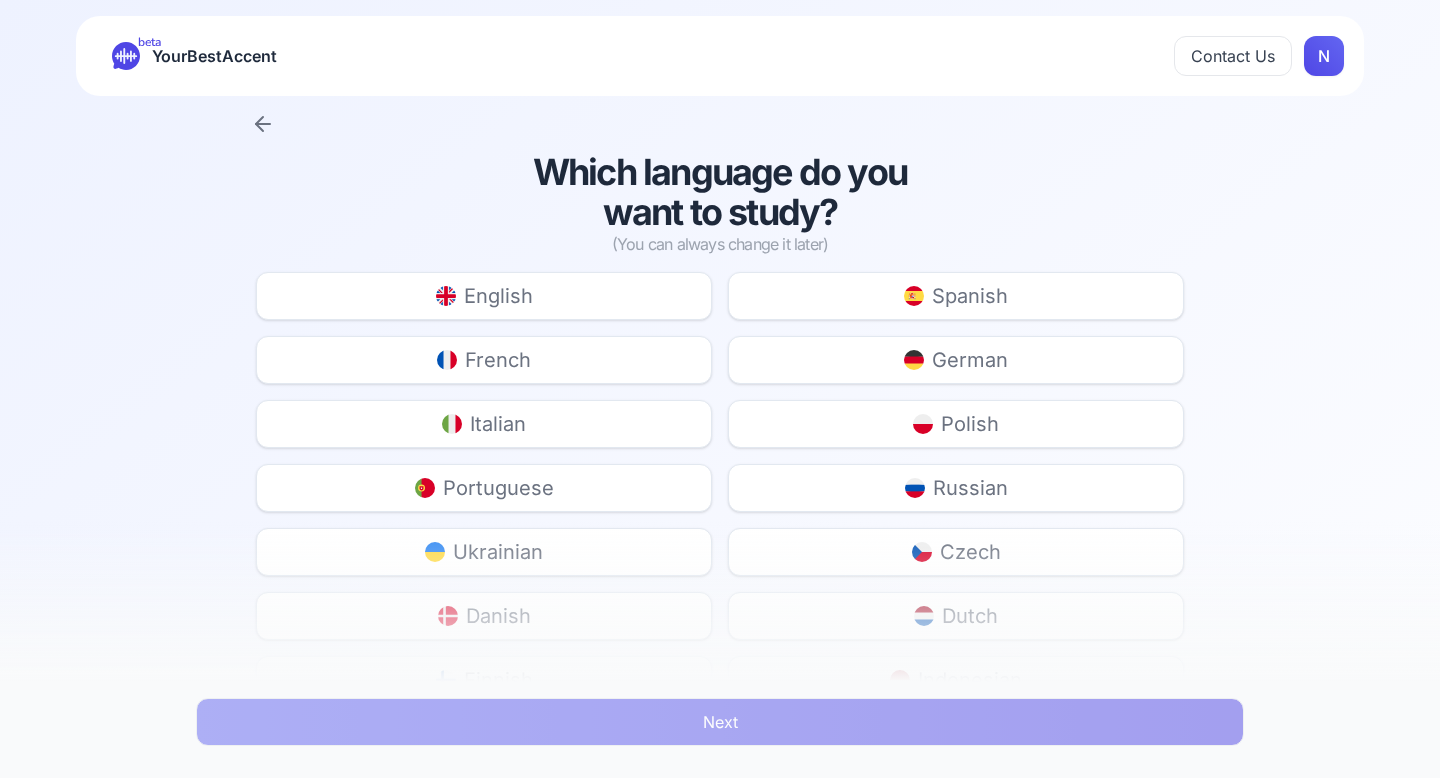 click on "French" at bounding box center [484, 360] 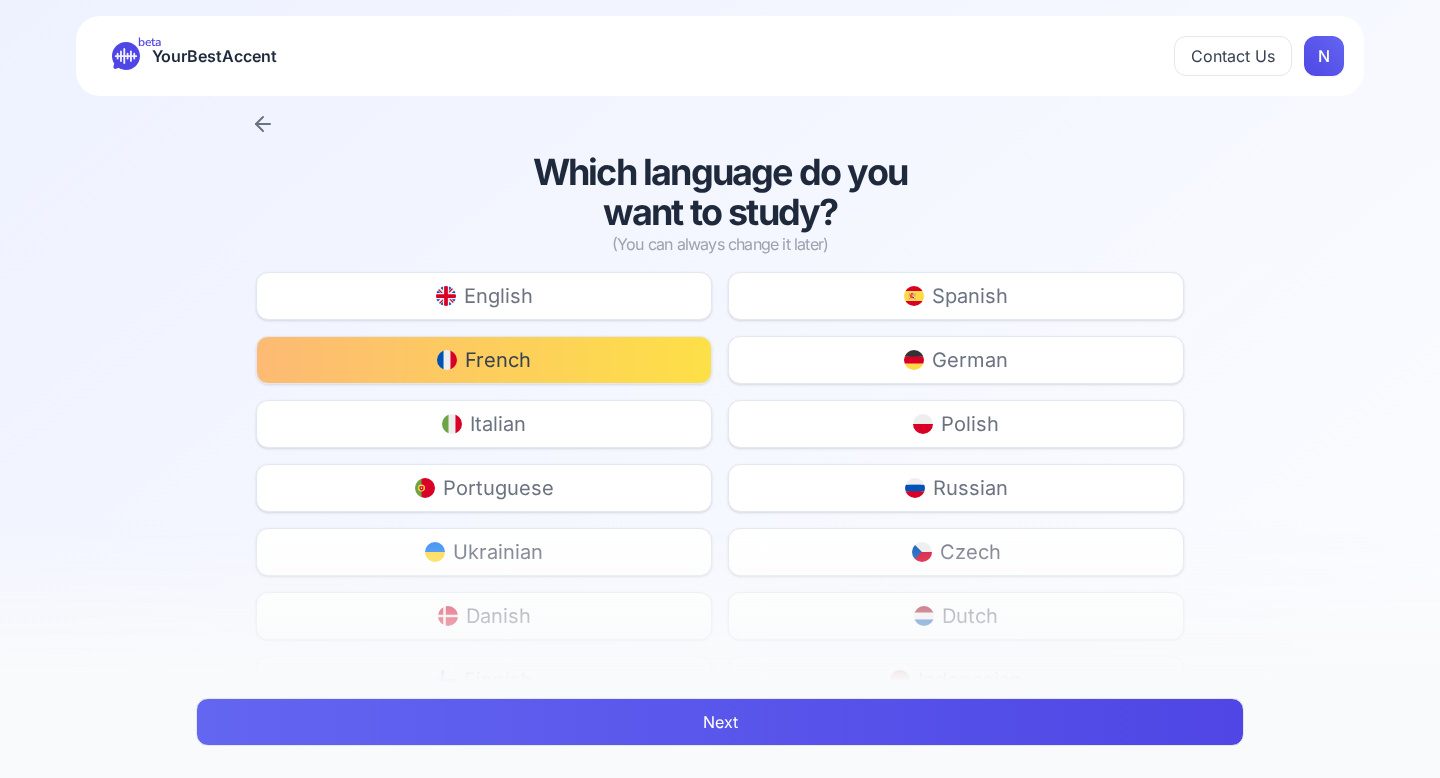 click on "Next" at bounding box center [720, 722] 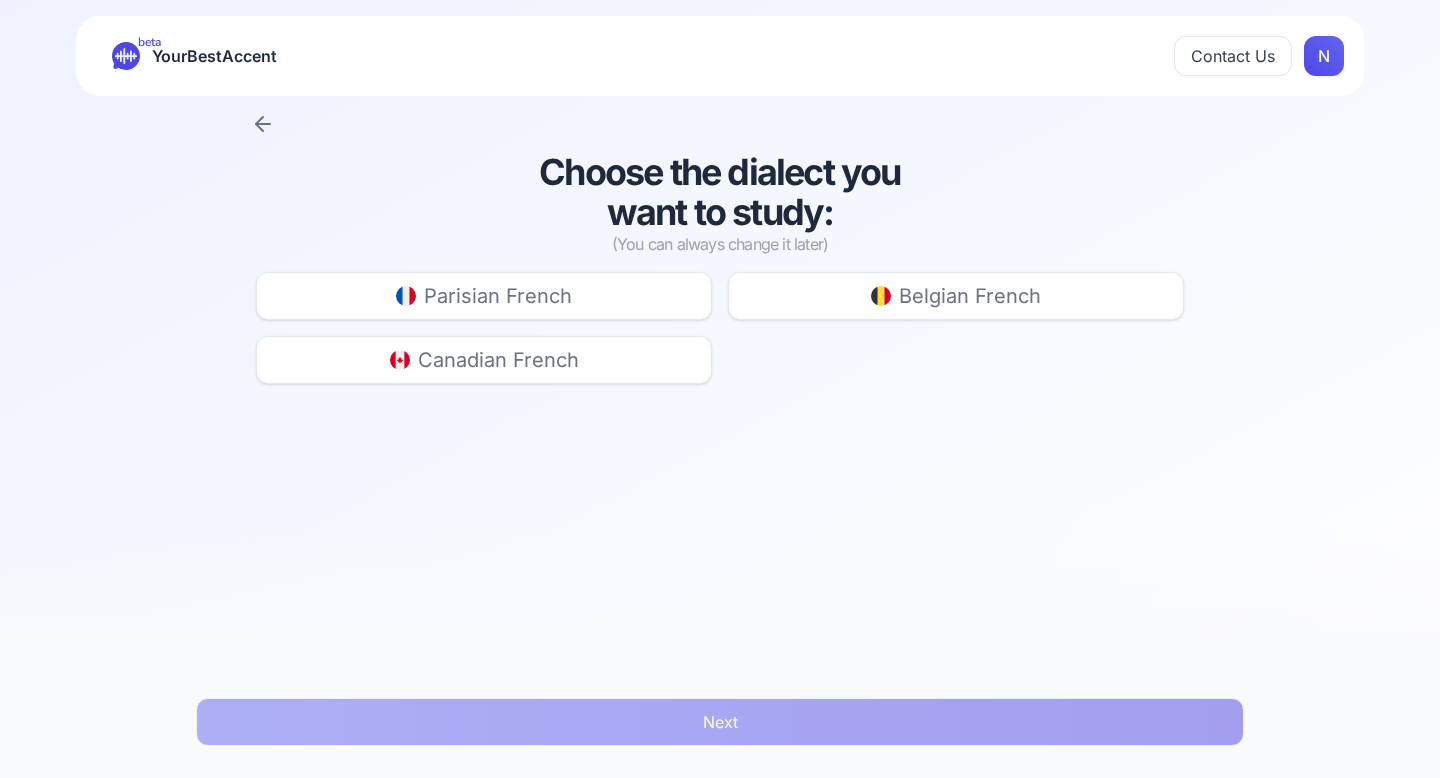 click on "Parisian French" at bounding box center [484, 296] 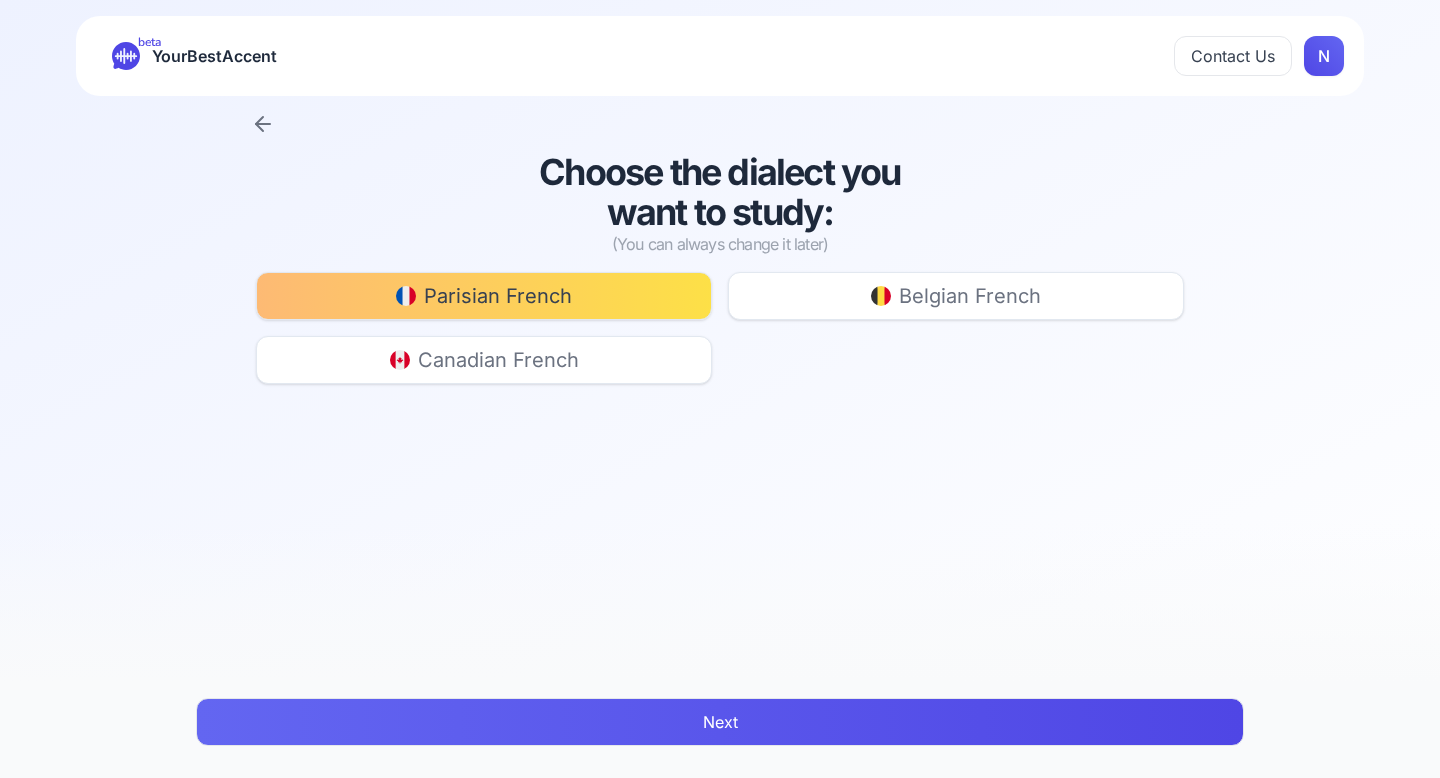 click on "Next" at bounding box center [720, 722] 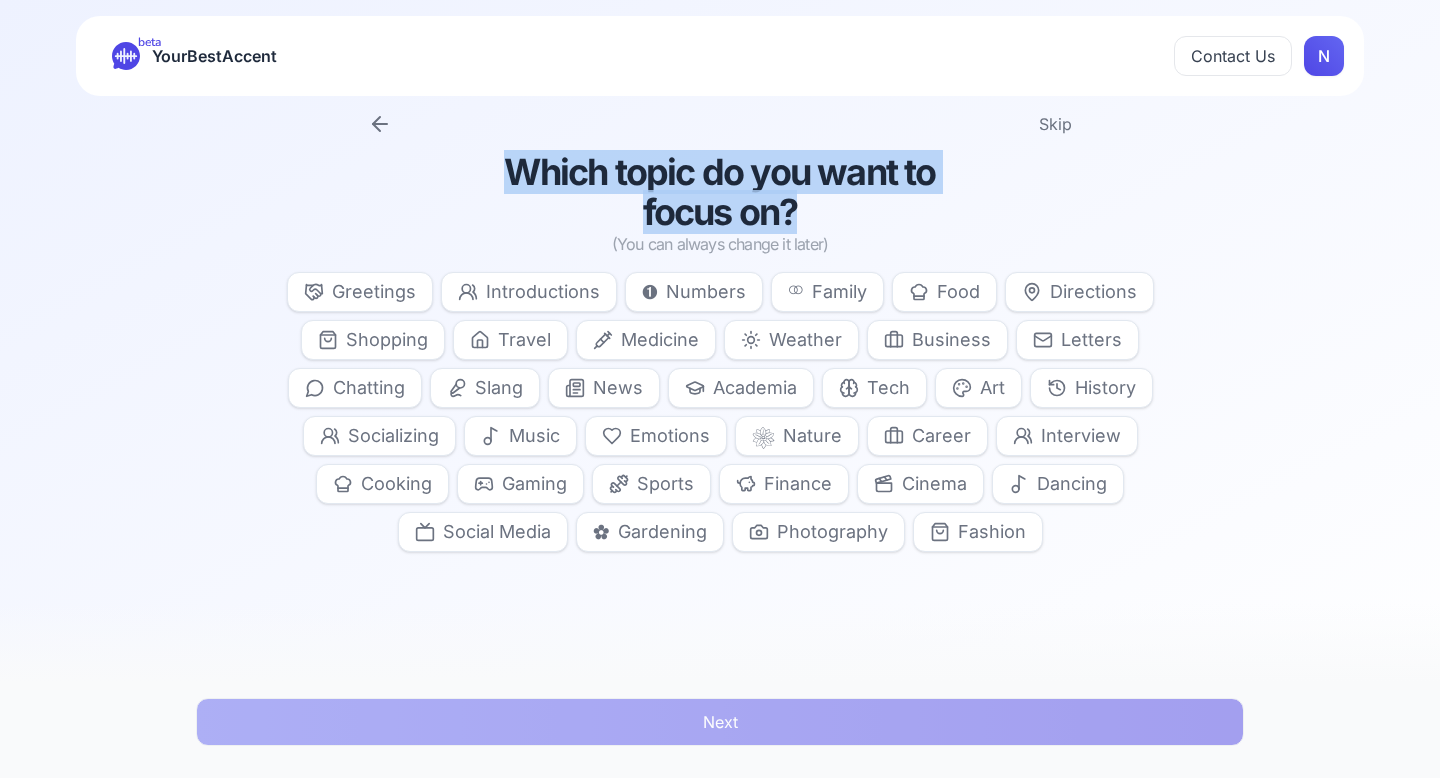 drag, startPoint x: 510, startPoint y: 163, endPoint x: 875, endPoint y: 230, distance: 371.09836 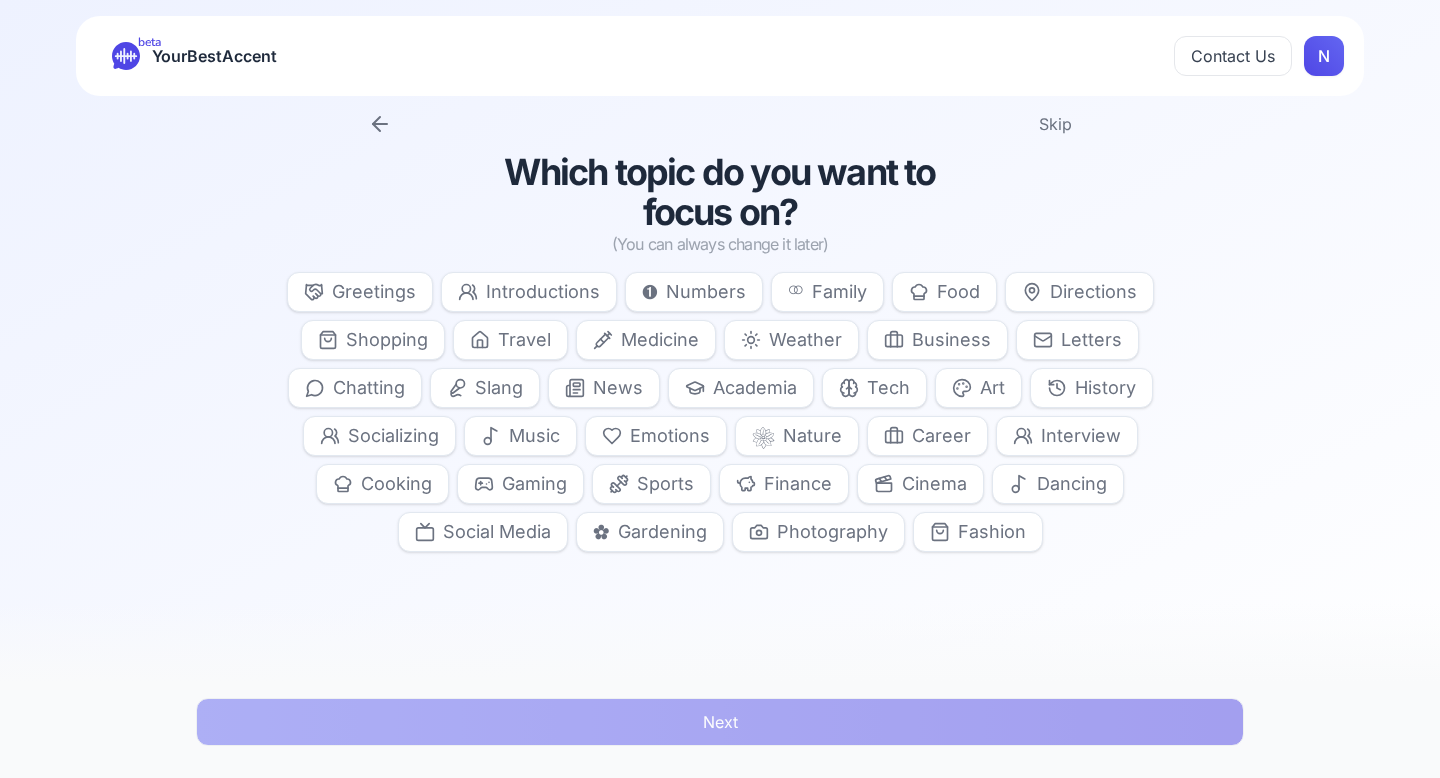 click on "Travel" at bounding box center [524, 340] 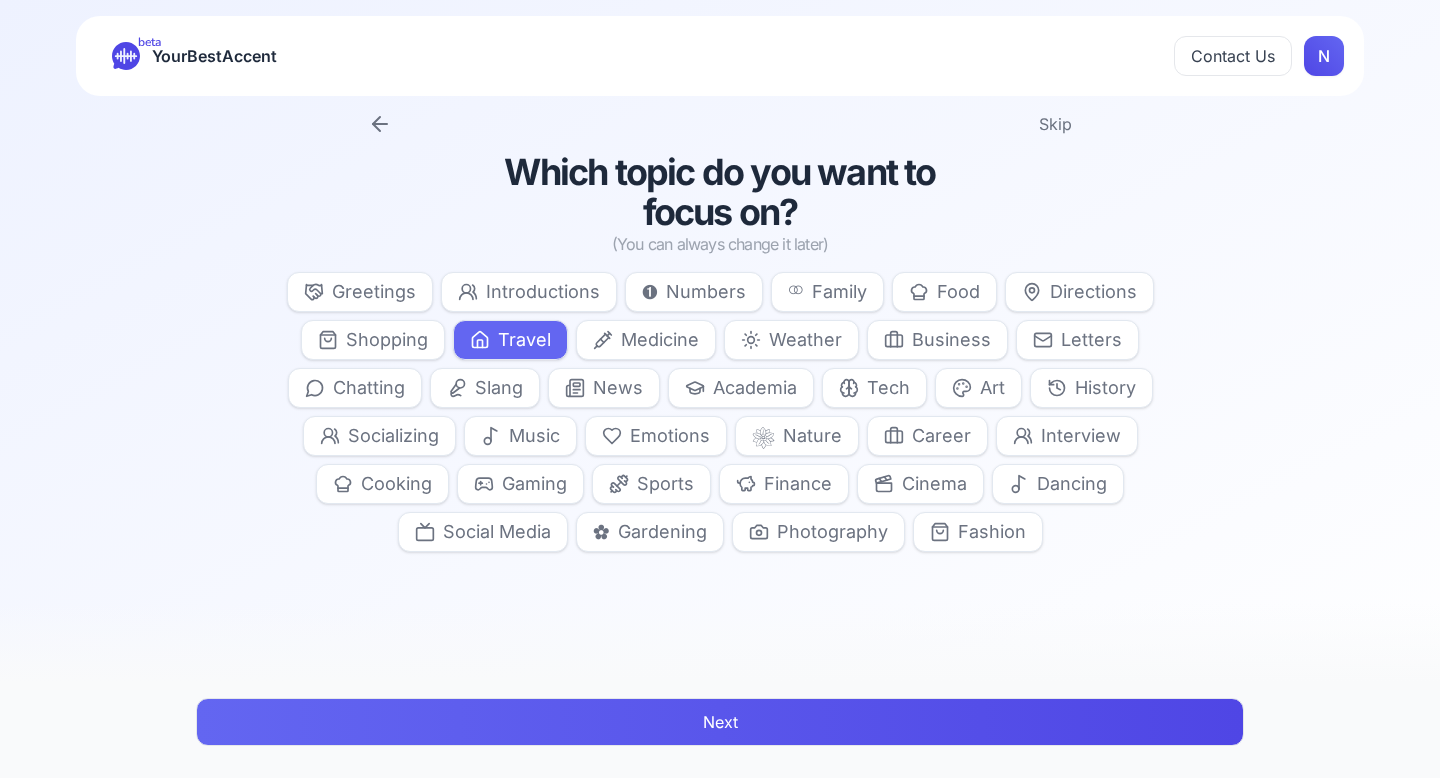 click on "History" at bounding box center [1105, 388] 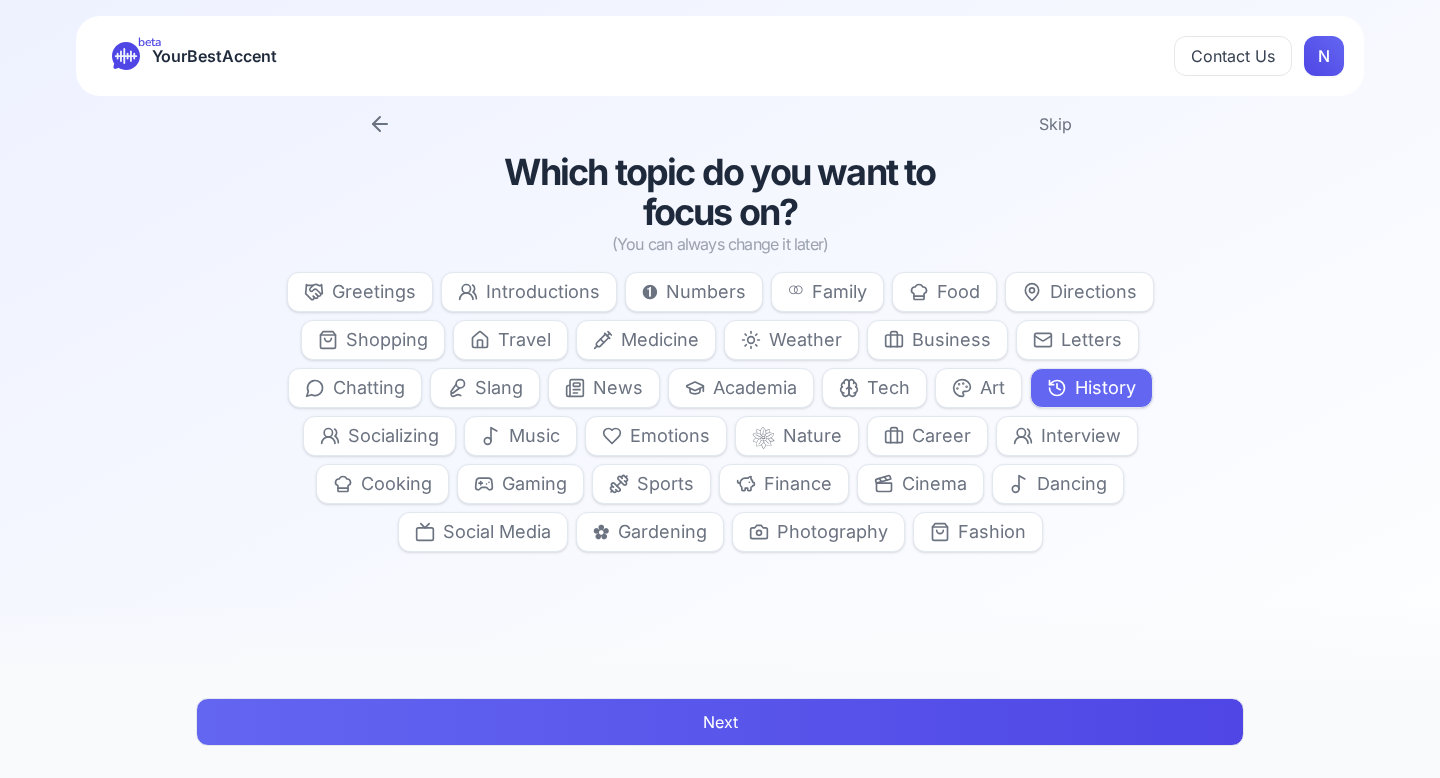 click on "Numbers" at bounding box center (706, 292) 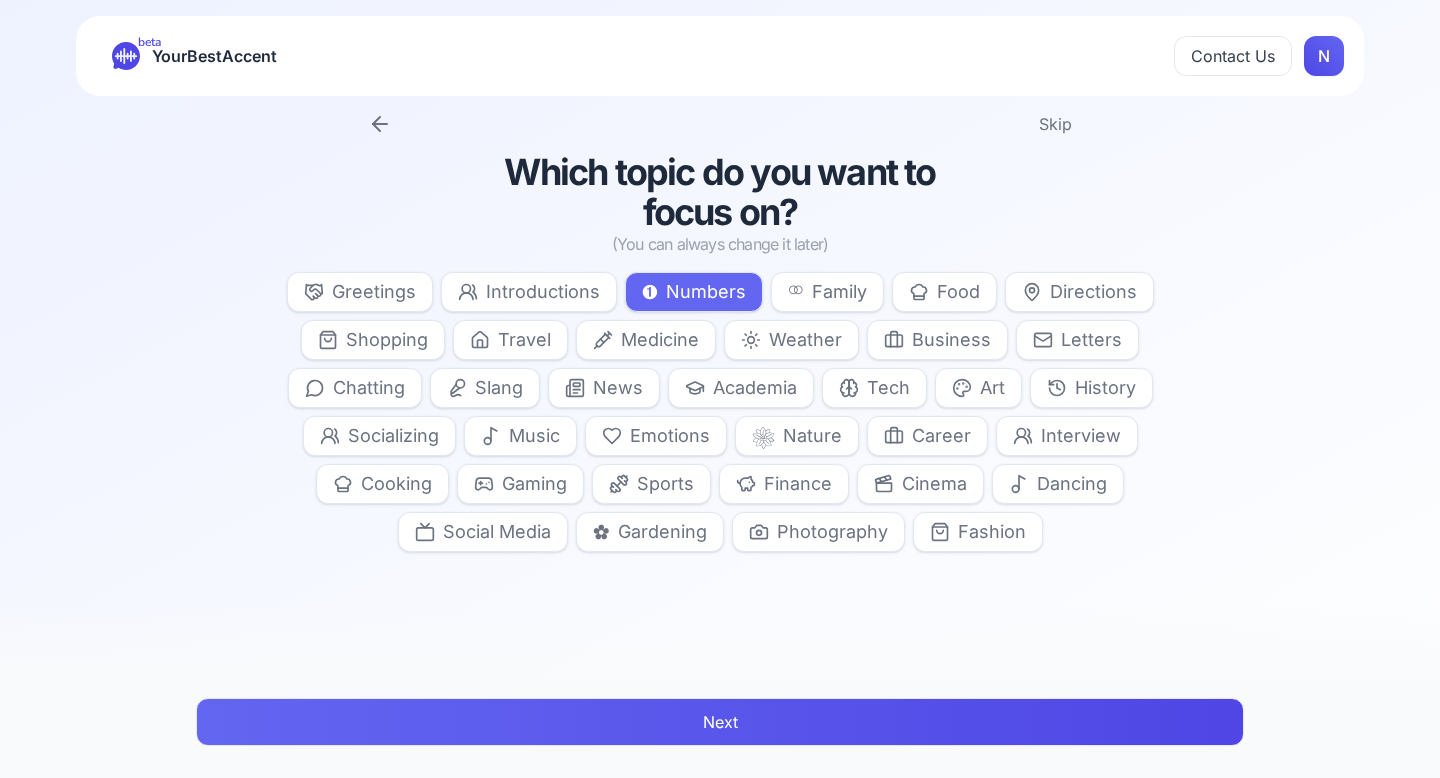 click on "Emotions" at bounding box center (670, 436) 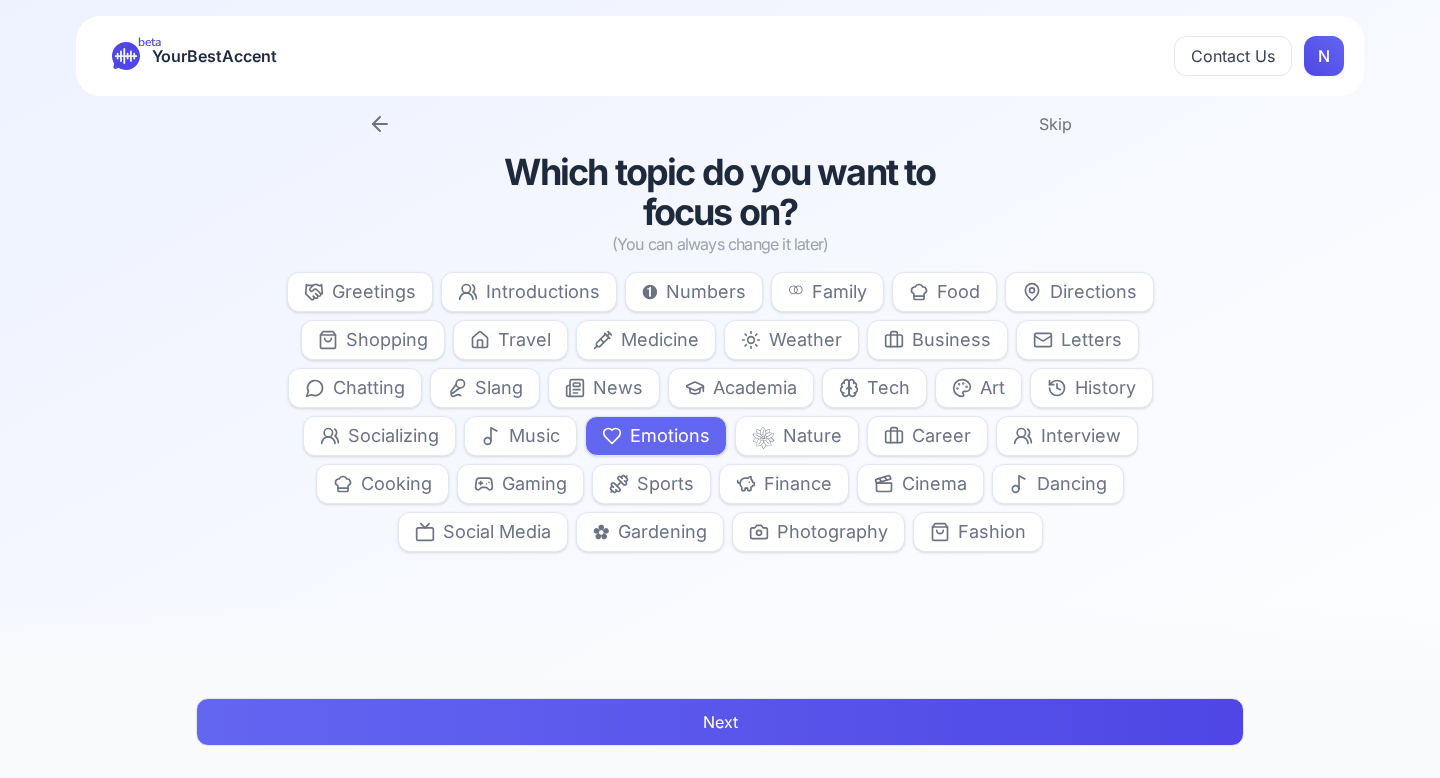 click on "Next" at bounding box center [720, 722] 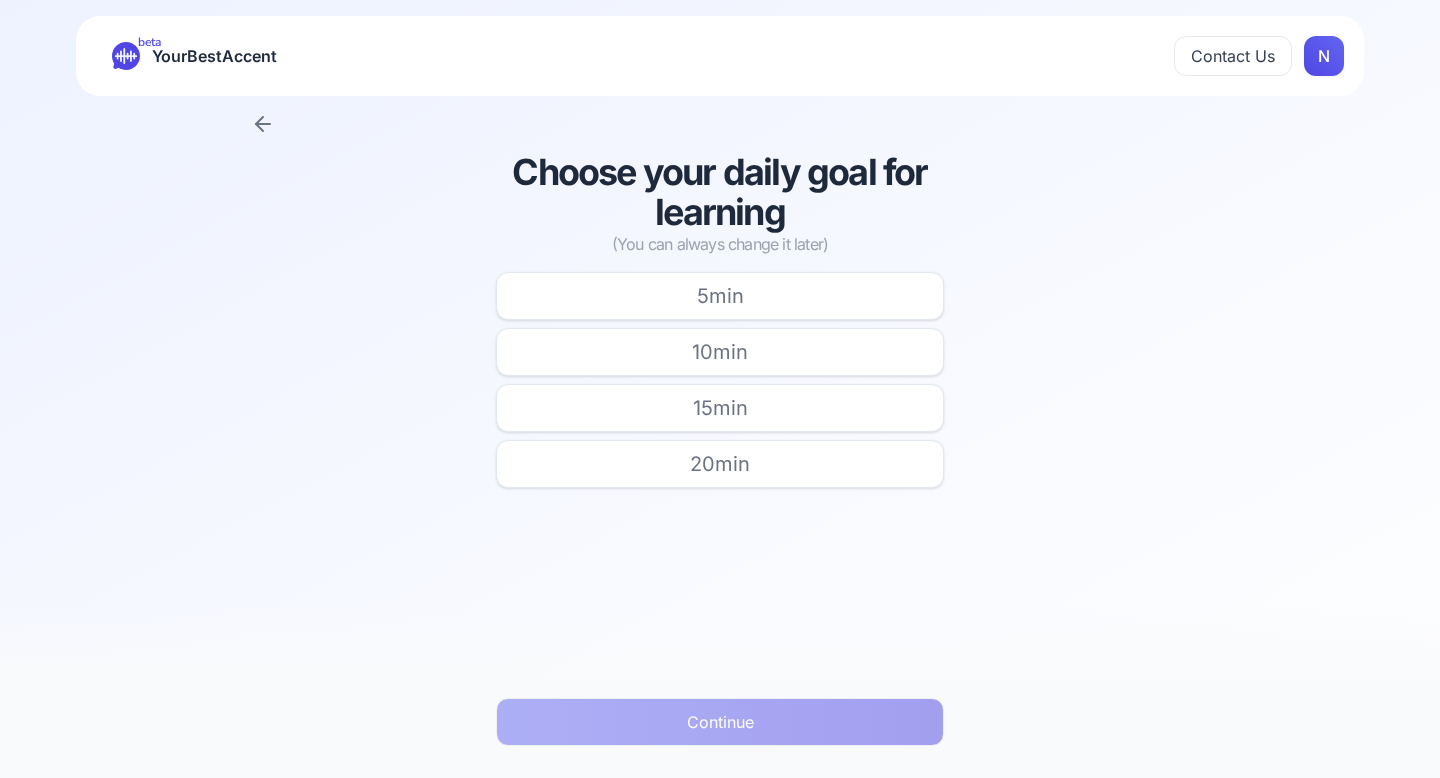 click on "5  min" at bounding box center [720, 296] 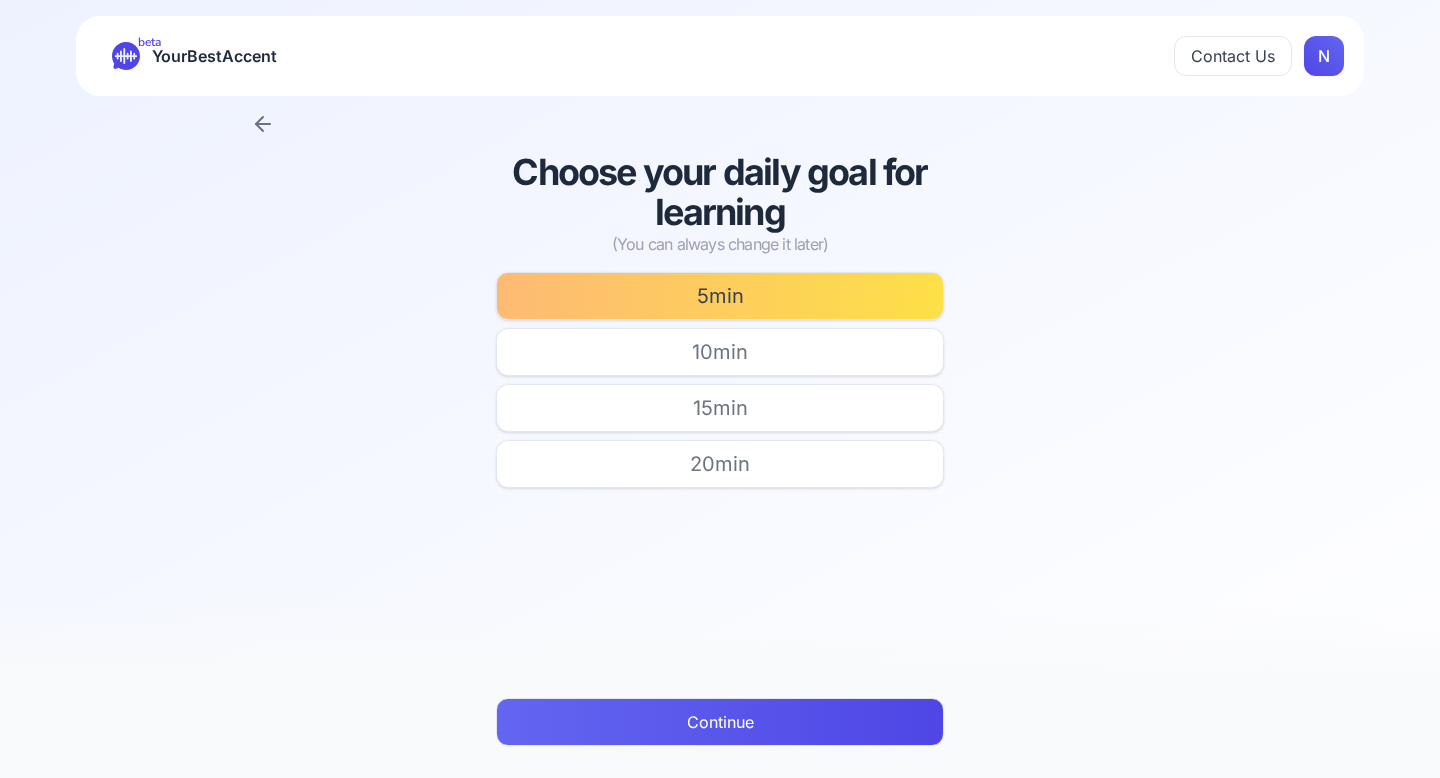click on "Continue" at bounding box center [720, 722] 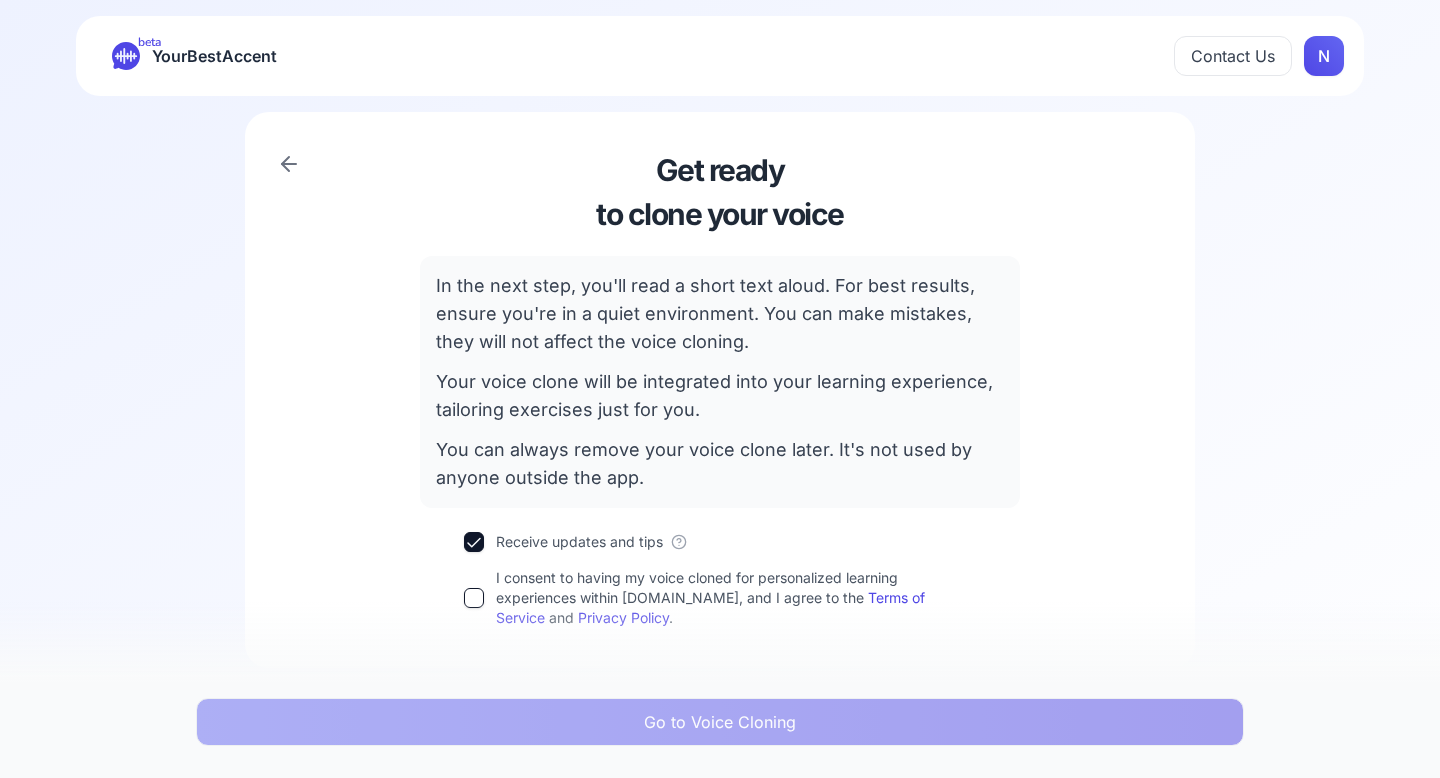 click on "I consent to having my voice cloned for personalized learning experiences within [DOMAIN_NAME], and I agree to the   Terms of Service   and   Privacy Policy ." at bounding box center [474, 598] 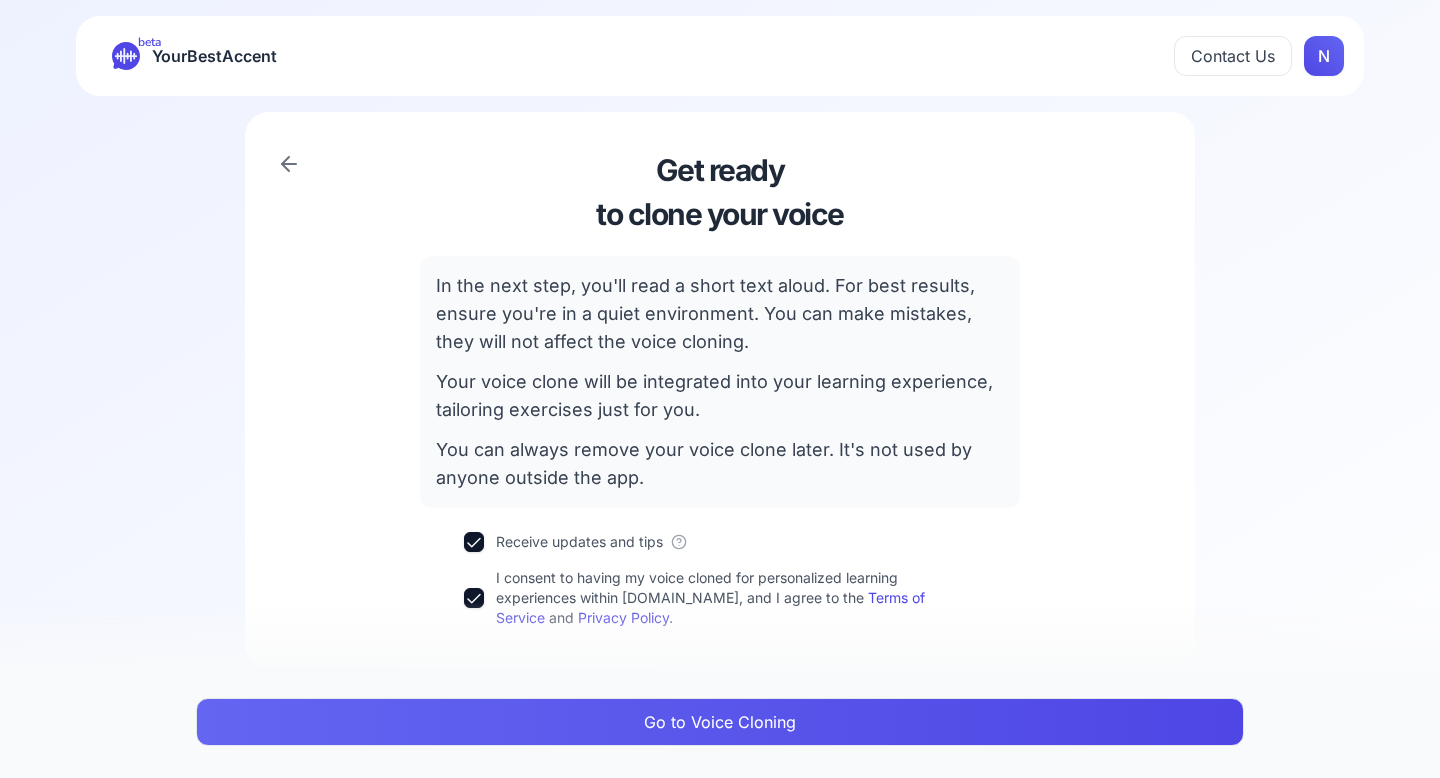 click on "Privacy Policy" at bounding box center (623, 617) 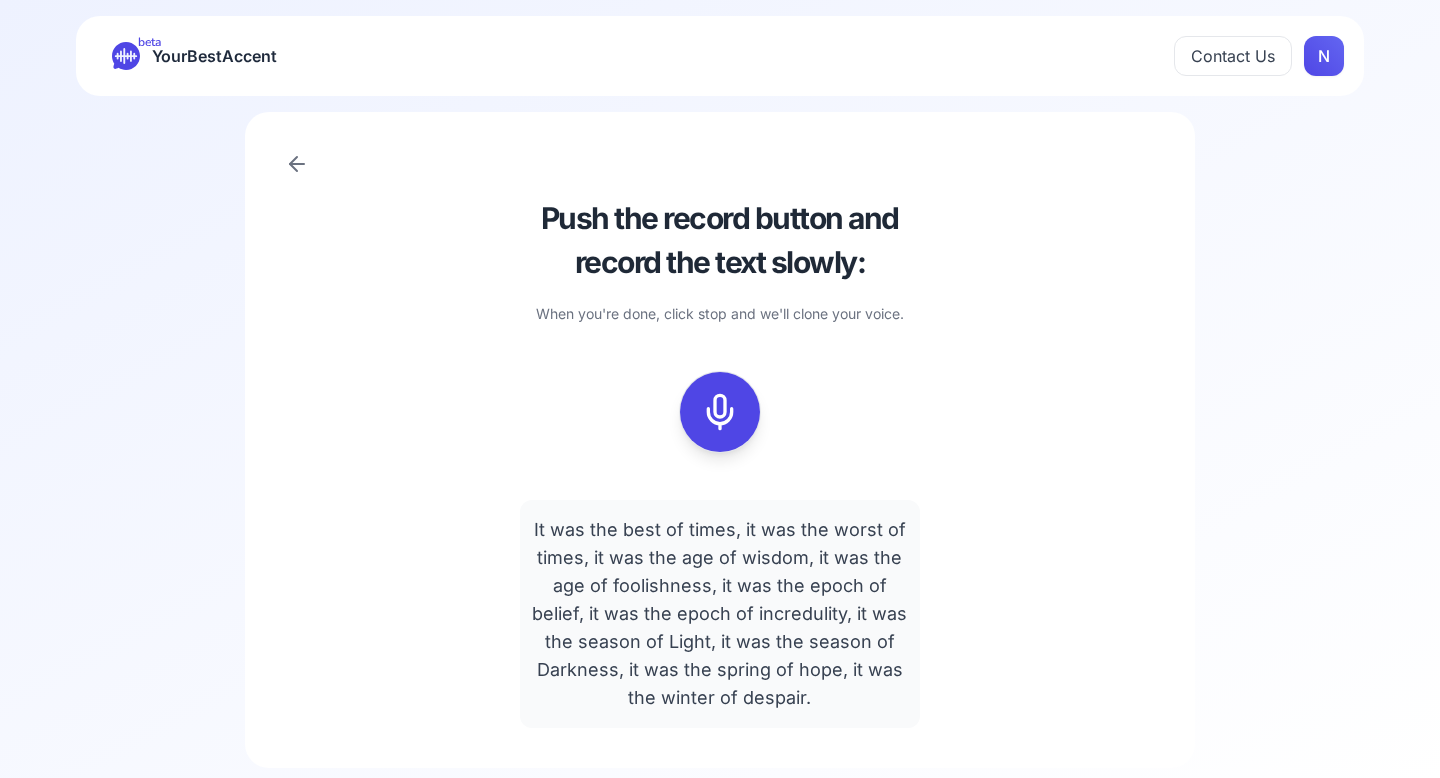 scroll, scrollTop: 6, scrollLeft: 0, axis: vertical 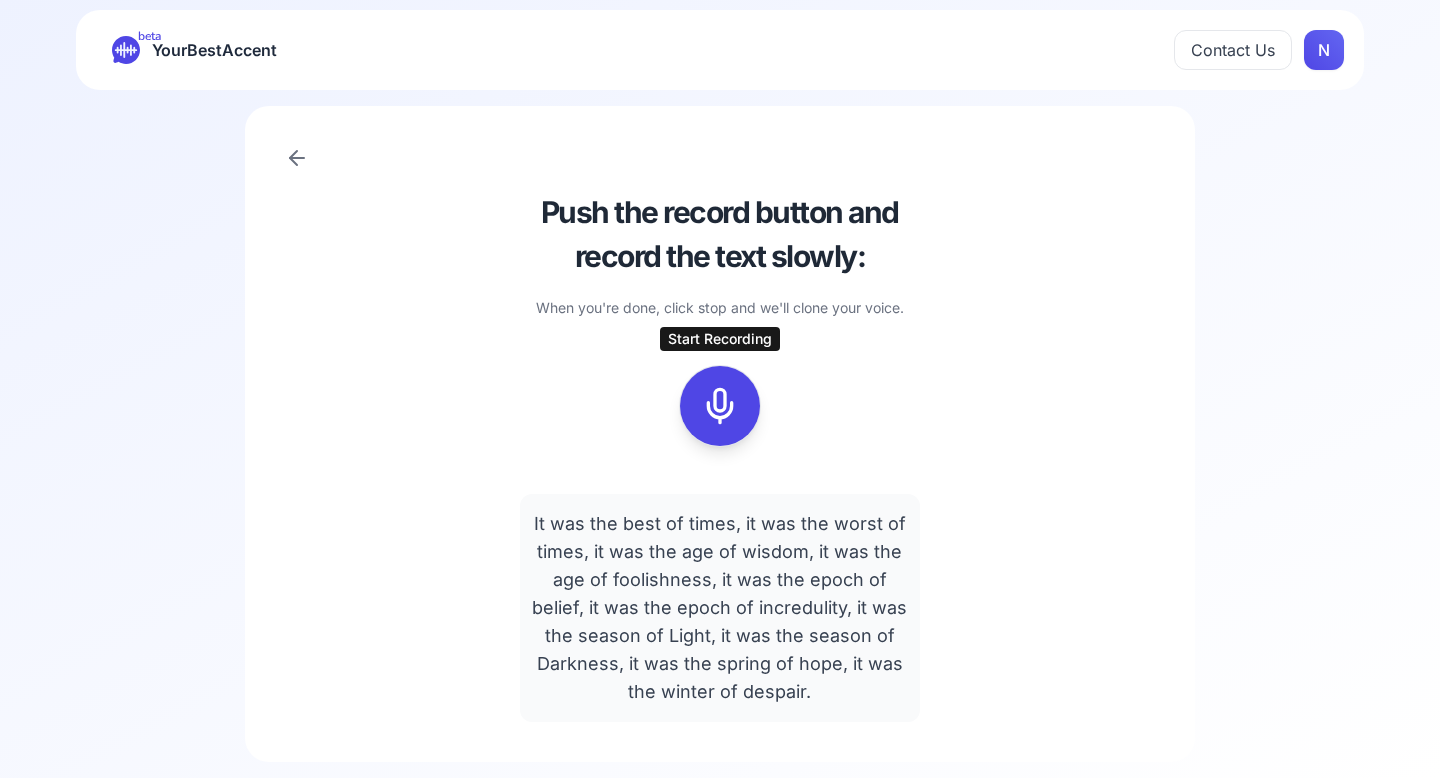 click 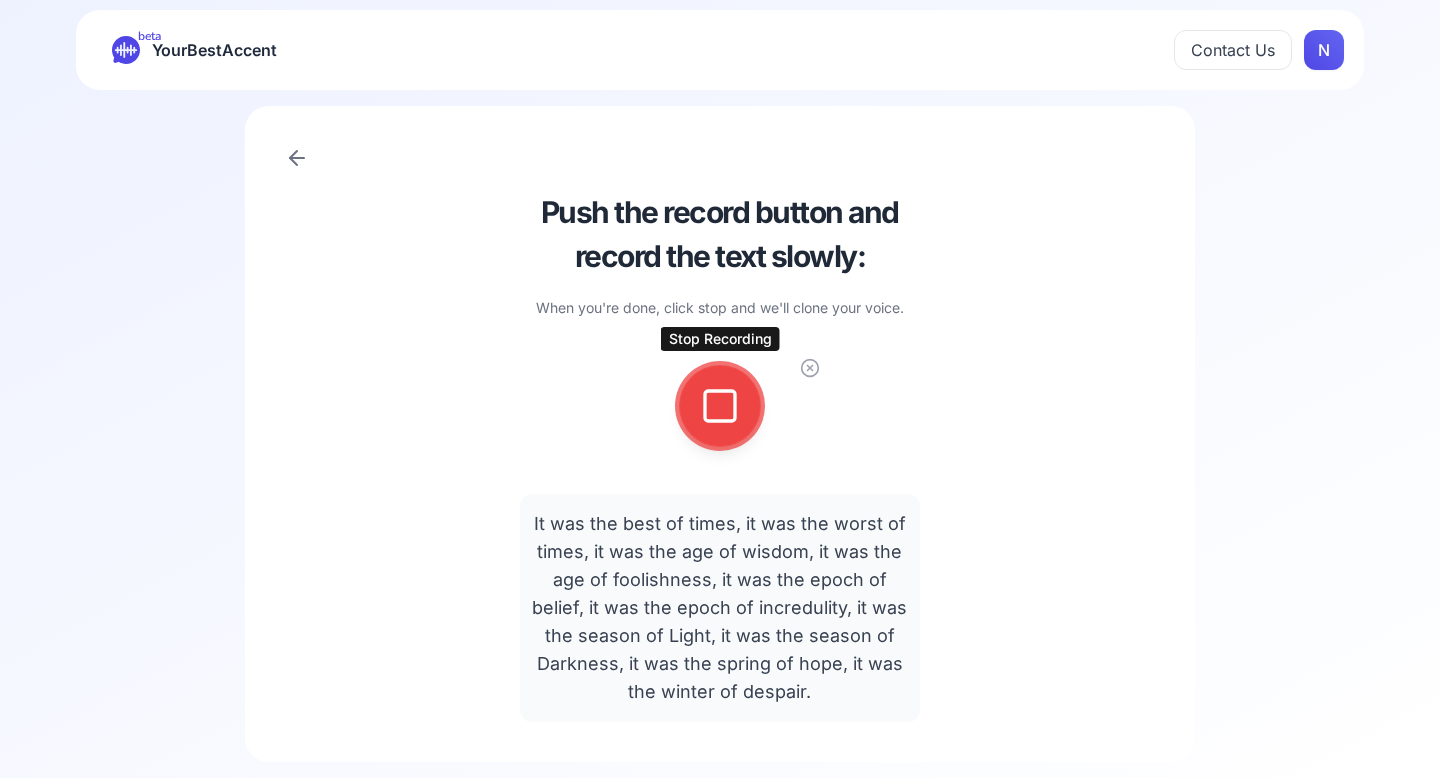 click 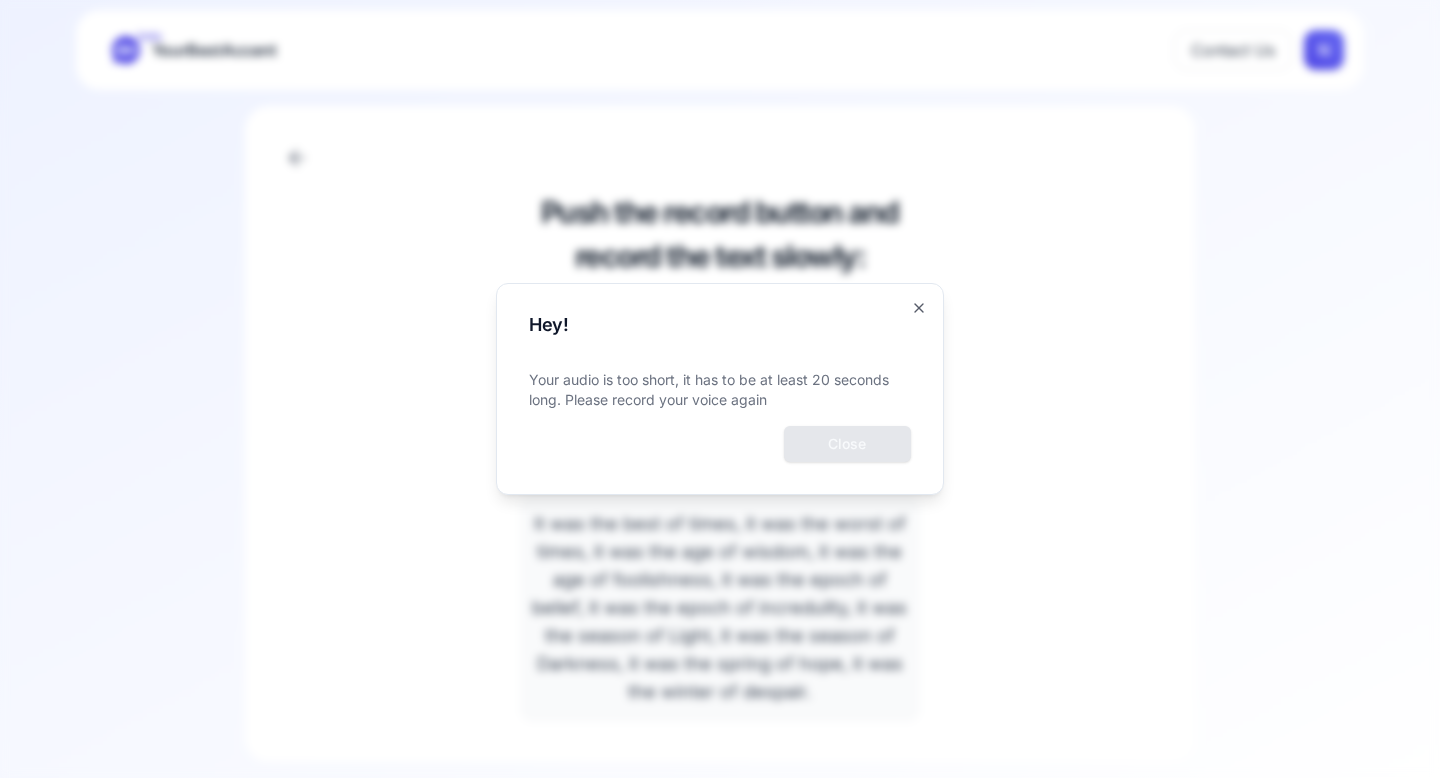 click on "Close" at bounding box center (847, 444) 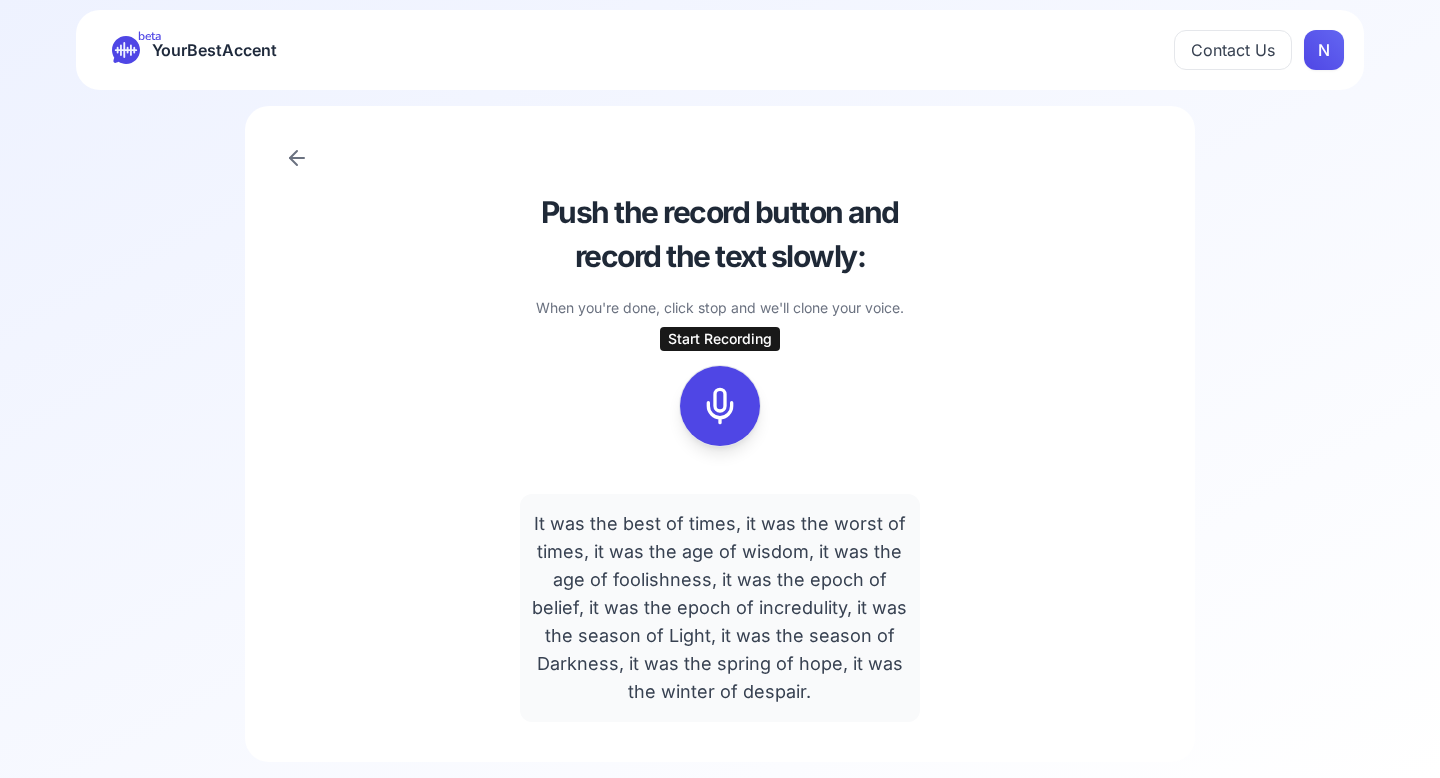 click 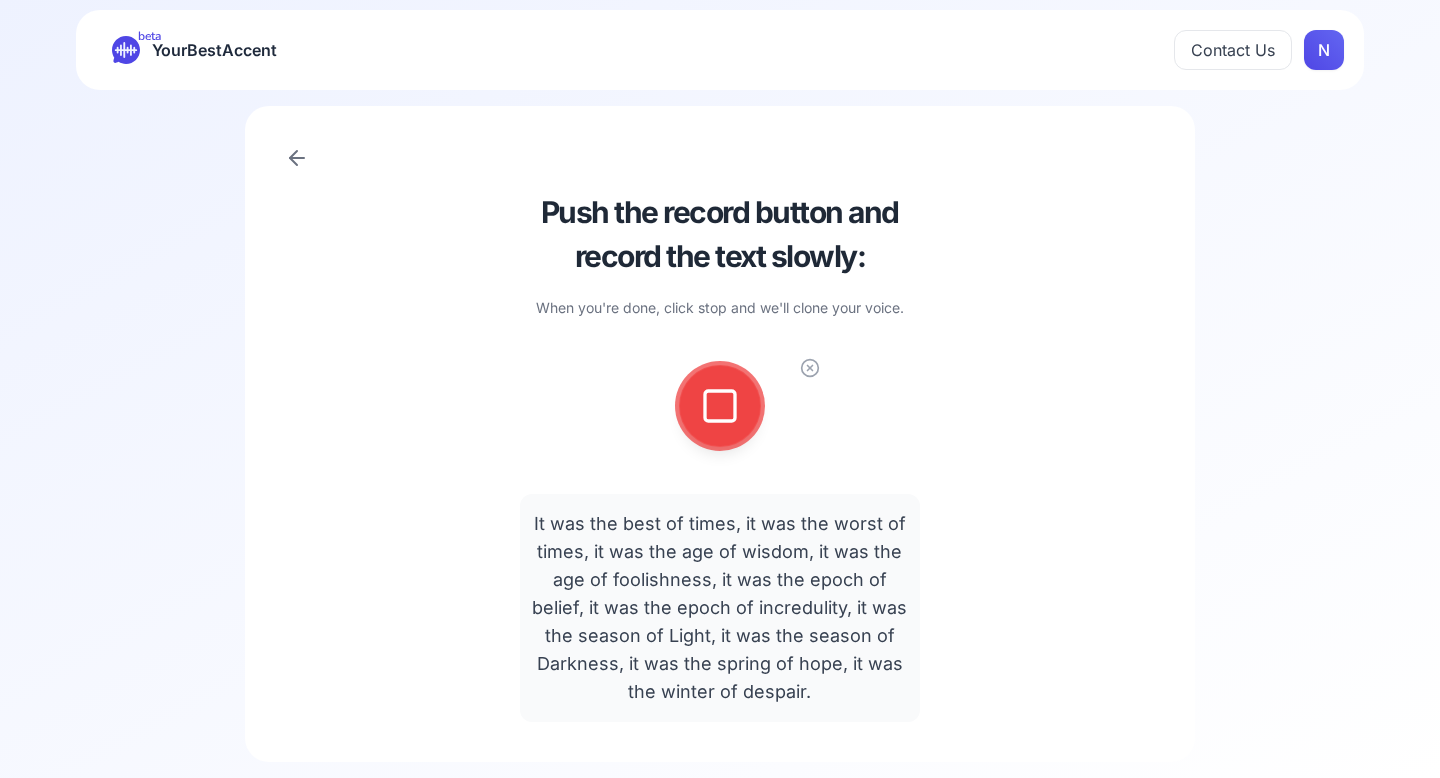 click 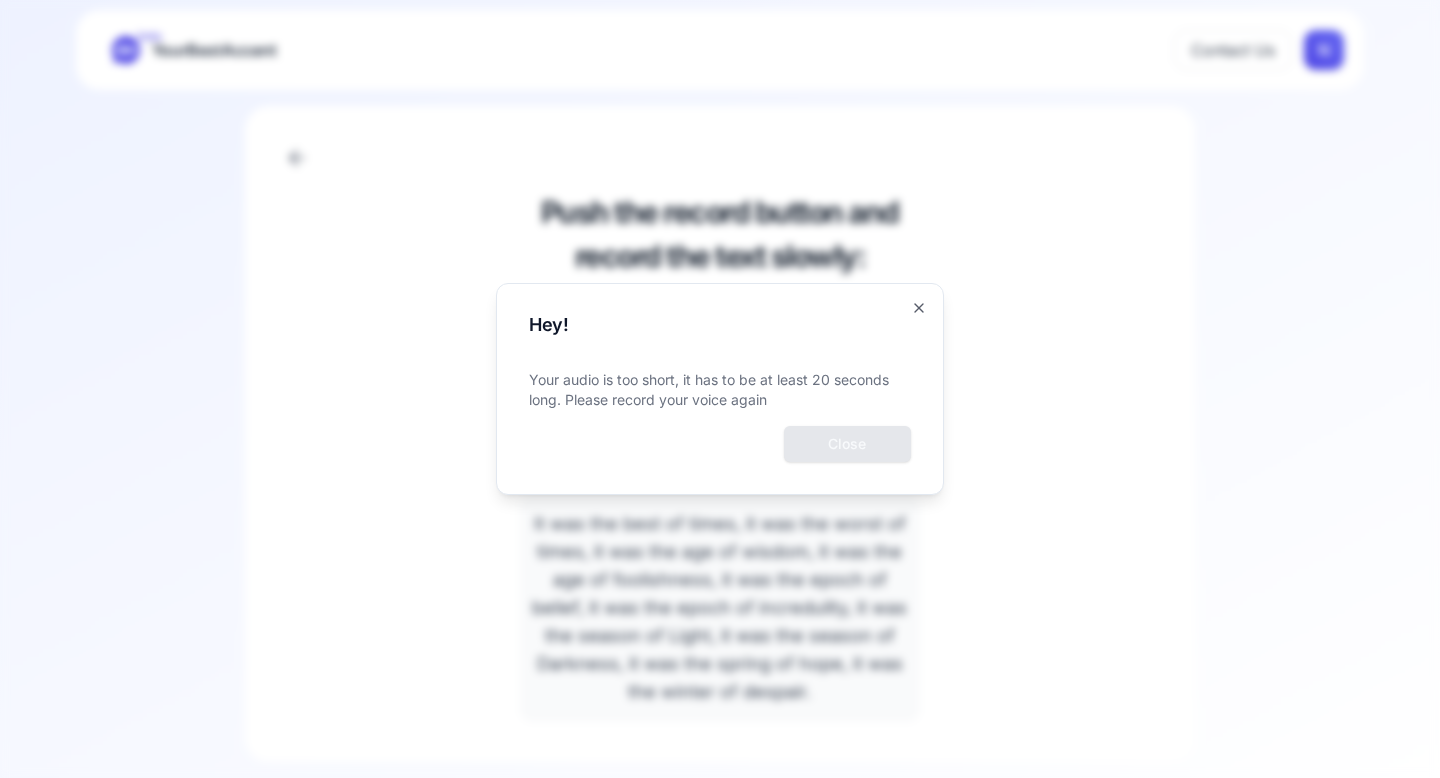 click on "Close" at bounding box center [847, 444] 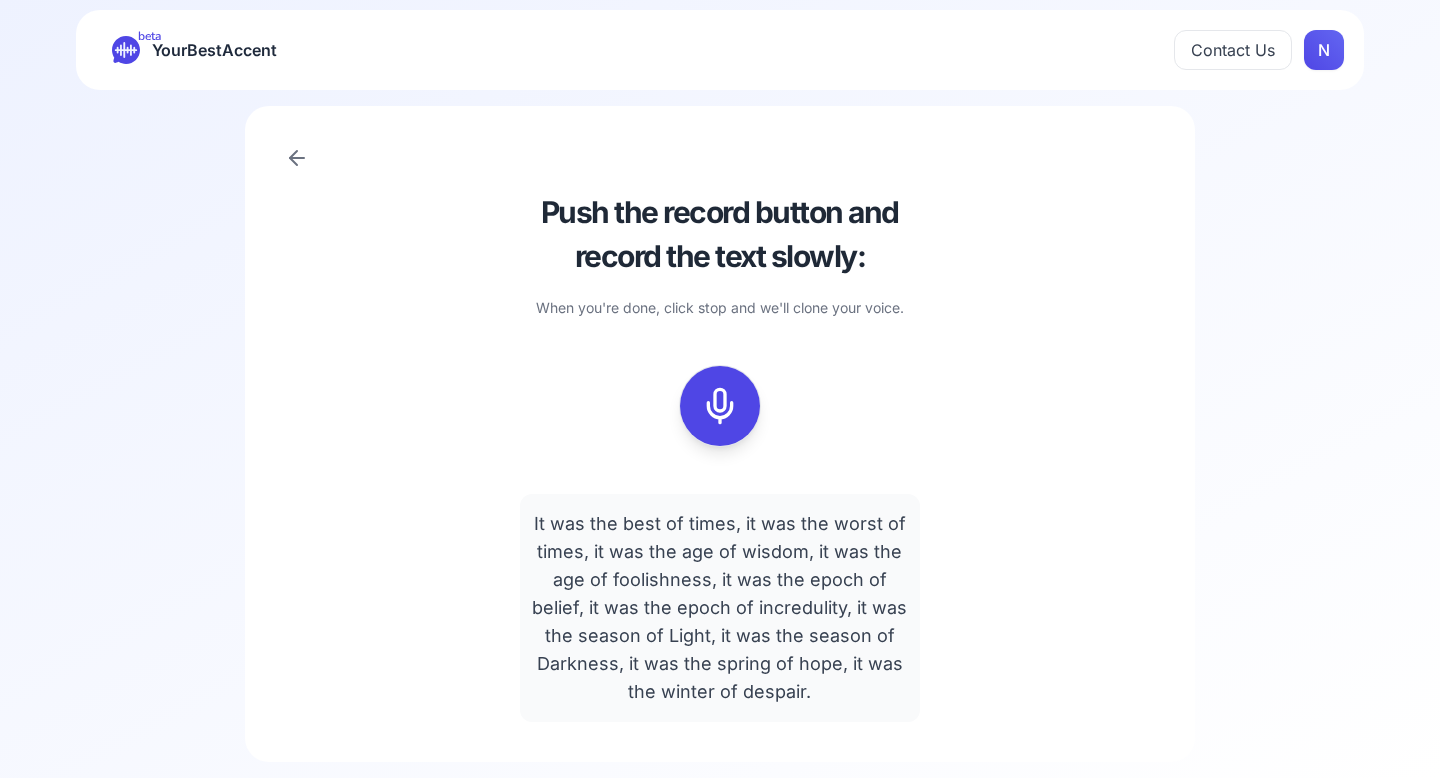 click 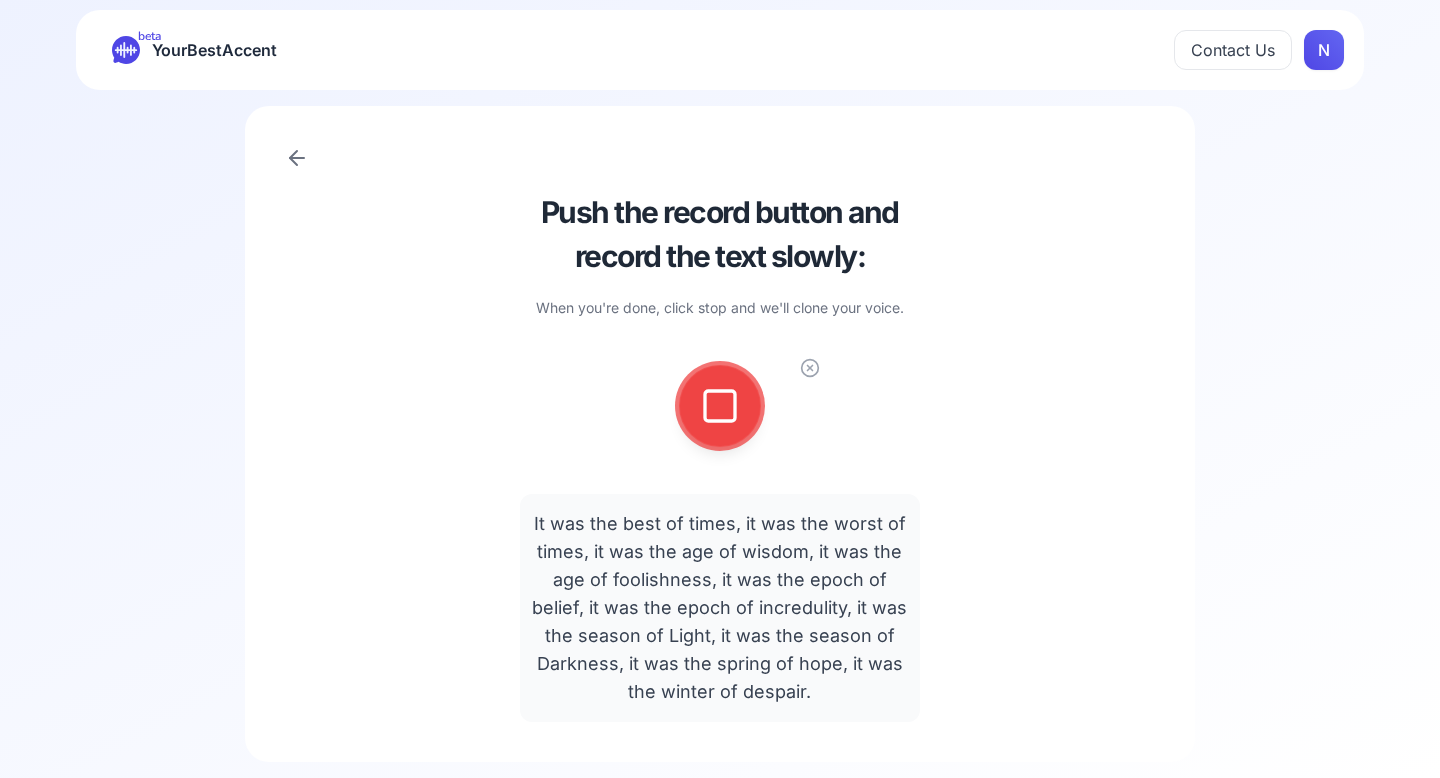 click 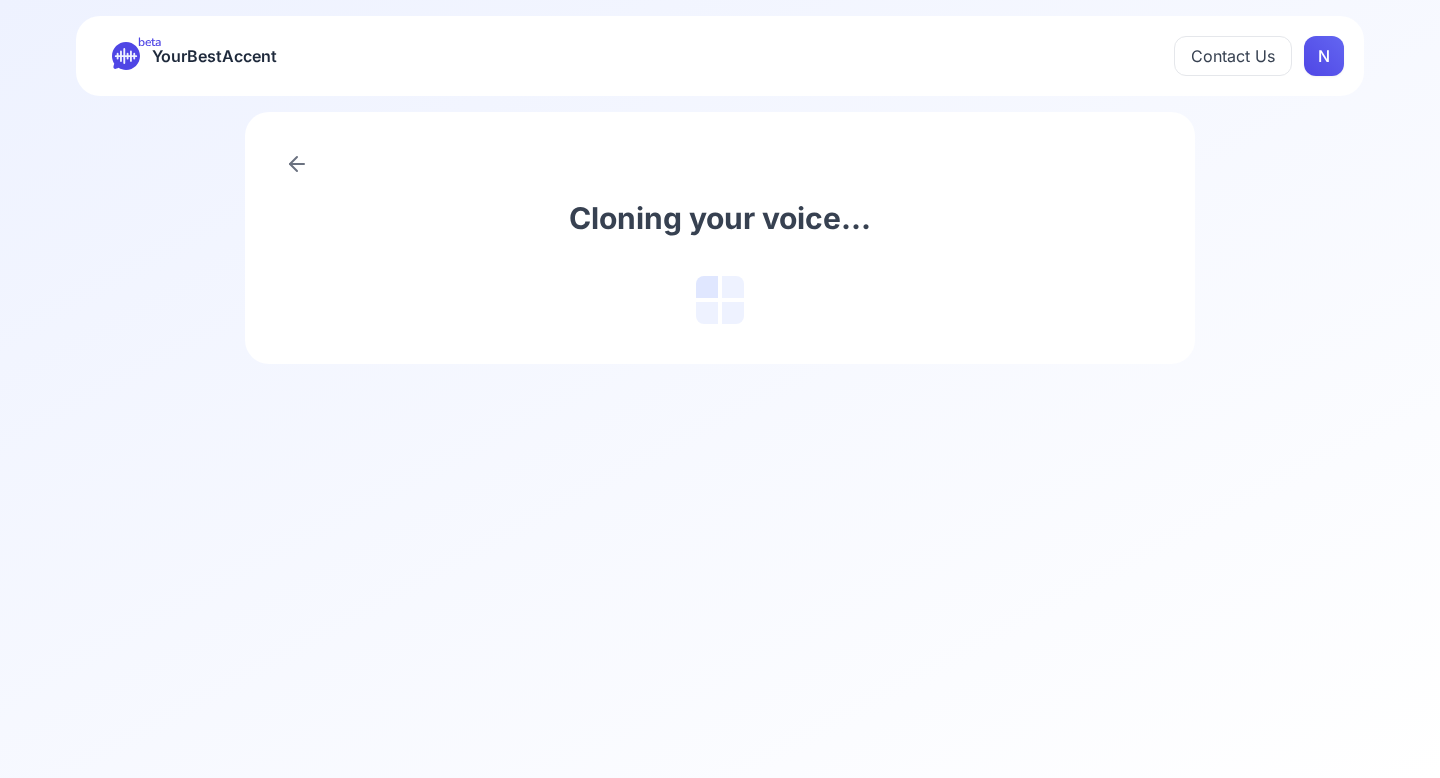 scroll, scrollTop: 0, scrollLeft: 0, axis: both 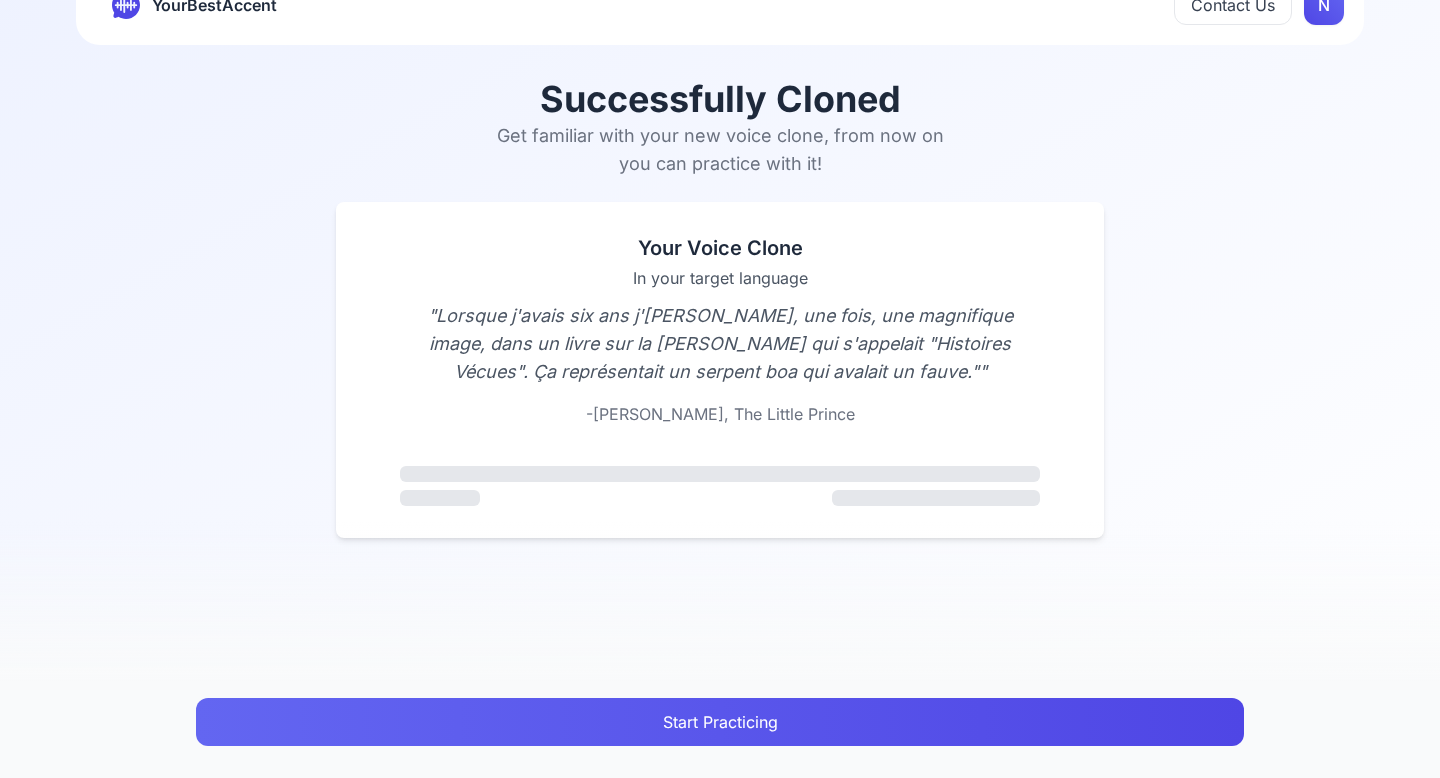 click on "Start Practicing" at bounding box center (720, 722) 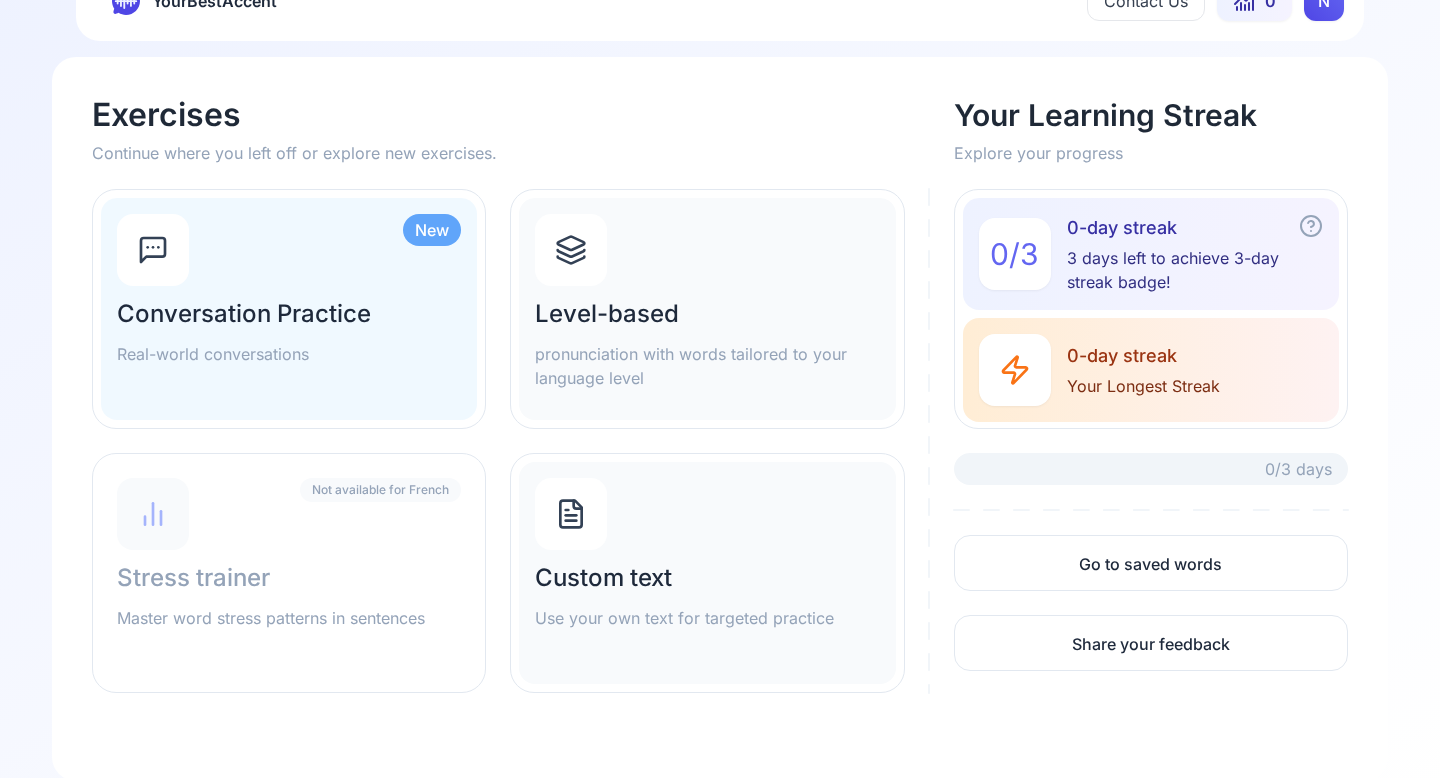 scroll, scrollTop: 56, scrollLeft: 0, axis: vertical 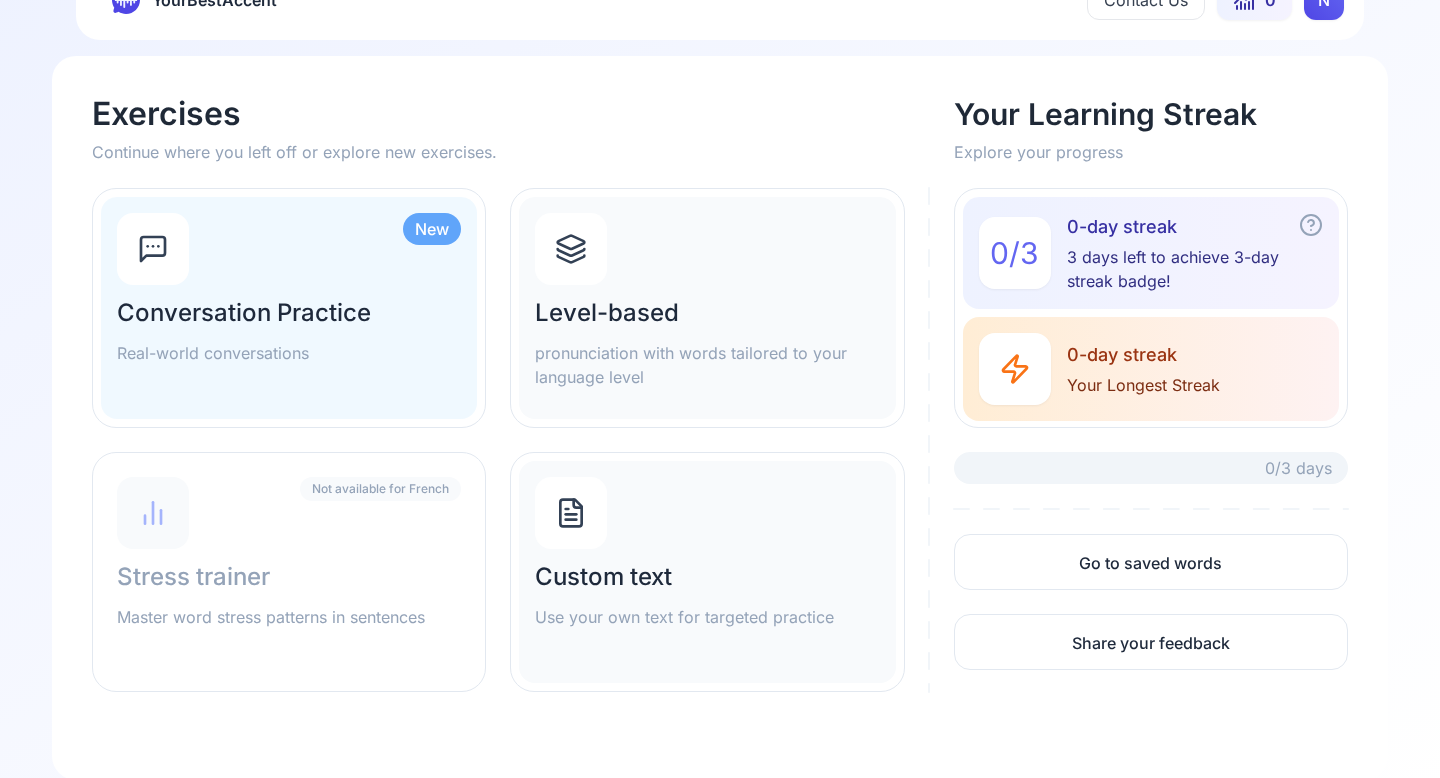 click on "New Conversation Practice Real-world conversations Level-based pronunciation with words tailored to your language level Not available for French Stress trainer Master word stress patterns in sentences Custom text Use your own text for targeted practice" at bounding box center (498, 440) 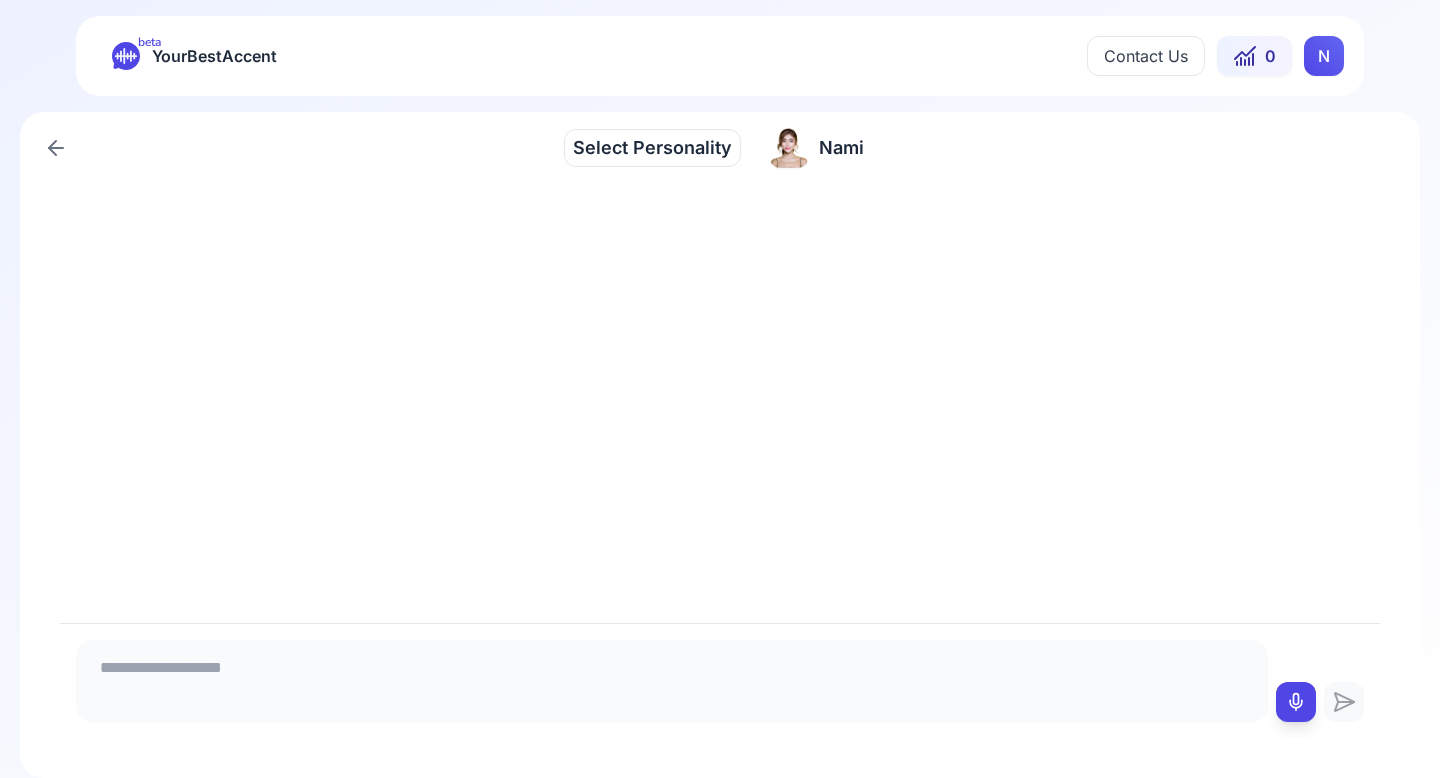 click on "Select Personality" at bounding box center [652, 148] 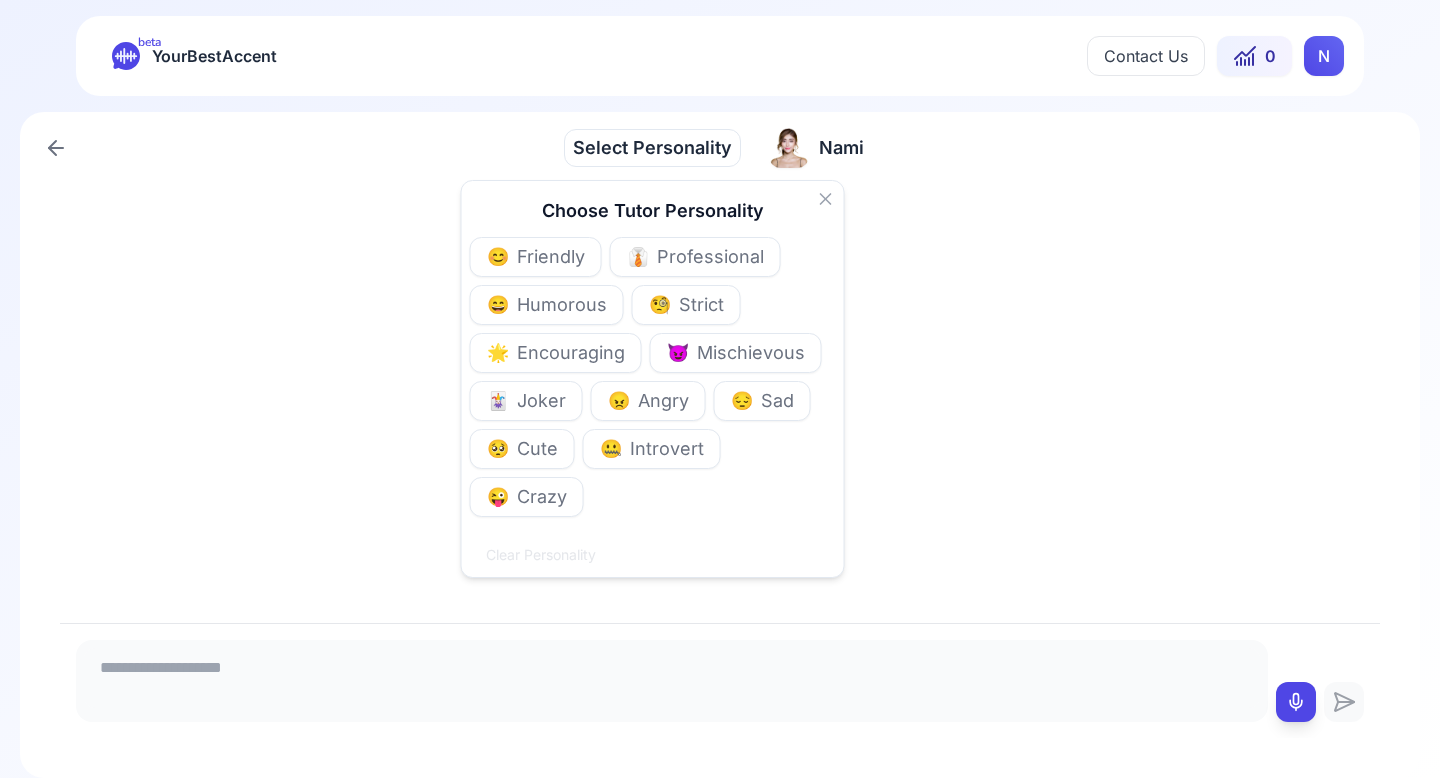 click on "Friendly" at bounding box center [551, 257] 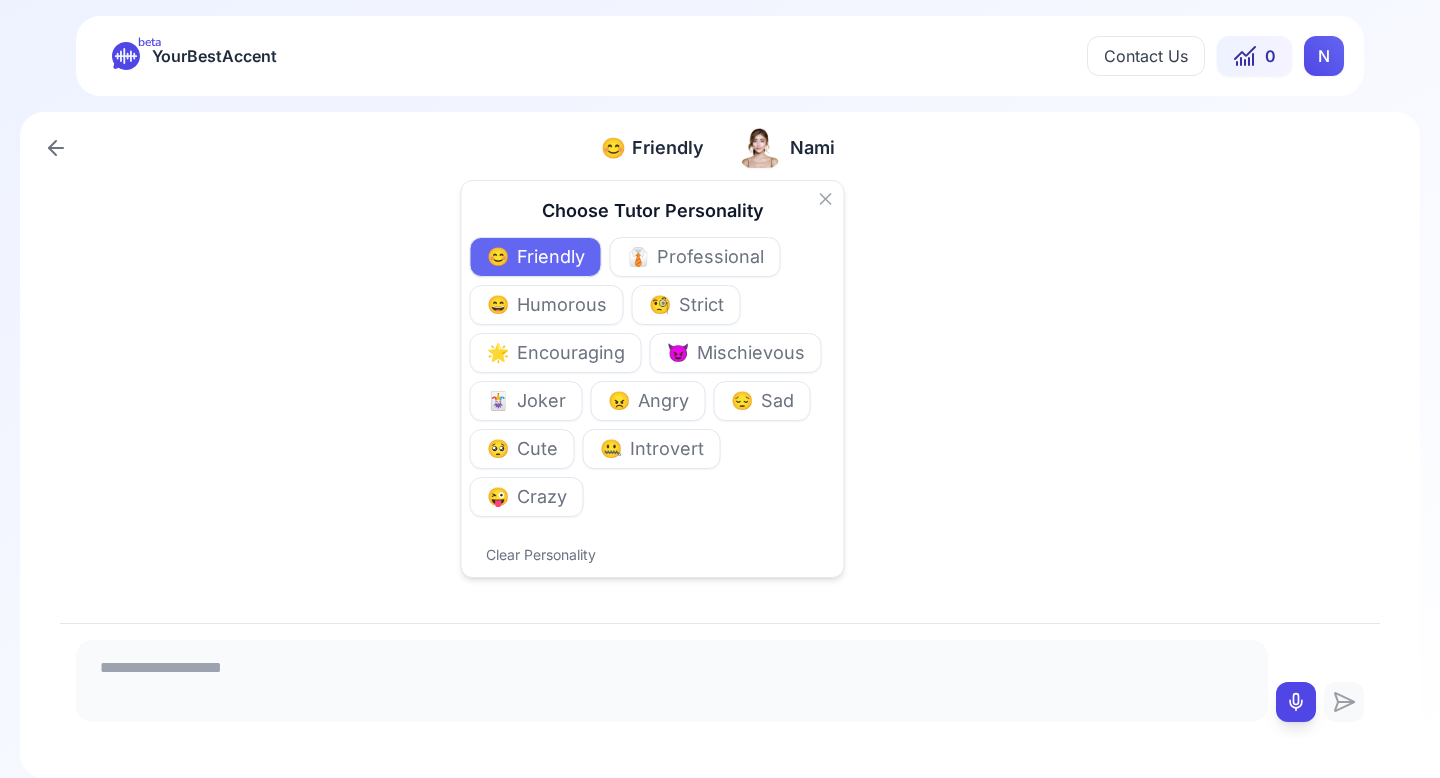 click 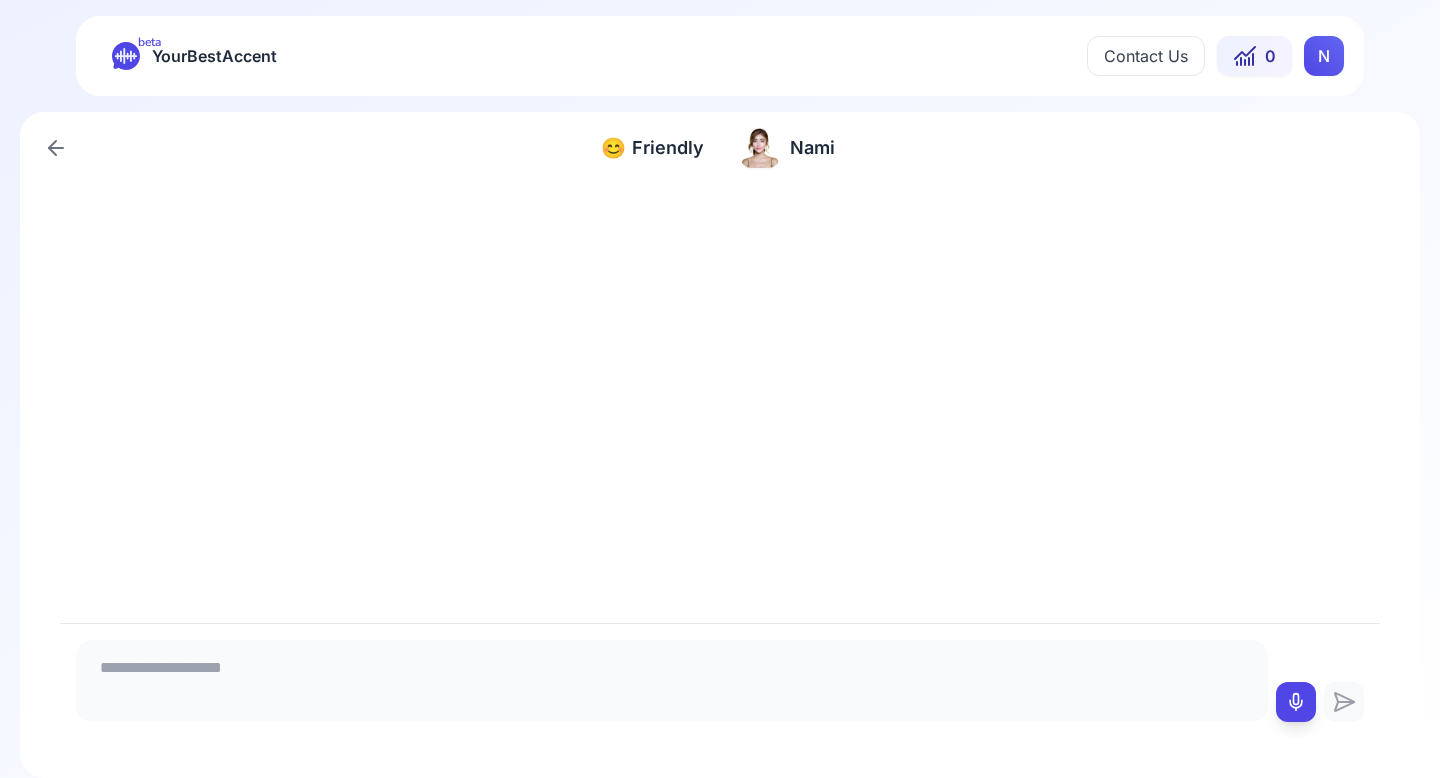 click on "[PERSON_NAME]" at bounding box center (787, 148) 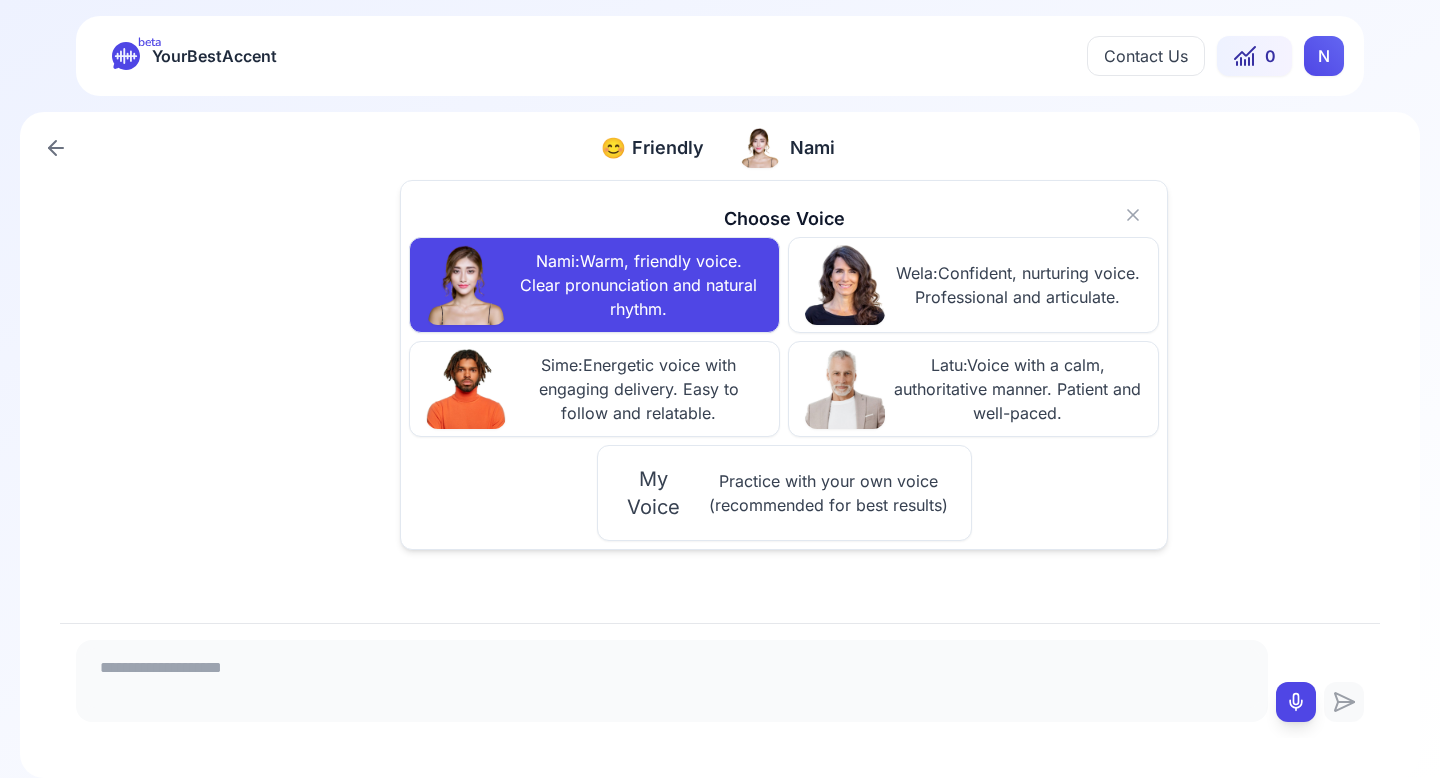 click on "Sime :  Energetic voice with engaging delivery. Easy to follow and relatable." at bounding box center (638, 389) 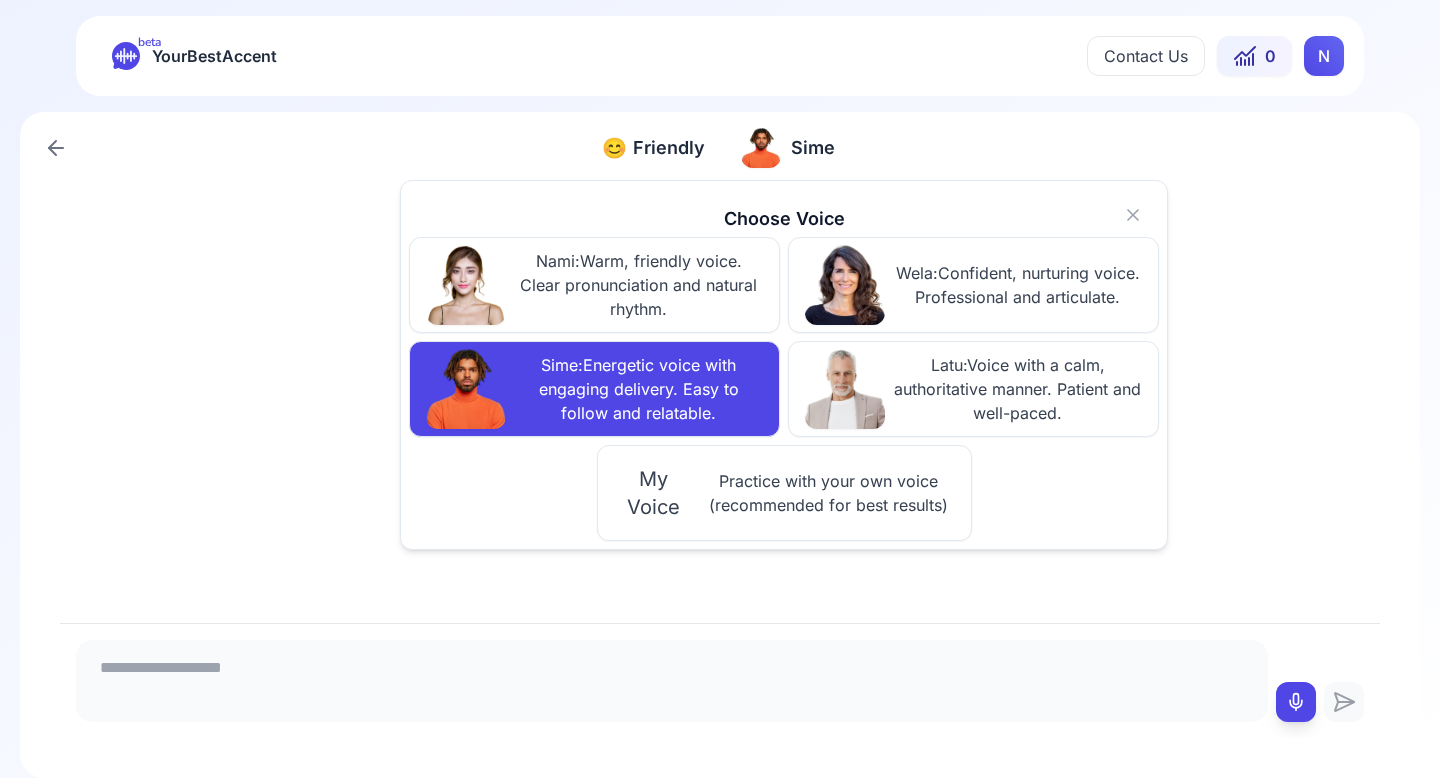 click at bounding box center (672, 678) 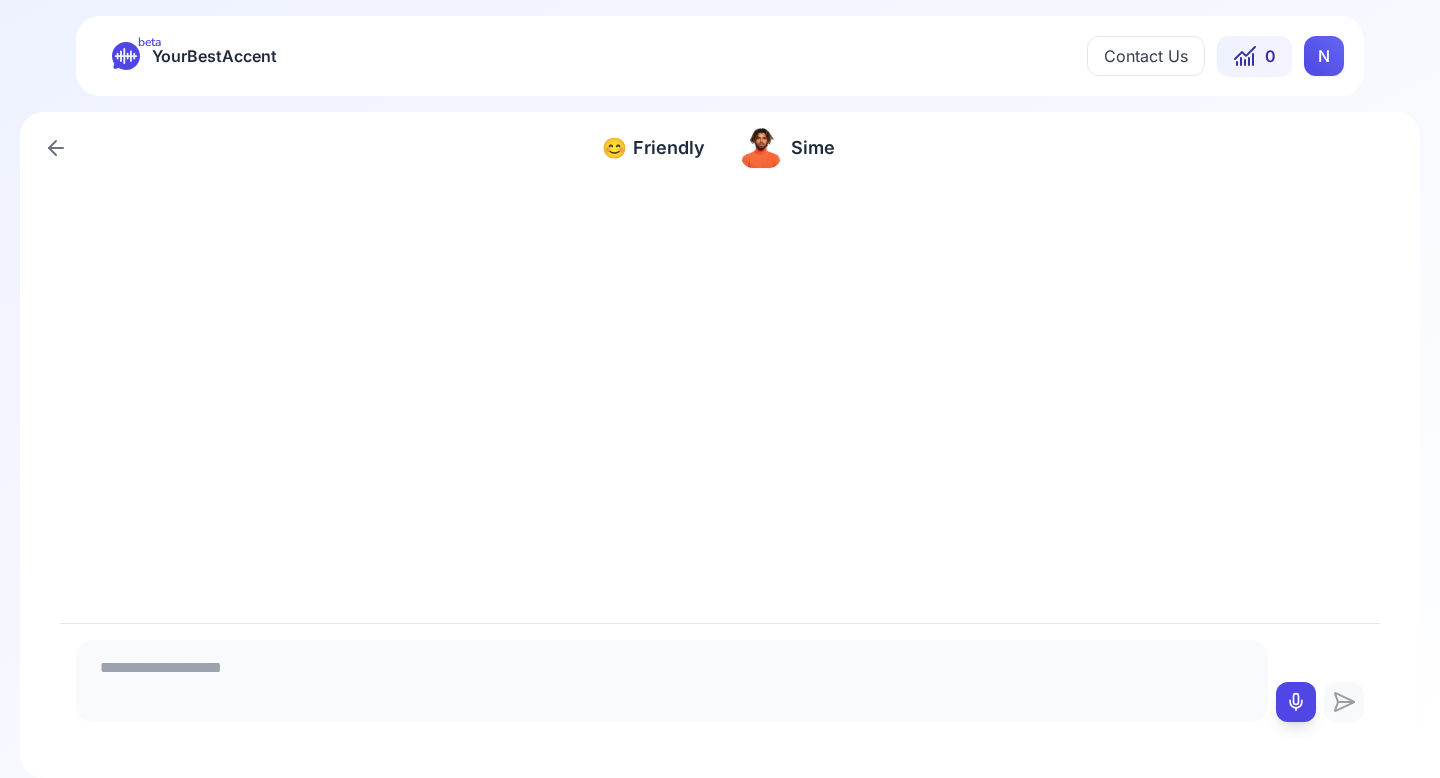 click at bounding box center [672, 678] 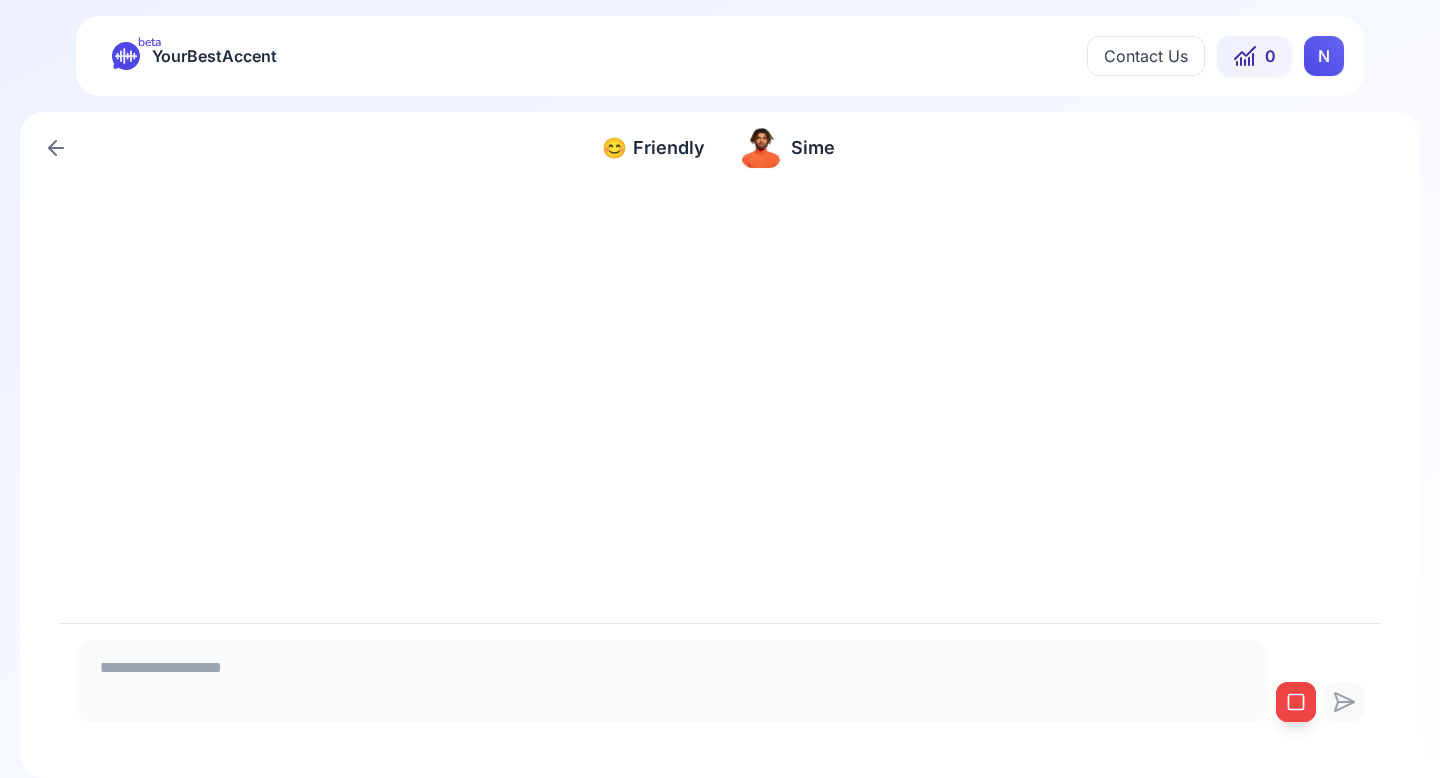 click 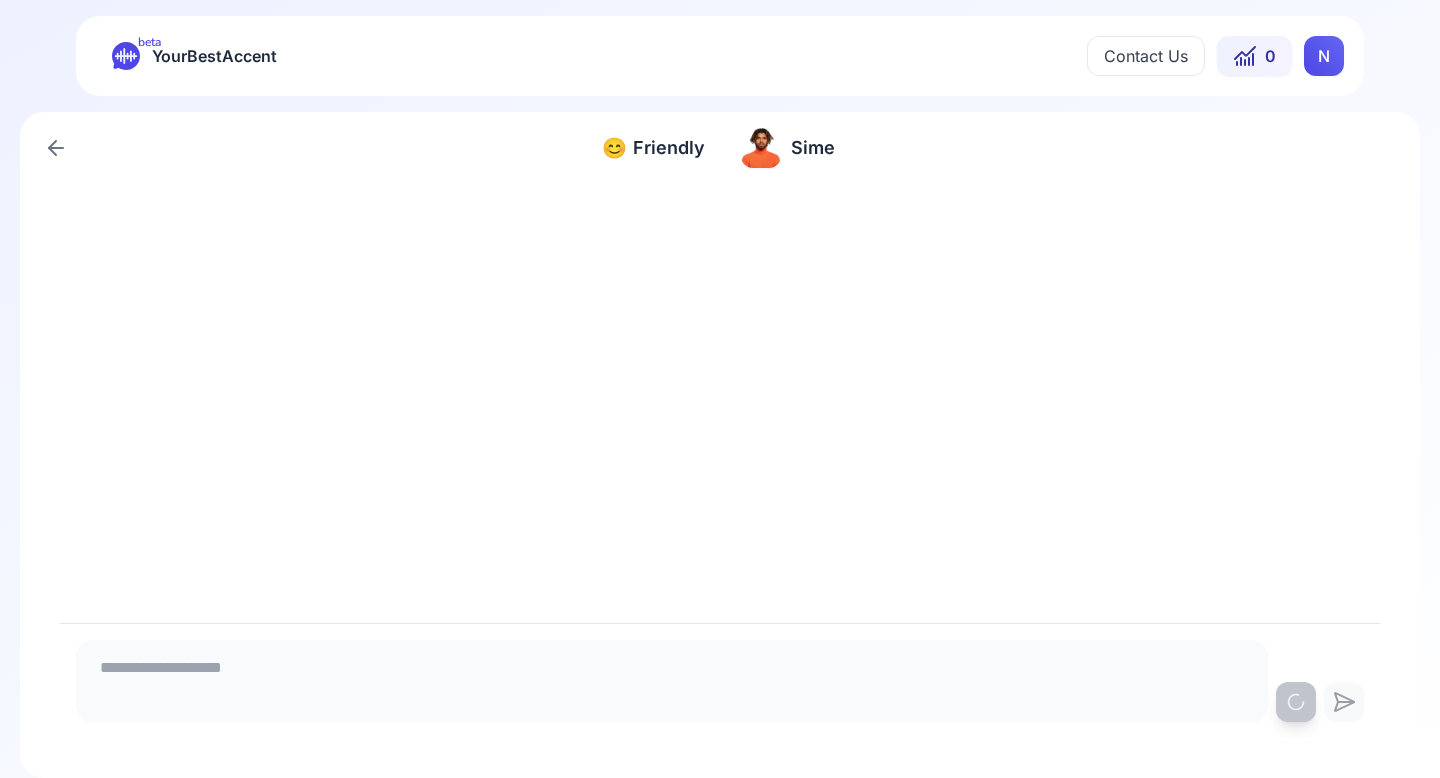 type on "********" 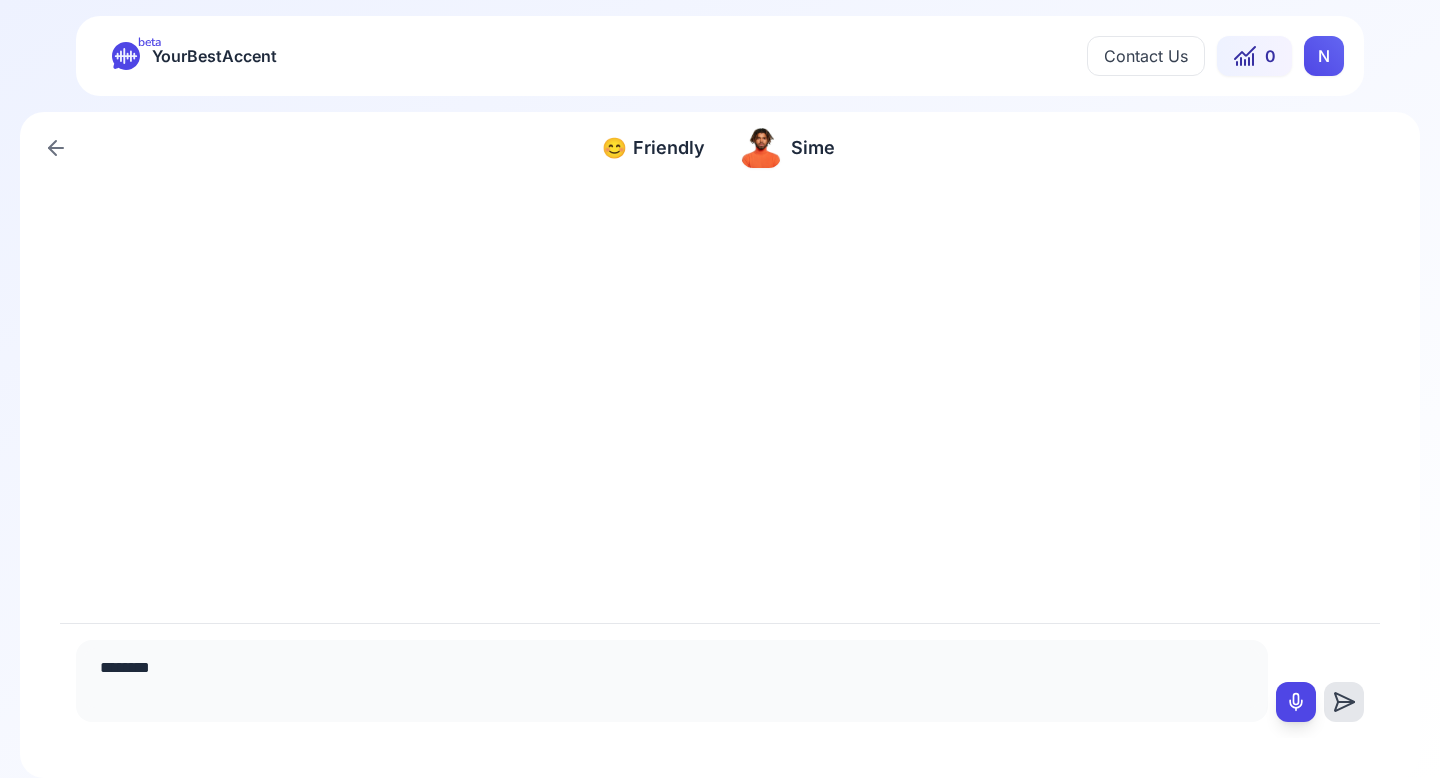 click 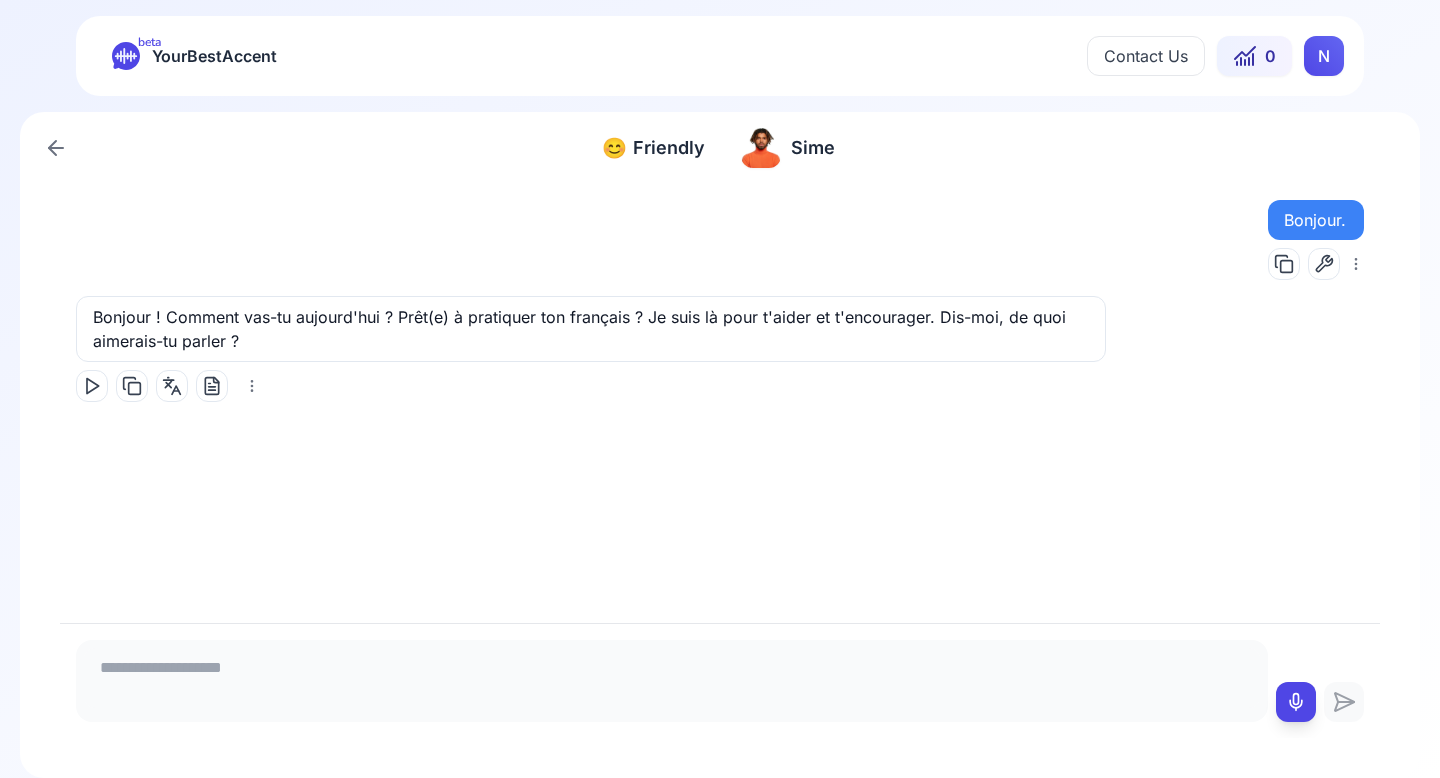 click 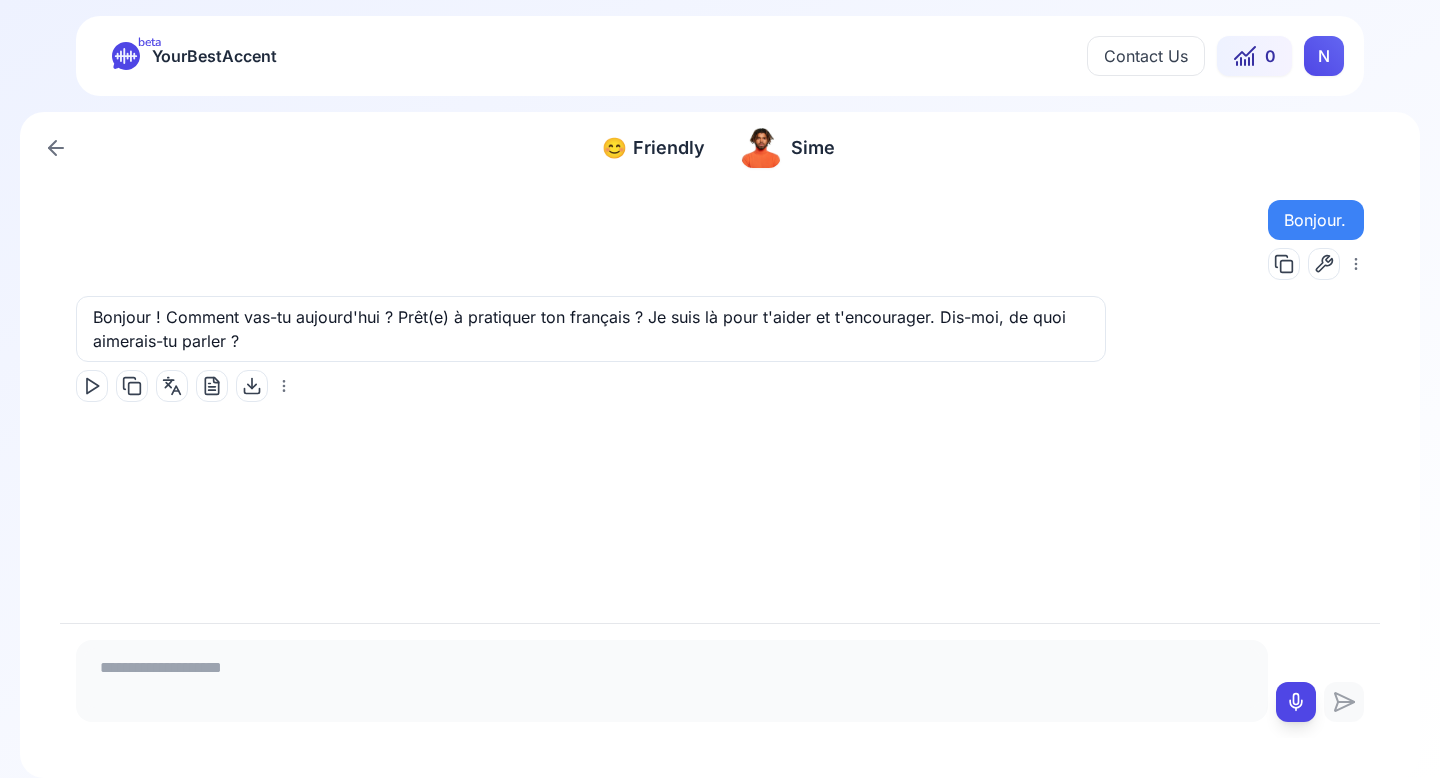 click 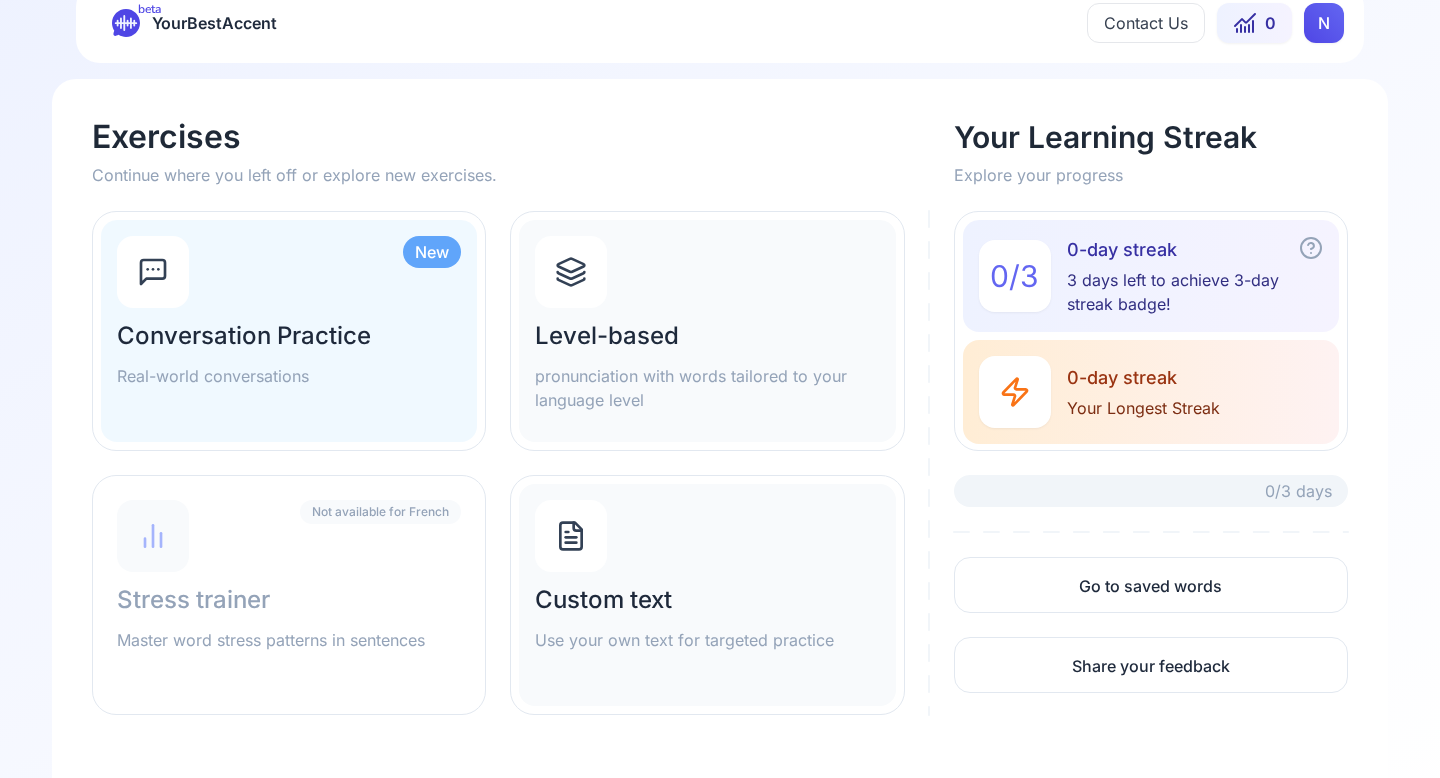 scroll, scrollTop: 0, scrollLeft: 0, axis: both 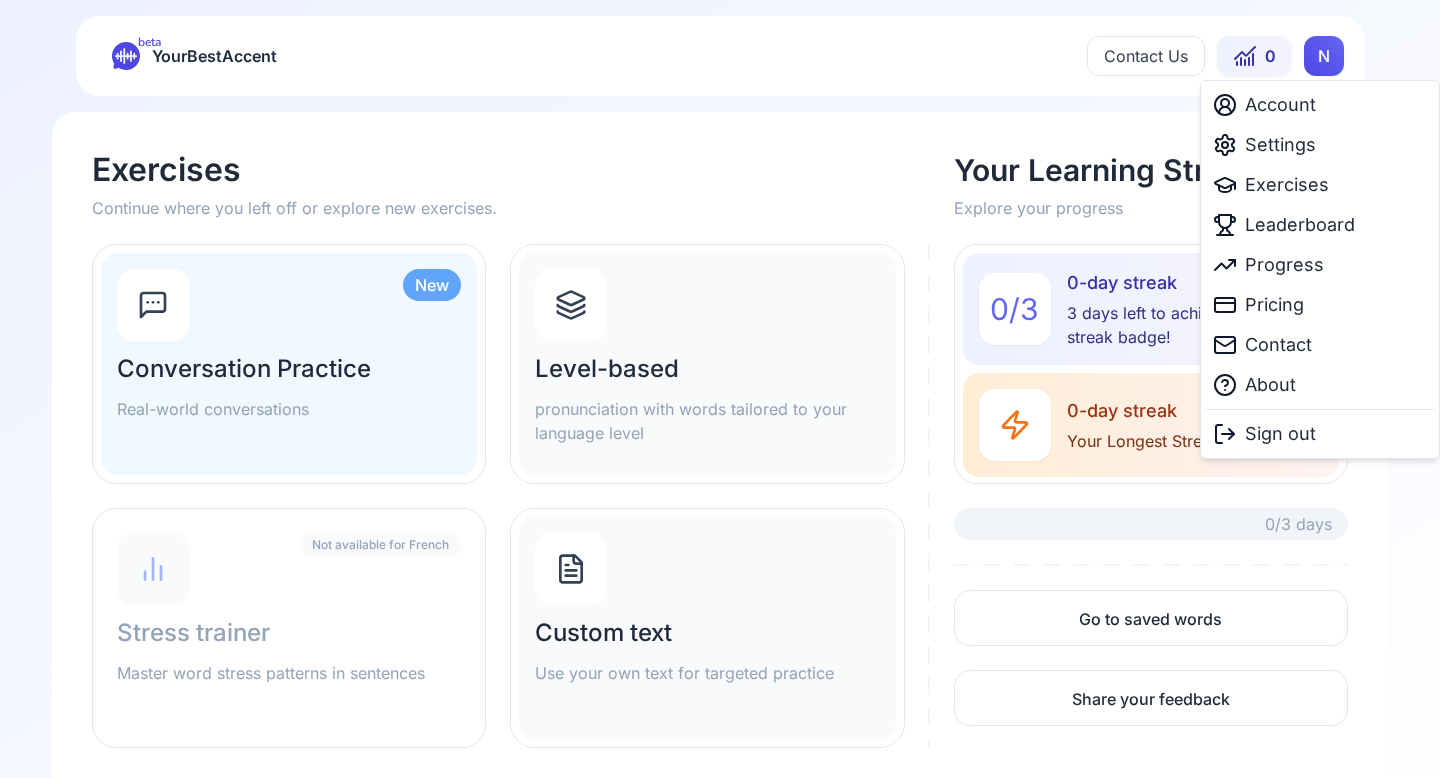 click on "beta YourBestAccent Contact Us 0 N Exercises Continue where you left off or explore new exercises. Your Learning Streak Explore your progress New Conversation Practice Real-world conversations Level-based pronunciation with words tailored to your language level Not available for French Stress trainer Master word stress patterns in sentences Custom text Use your own text for targeted practice 0 / 3 0-day streak 3 days left to achieve 3-day streak badge! 0-day streak Your Longest Streak 0/3 days Go to saved words Share your feedback Our Exercises New Conversation Practice Real-world conversations Level-based pronunciation with words tailored to your language level Stress trainer Master word stress patterns in sentences Custom text Use your own text for targeted practice Translation exercise Translate sentences and improve your vocabulary. Your Learning Streak 0 / 3 0-day streak 3 days left to achieve 3-day streak badge! 0-day streak Your Longest Streak 0/3 days Go to saved words Share your feedback" at bounding box center (720, 389) 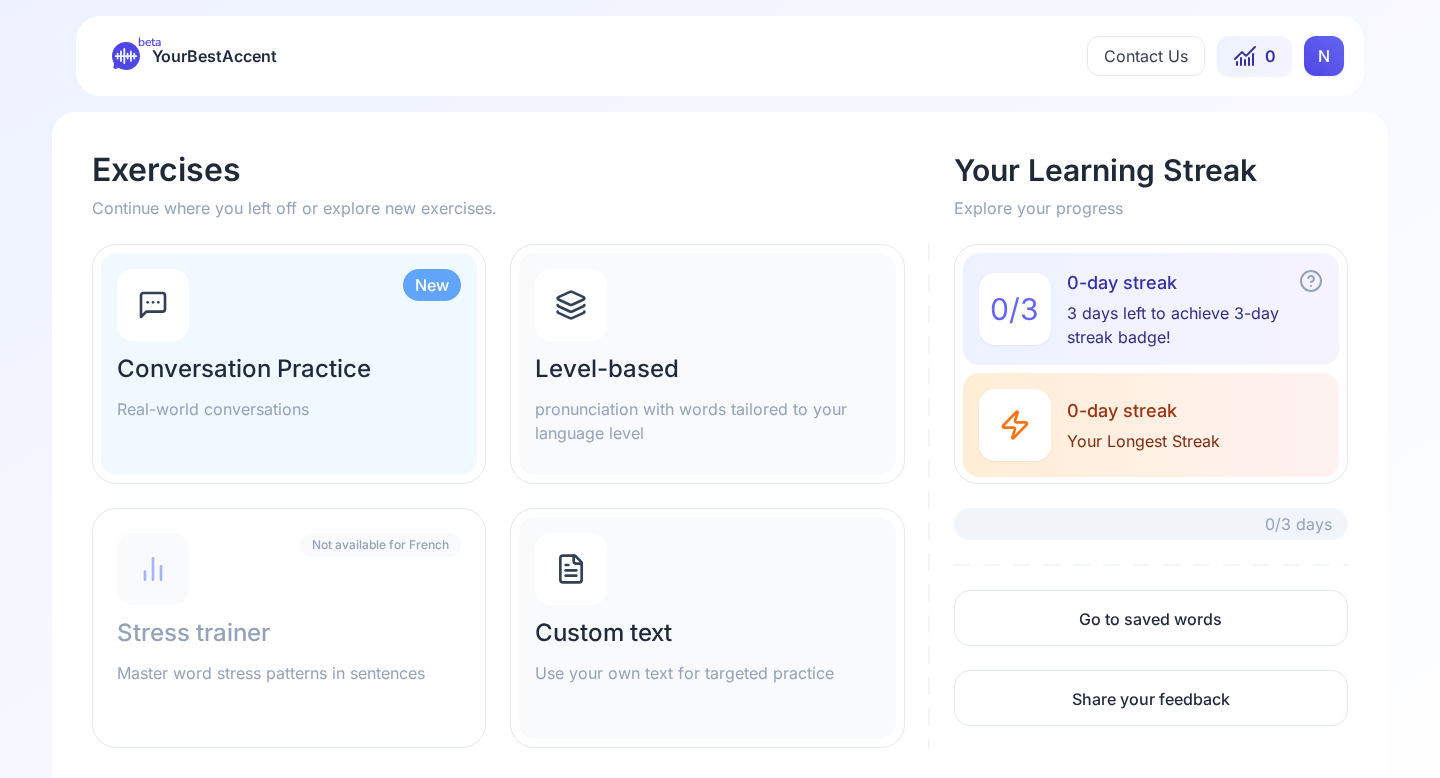 click on "YourBestAccent" at bounding box center (214, 56) 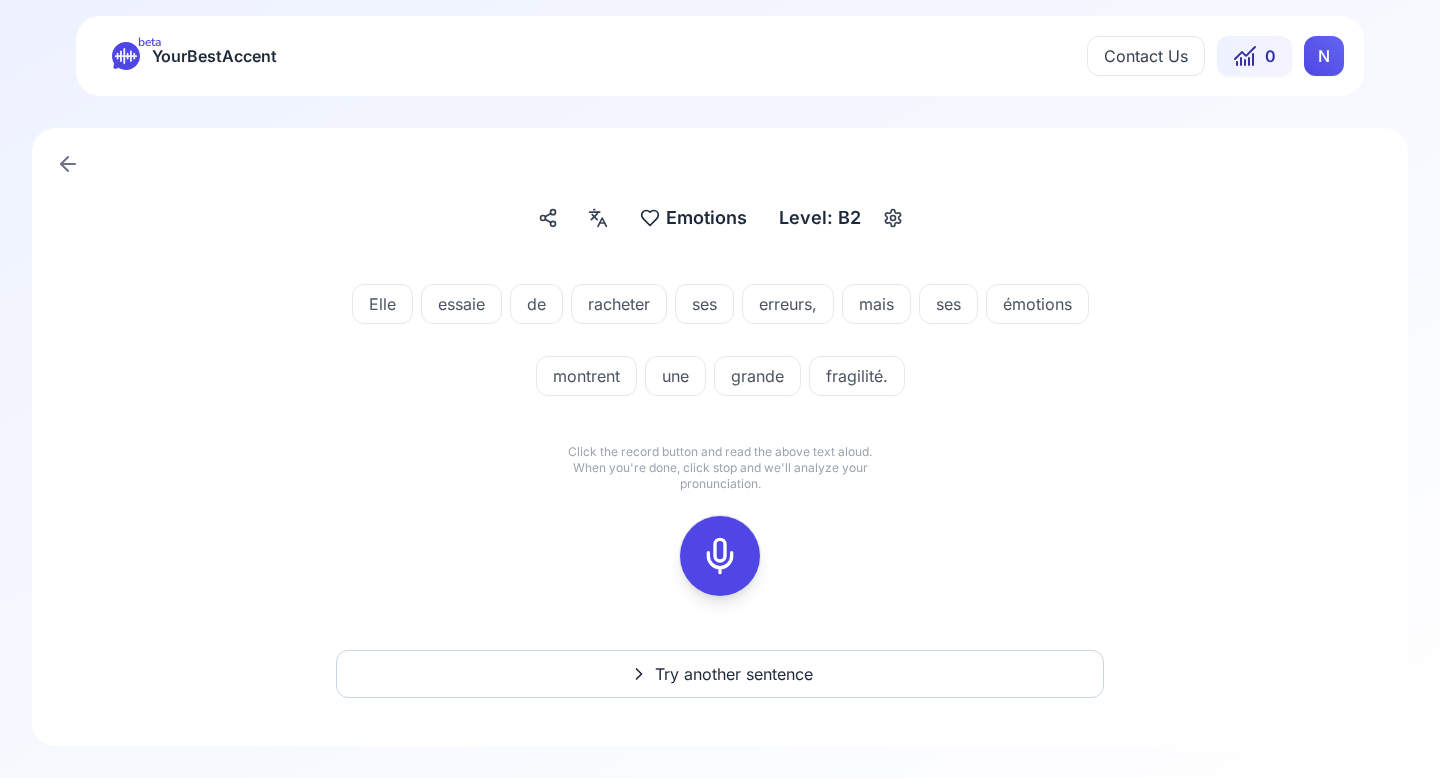 click 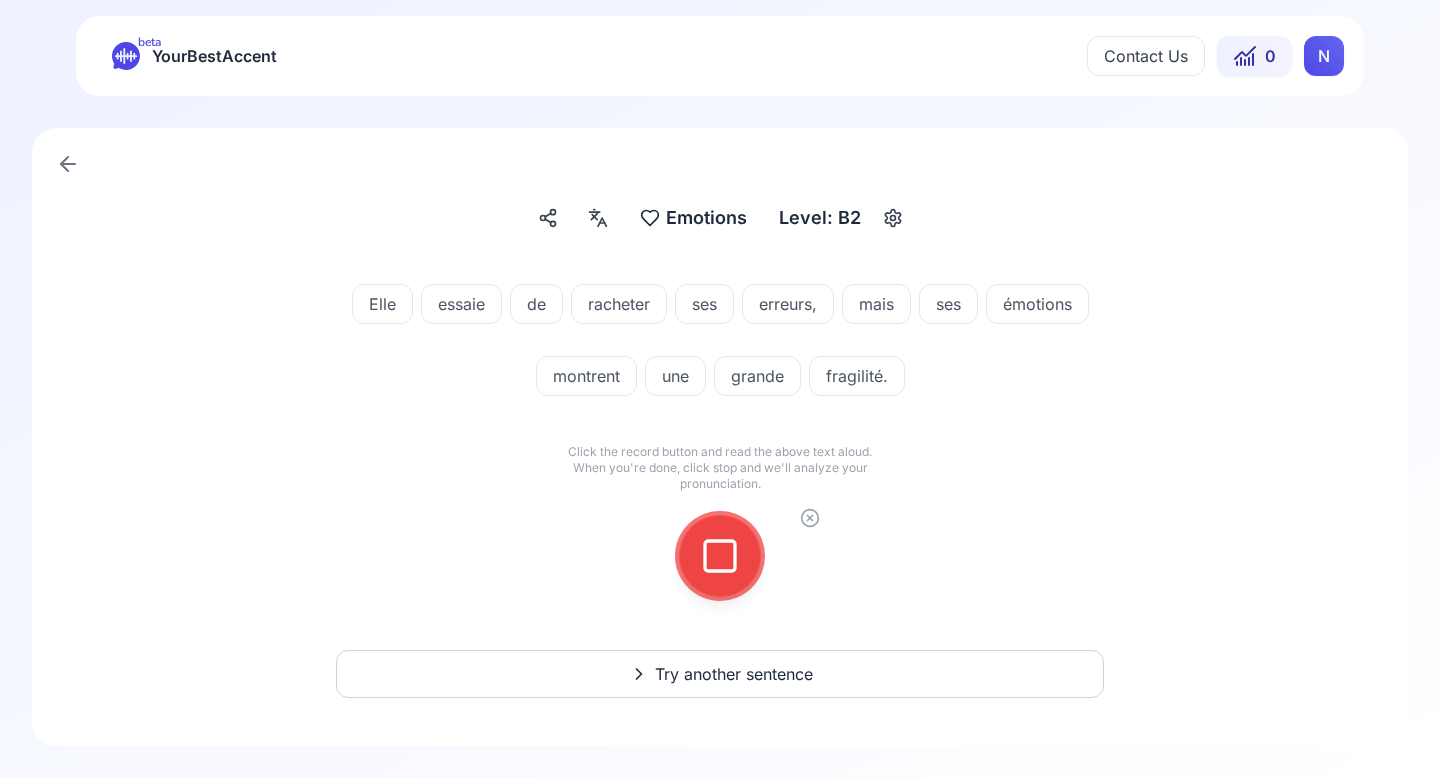 click 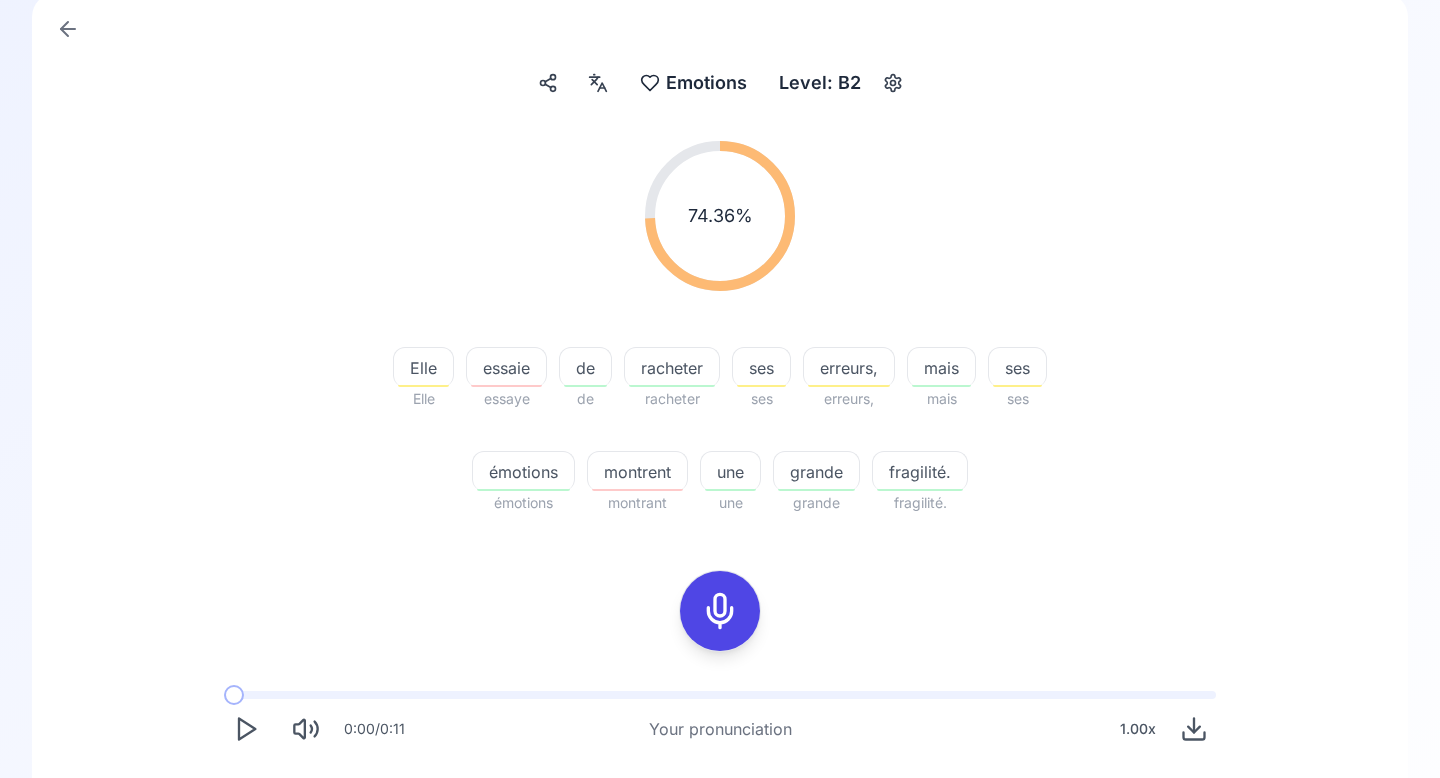 scroll, scrollTop: 408, scrollLeft: 0, axis: vertical 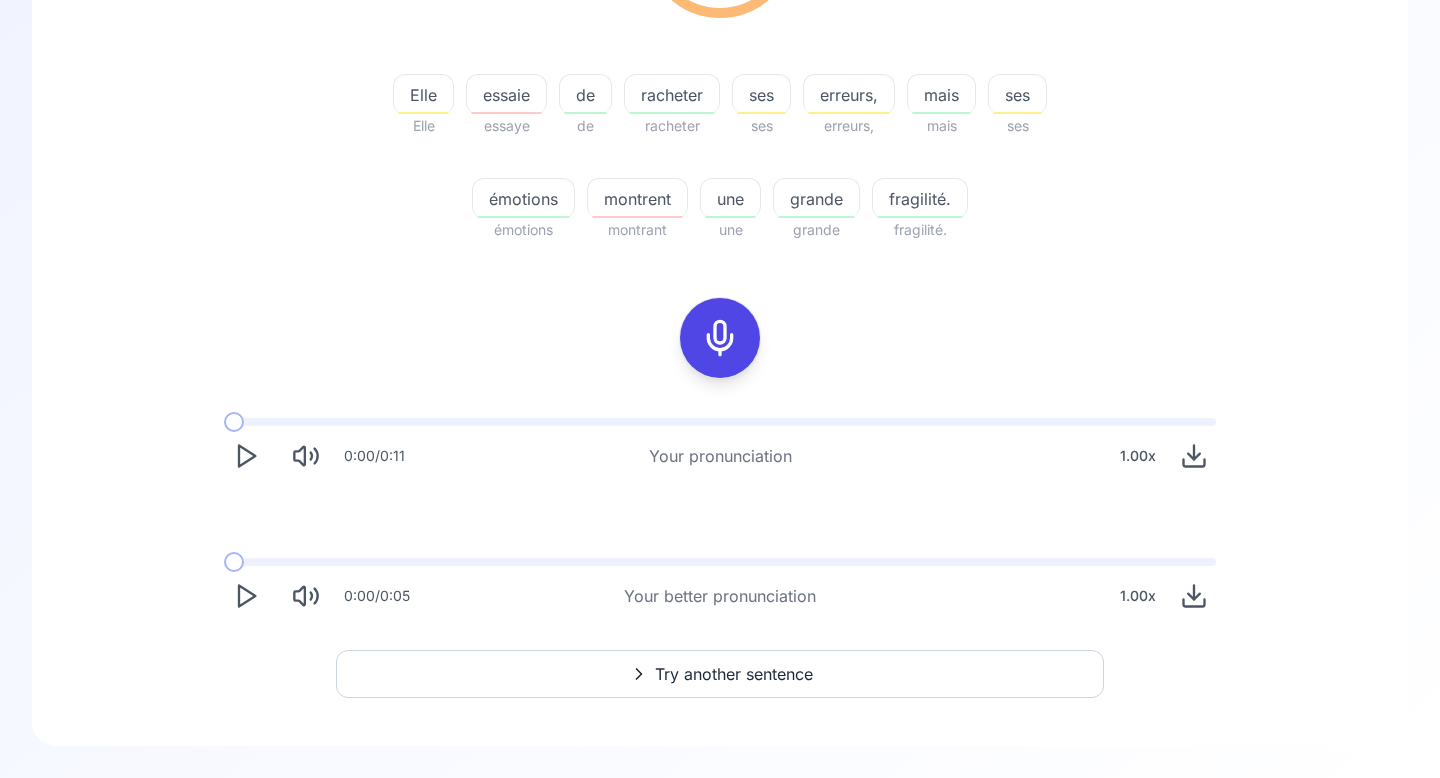 click 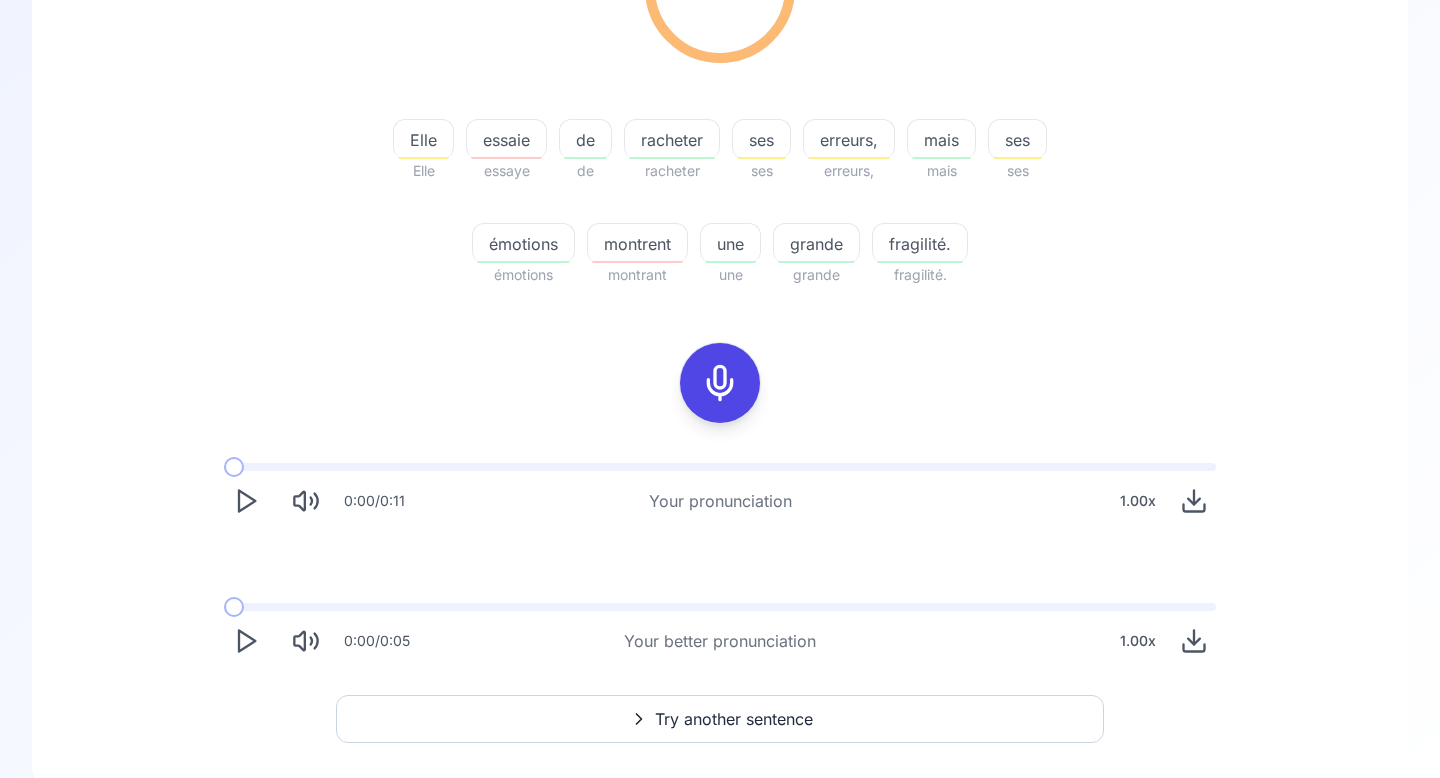 scroll, scrollTop: 408, scrollLeft: 0, axis: vertical 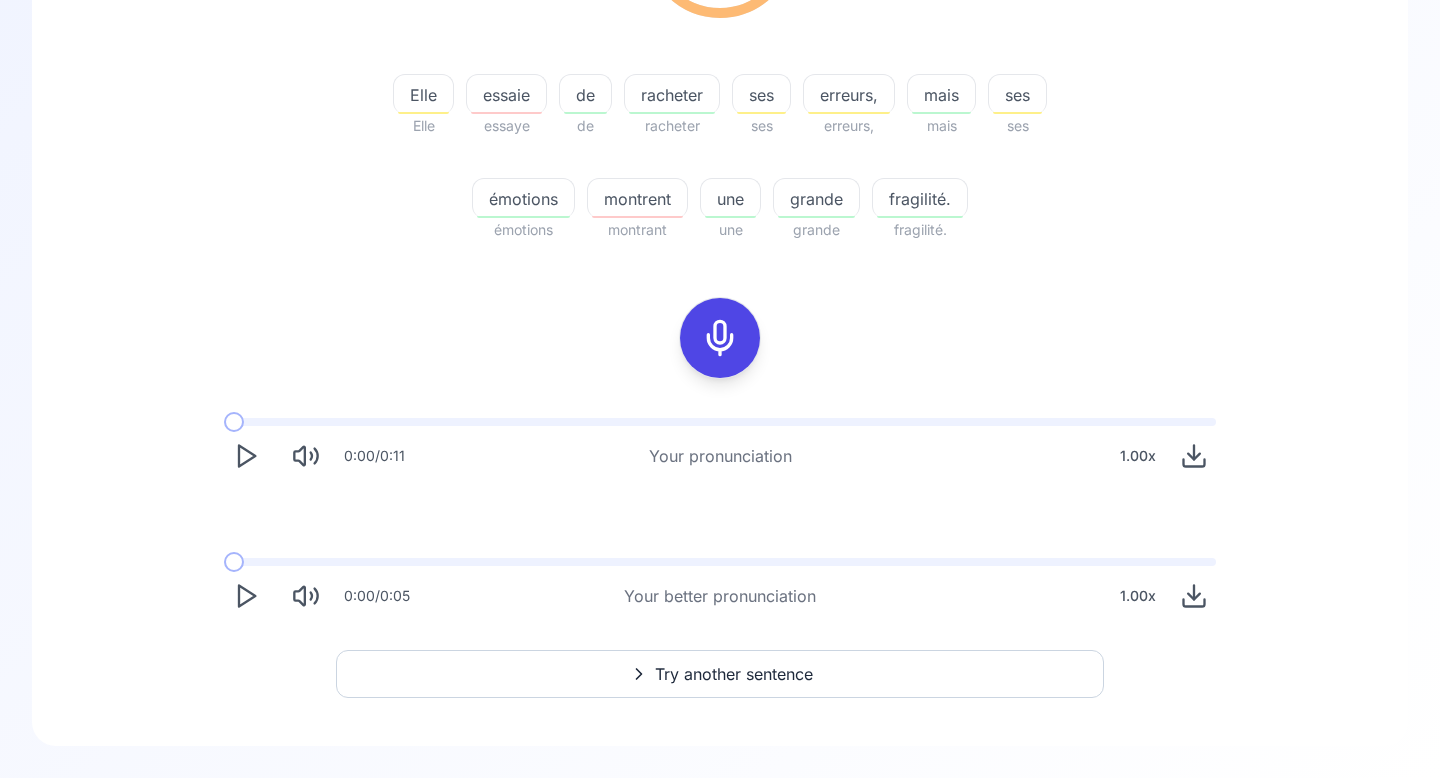 click on "Try another sentence" at bounding box center [734, 674] 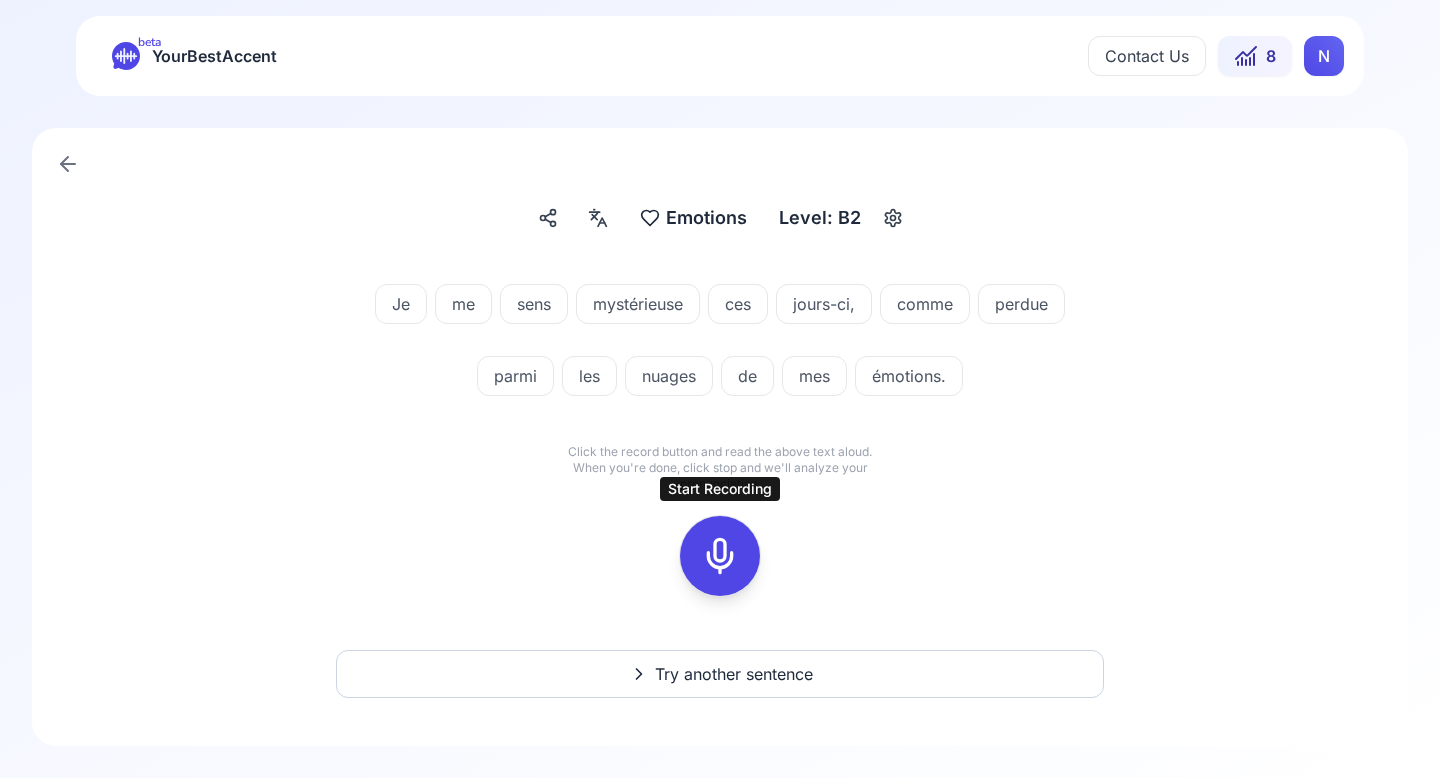 click 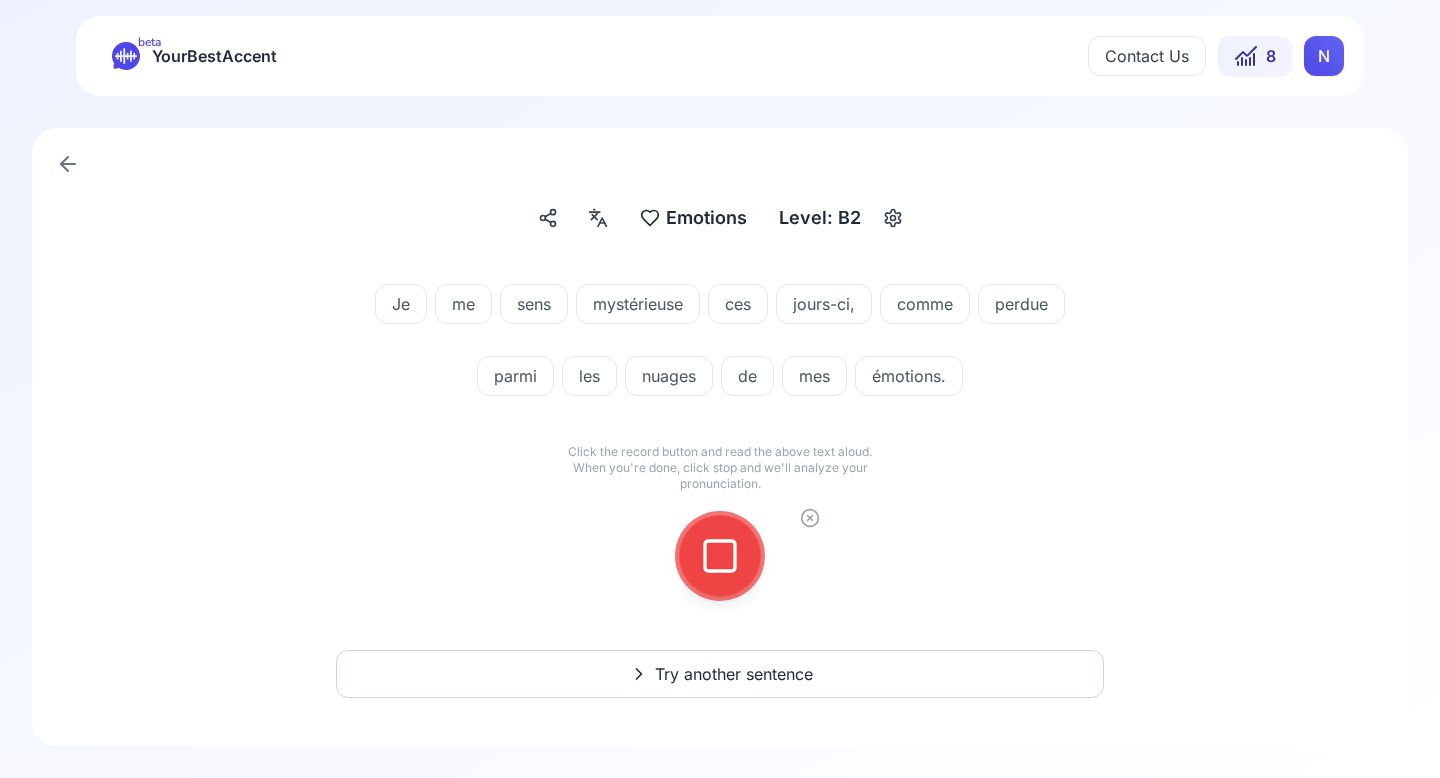 click 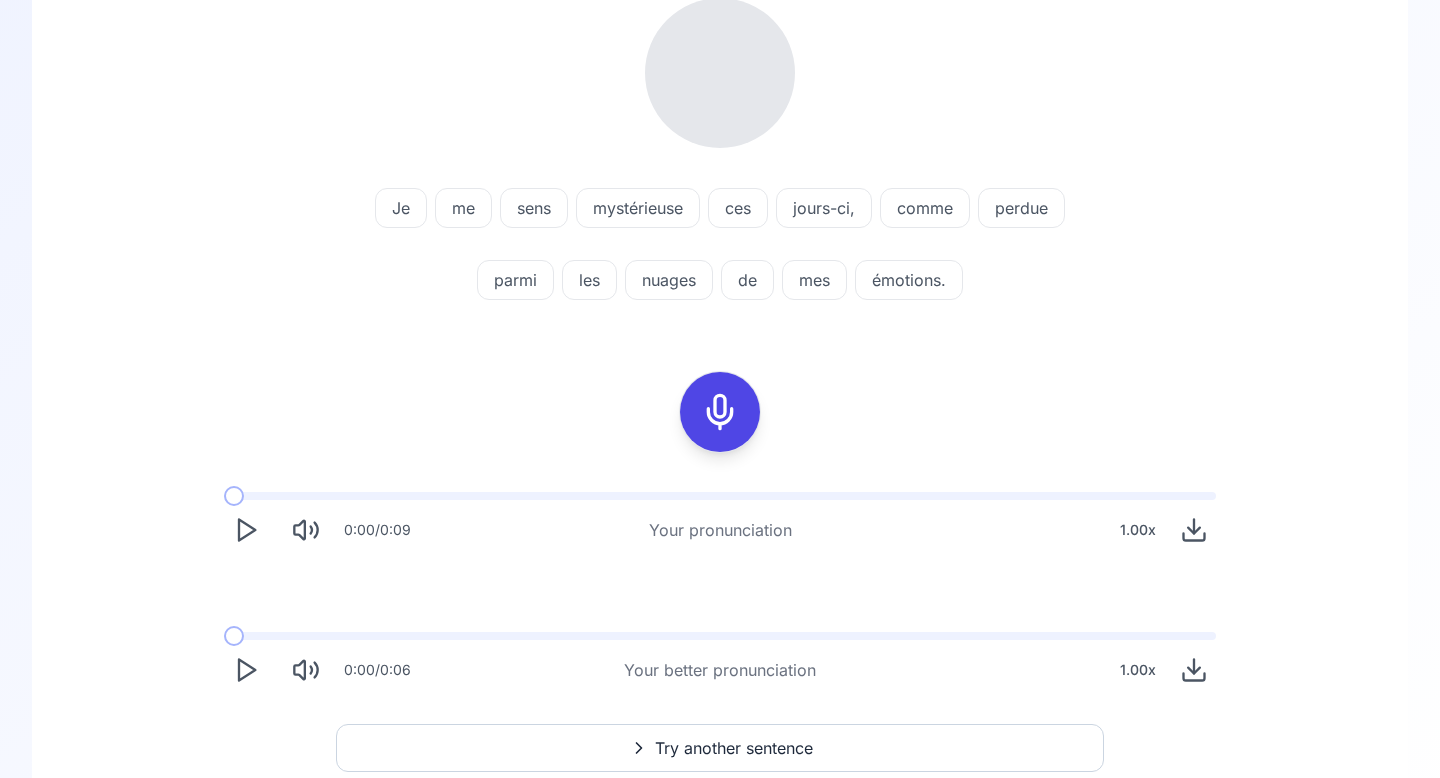 click 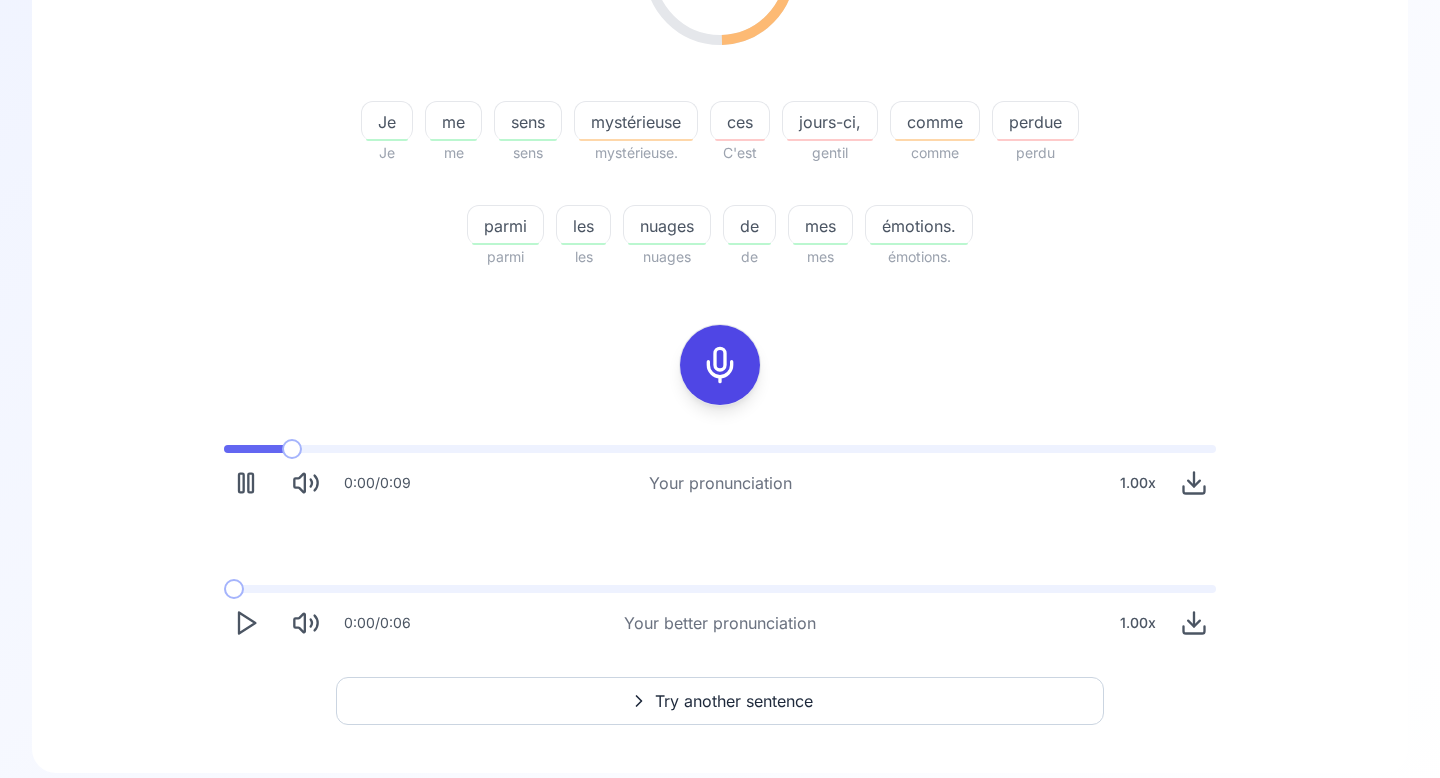 scroll, scrollTop: 397, scrollLeft: 0, axis: vertical 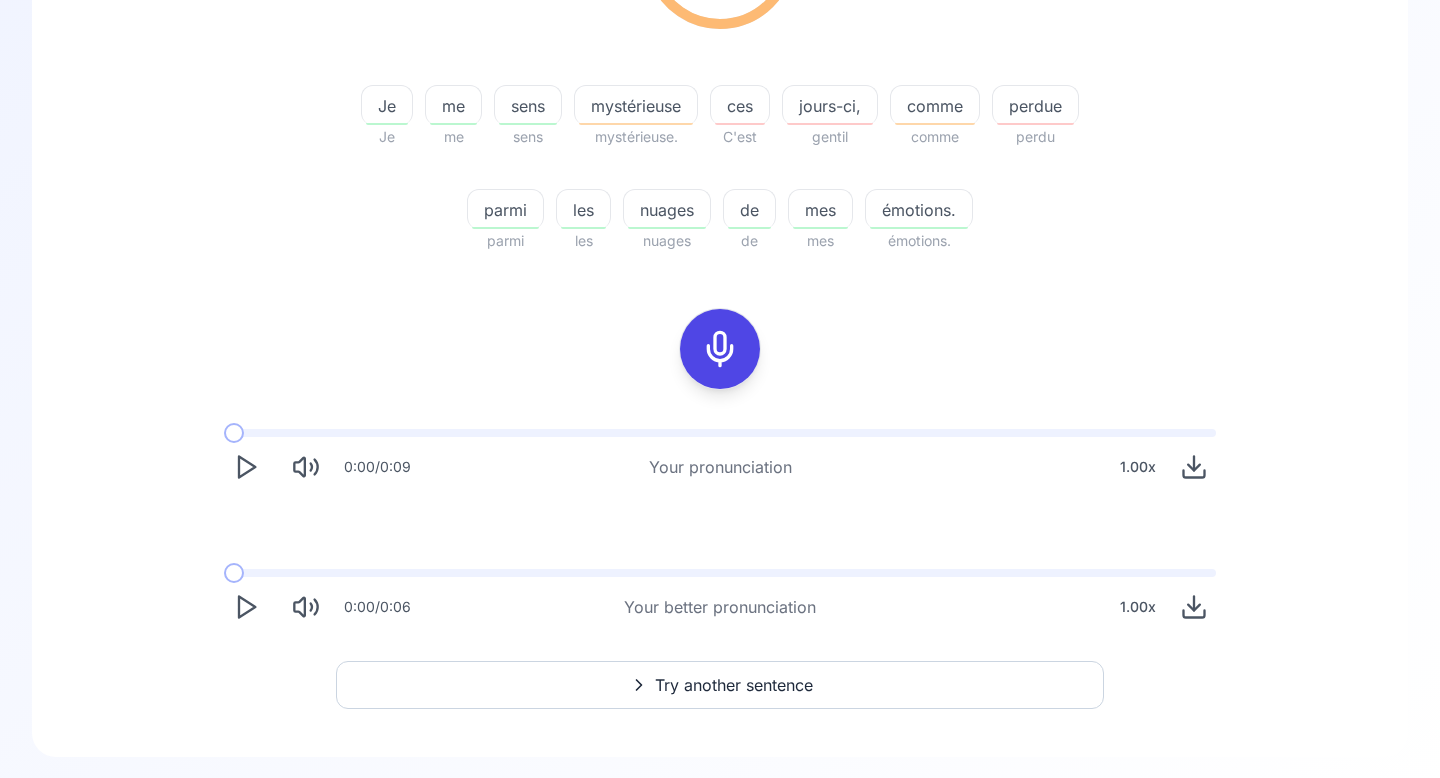 click 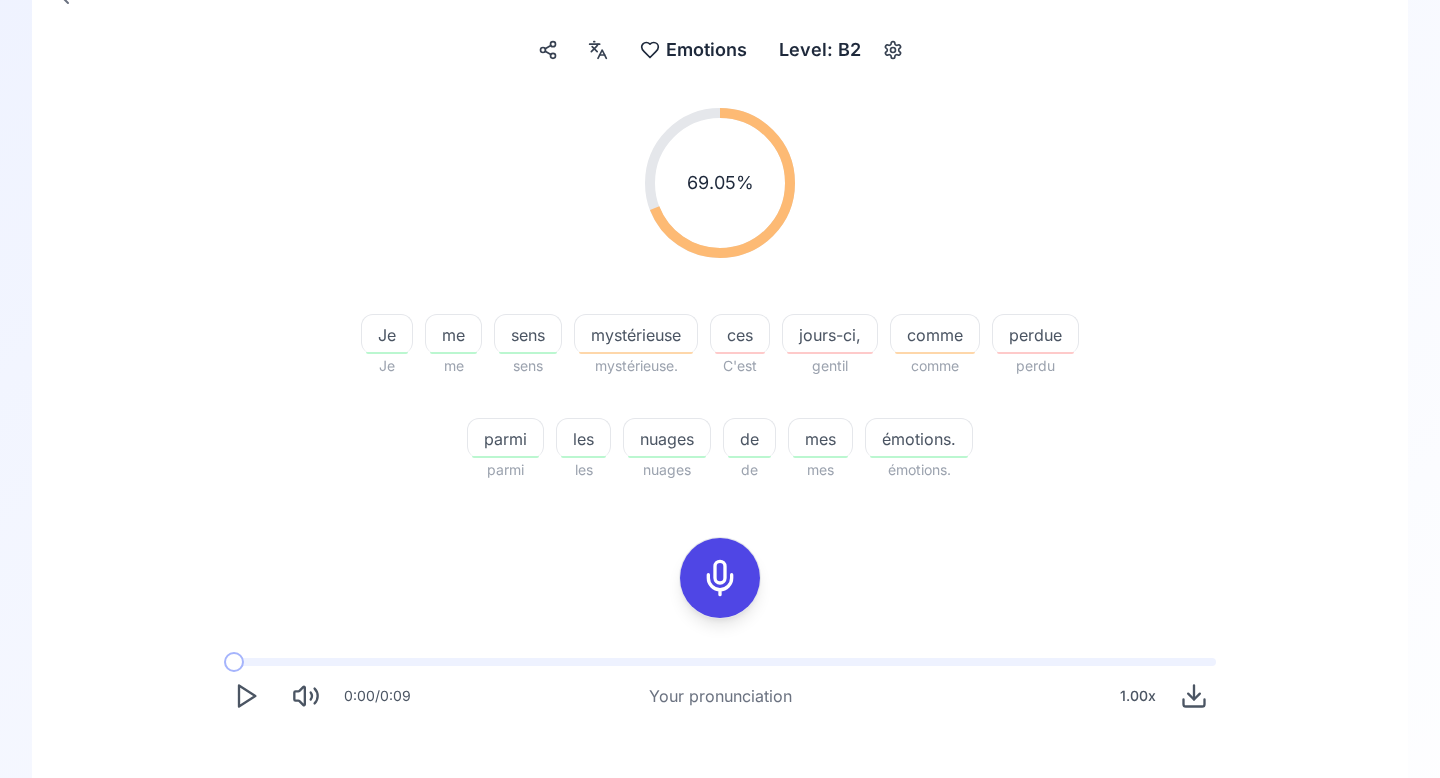 scroll, scrollTop: 0, scrollLeft: 0, axis: both 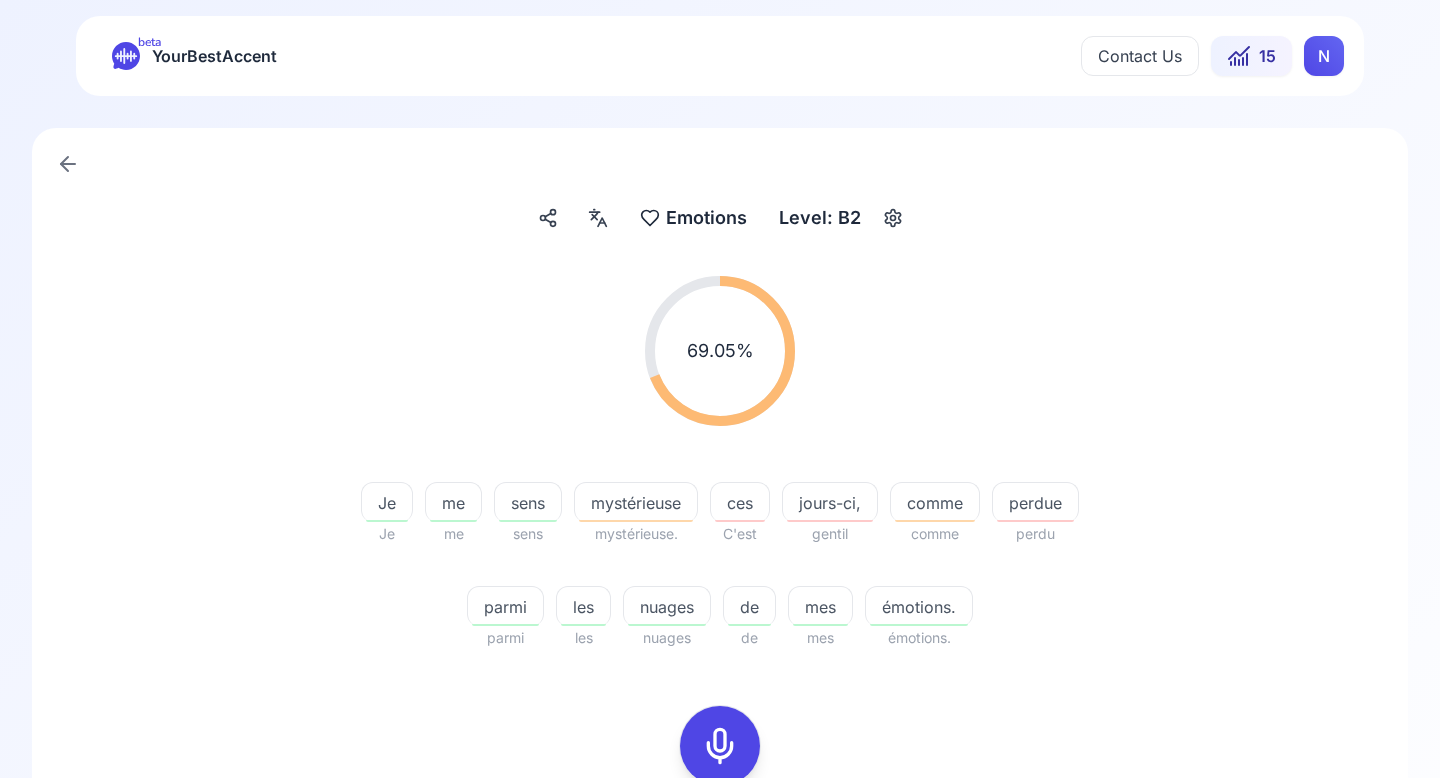 click 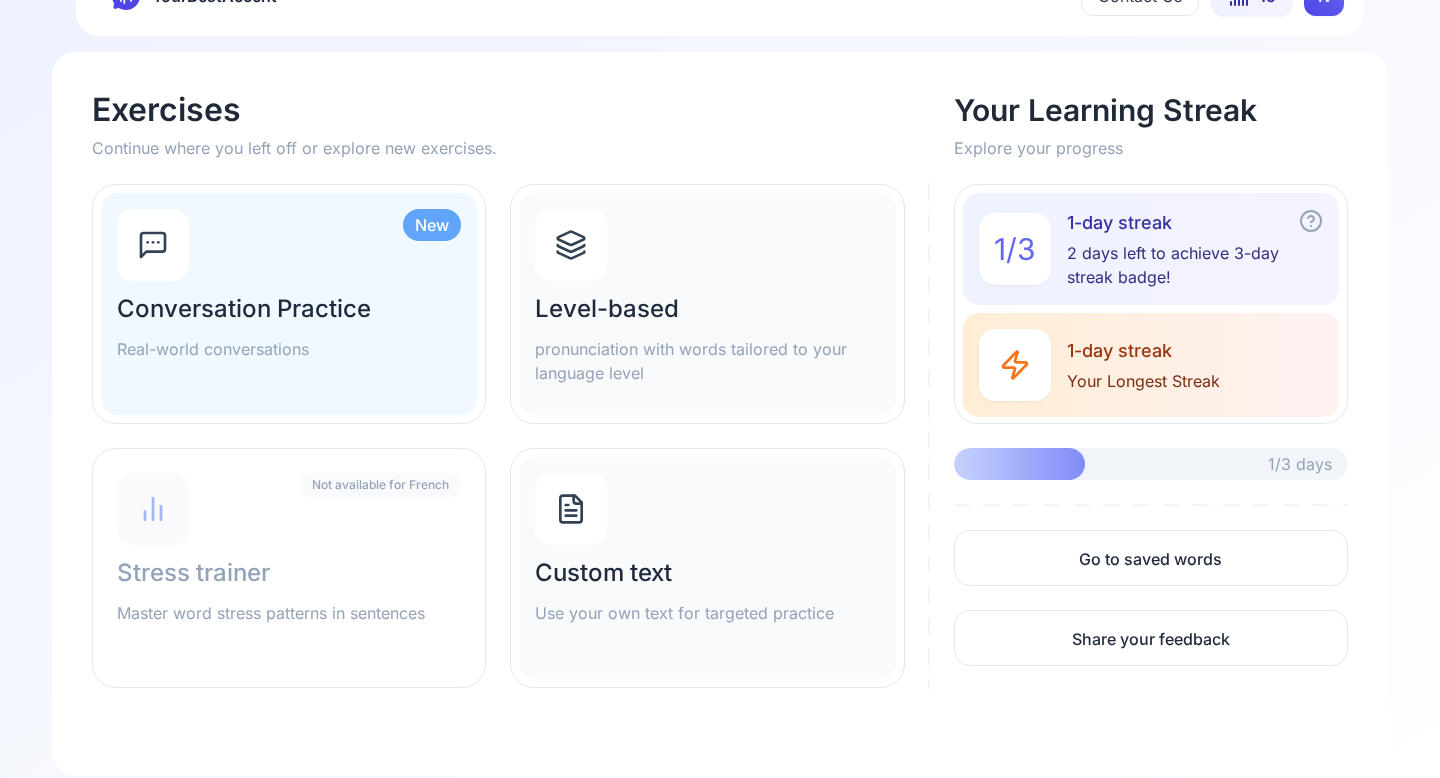 scroll, scrollTop: 0, scrollLeft: 0, axis: both 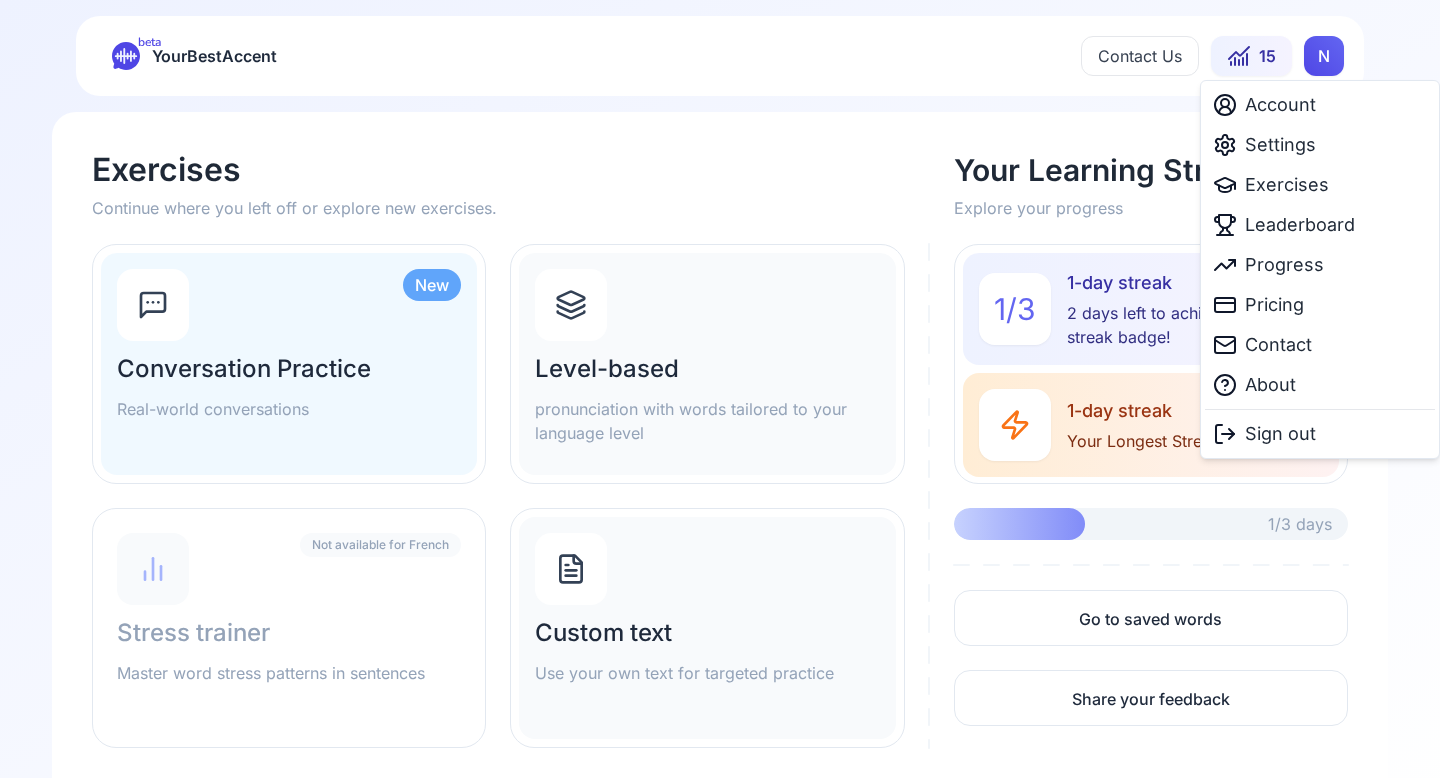 click on "beta YourBestAccent Contact Us 15 N Exercises Continue where you left off or explore new exercises. Your Learning Streak Explore your progress New Conversation Practice Real-world conversations Level-based pronunciation with words tailored to your language level Not available for French Stress trainer Master word stress patterns in sentences Custom text Use your own text for targeted practice 1 / 3 1-day streak 2 days left to achieve 3-day streak badge! 1-day streak Your Longest Streak 1/3 days Go to saved words Share your feedback Our Exercises New Conversation Practice Real-world conversations Level-based pronunciation with words tailored to your language level Stress trainer Master word stress patterns in sentences Custom text Use your own text for targeted practice Translation exercise Translate sentences and improve your vocabulary. Your Learning Streak 1 / 3 1-day streak 2 days left to achieve 3-day streak badge! 1-day streak Your Longest Streak 1/3 days Go to saved words Share your feedback" at bounding box center [720, 389] 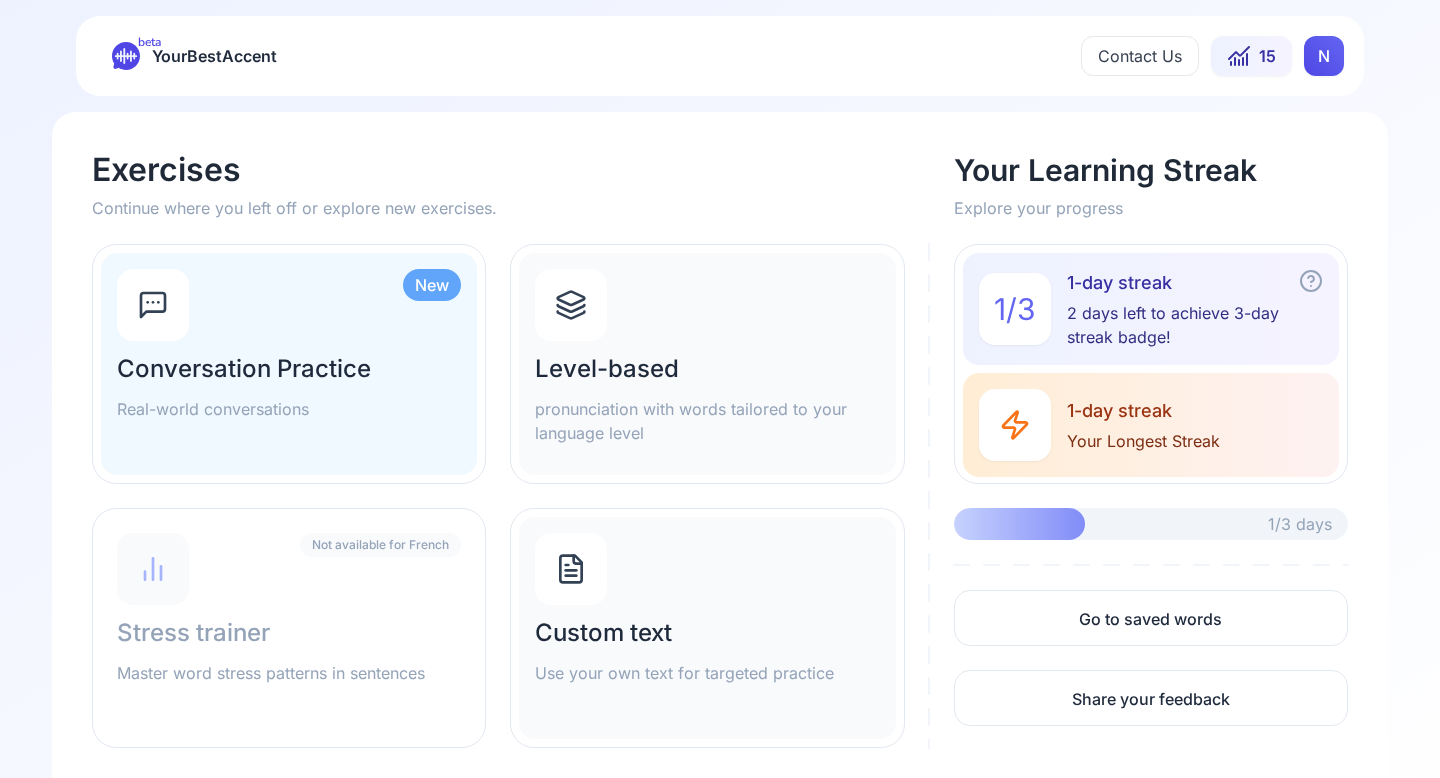 click on "Level-based pronunciation with words tailored to your language level" at bounding box center [707, 399] 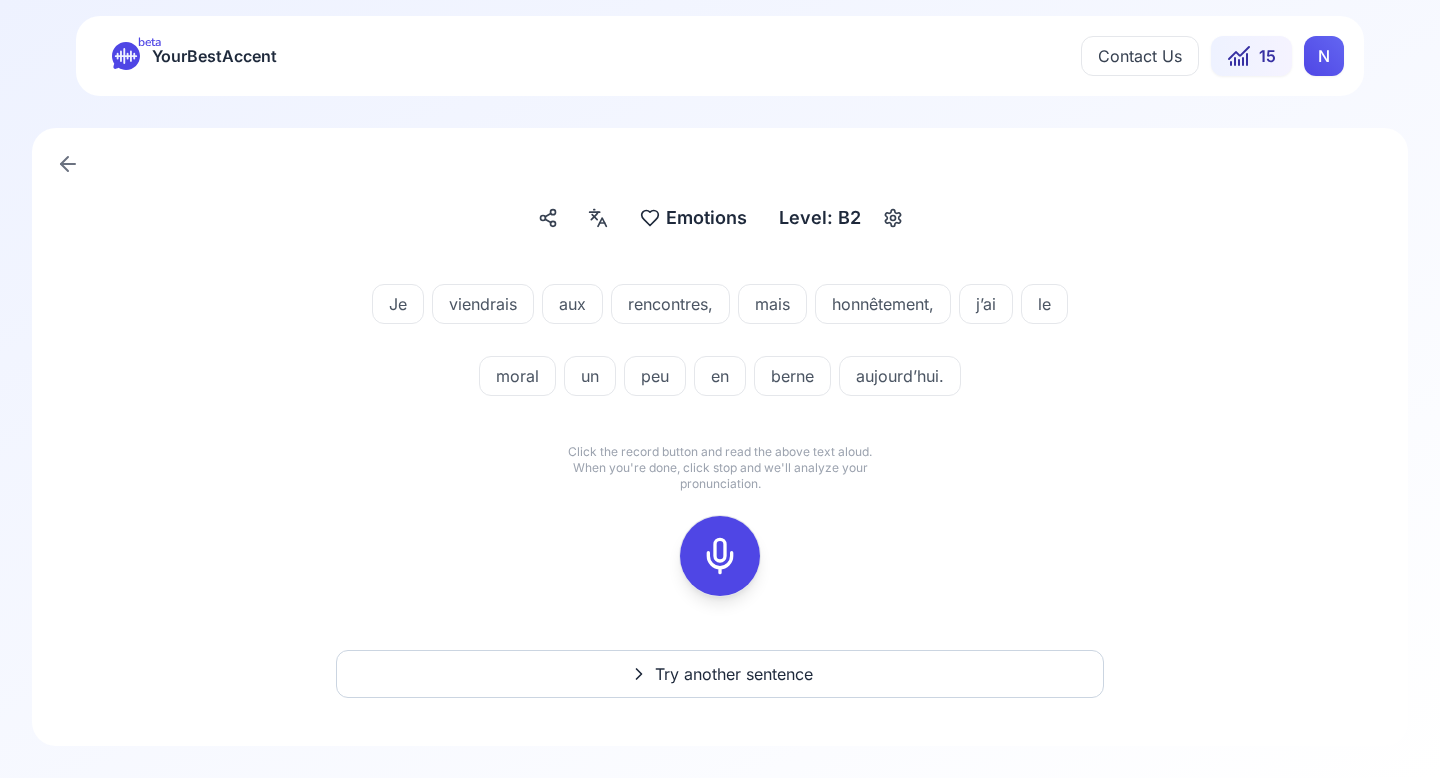 click on "15" at bounding box center (1251, 56) 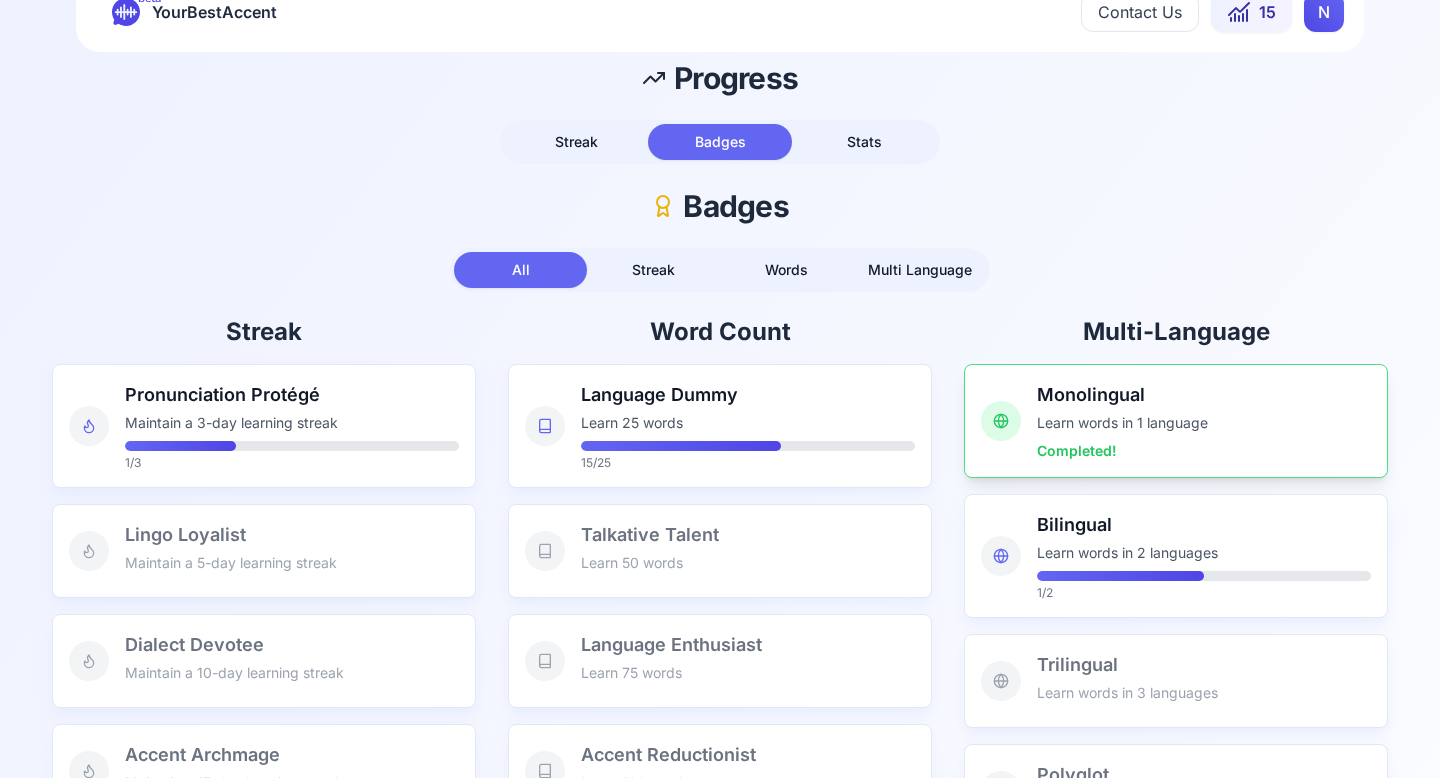 scroll, scrollTop: 0, scrollLeft: 0, axis: both 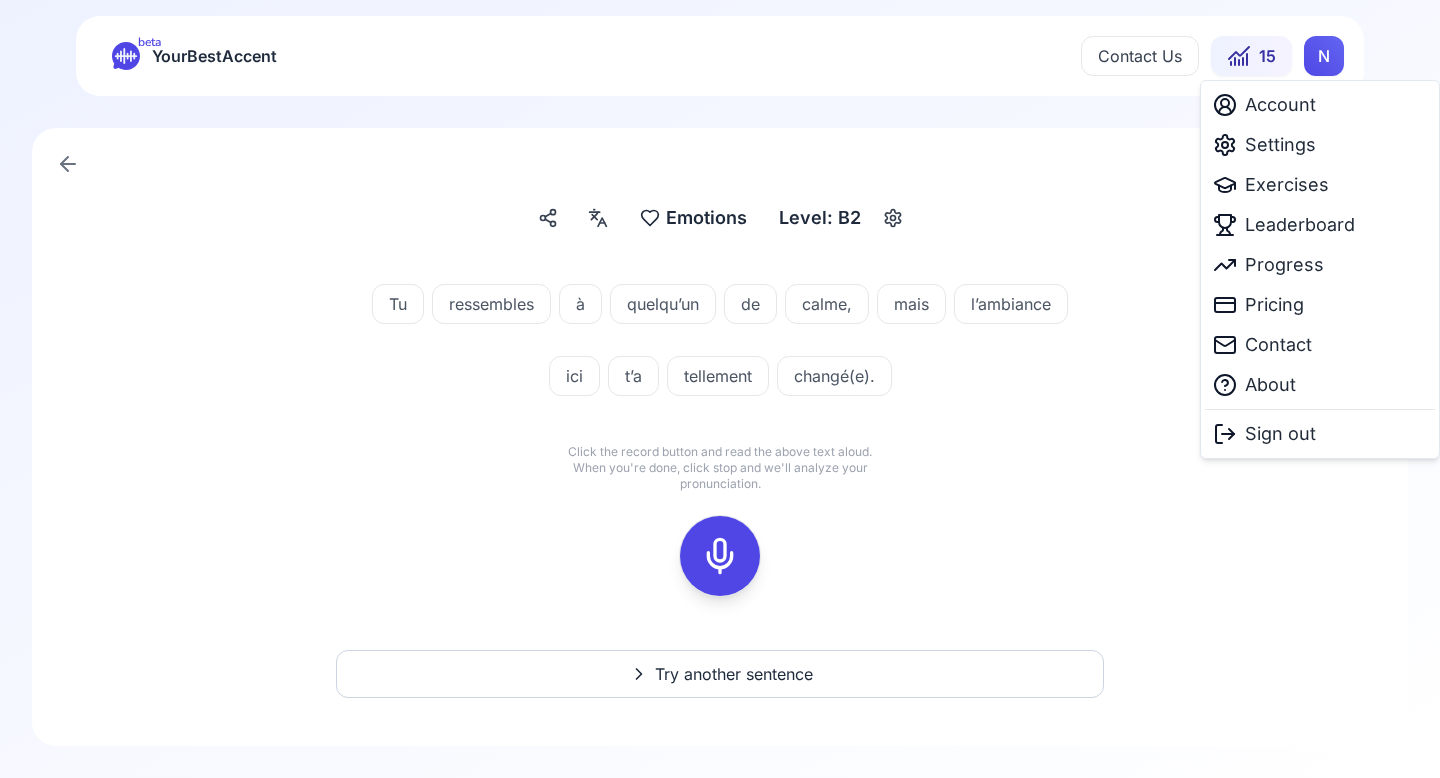 click on "beta YourBestAccent Contact Us 15 N Emotions Emotions Level: B2 Tu ressembles à quelqu’un de calme, mais l’ambiance ici t’a tellement changé(e). Click the record button and read the above text aloud. When you're done, click stop and we'll analyze your pronunciation. Try another sentence
TRANSLATE with    x     **     English         Arabic Hebrew Polish     Bulgarian Hindi Portuguese     Catalan Hmong Daw Romanian     Chinese Simplified Hungarian Russian     Chinese Traditional Indonesian Slovak     Czech Italian Slovenian     Danish Japanese Spanish     Dutch Klingon Swedish     English Korean Thai     Estonian Latvian Turkish     Finnish Lithuanian Ukrainian     French Malay Urdu     German Maltese Vietnamese     Greek Norwegian Welsh     Haitian Creole Persian                                           TRANSLATE with         COPY THE URL BELOW                         Back                 EMBED THE SNIPPET BELOW IN YOUR SITE               Bing Webmaster Portal   Back" at bounding box center [720, 389] 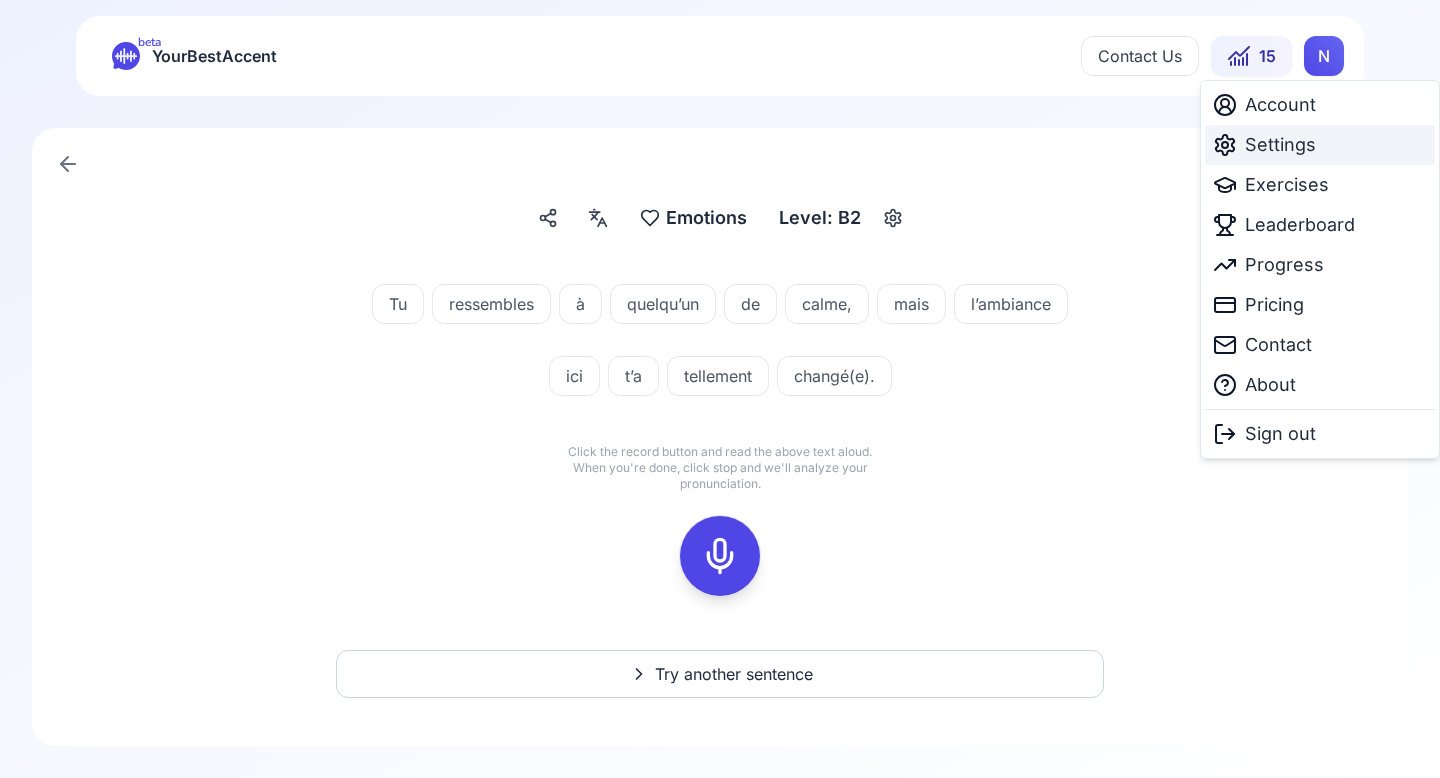 click on "Settings" at bounding box center (1280, 145) 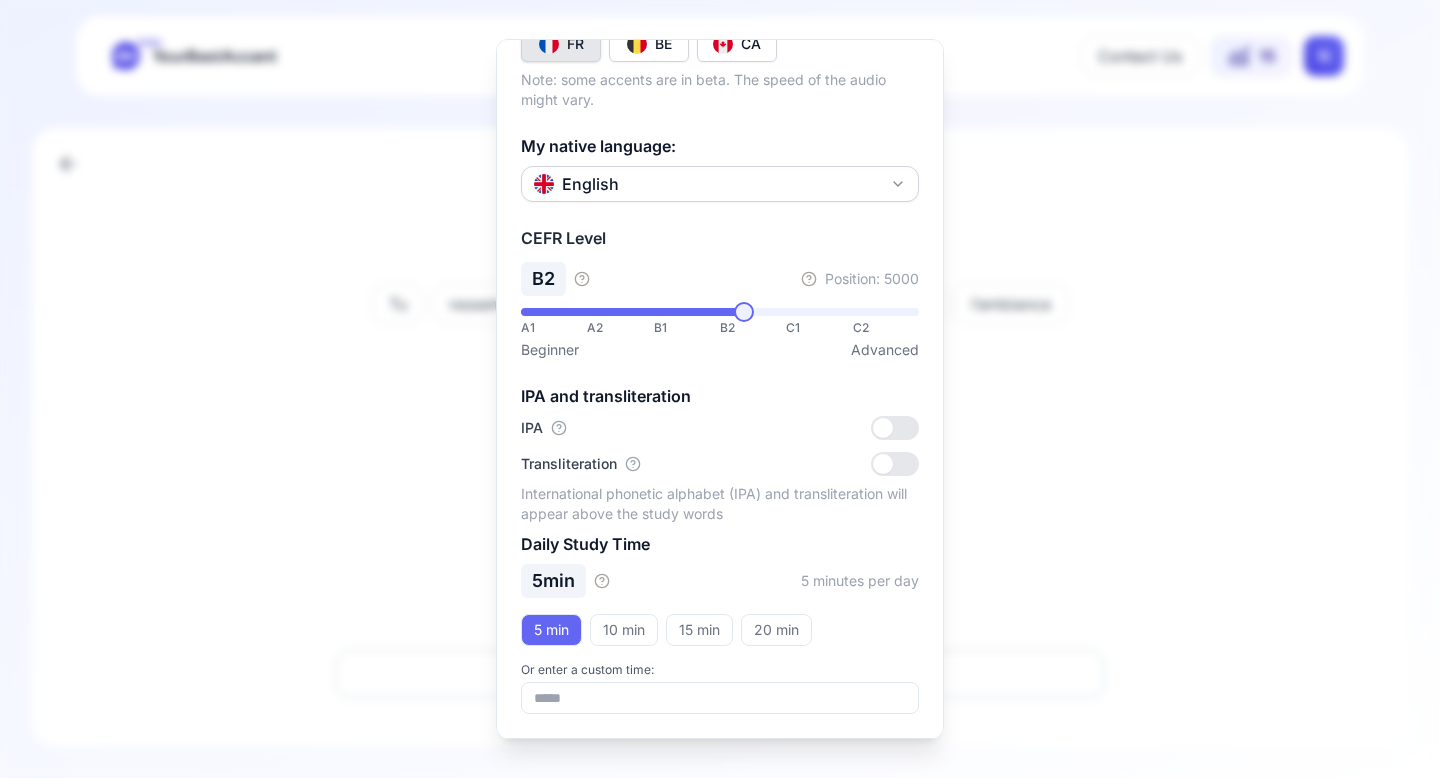 scroll, scrollTop: 0, scrollLeft: 0, axis: both 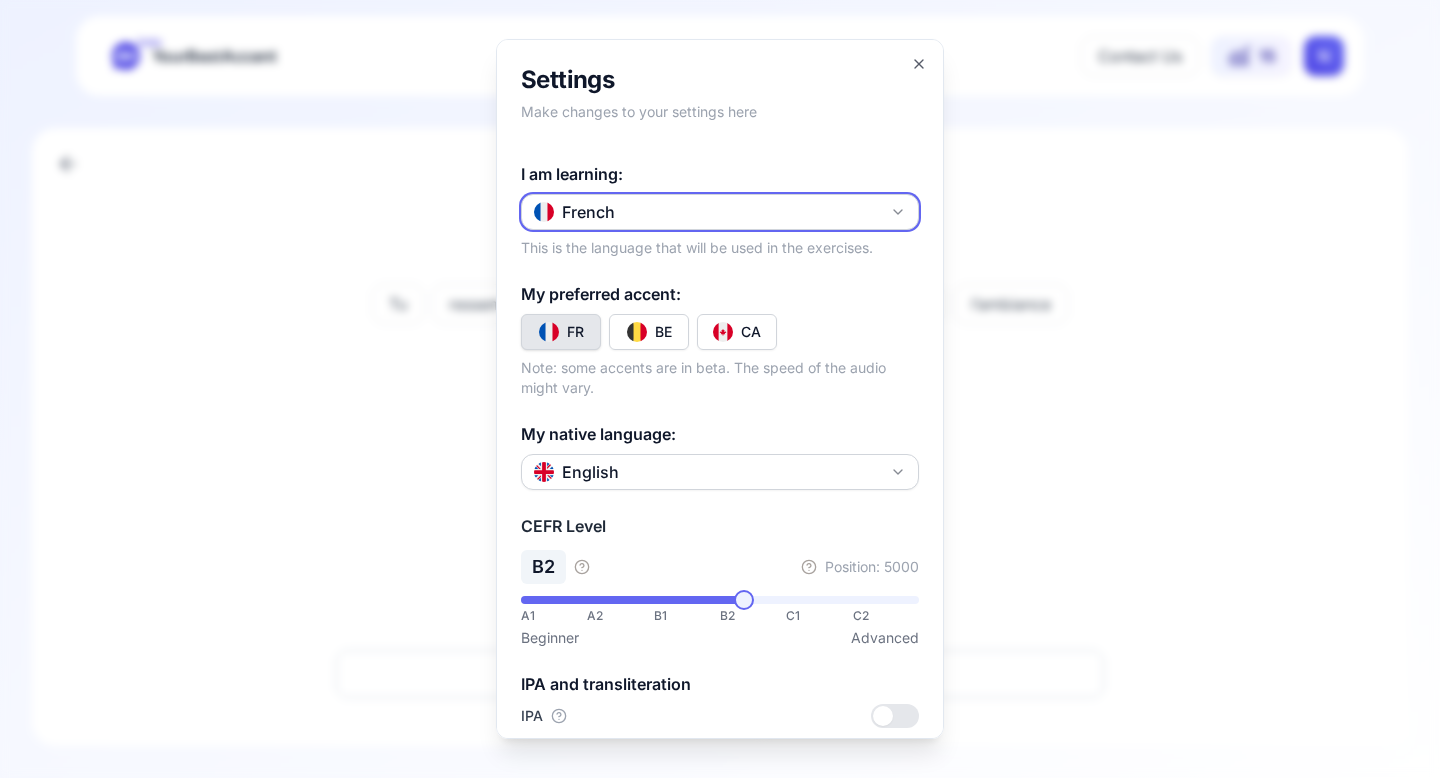 click on "French" at bounding box center (720, 212) 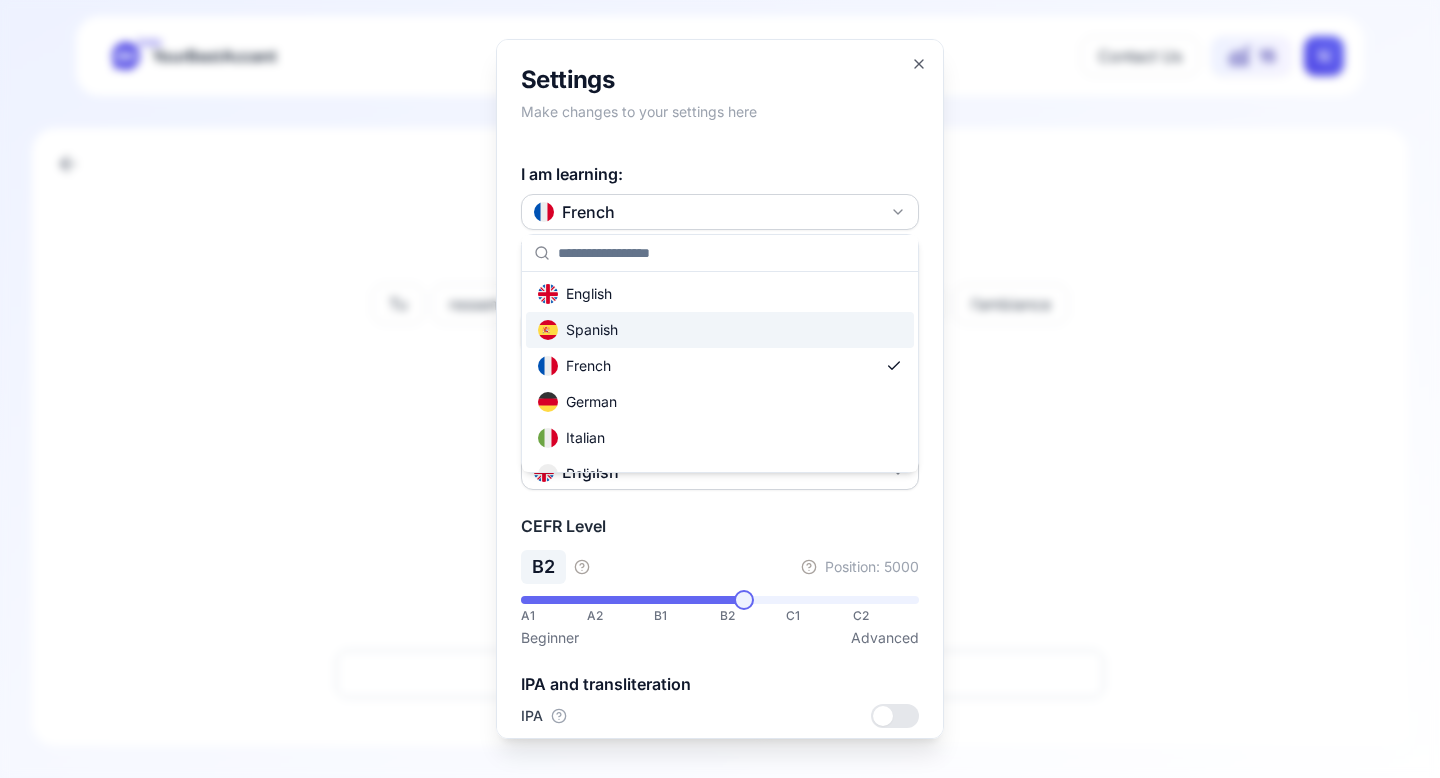click on "Spanish" at bounding box center [720, 330] 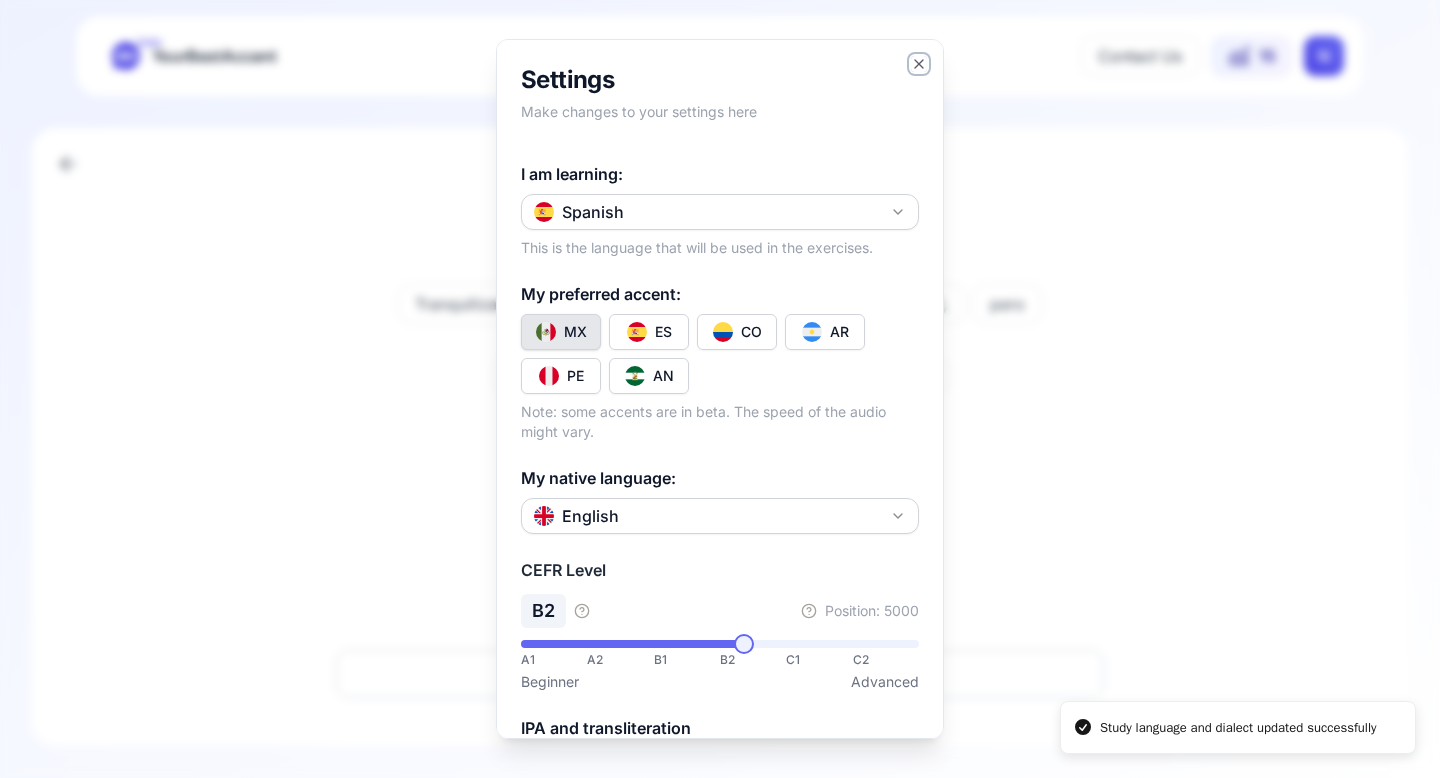 click 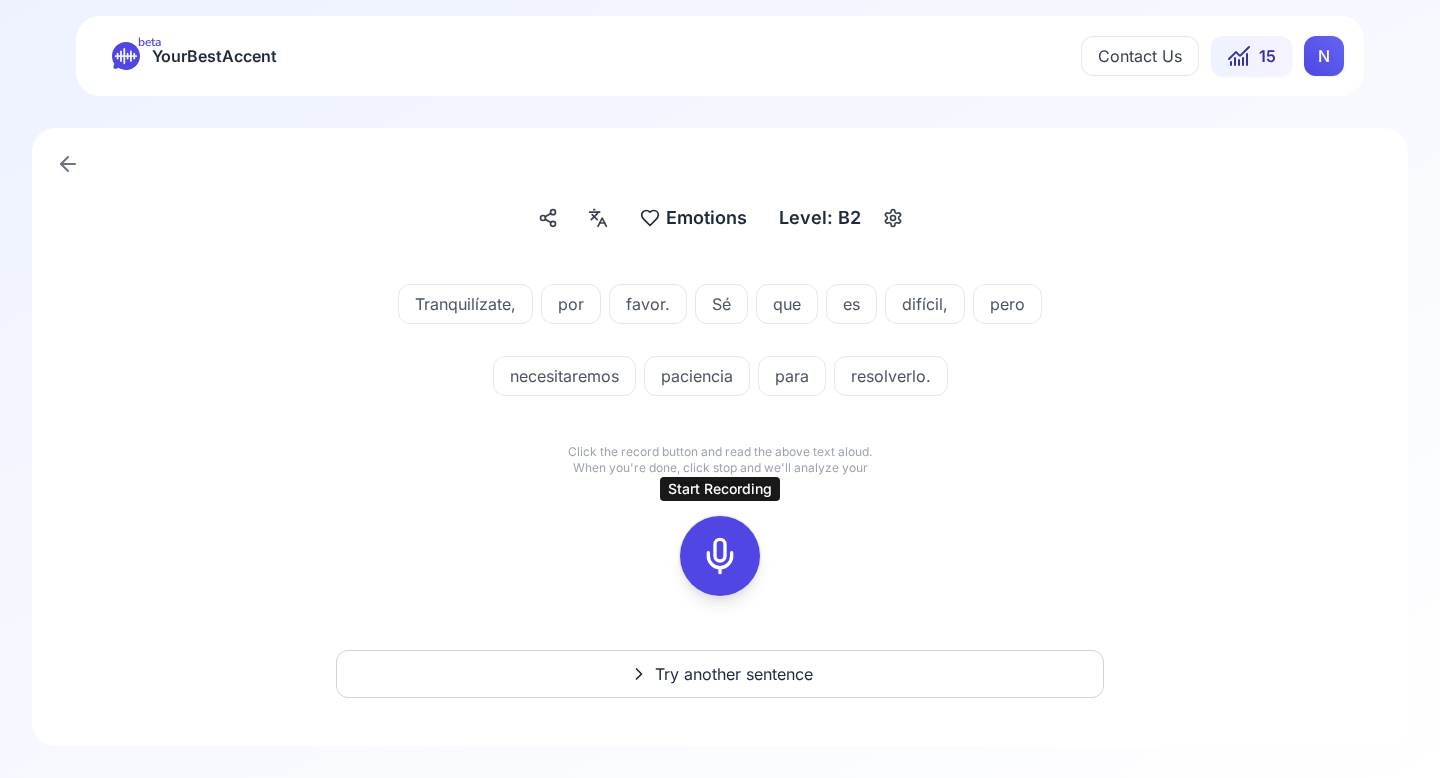 click 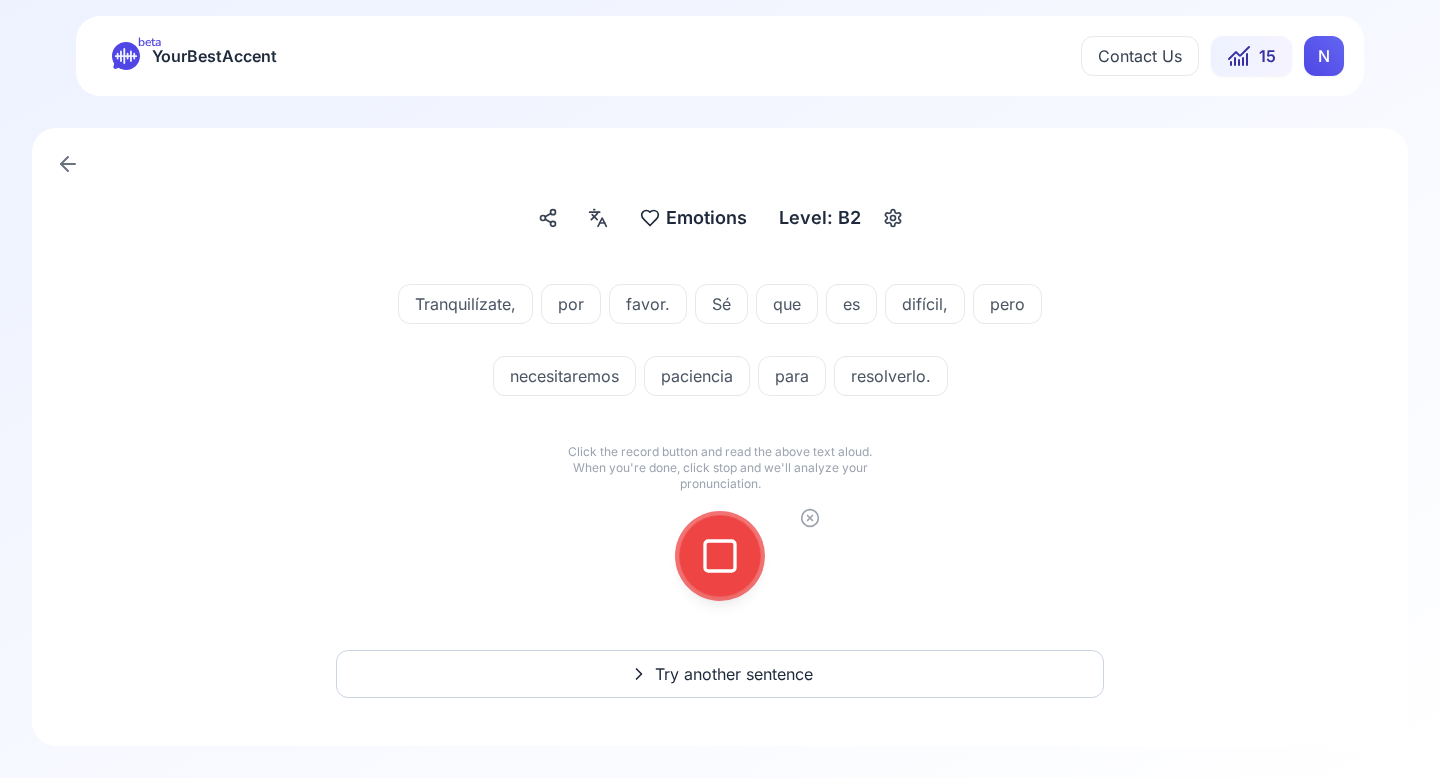 click 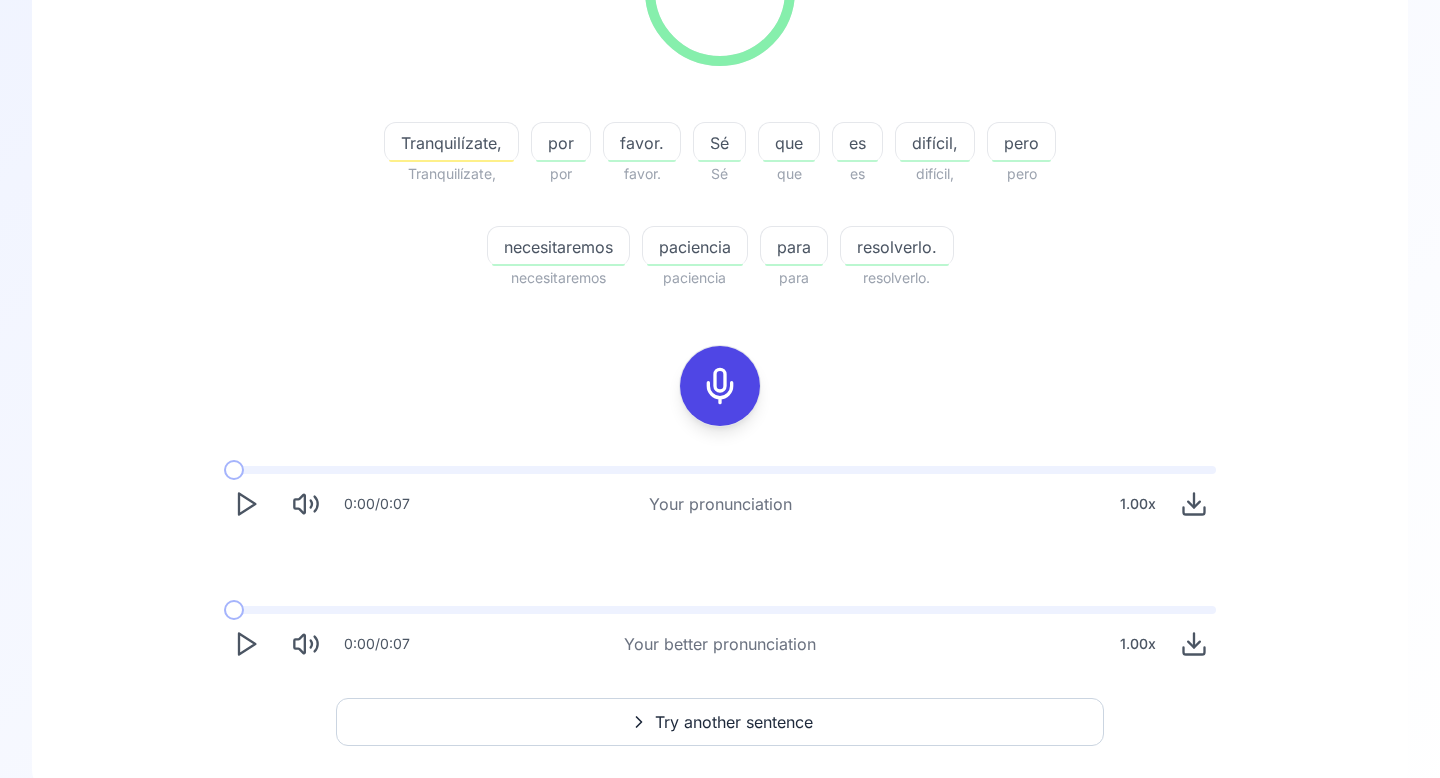 scroll, scrollTop: 361, scrollLeft: 0, axis: vertical 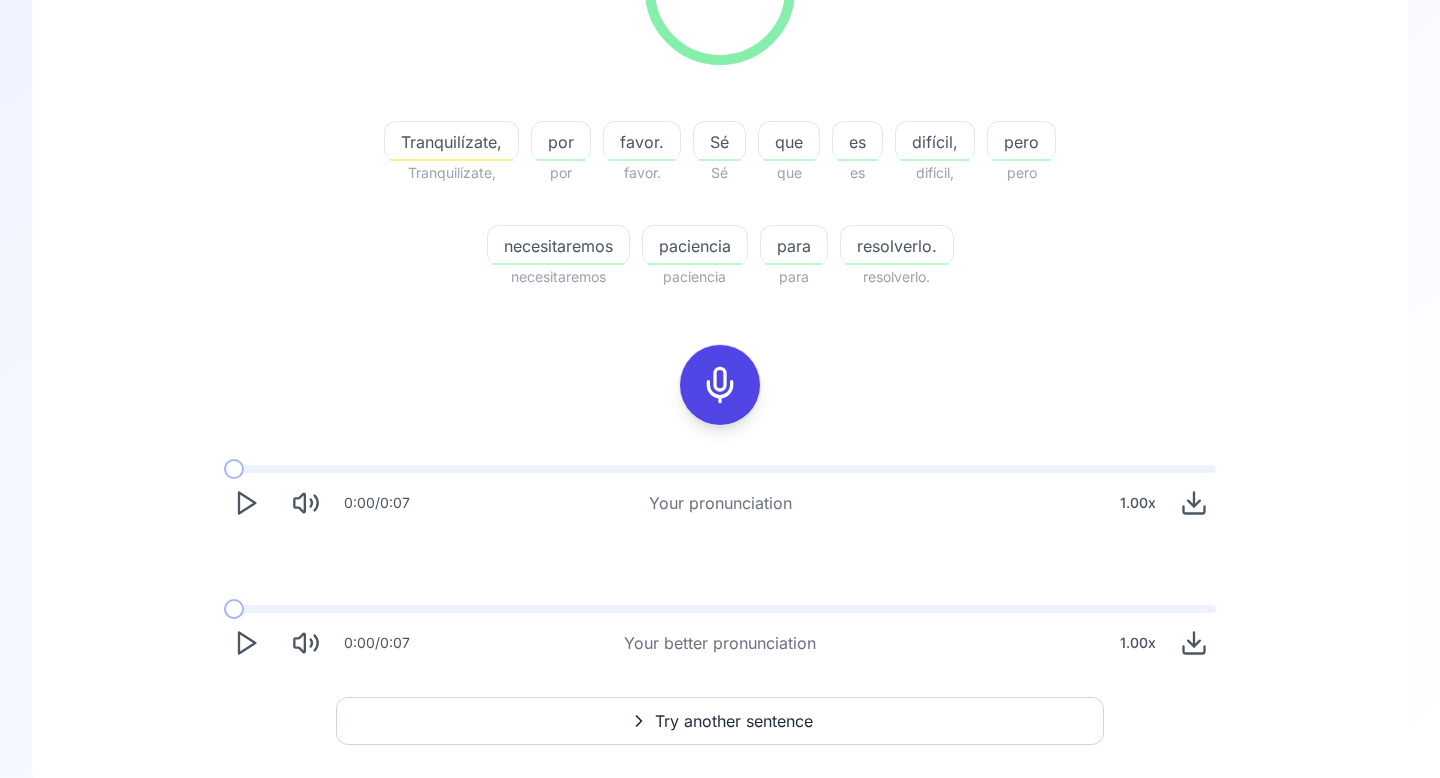 click 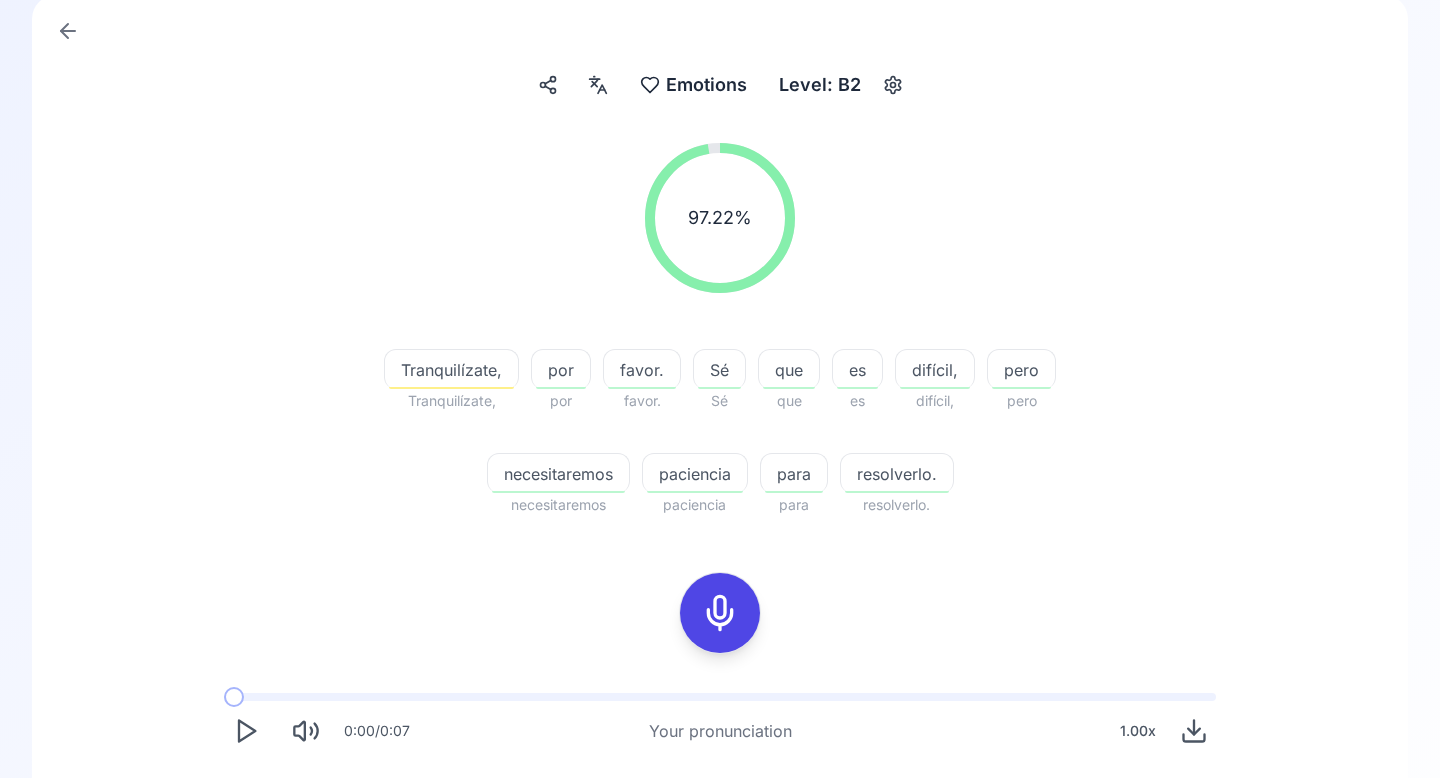 scroll, scrollTop: 304, scrollLeft: 0, axis: vertical 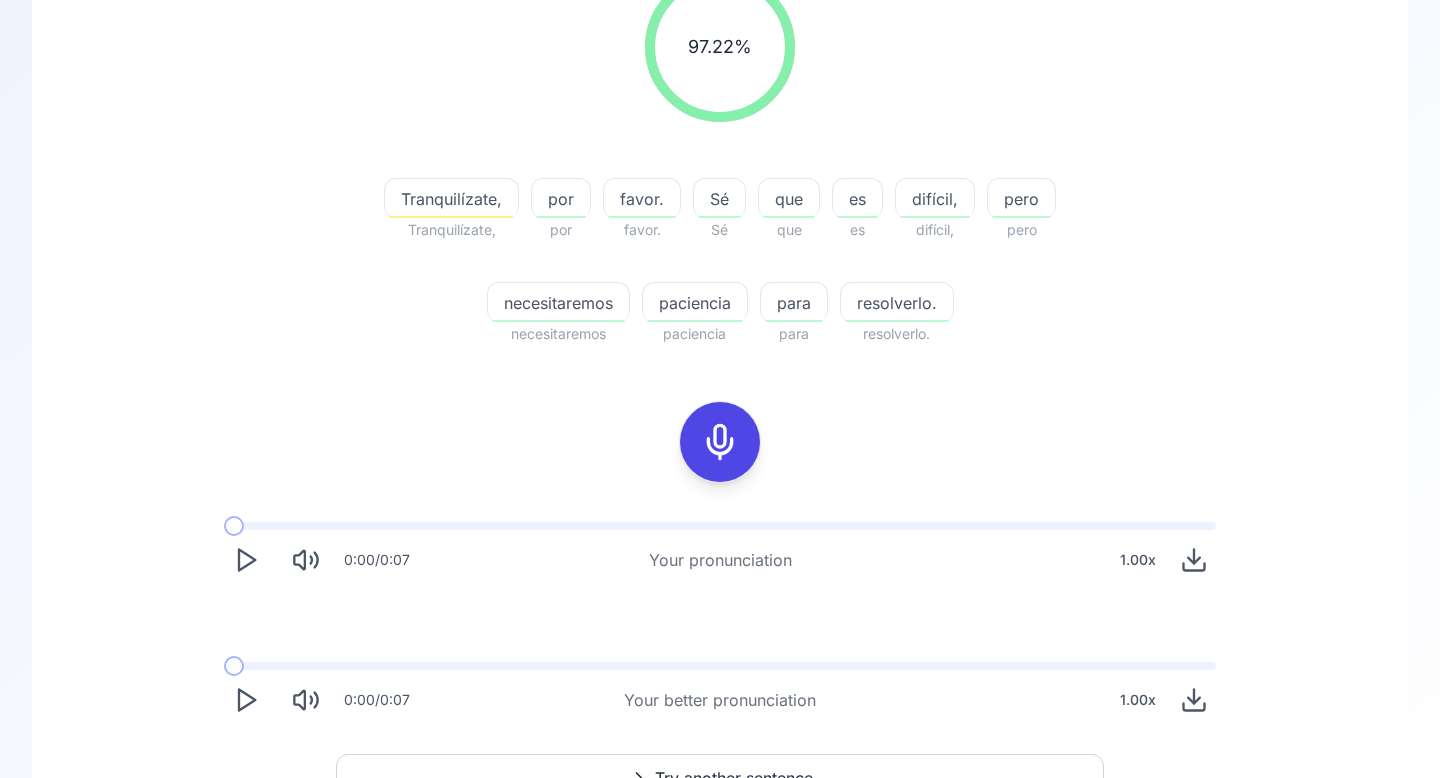 click 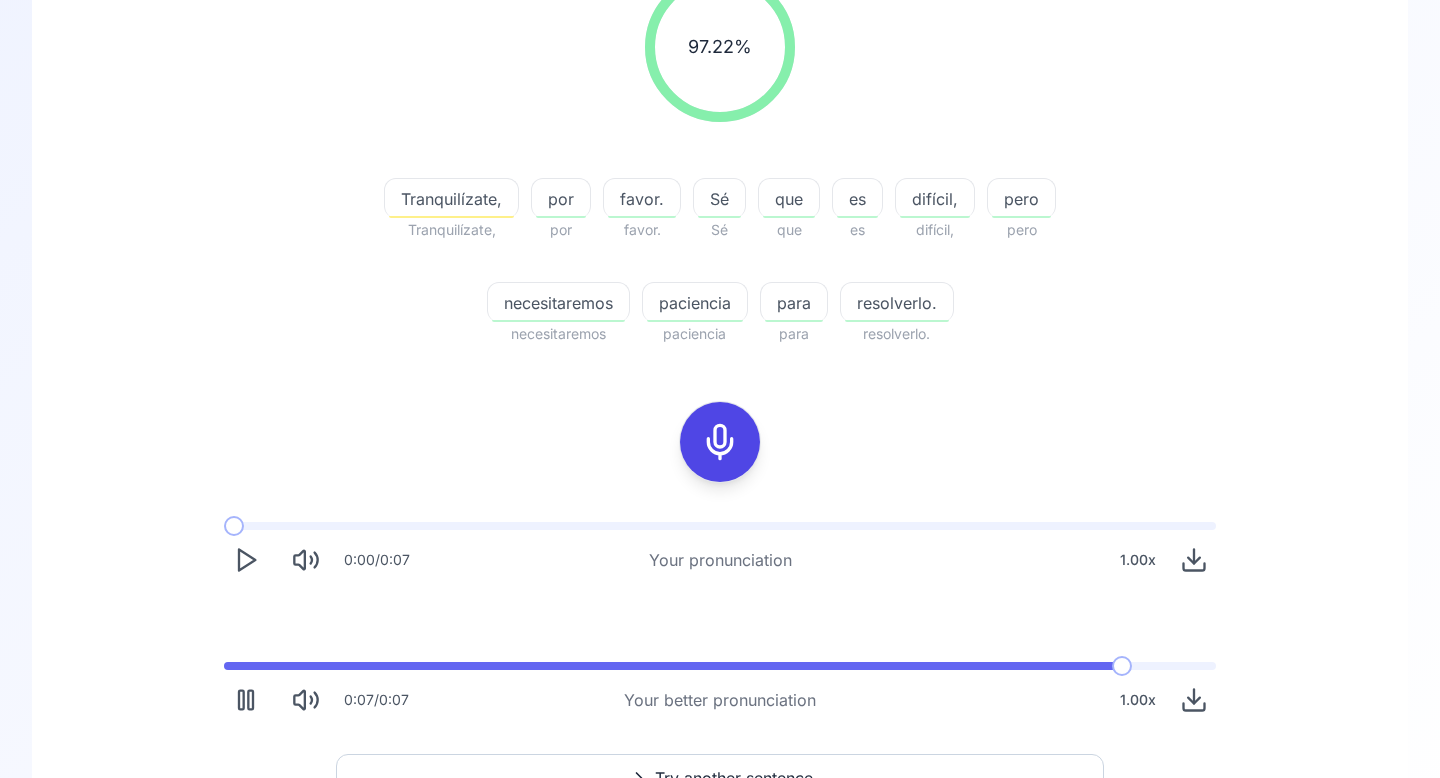click 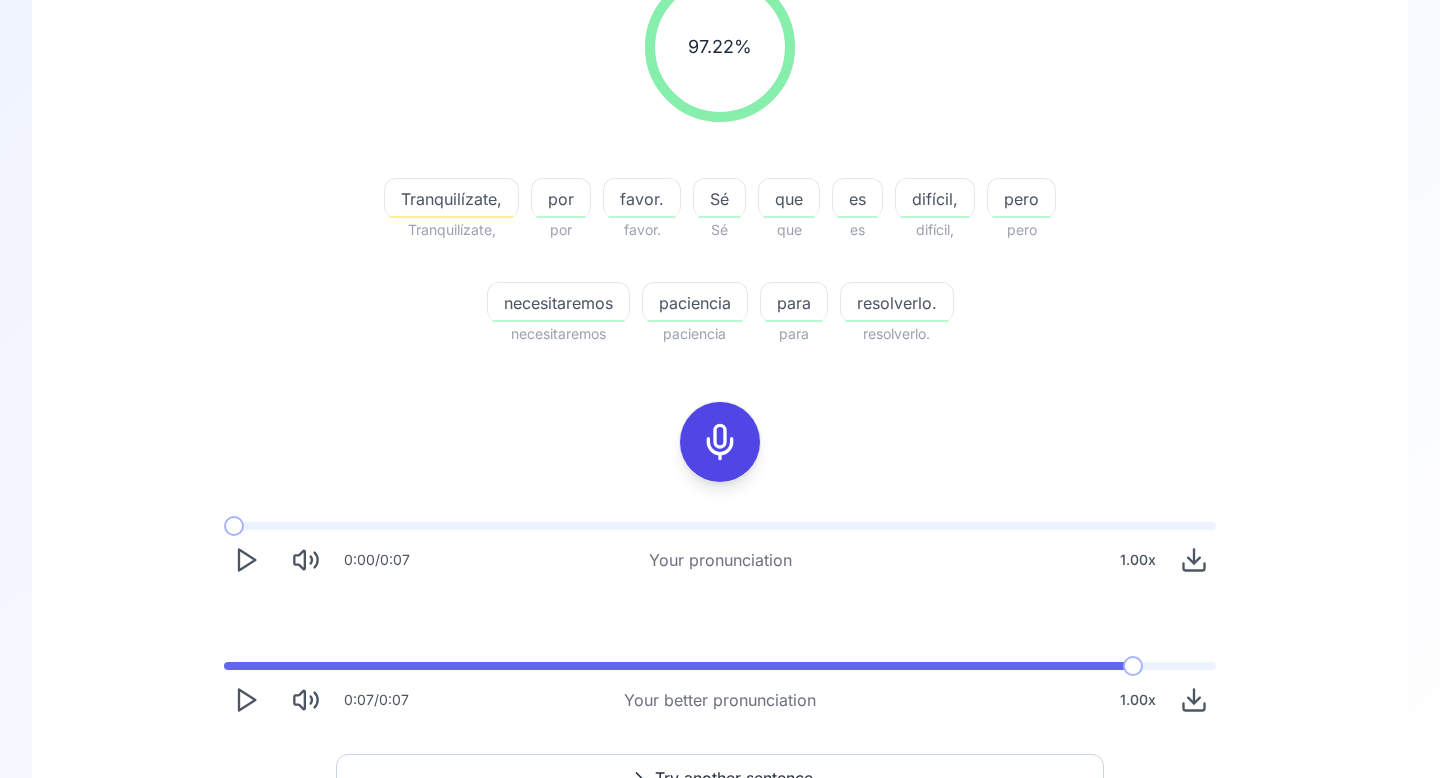 scroll, scrollTop: 0, scrollLeft: 0, axis: both 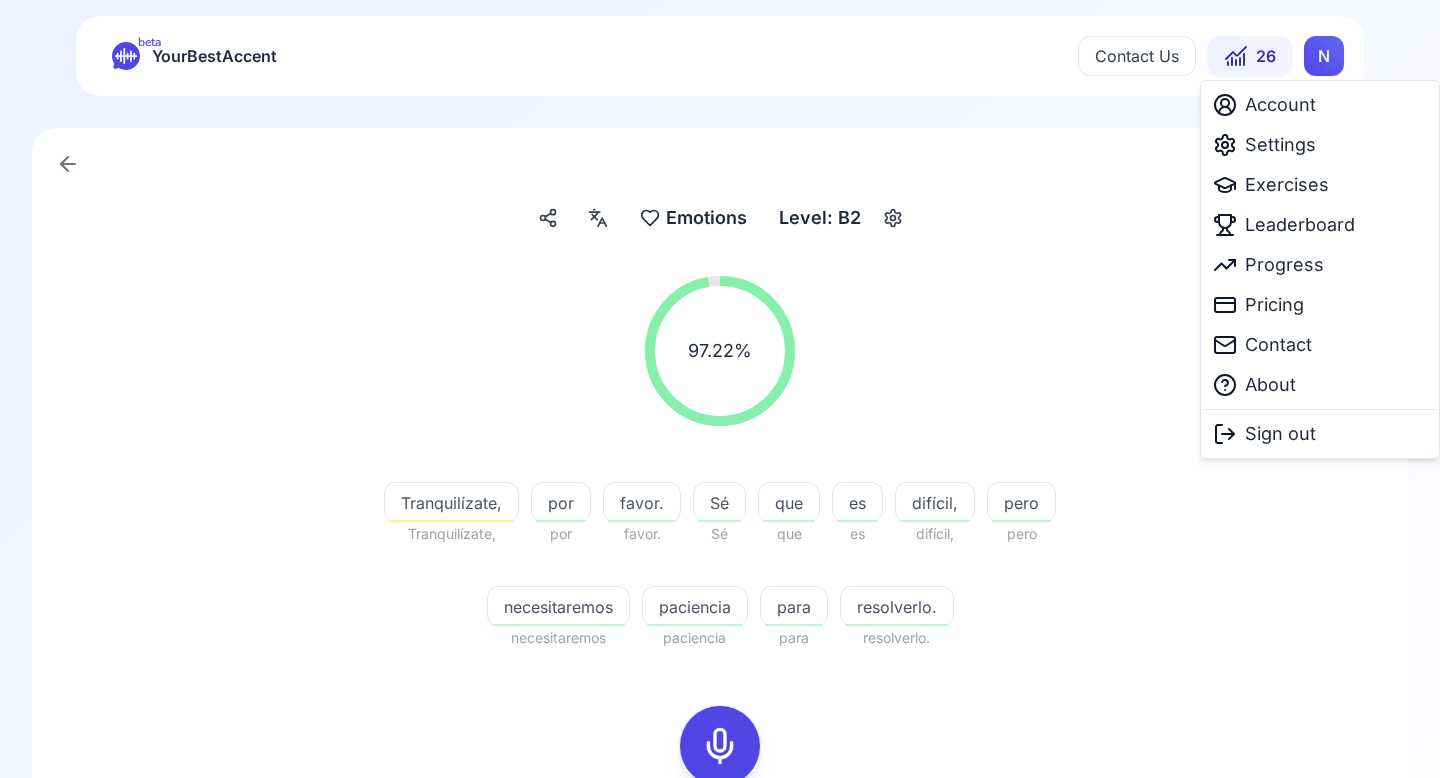 click on "beta YourBestAccent Contact Us 26 N Emotions Emotions Level: B2 97.22 % 97.22 % Tranquilízate, Tranquilízate, por por favor. favor. Sé Sé que que es es difícil, difícil, pero pero necesitaremos necesitaremos [PERSON_NAME] para para resolverlo. resolverlo. 0:00  /  0:07 Your pronunciation 1.00 x 0:07  /  0:07 Your better pronunciation 1.00 x Try another sentence
TRANSLATE with    x     **     English         Arabic Hebrew Polish     Bulgarian Hindi Portuguese     Catalan Hmong Daw Romanian     Chinese Simplified Hungarian Russian     Chinese Traditional Indonesian Slovak     Czech Italian Slovenian     Danish Japanese Spanish     Dutch Klingon Swedish     English Korean Thai     Estonian Latvian Turkish     Finnish Lithuanian Ukrainian     French Malay Urdu     German Maltese Vietnamese     Greek Norwegian Welsh     Haitian Creole Persian                                           TRANSLATE with         COPY THE URL BELOW                         Back" at bounding box center [720, 389] 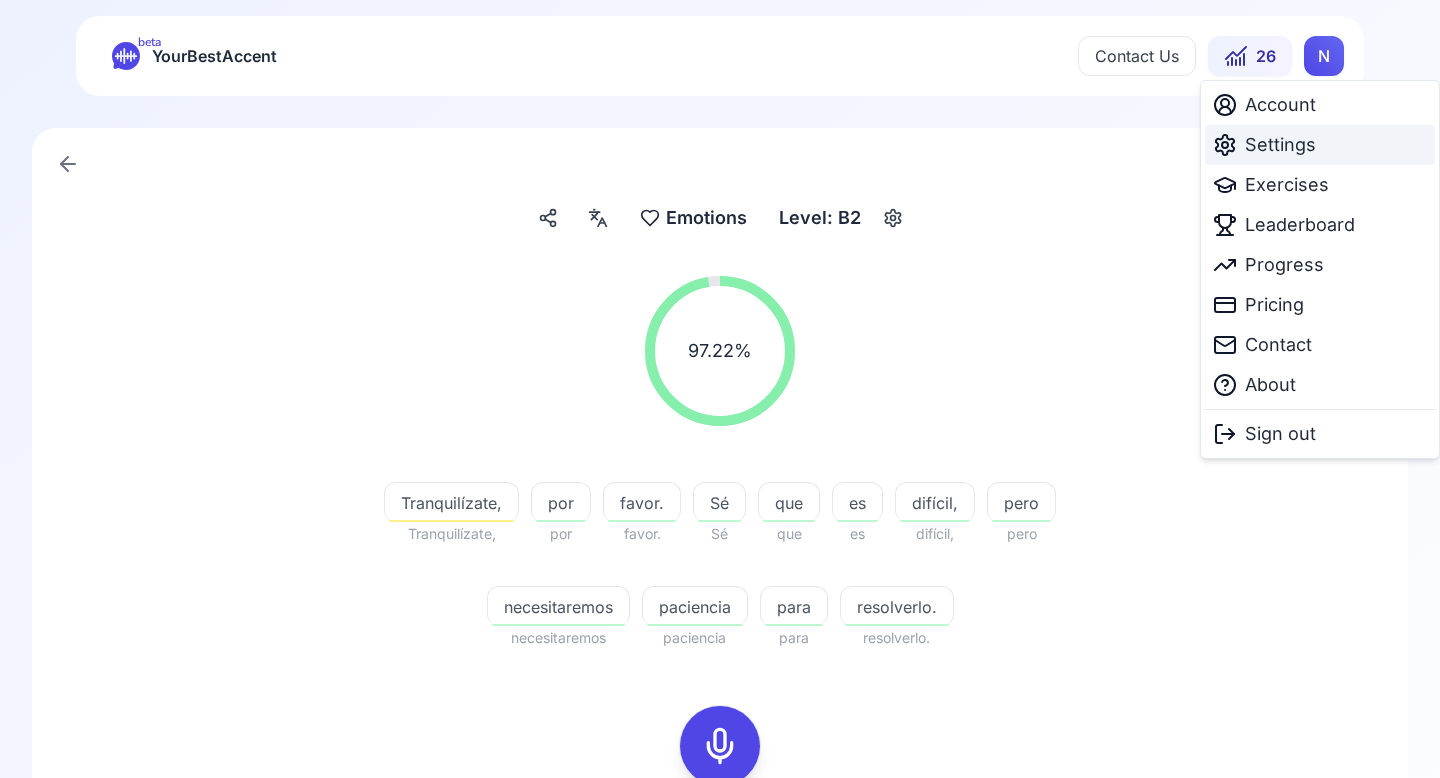 click on "Settings" at bounding box center (1280, 145) 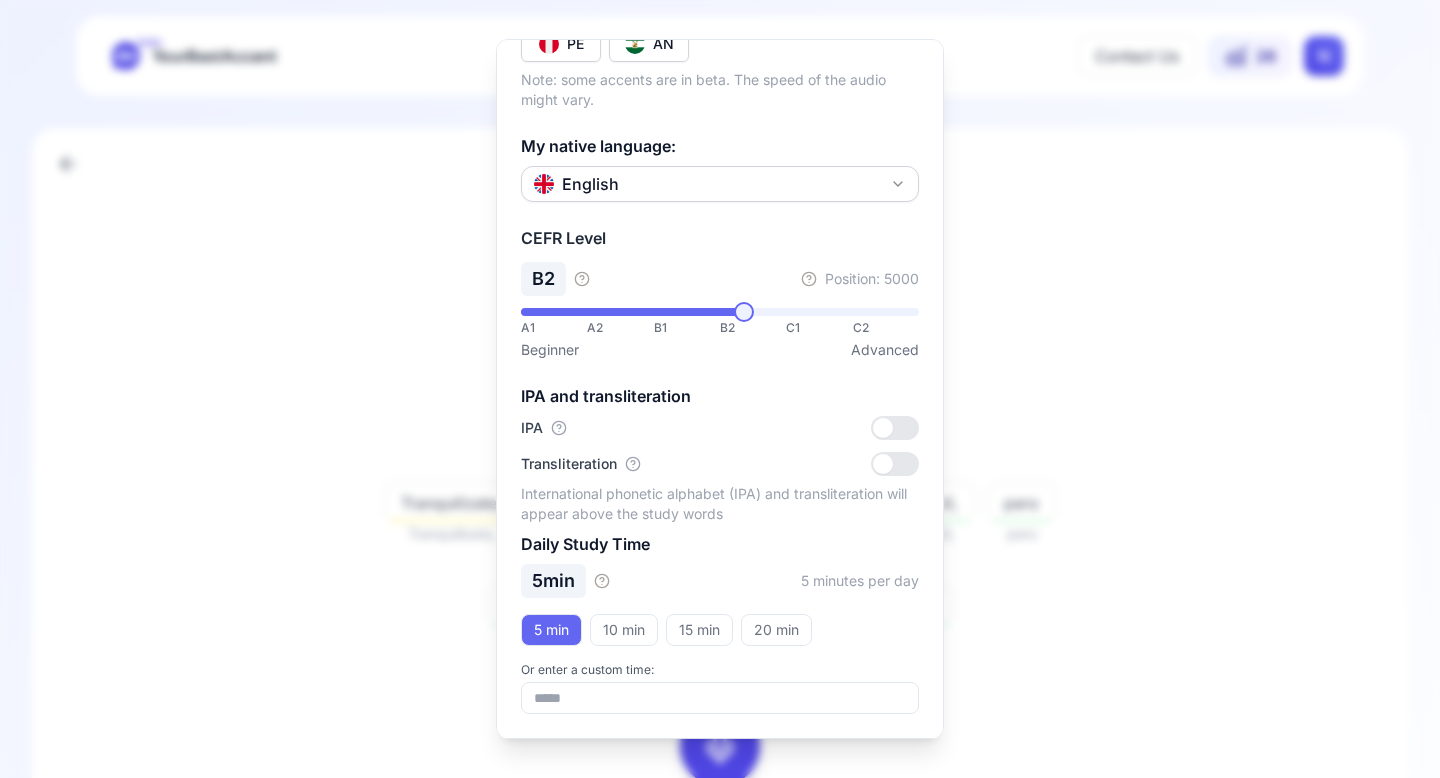scroll, scrollTop: 0, scrollLeft: 0, axis: both 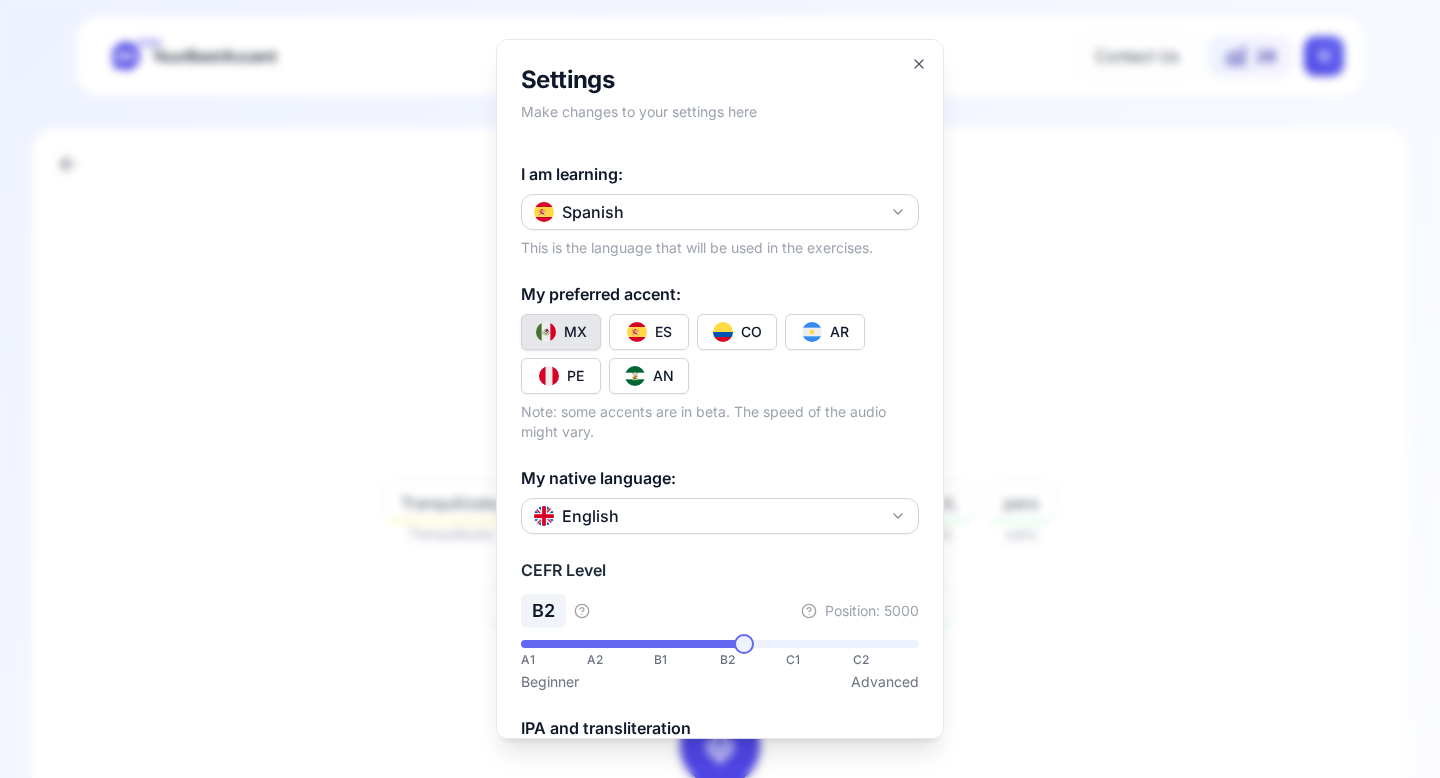 click on "**********" at bounding box center (720, 389) 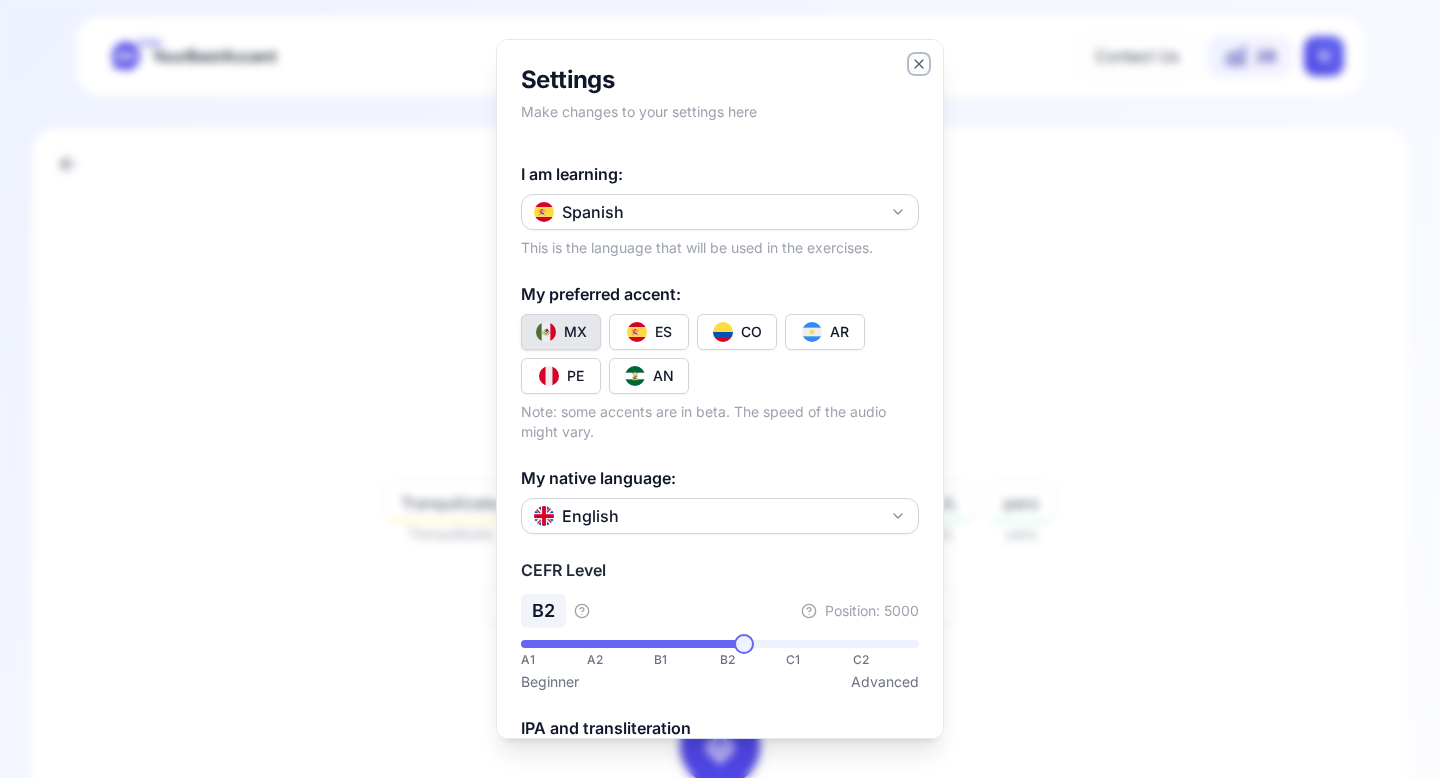 click 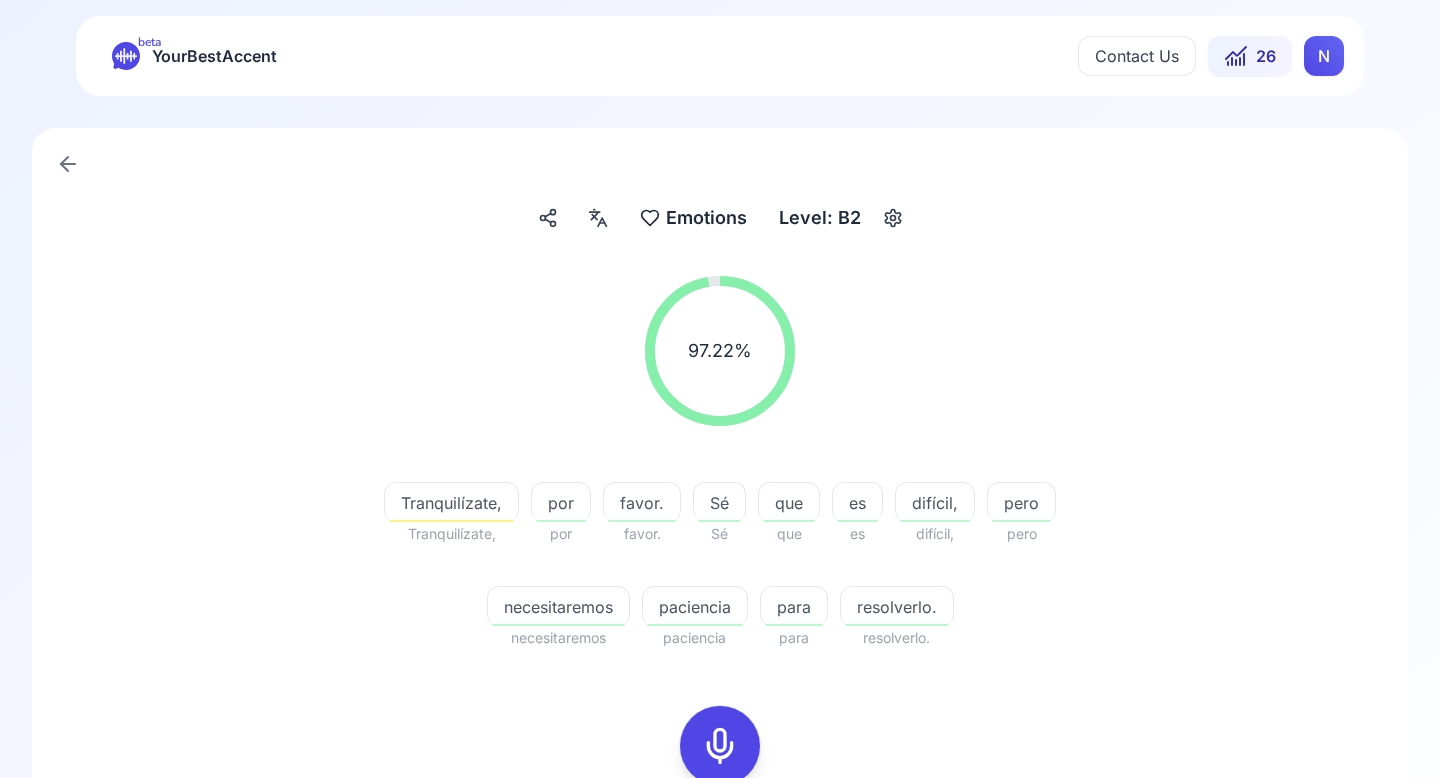 click on "beta YourBestAccent Contact Us 26 N Emotions Emotions Level: B2 97.22 % 97.22 % Tranquilízate, Tranquilízate, por por favor. favor. Sé Sé que que es es difícil, difícil, pero pero necesitaremos necesitaremos [PERSON_NAME] para para resolverlo. resolverlo. 0:00  /  0:07 Your pronunciation 1.00 x 0:07  /  0:07 Your better pronunciation 1.00 x Try another sentence
TRANSLATE with    x     **     English         Arabic Hebrew Polish     Bulgarian Hindi Portuguese     Catalan Hmong Daw Romanian     Chinese Simplified Hungarian Russian     Chinese Traditional Indonesian Slovak     Czech Italian Slovenian     Danish Japanese Spanish     Dutch Klingon Swedish     English Korean Thai     Estonian Latvian Turkish     Finnish Lithuanian Ukrainian     French Malay Urdu     German Maltese Vietnamese     Greek Norwegian Welsh     Haitian Creole Persian                                           TRANSLATE with         COPY THE URL BELOW                         Back" at bounding box center (720, 389) 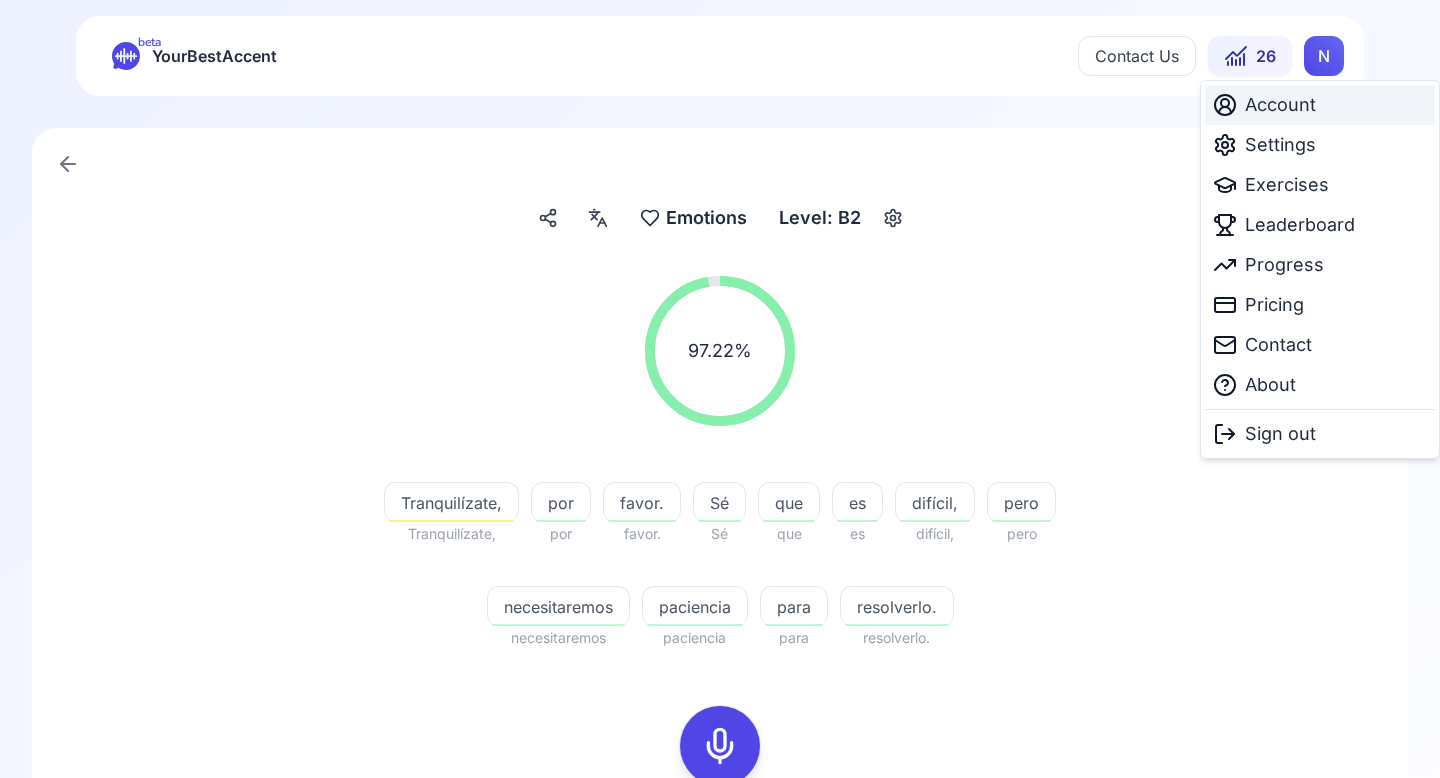 click on "Account" at bounding box center [1280, 105] 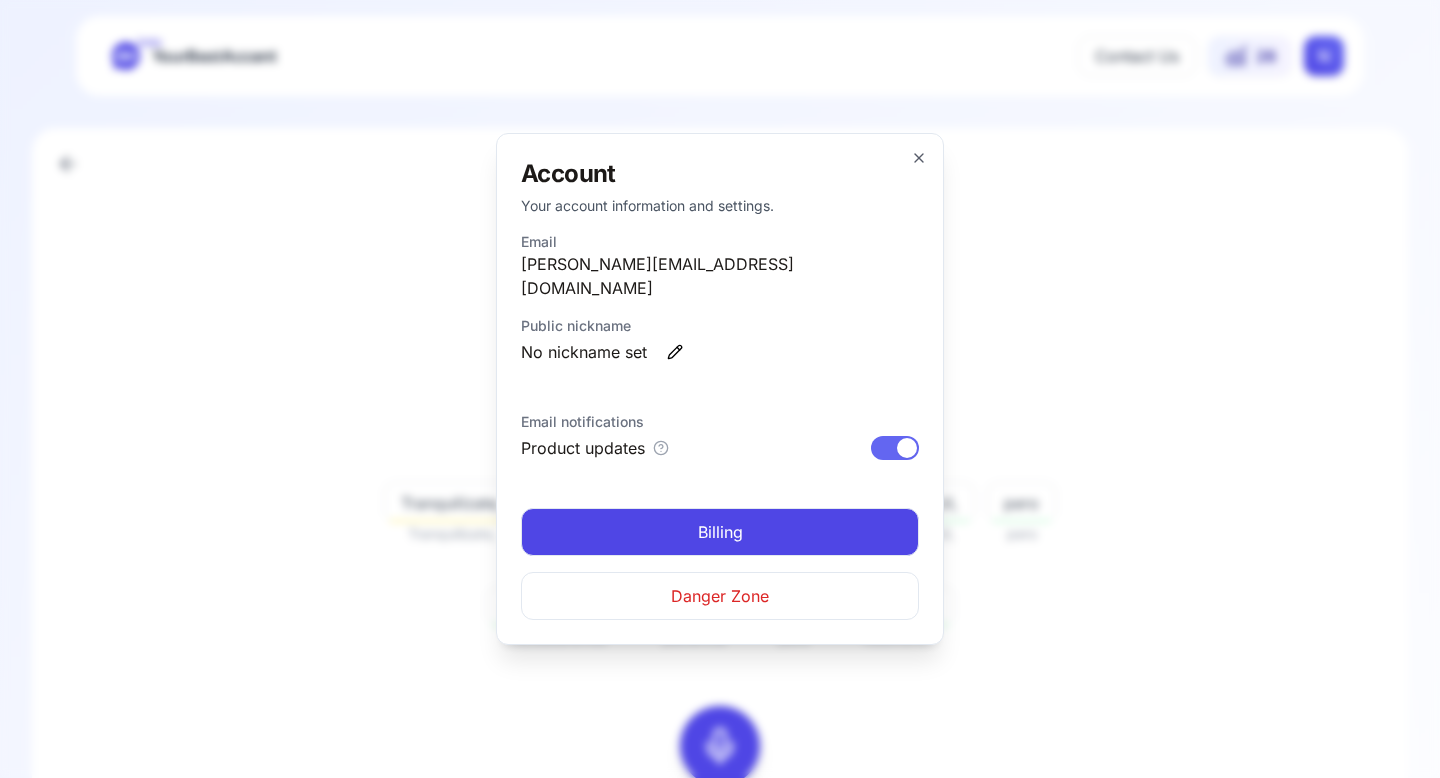 click on "Danger Zone" at bounding box center [720, 596] 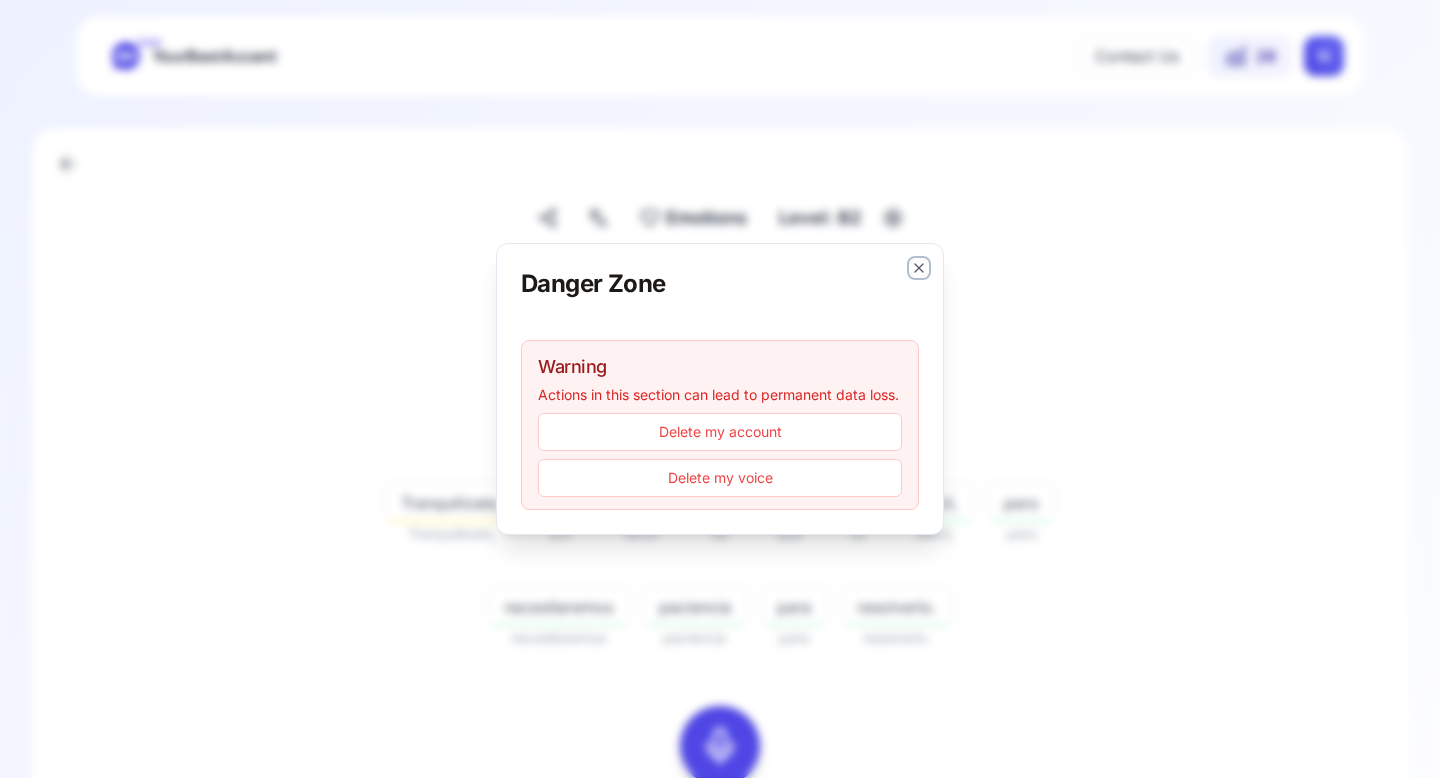 click 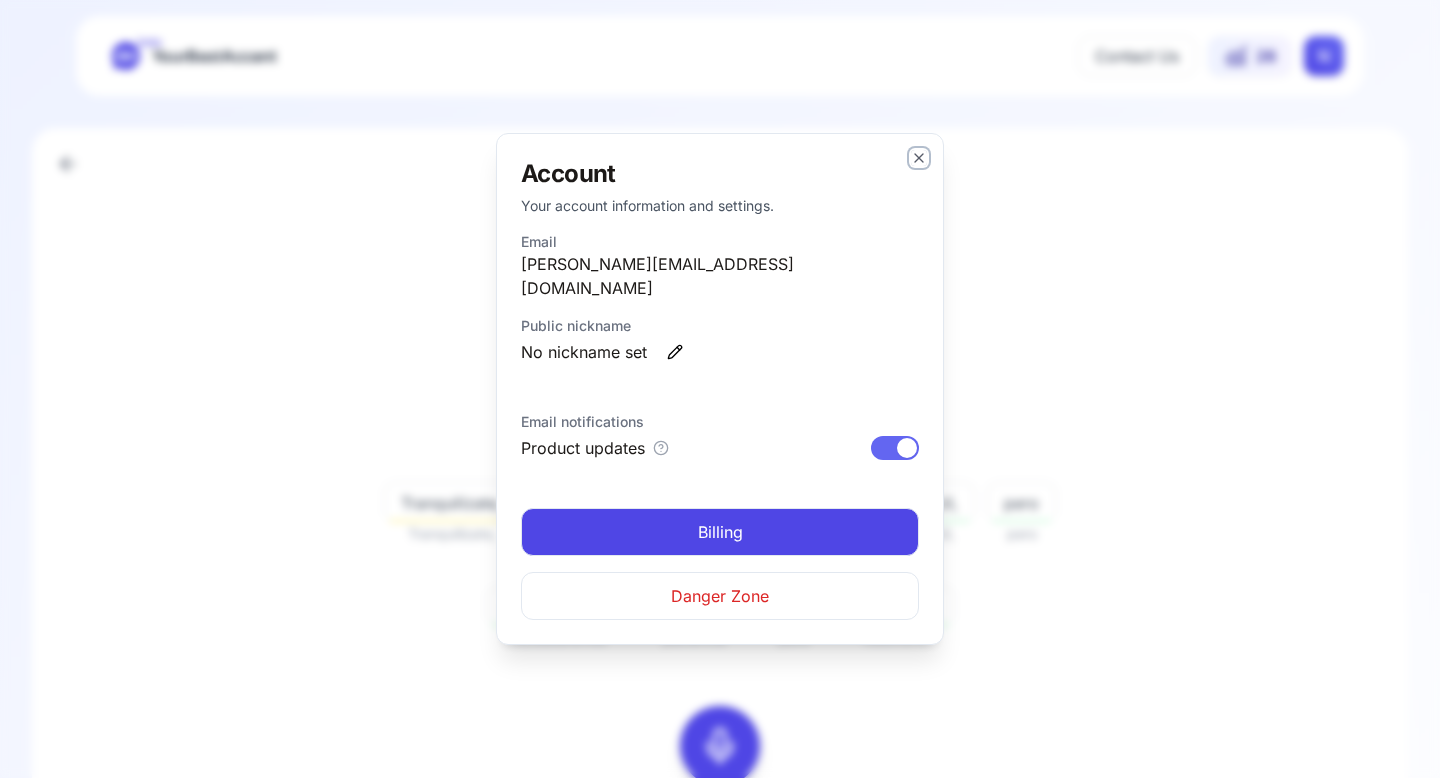click 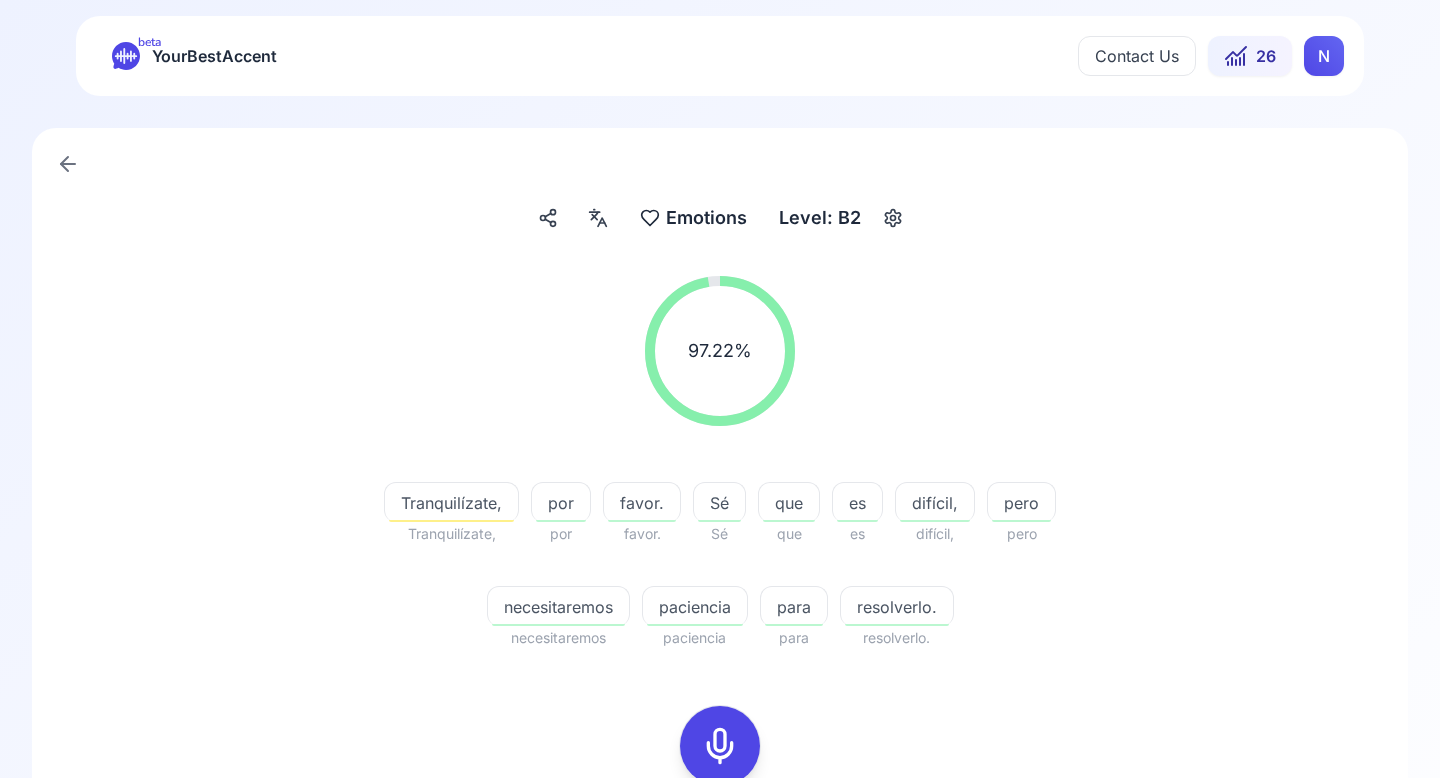 click on "beta YourBestAccent Contact Us 26 N" at bounding box center (720, 56) 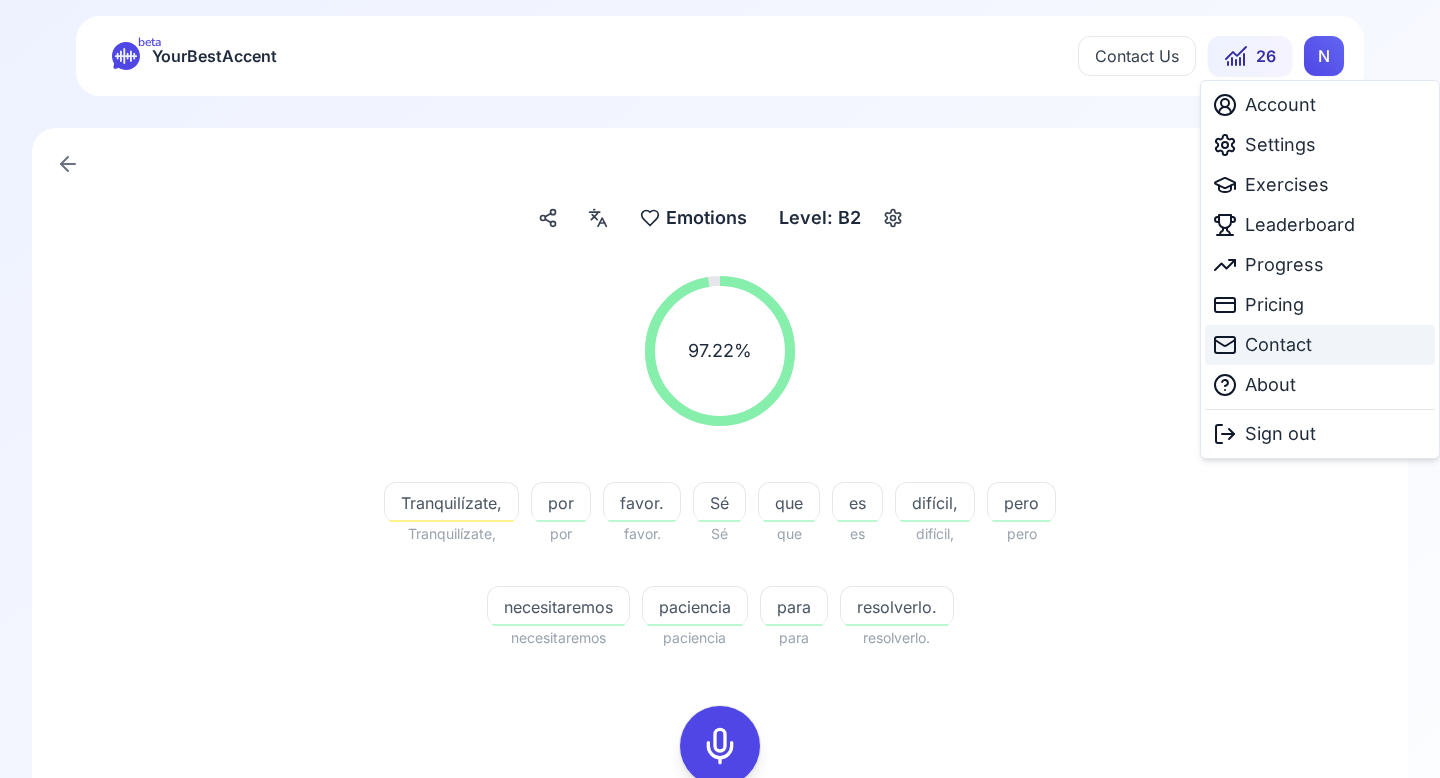 click on "Contact" at bounding box center [1278, 345] 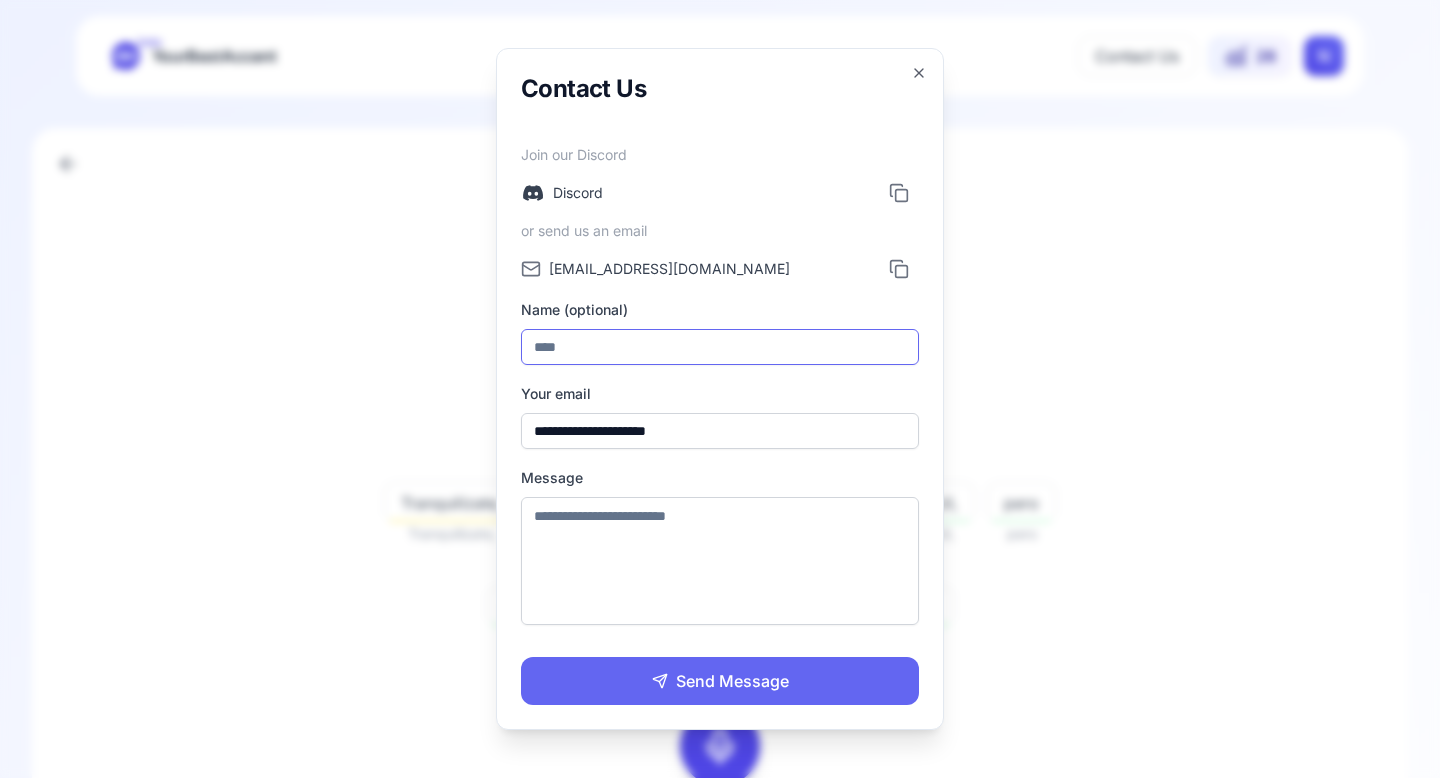 click on "Name (optional)" at bounding box center [720, 347] 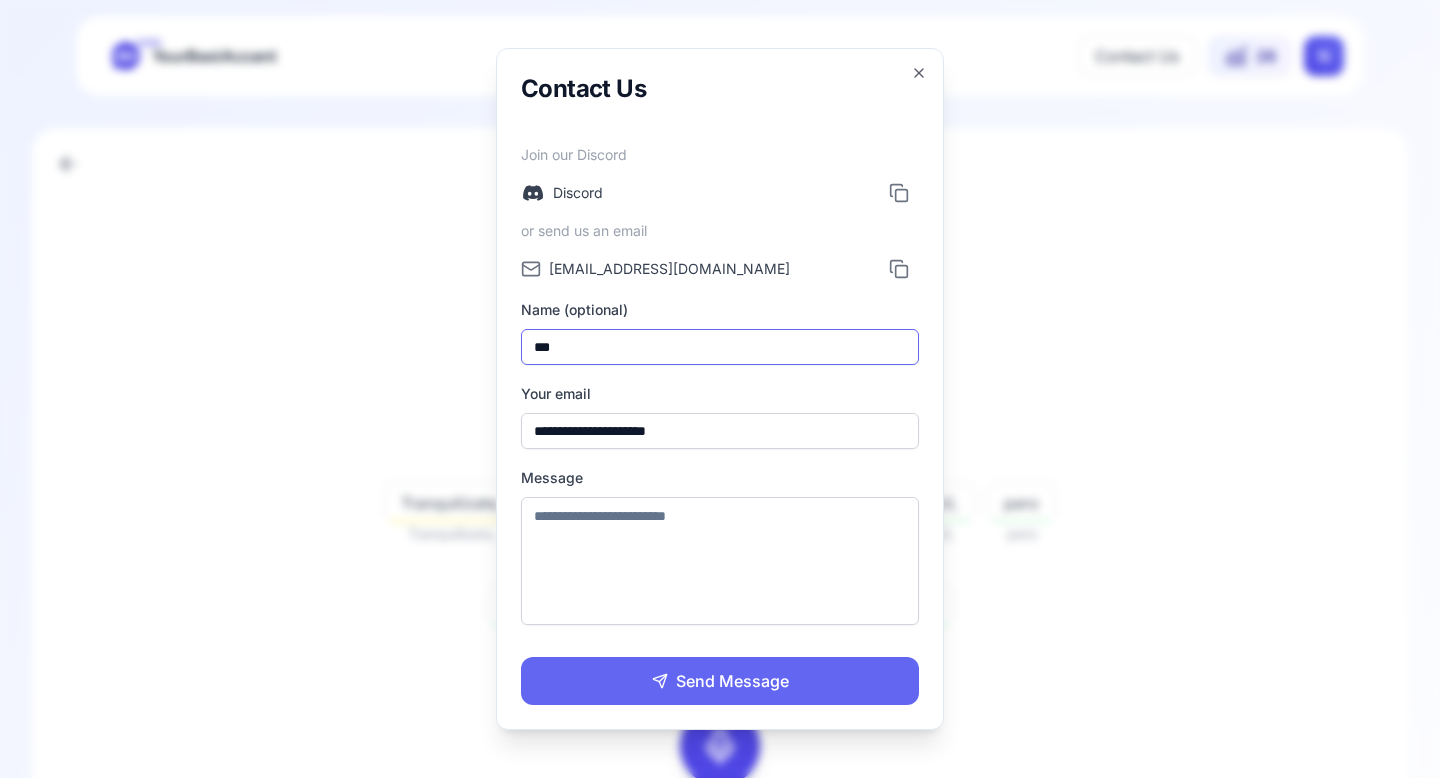 type on "***" 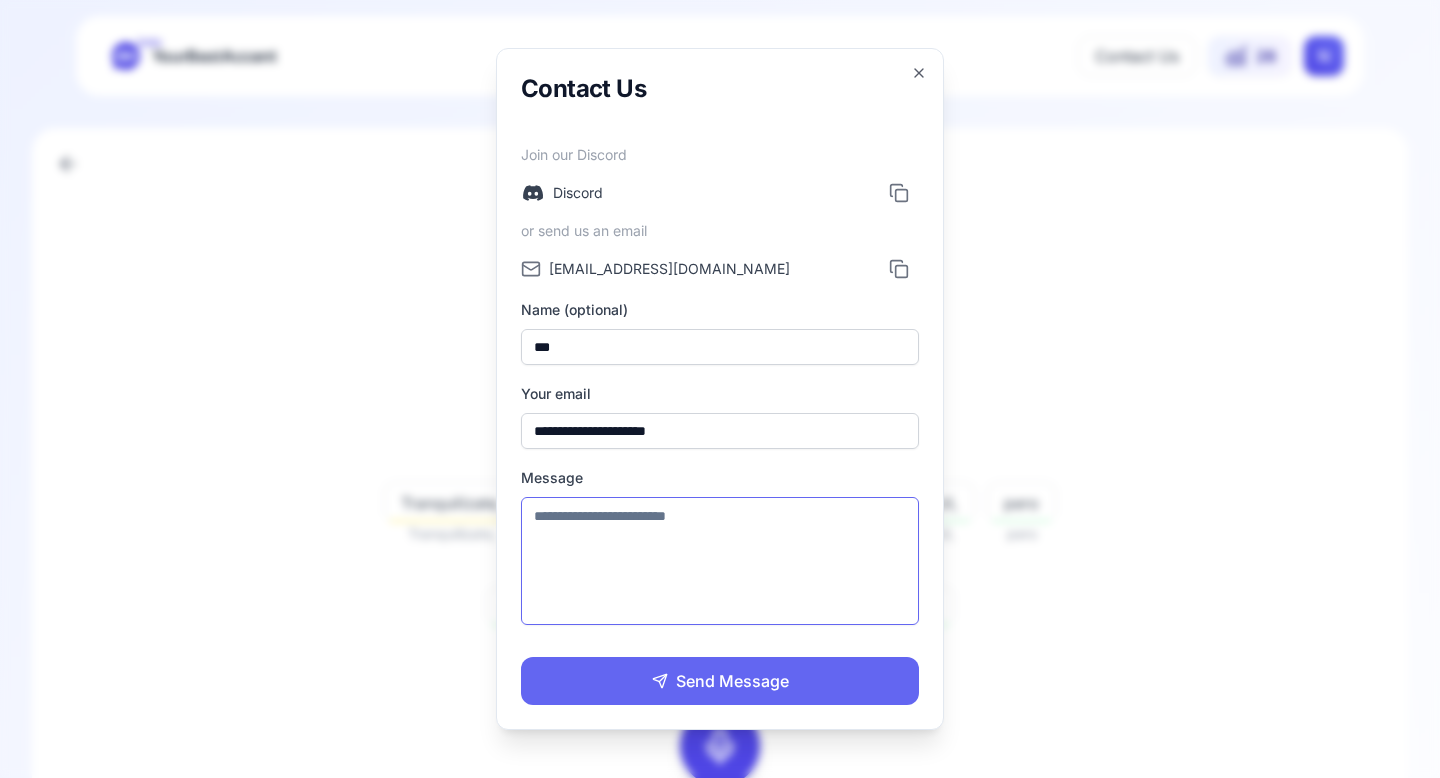 click on "Message" at bounding box center (720, 561) 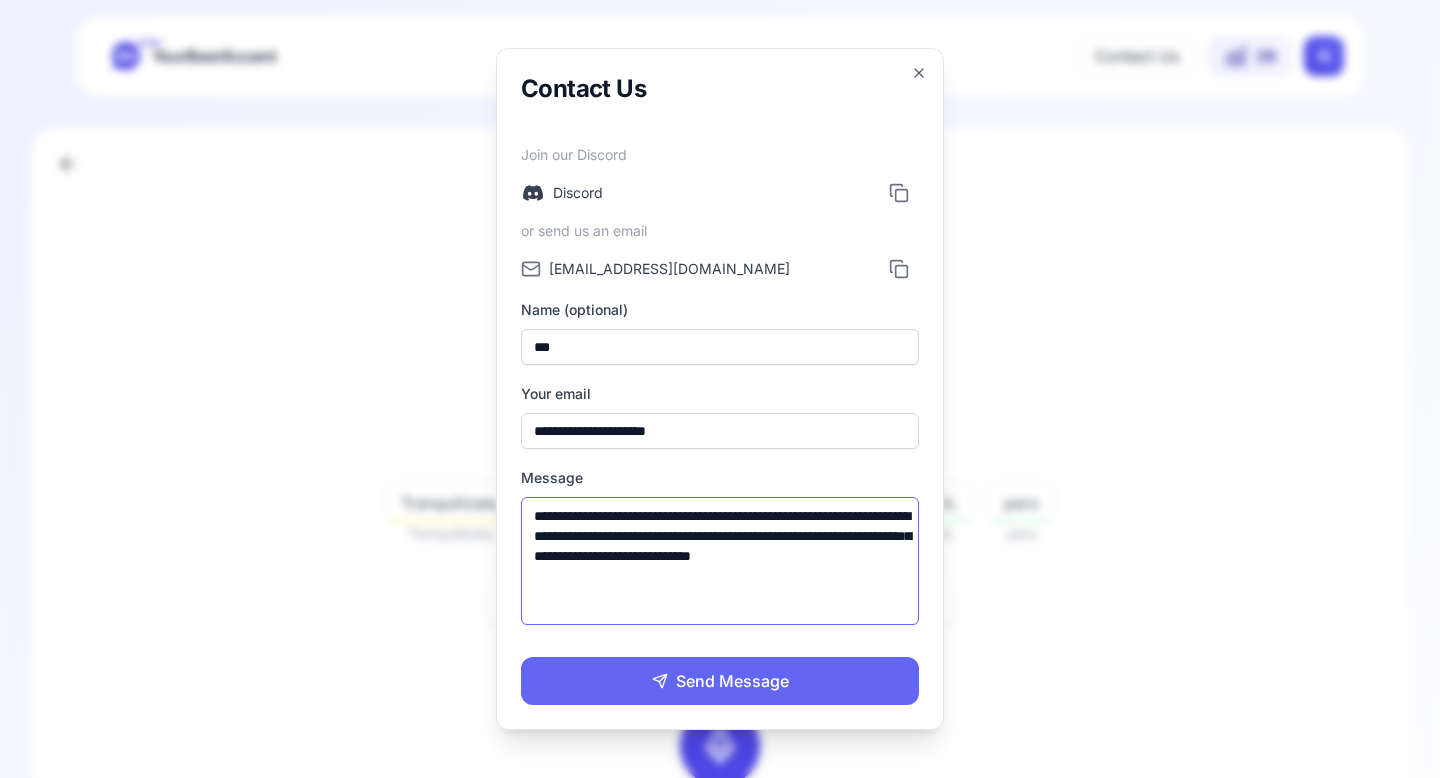 type on "**********" 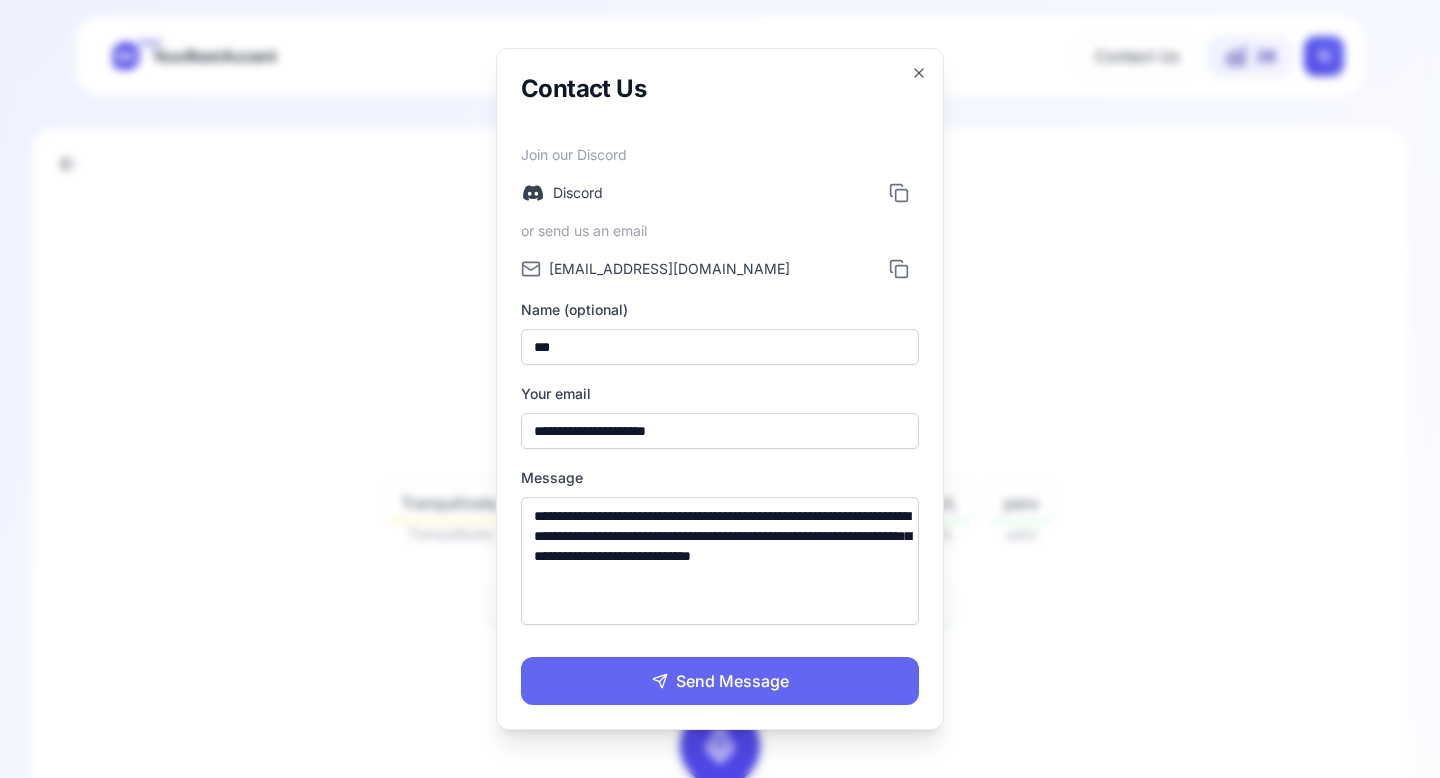 click on "Send Message" at bounding box center (720, 681) 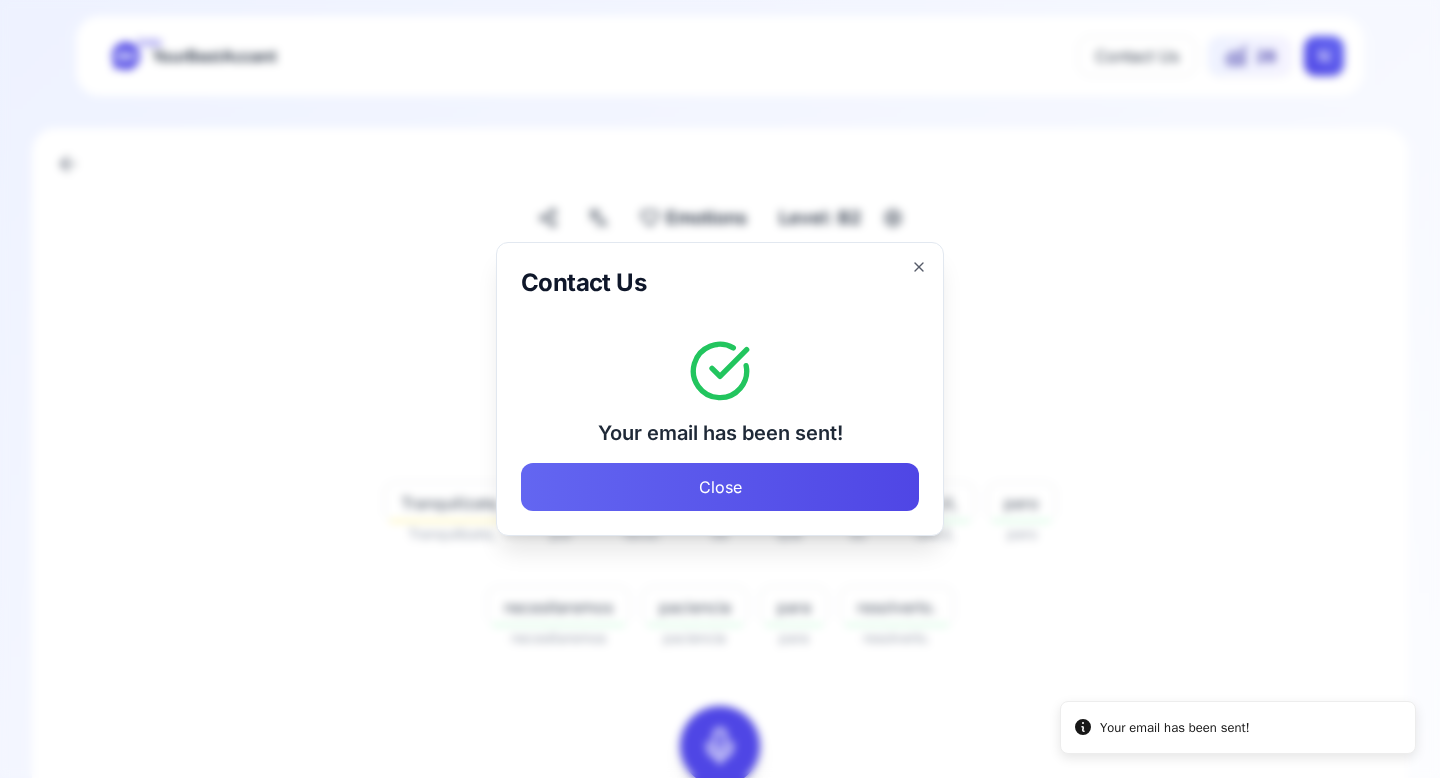 click on "Close" at bounding box center (720, 487) 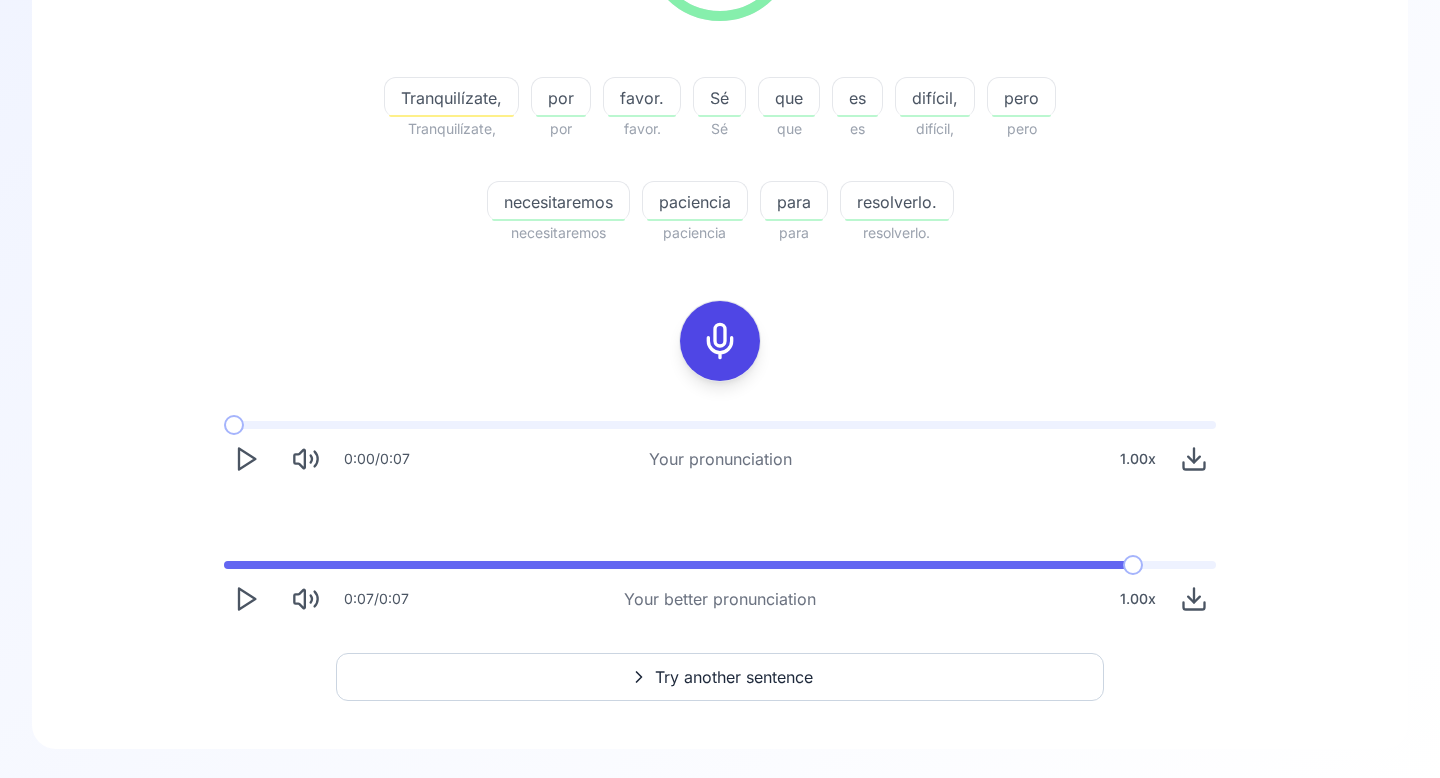 scroll, scrollTop: 408, scrollLeft: 0, axis: vertical 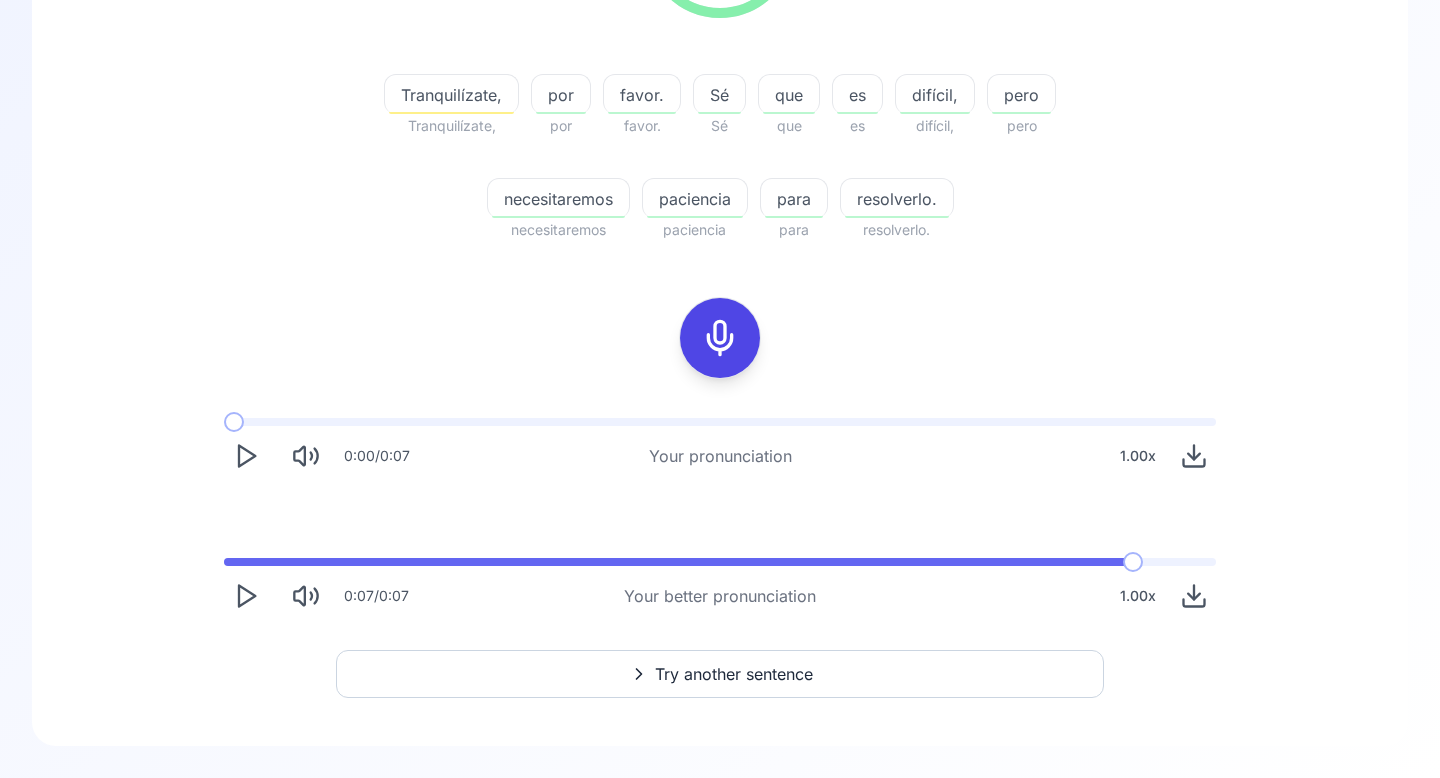 click on "Try another sentence" at bounding box center [734, 674] 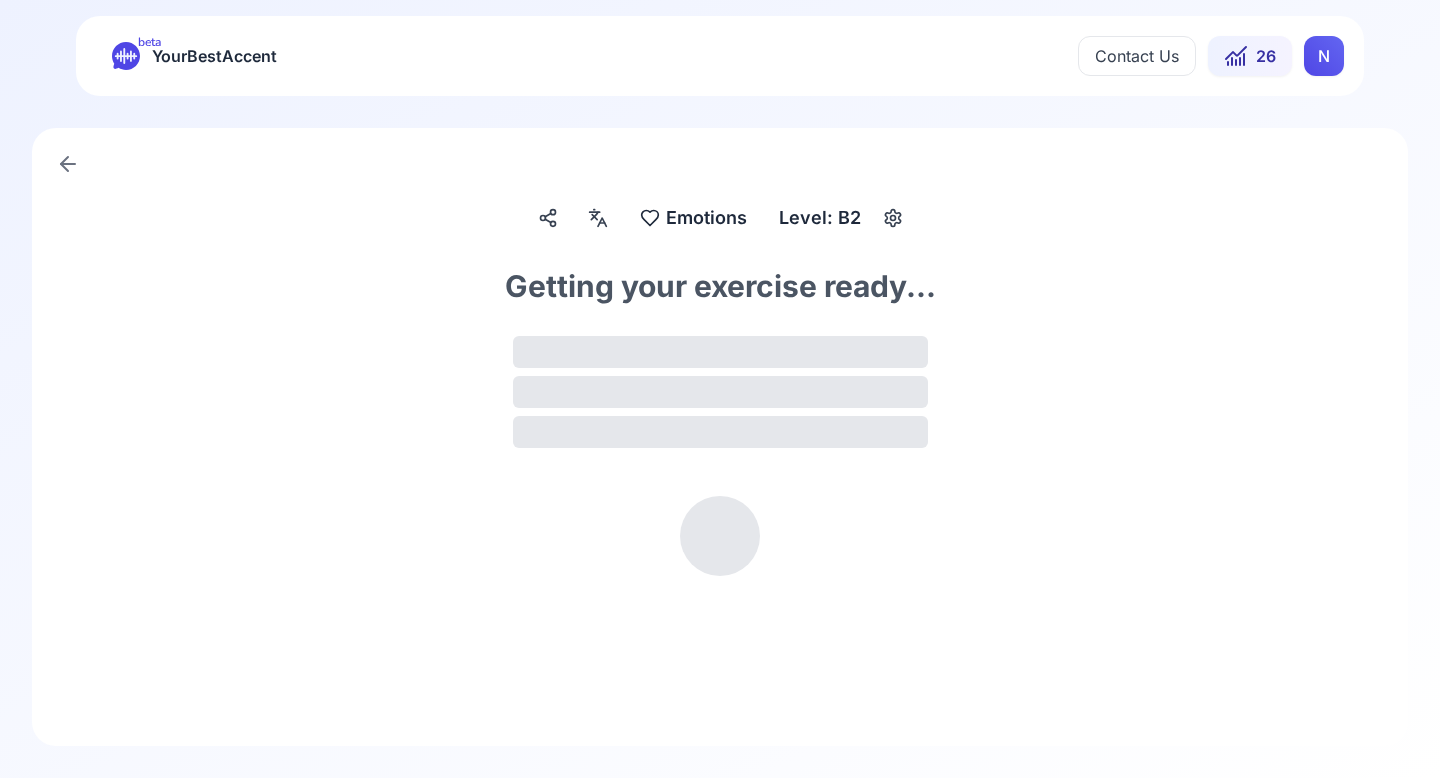 scroll, scrollTop: 0, scrollLeft: 0, axis: both 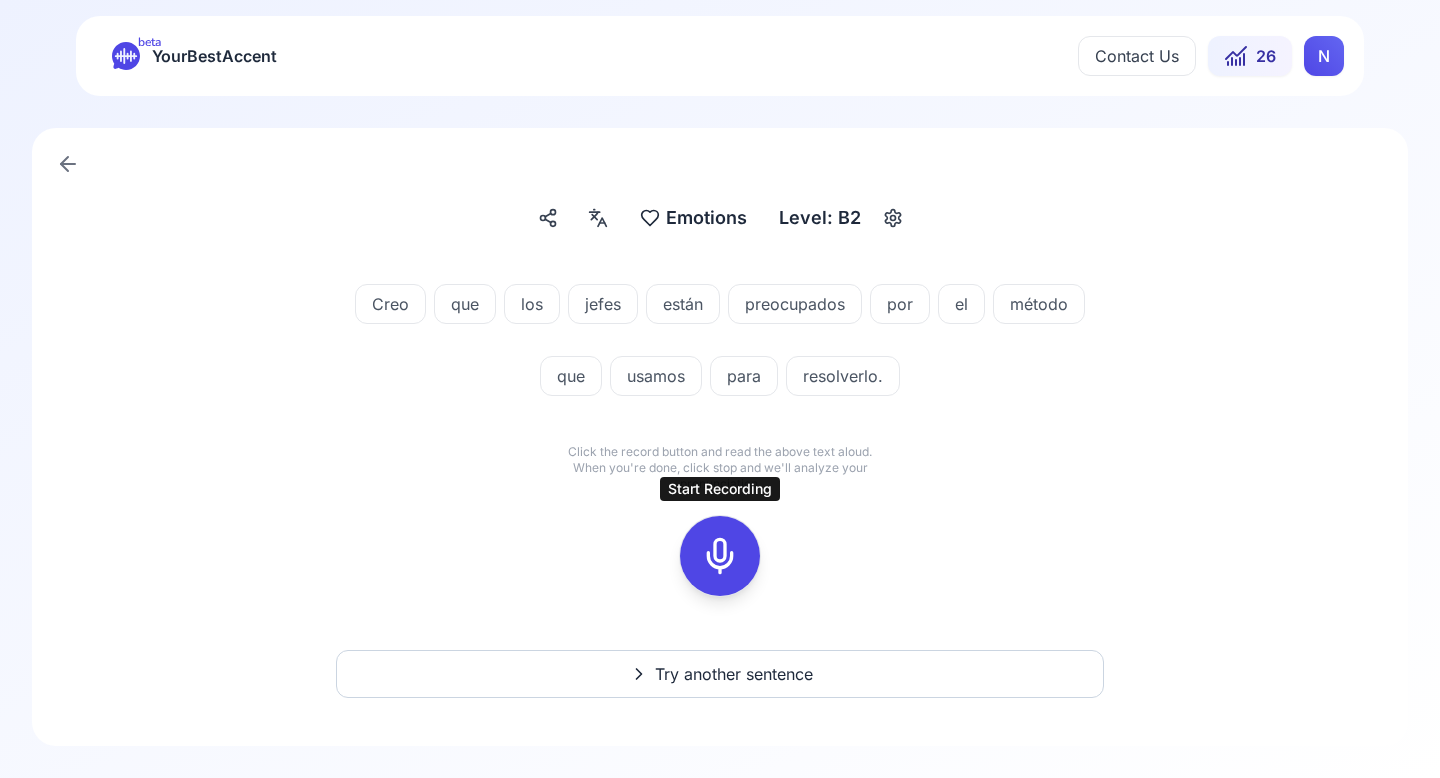 click 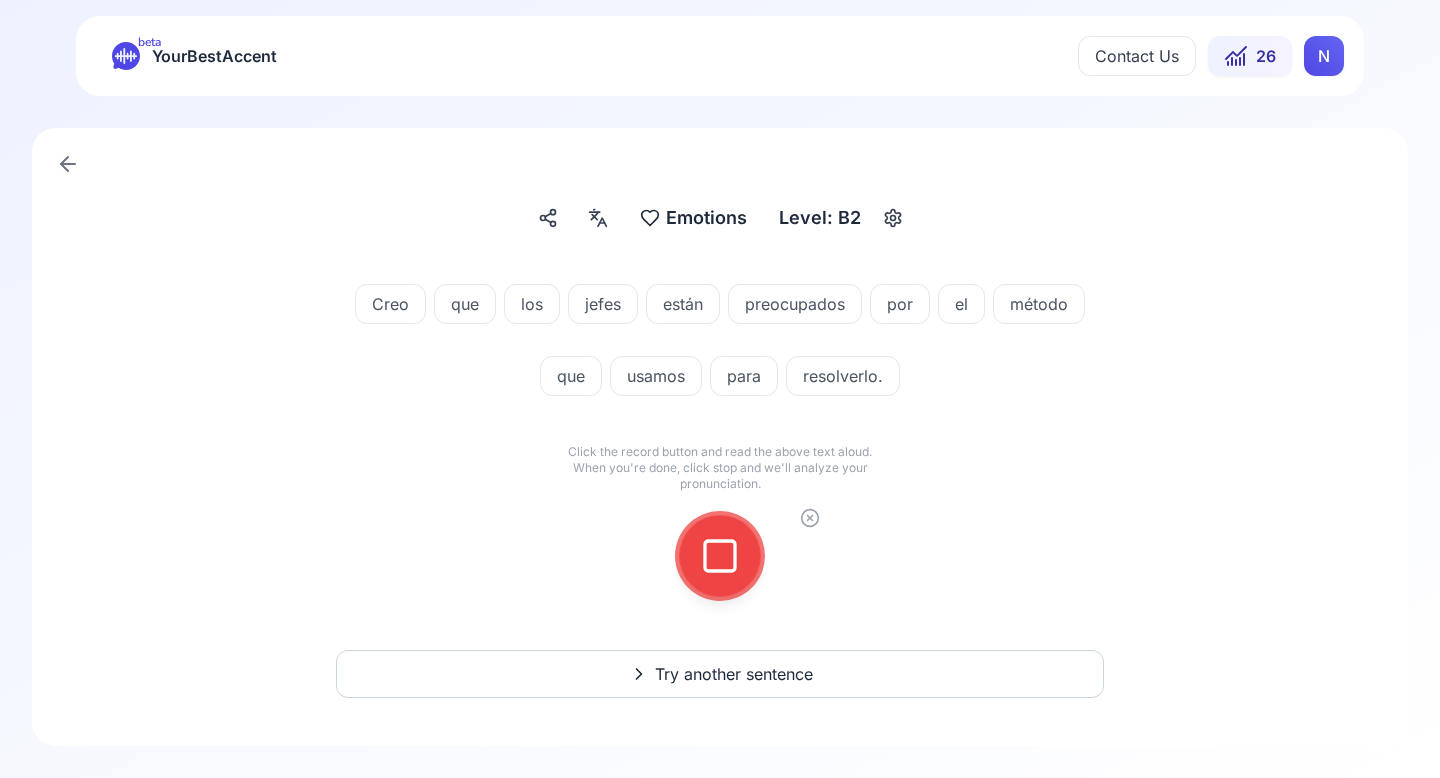 click 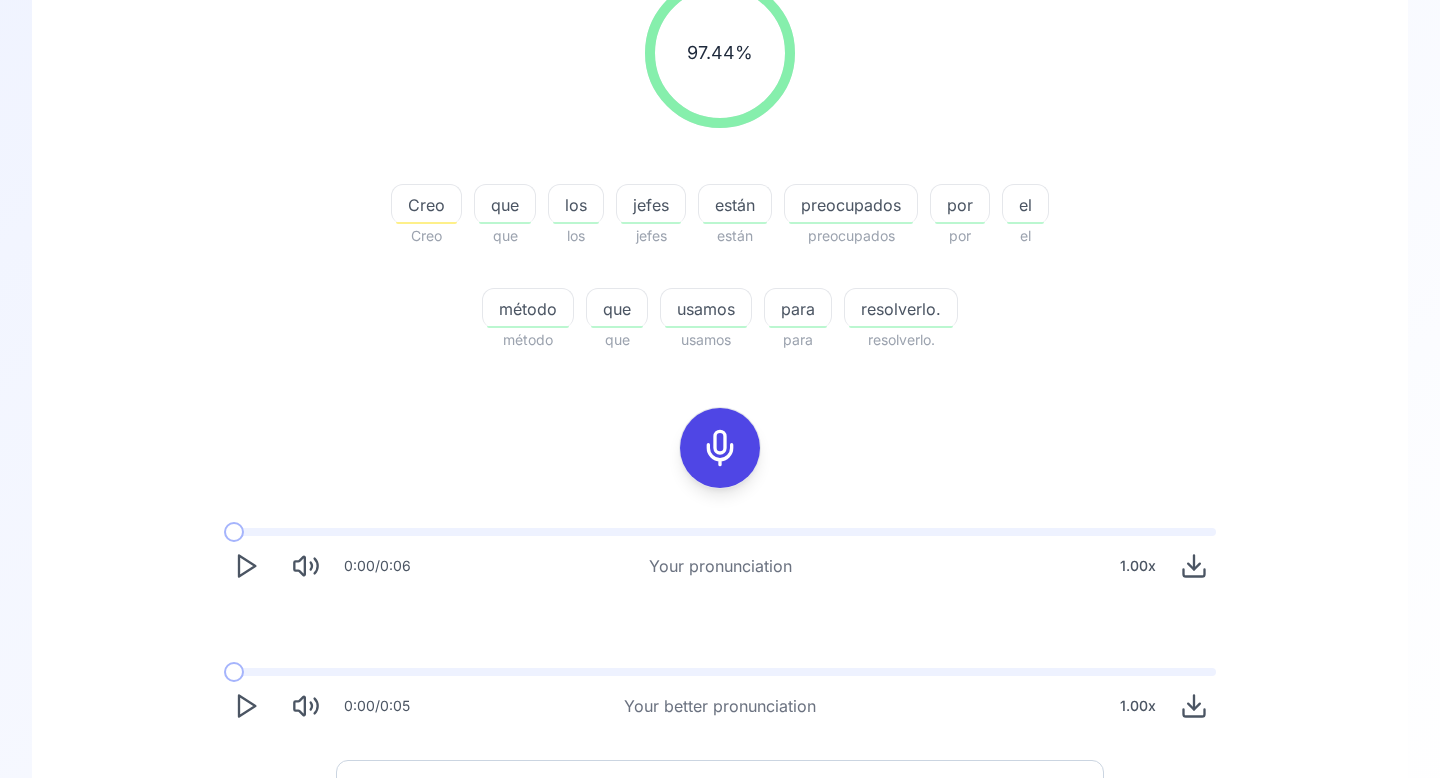 scroll, scrollTop: 300, scrollLeft: 0, axis: vertical 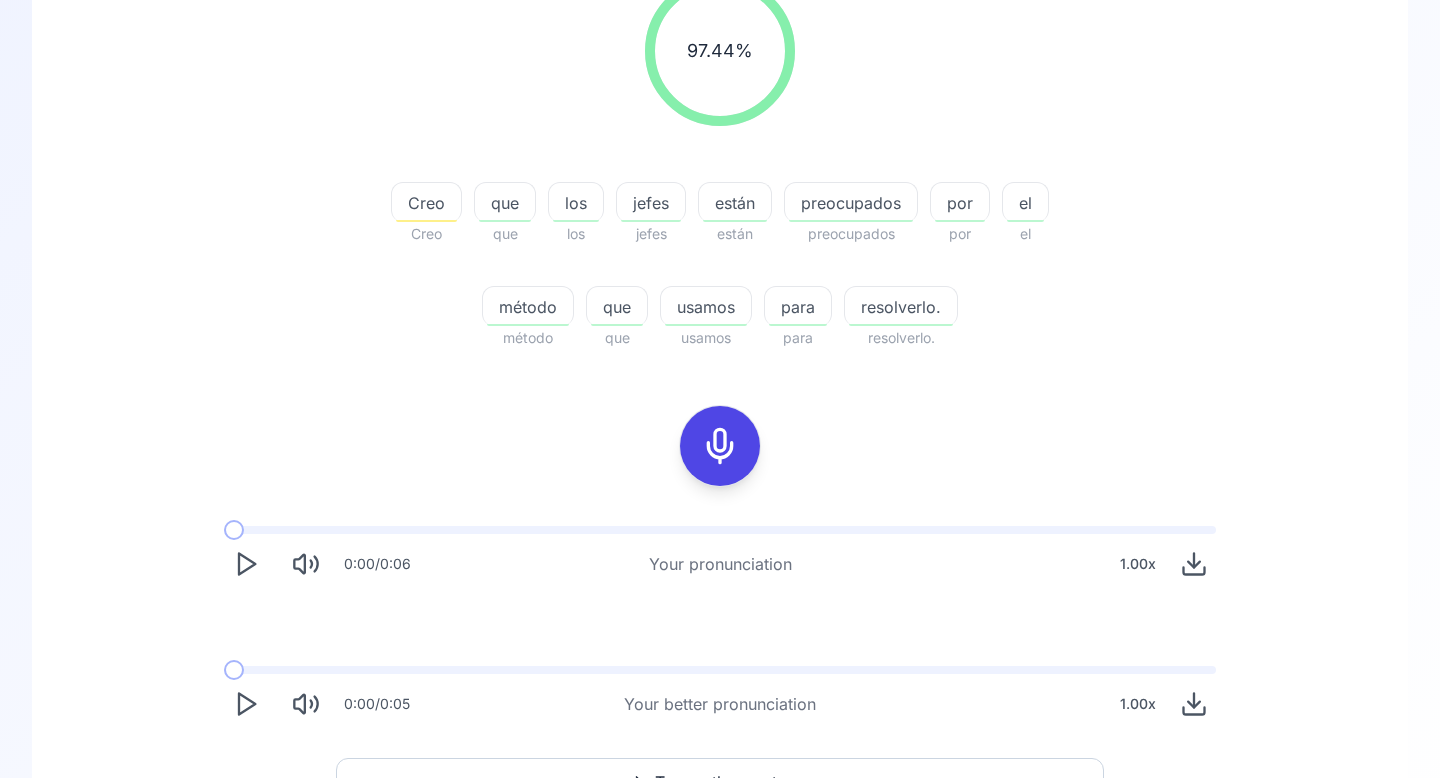 click 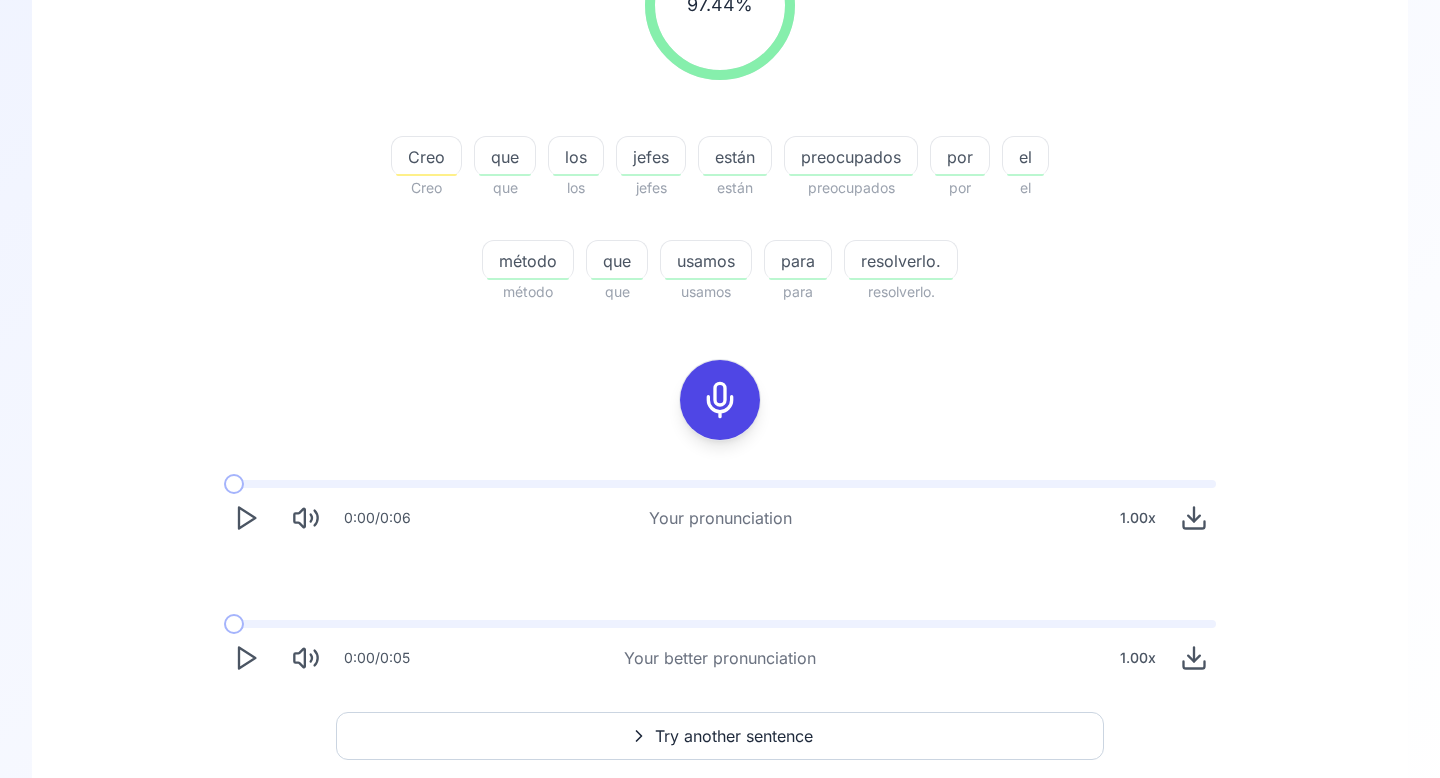 scroll, scrollTop: 350, scrollLeft: 0, axis: vertical 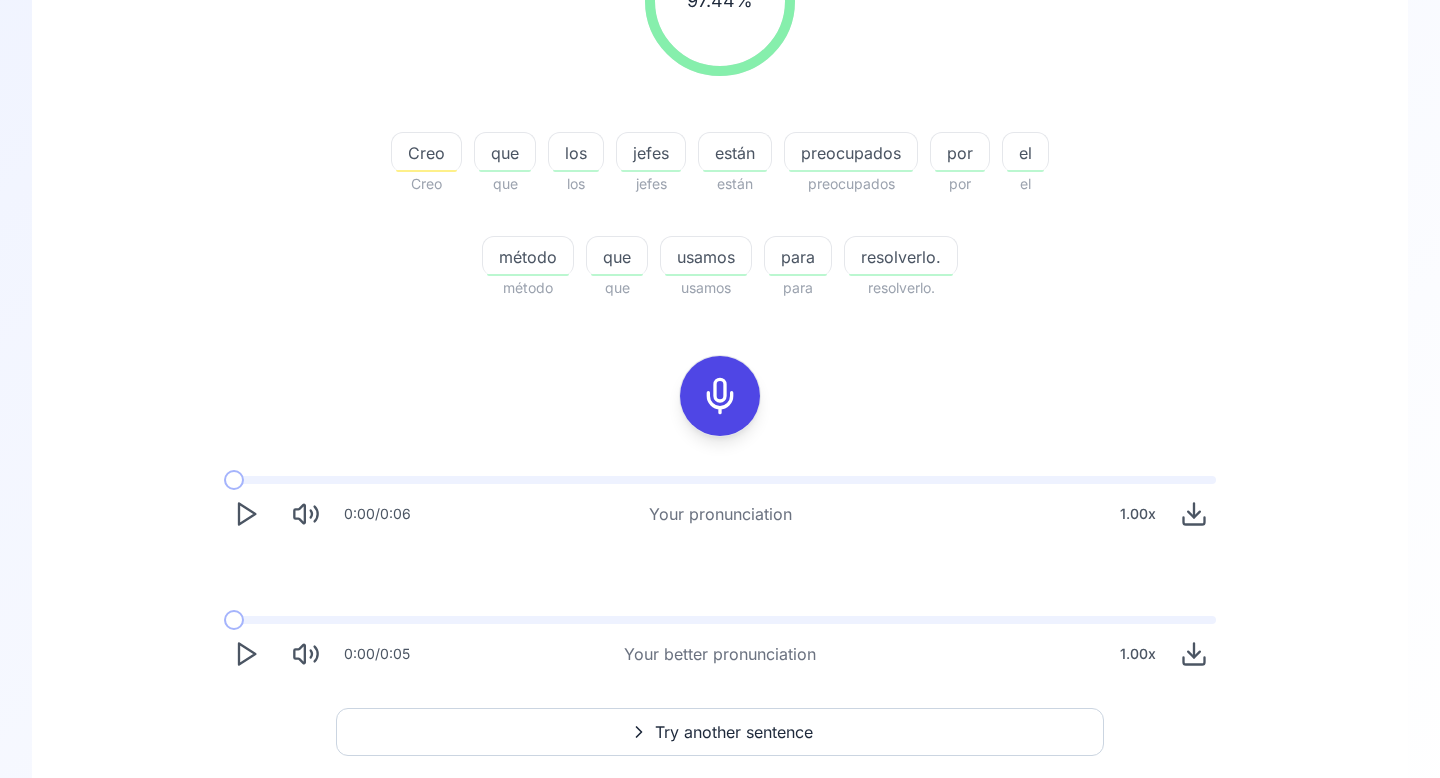 click on "Try another sentence" at bounding box center (734, 732) 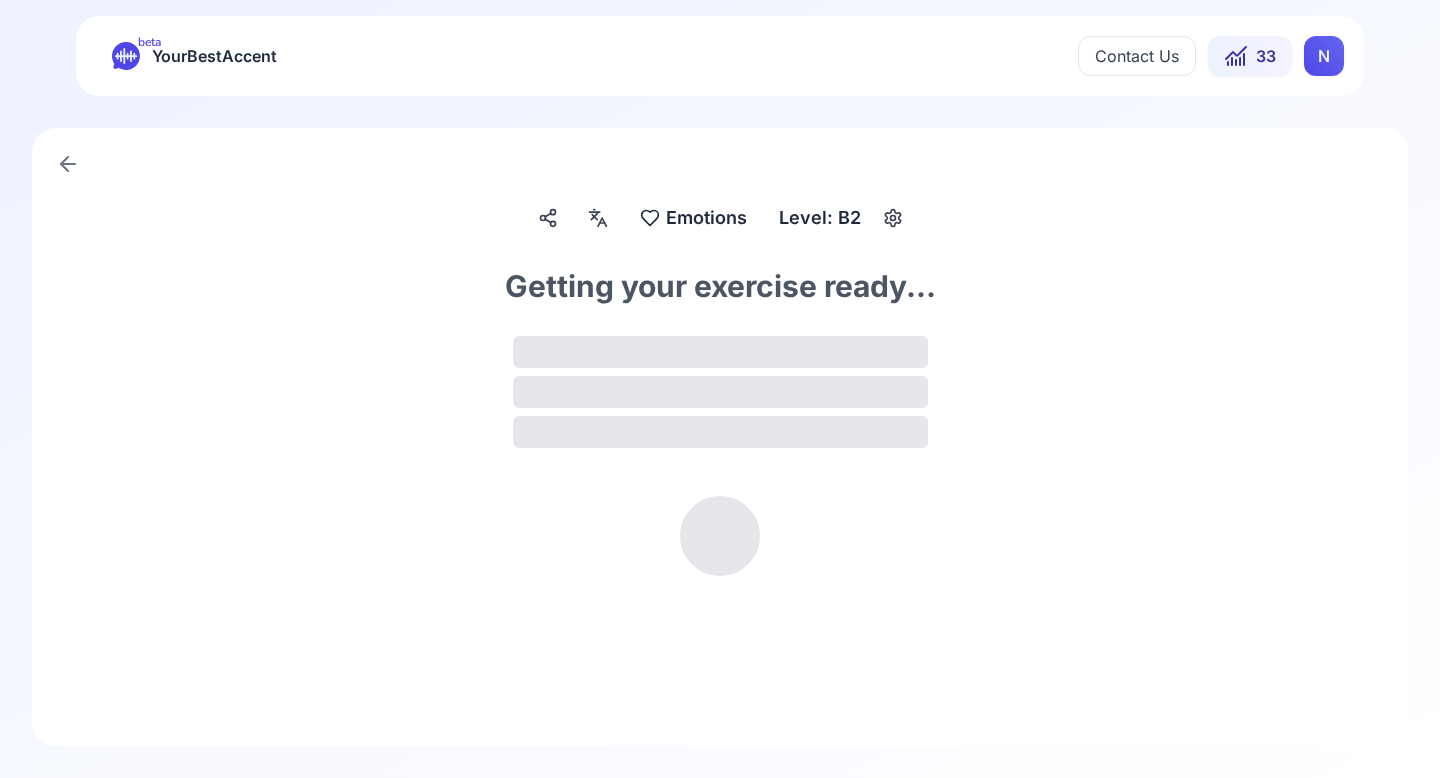 scroll, scrollTop: 0, scrollLeft: 0, axis: both 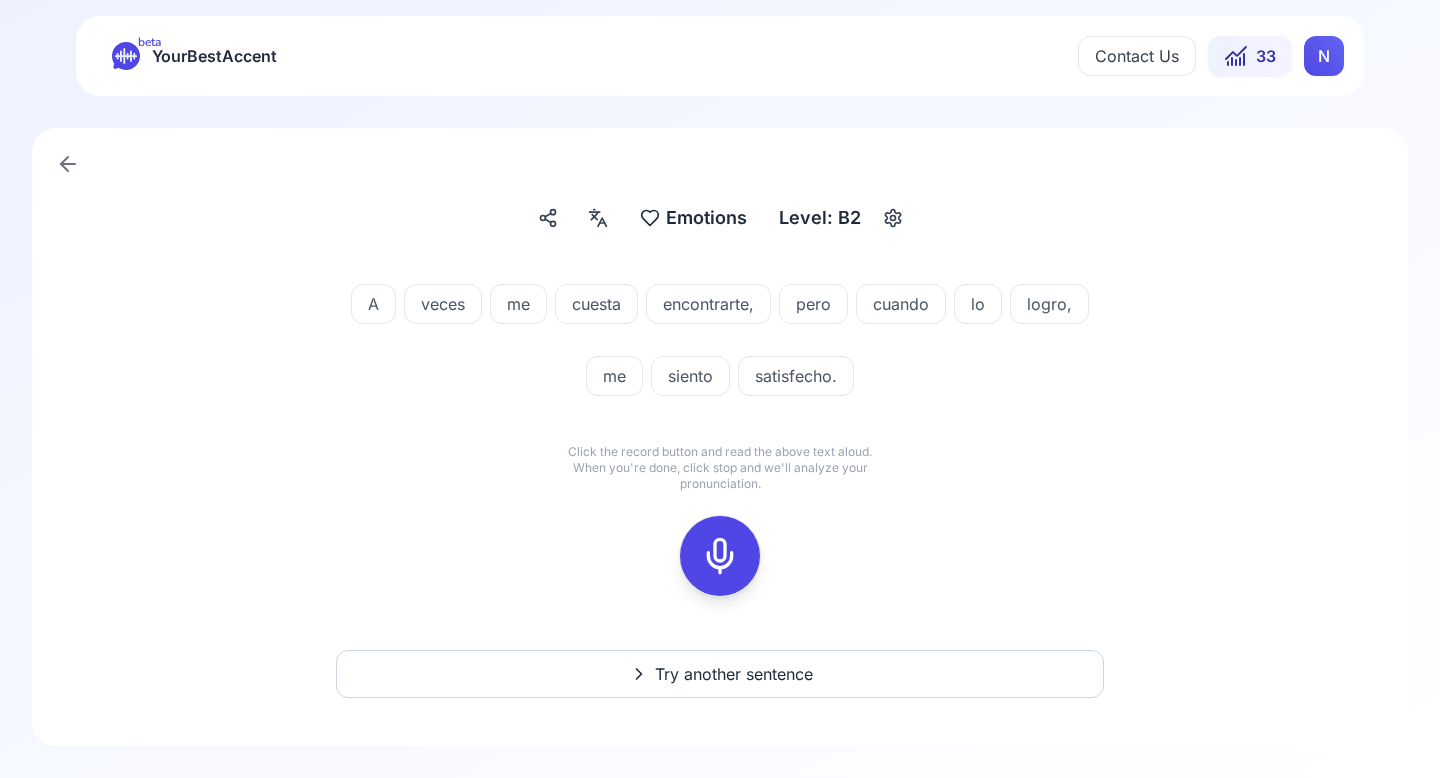 click at bounding box center [720, 556] 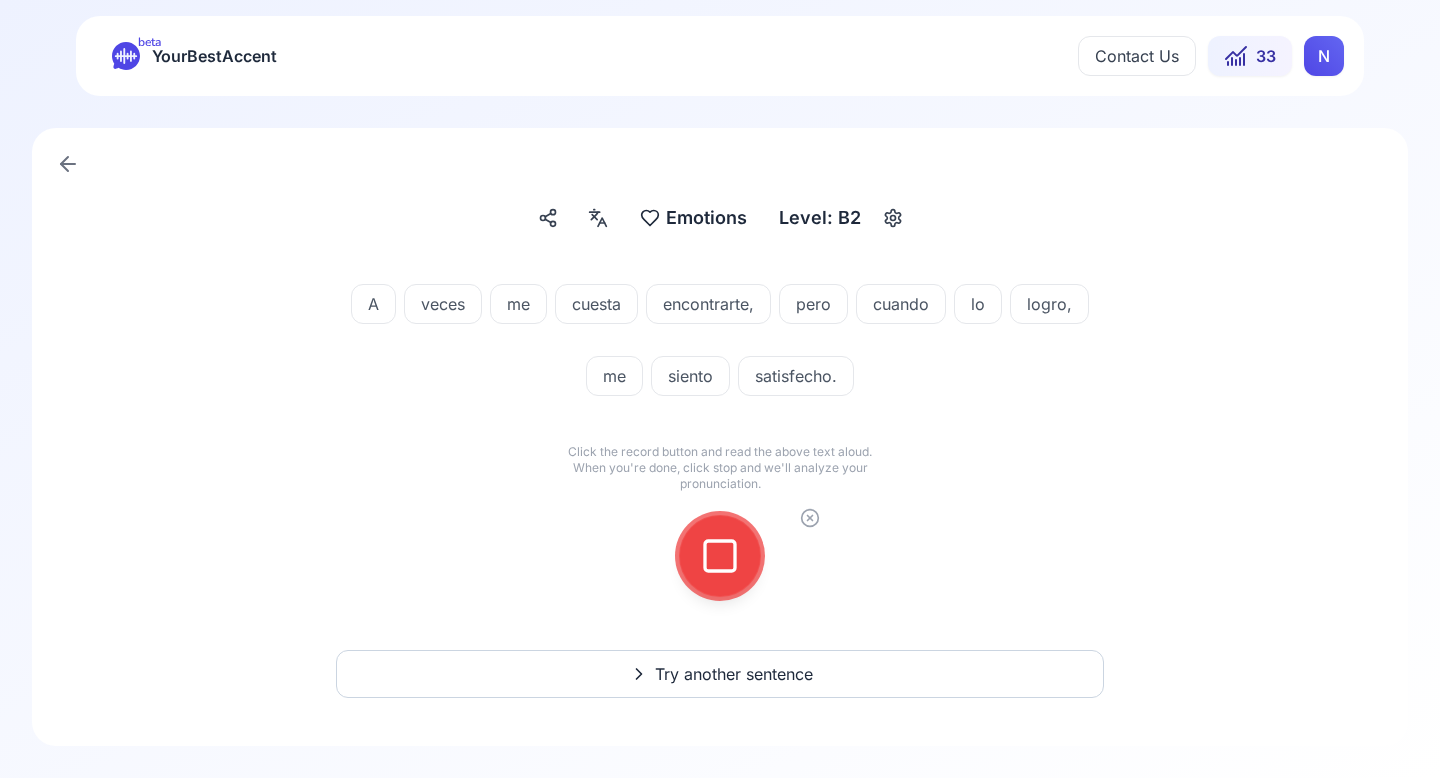 click at bounding box center (720, 556) 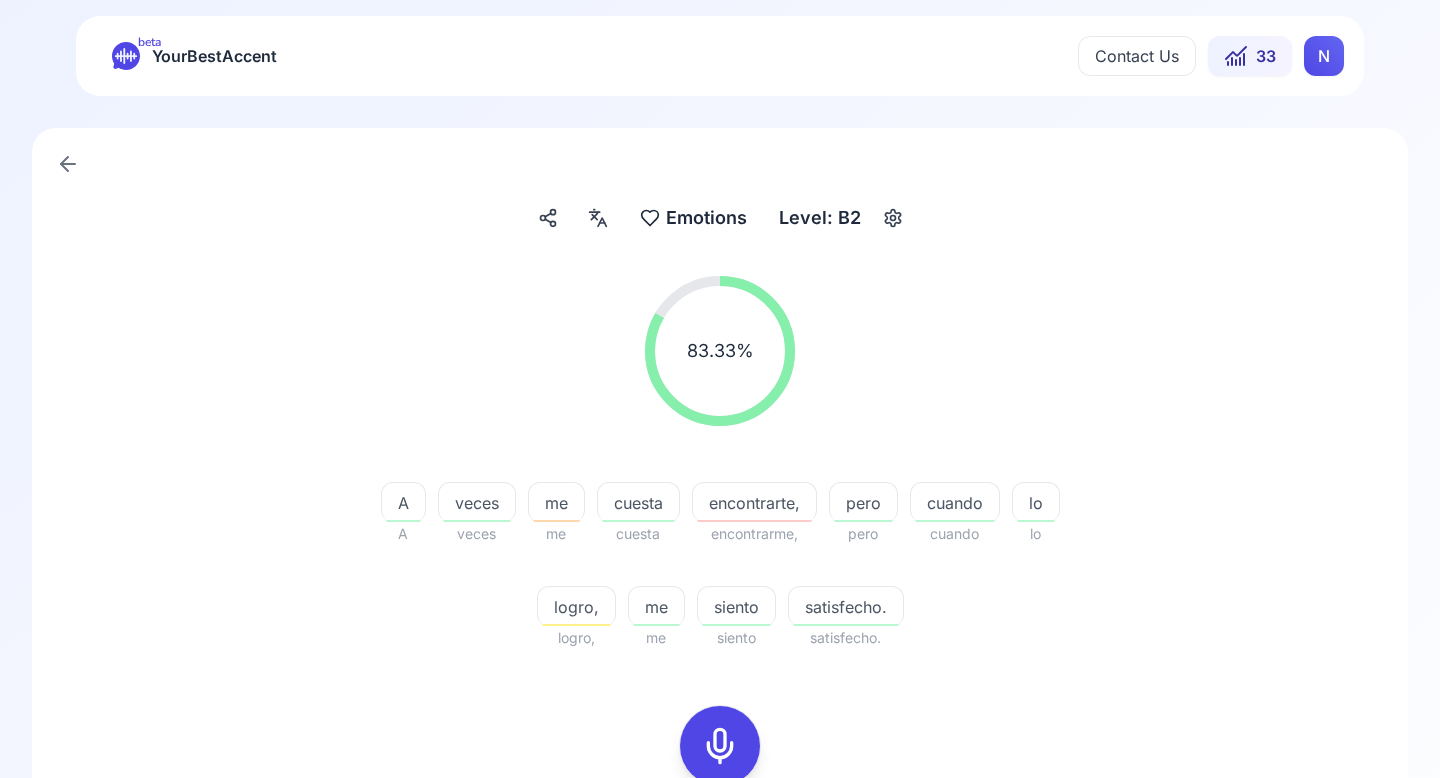 scroll, scrollTop: 117, scrollLeft: 0, axis: vertical 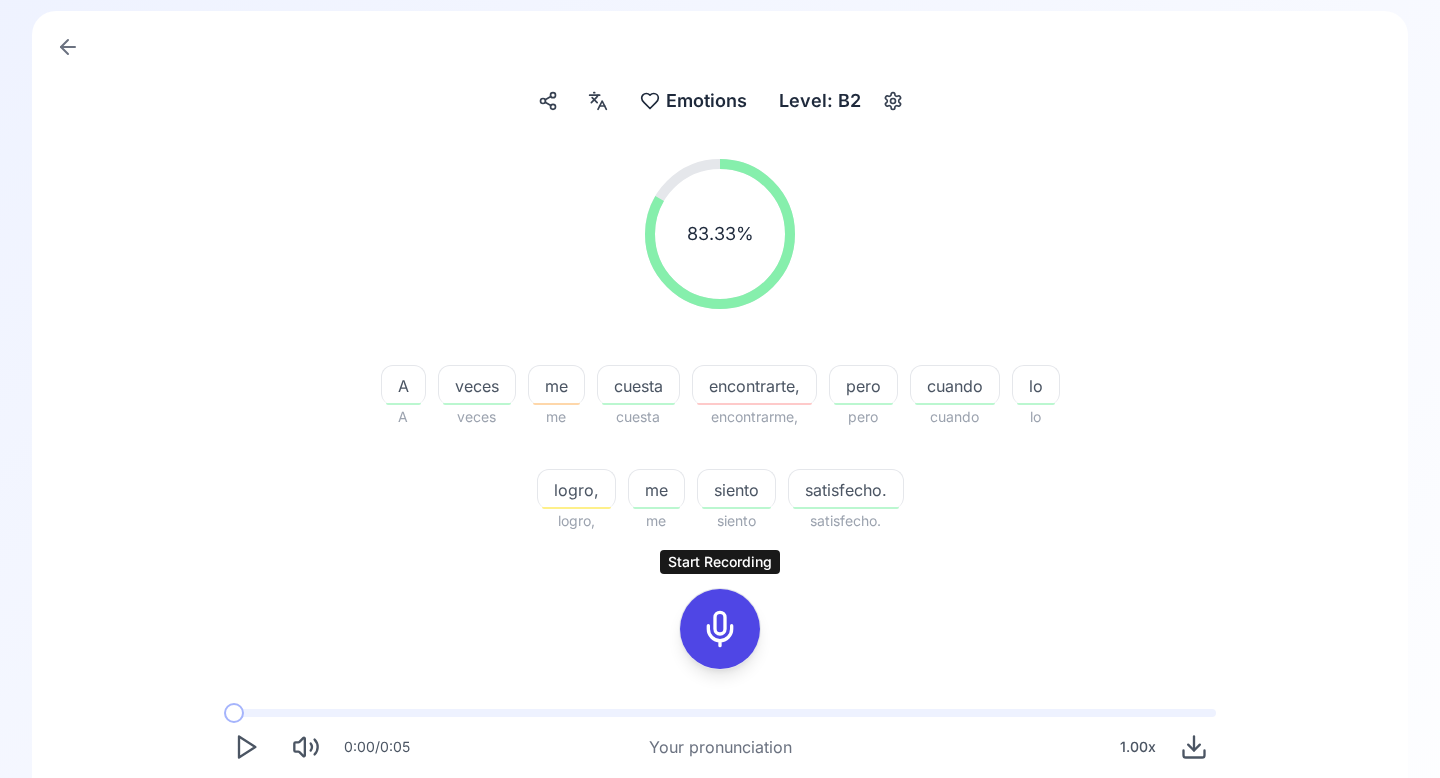 click 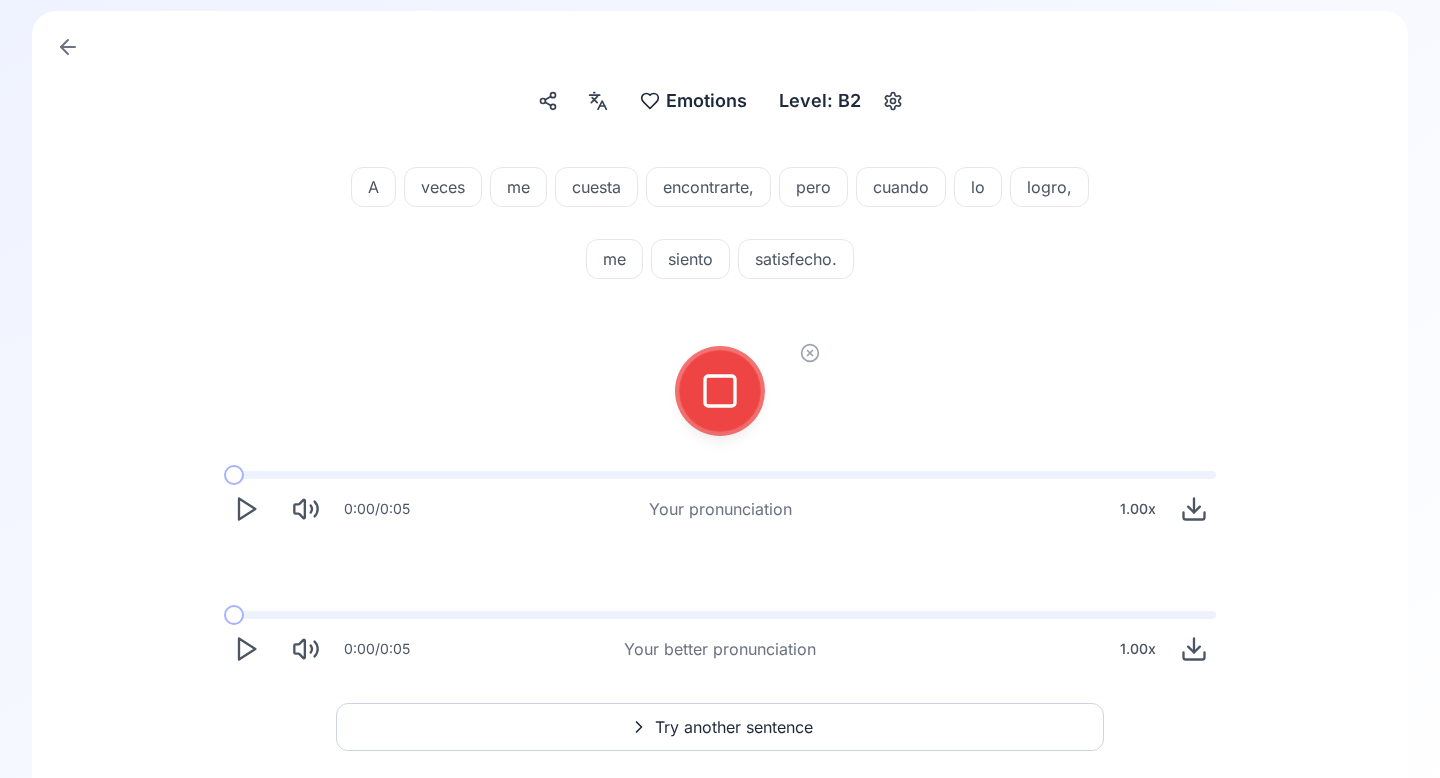 click at bounding box center (720, 391) 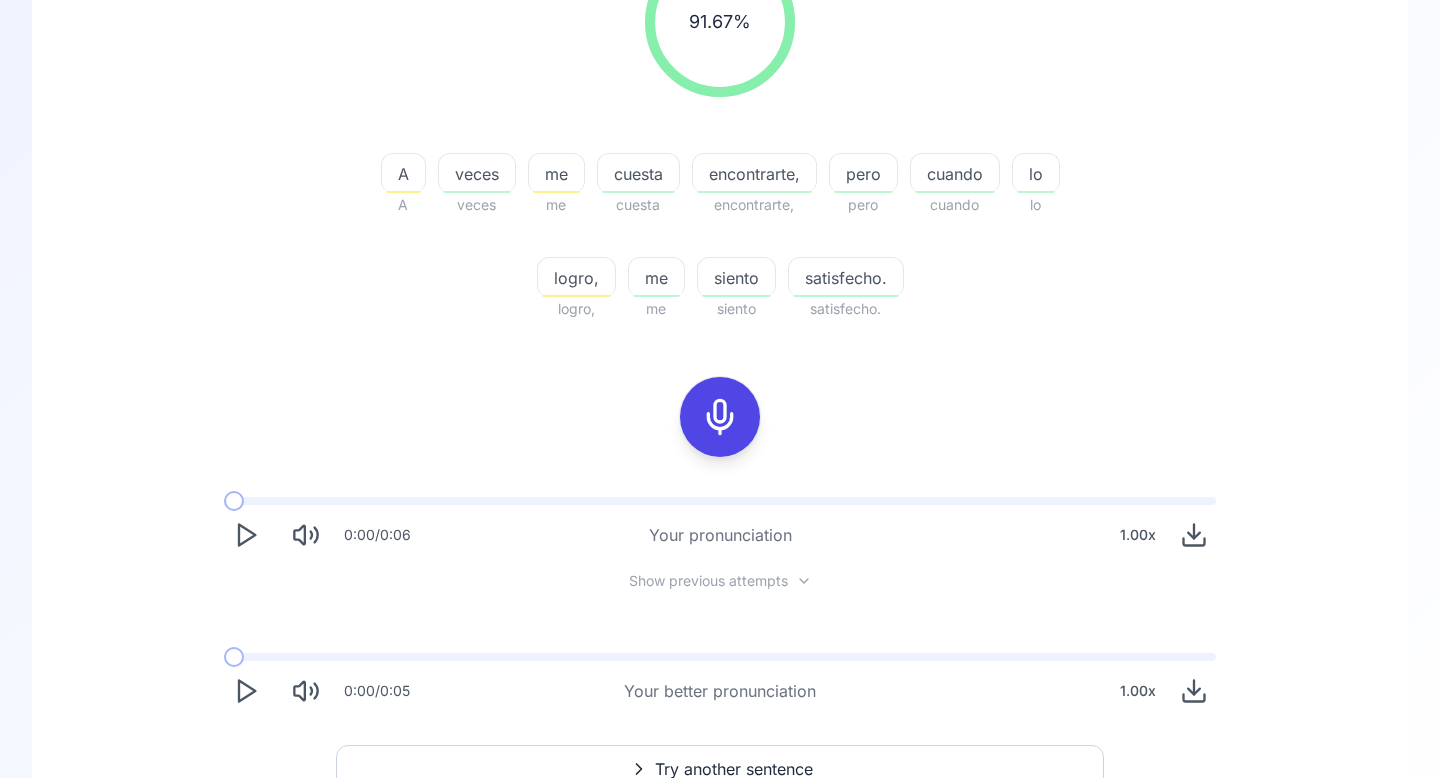scroll, scrollTop: 354, scrollLeft: 0, axis: vertical 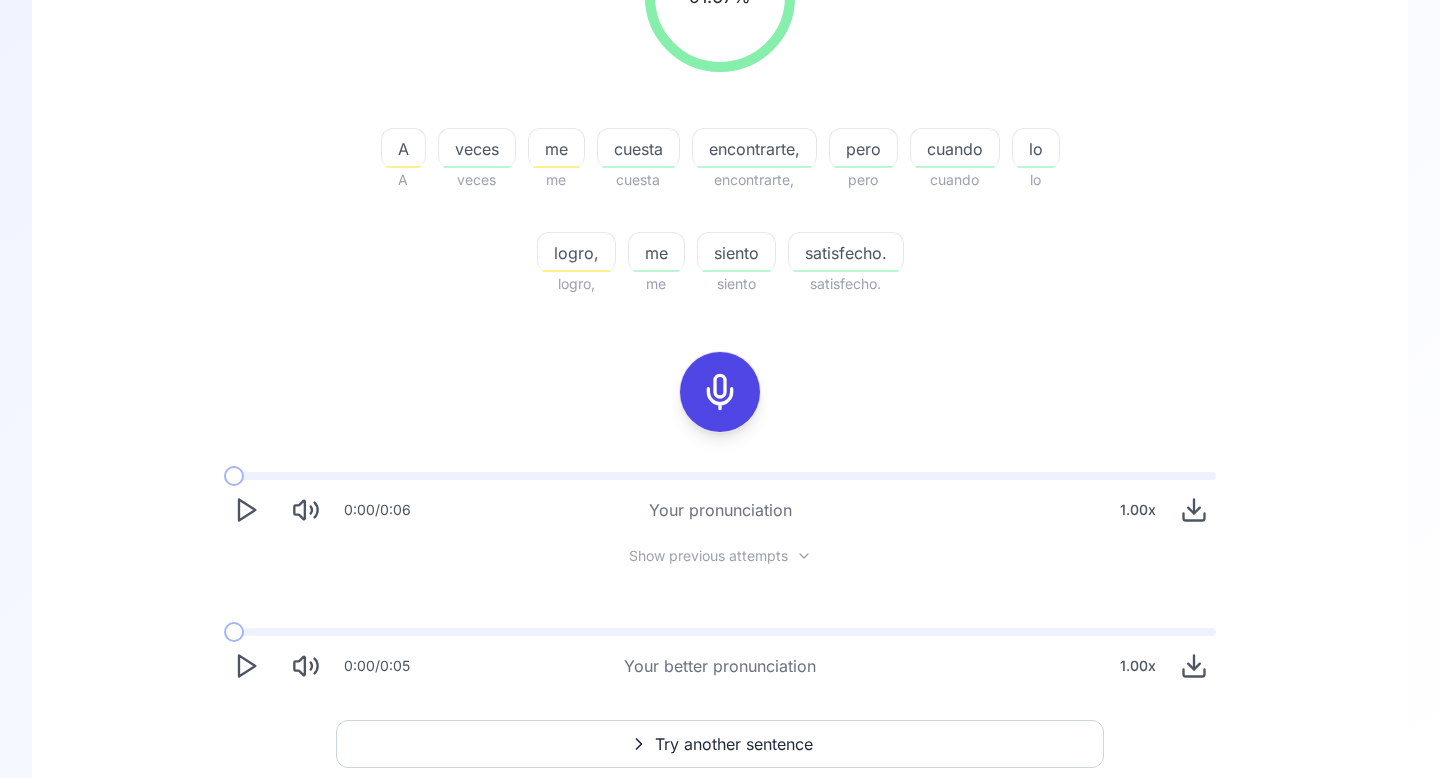 click at bounding box center [246, 666] 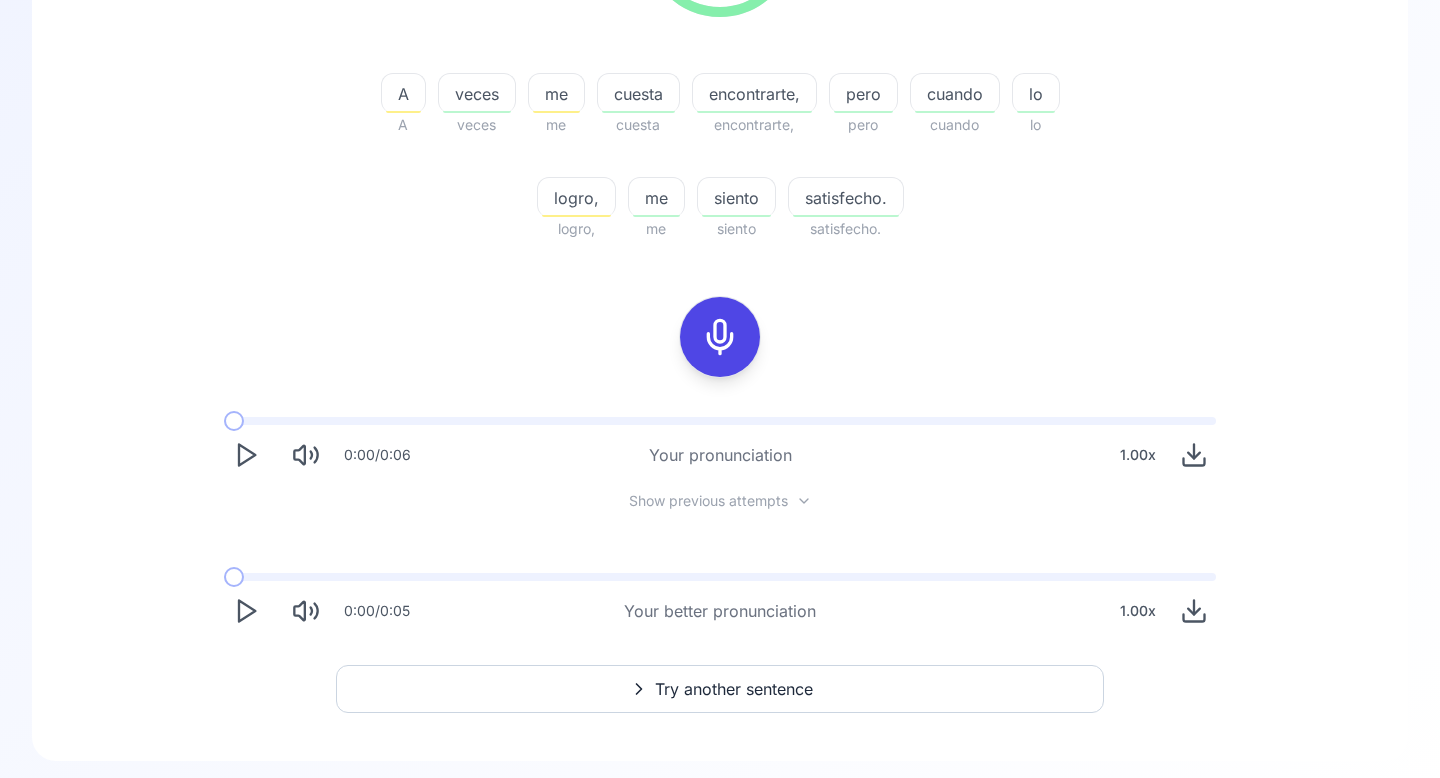 scroll, scrollTop: 424, scrollLeft: 0, axis: vertical 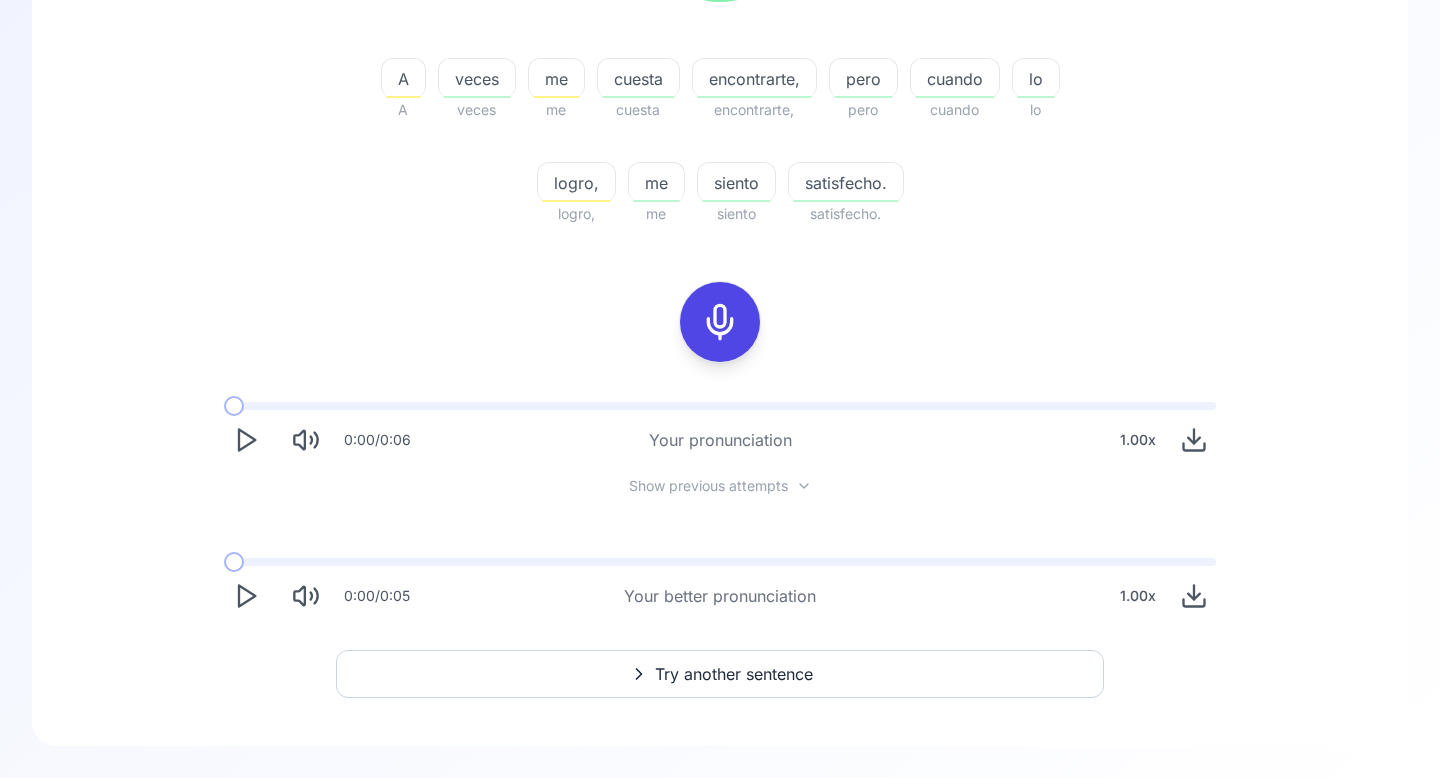 click on "Try another sentence" at bounding box center [734, 674] 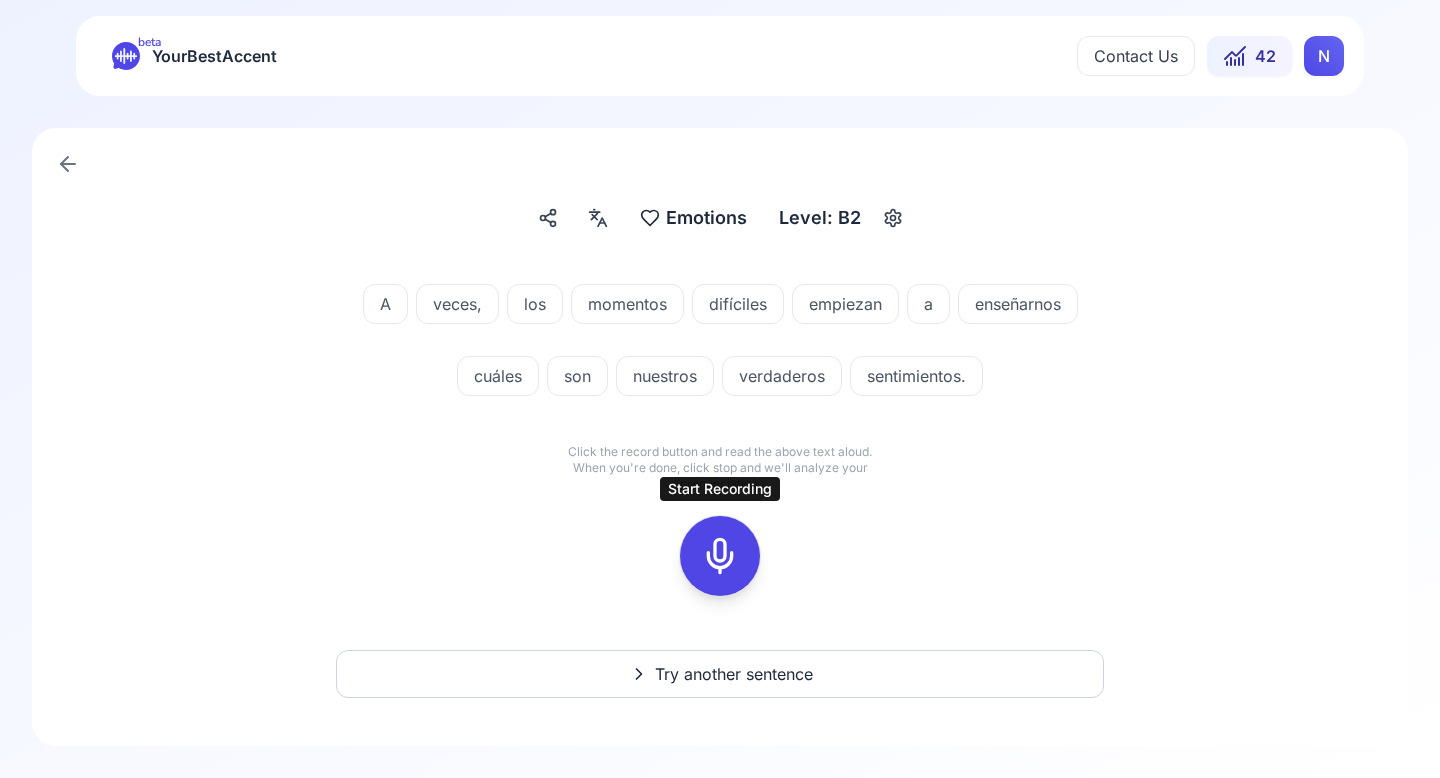 click 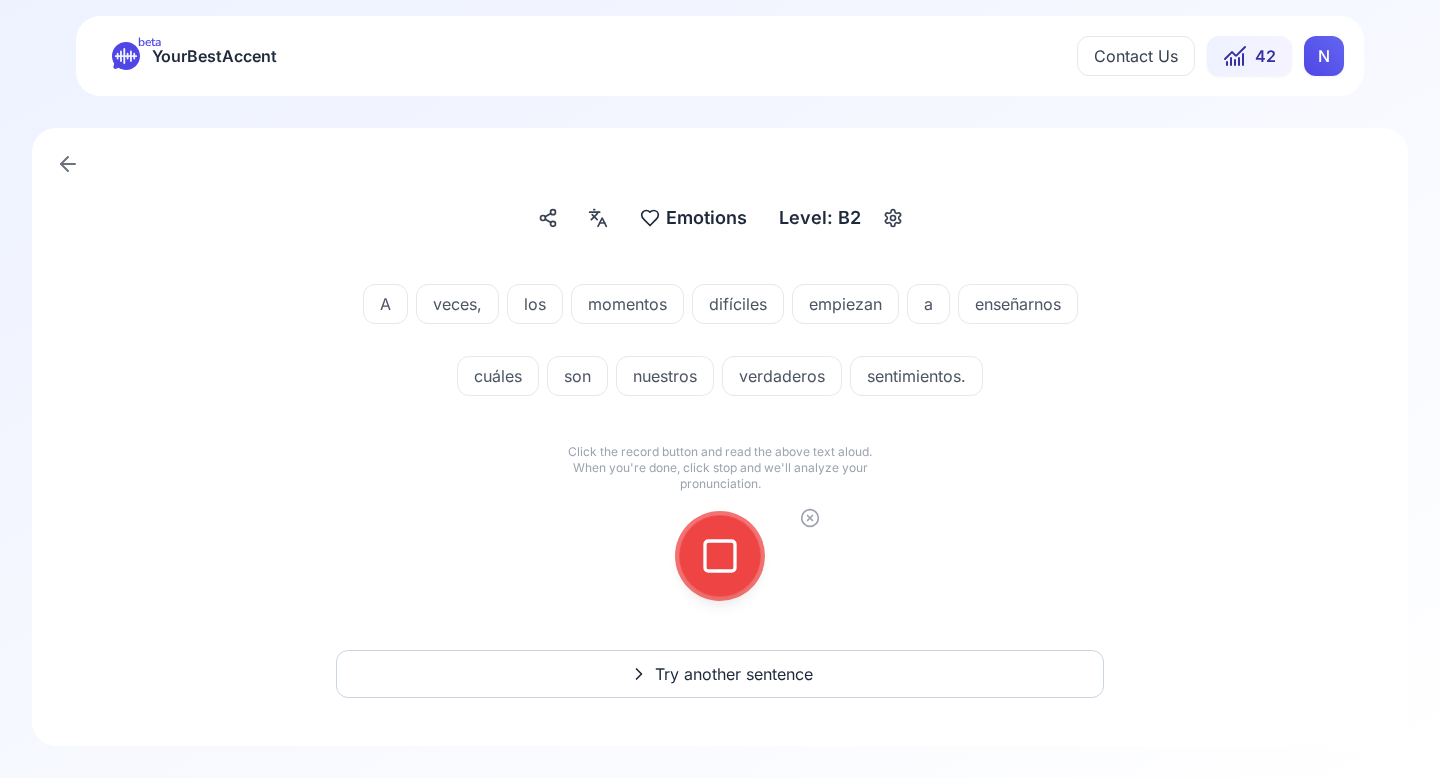 click 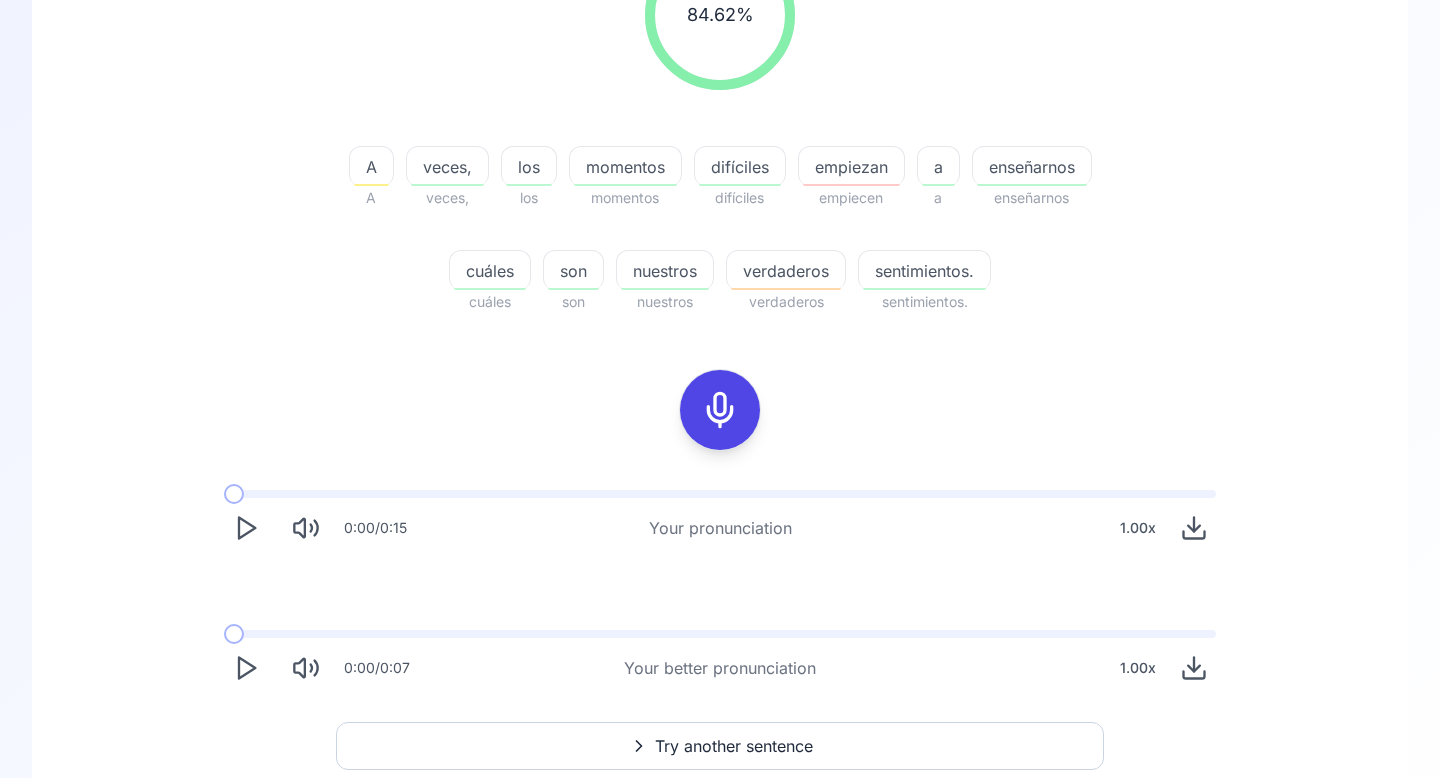 scroll, scrollTop: 343, scrollLeft: 0, axis: vertical 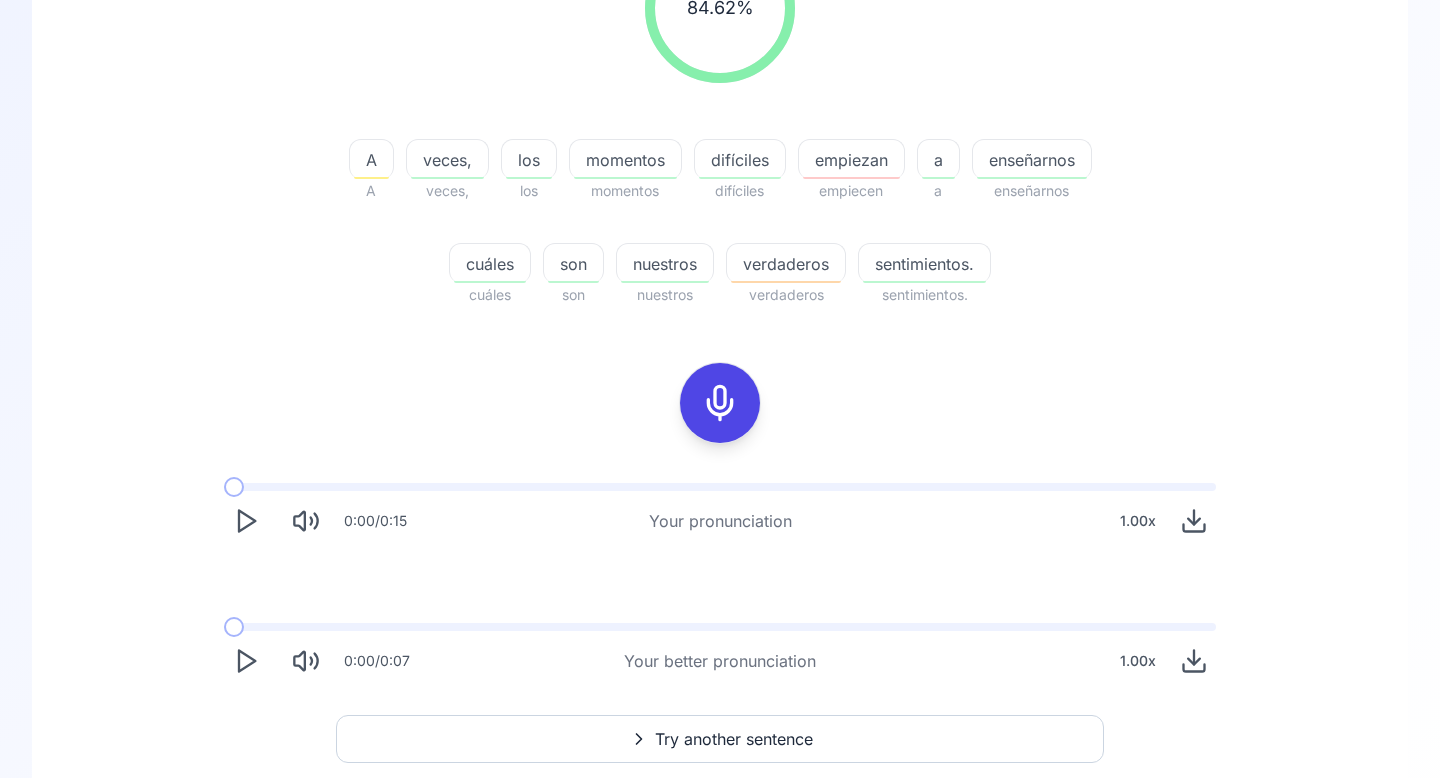 click 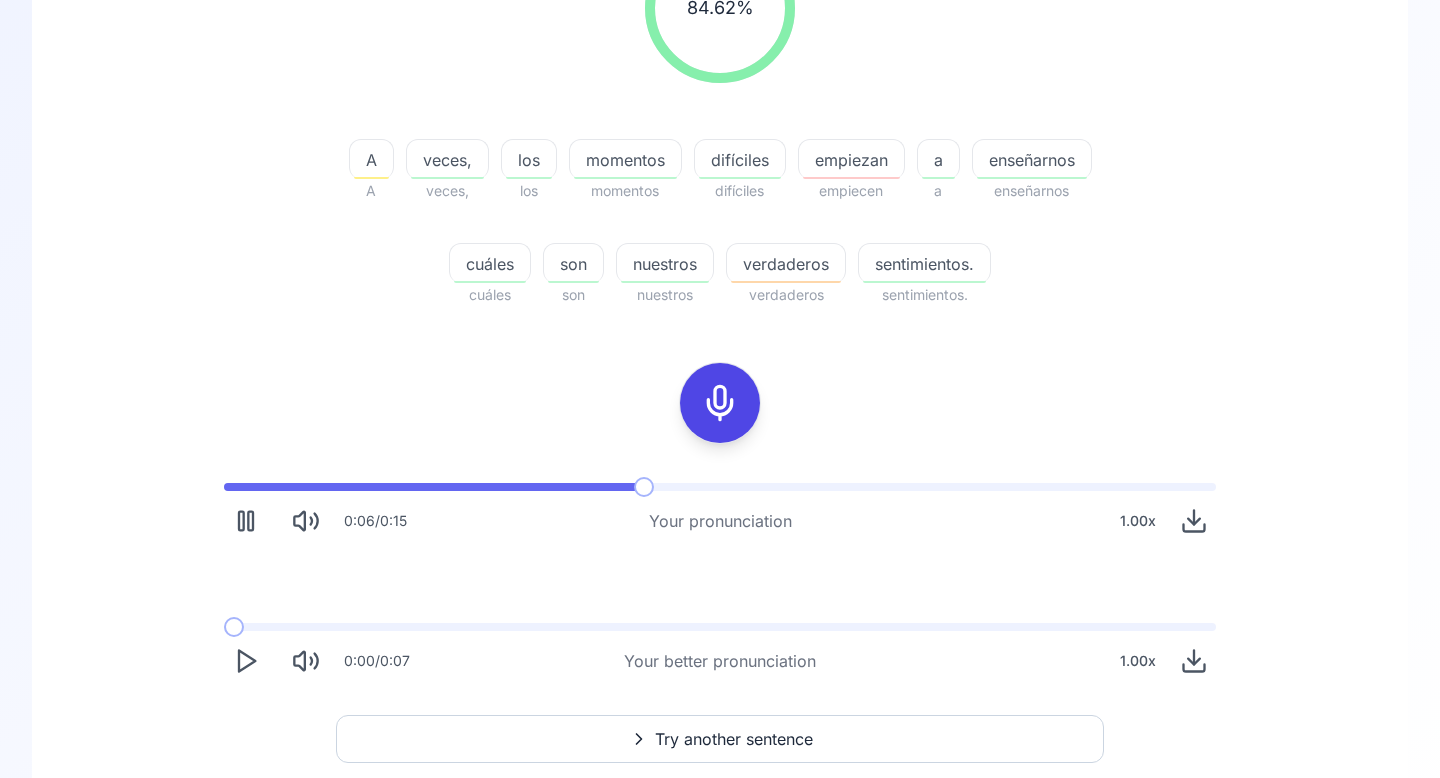 click 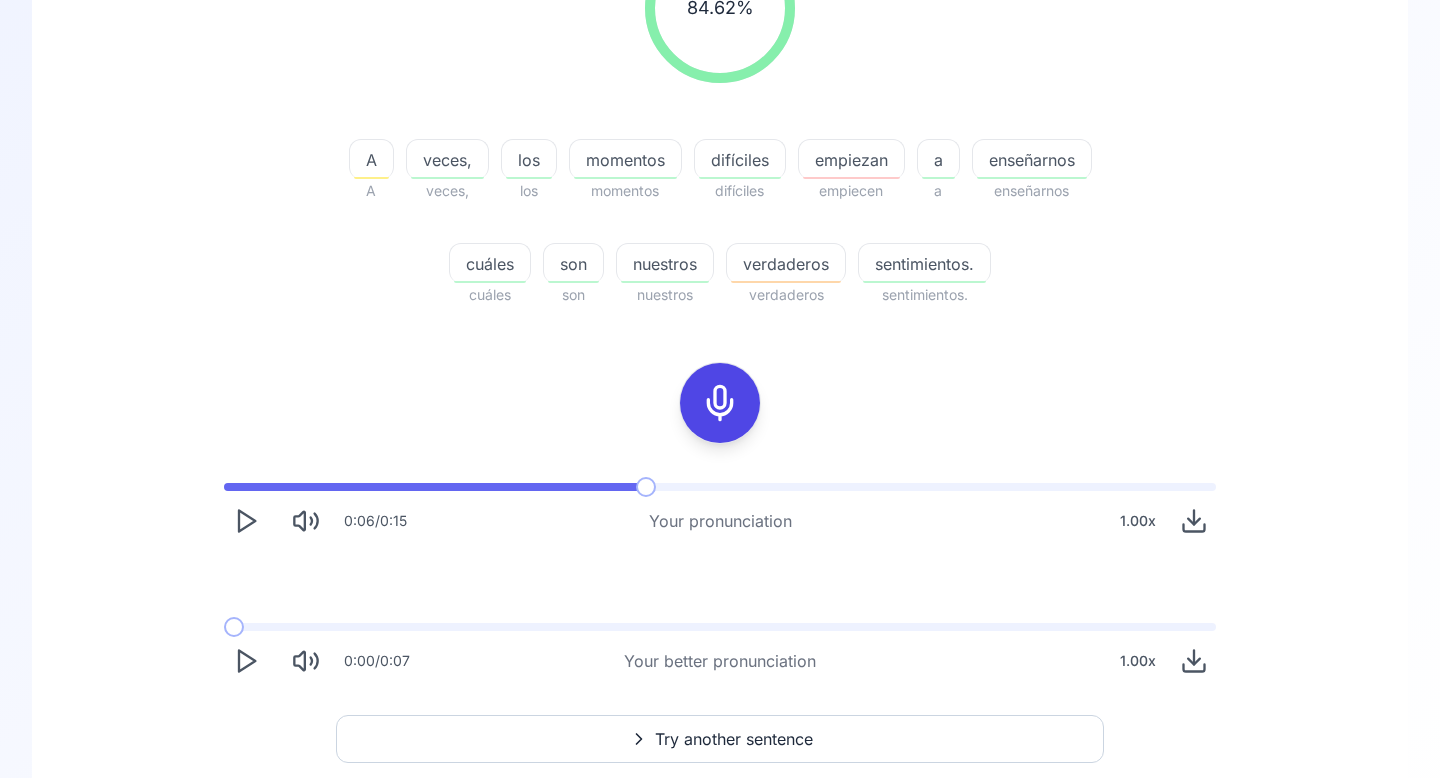 click 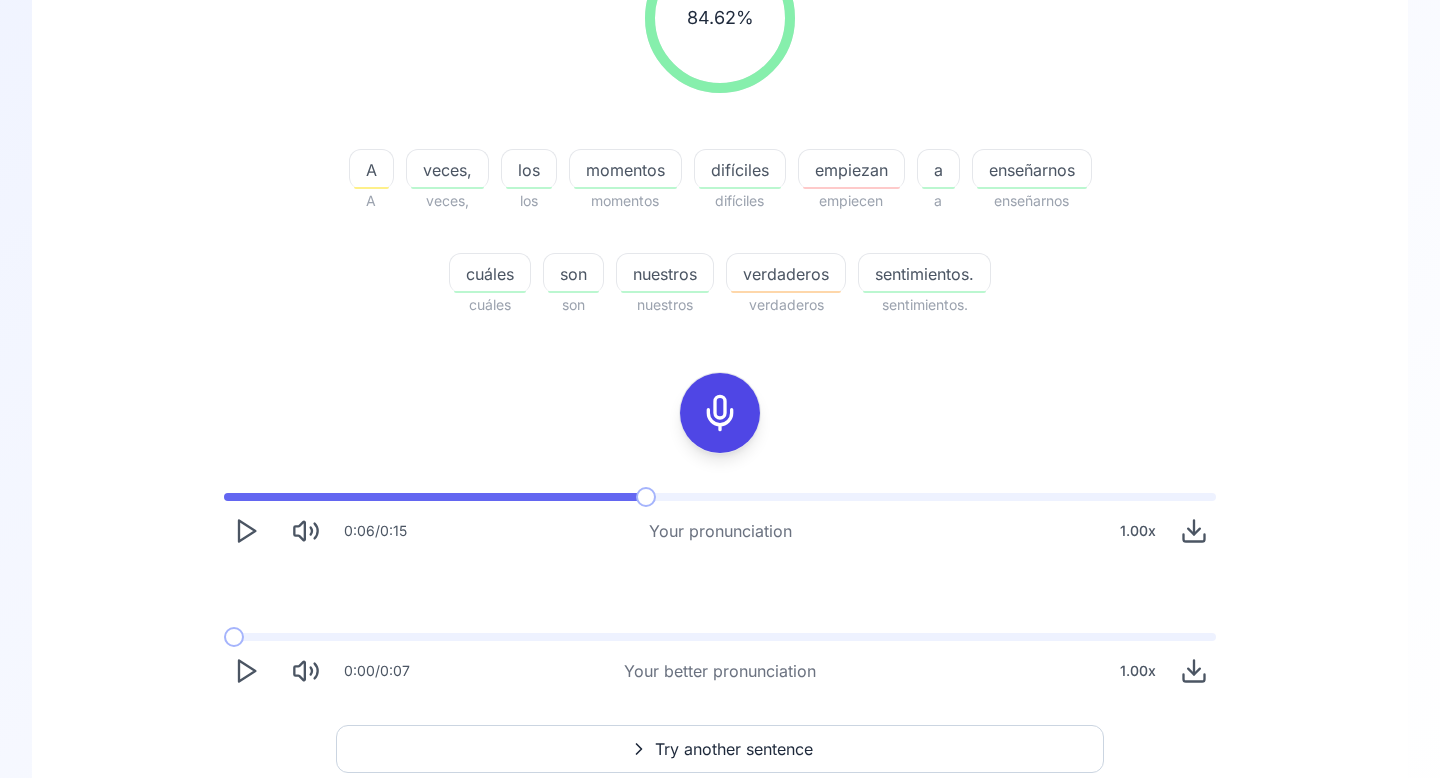 scroll, scrollTop: 408, scrollLeft: 0, axis: vertical 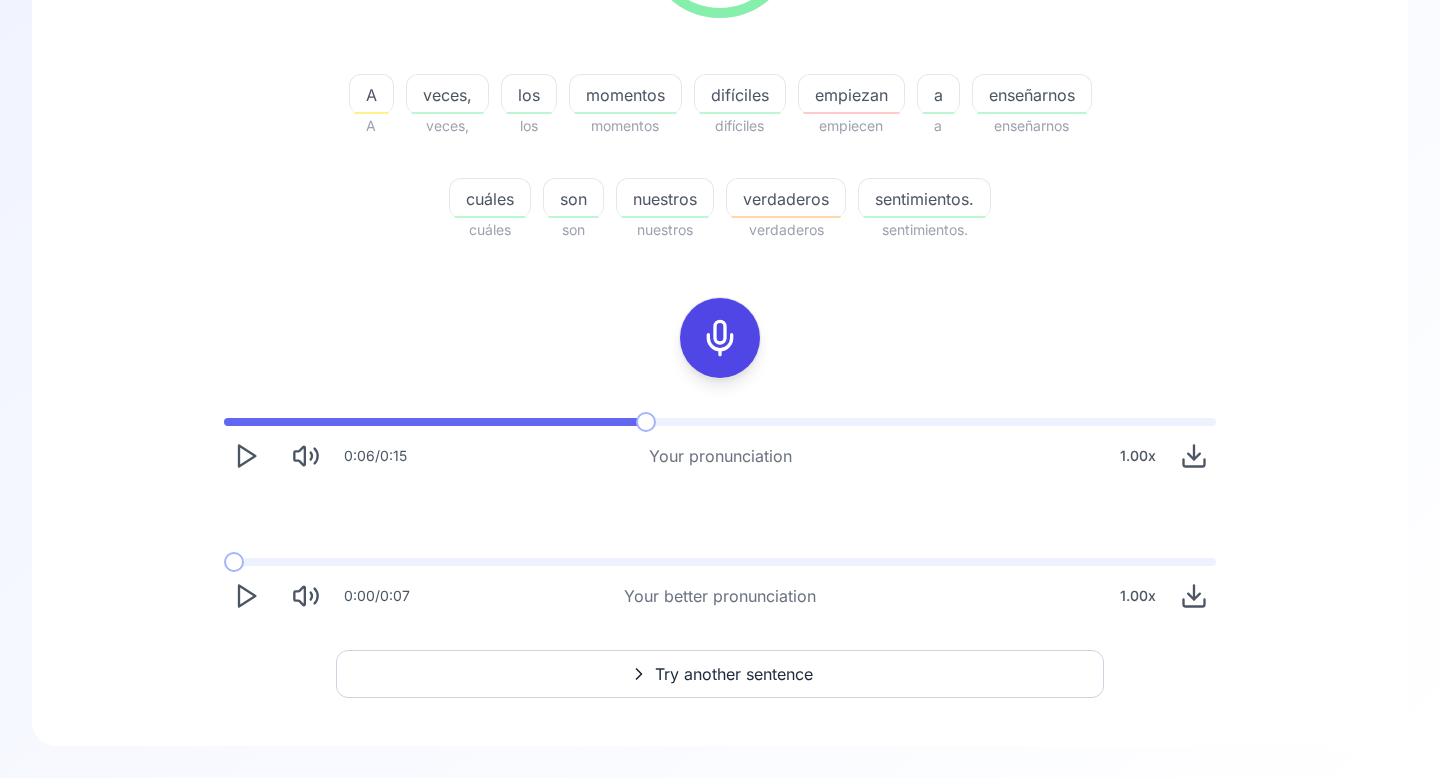 click on "Try another sentence" at bounding box center (720, 674) 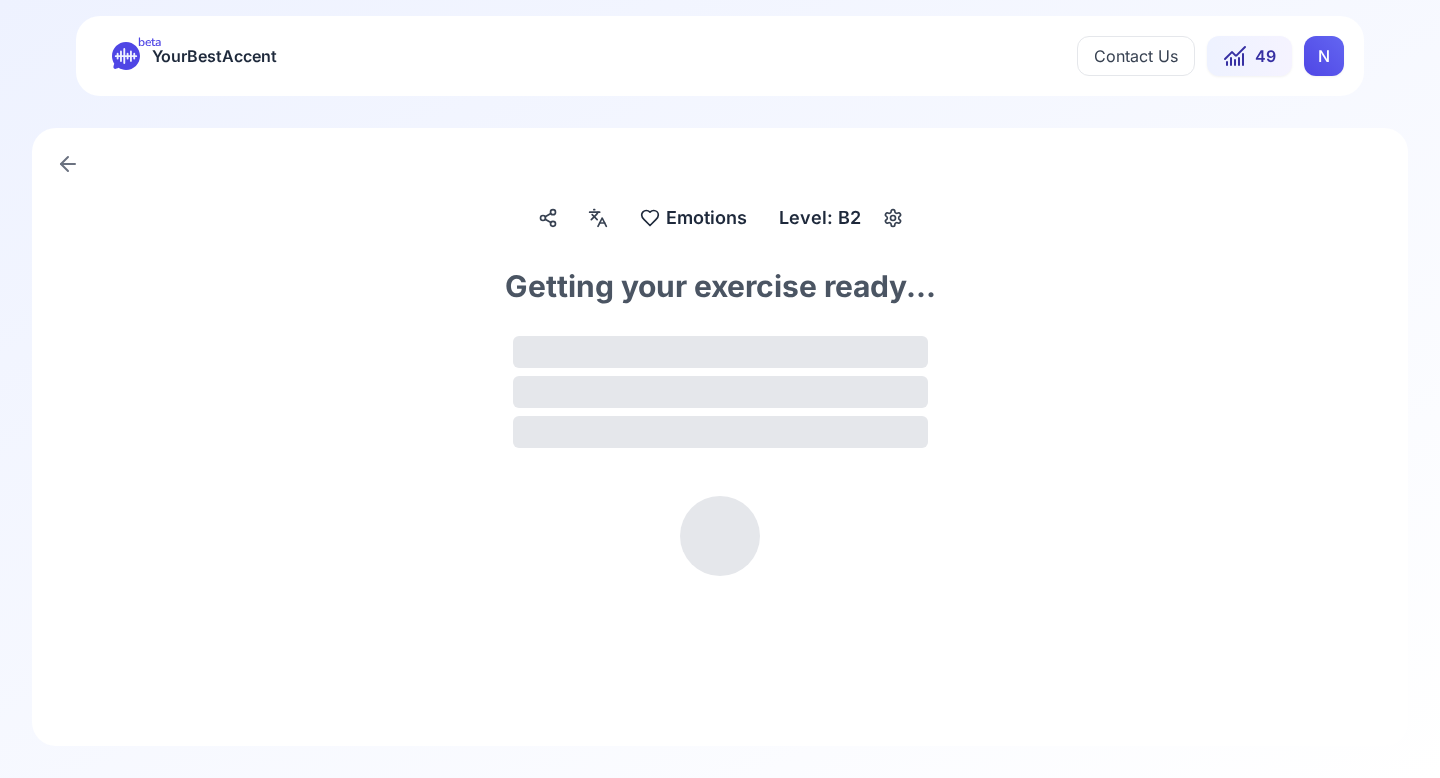 scroll, scrollTop: 0, scrollLeft: 0, axis: both 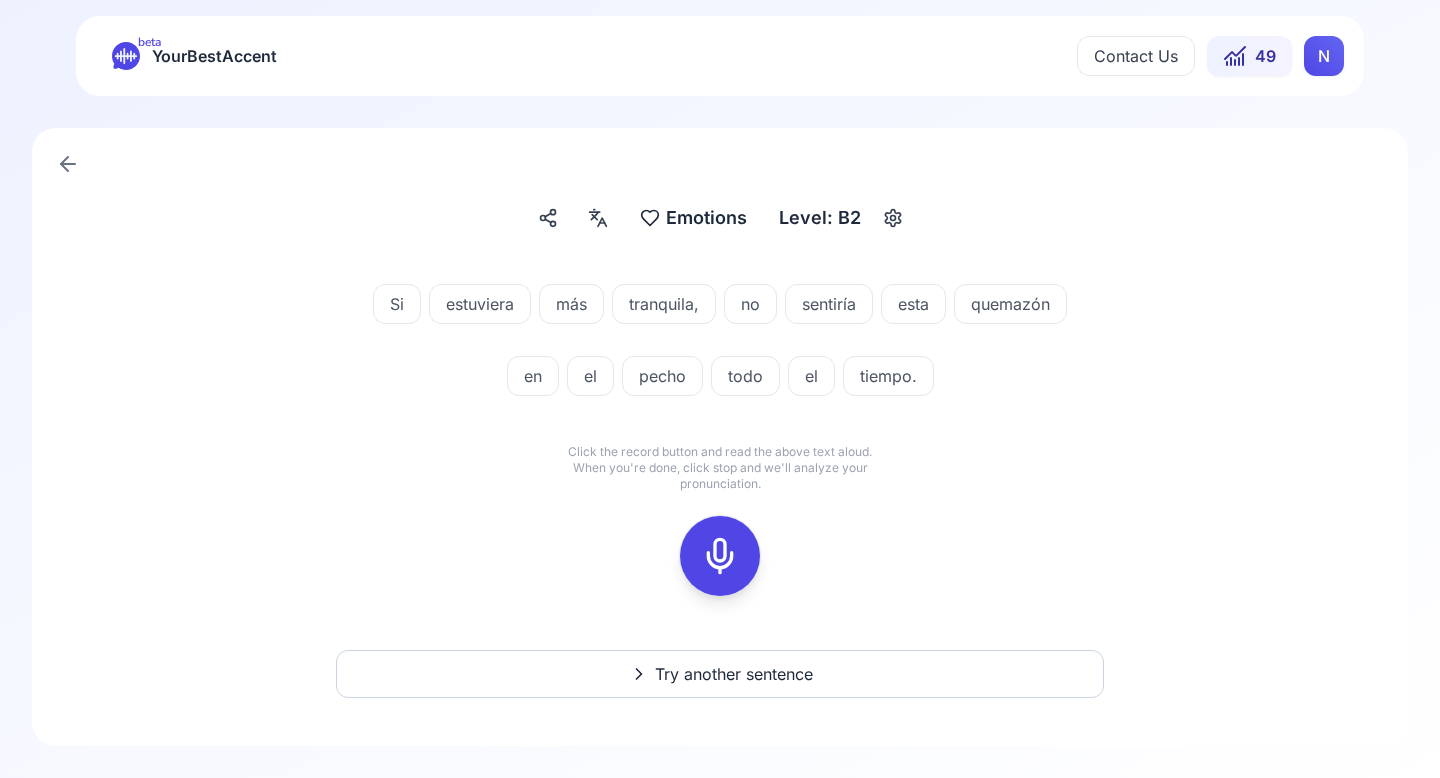 click 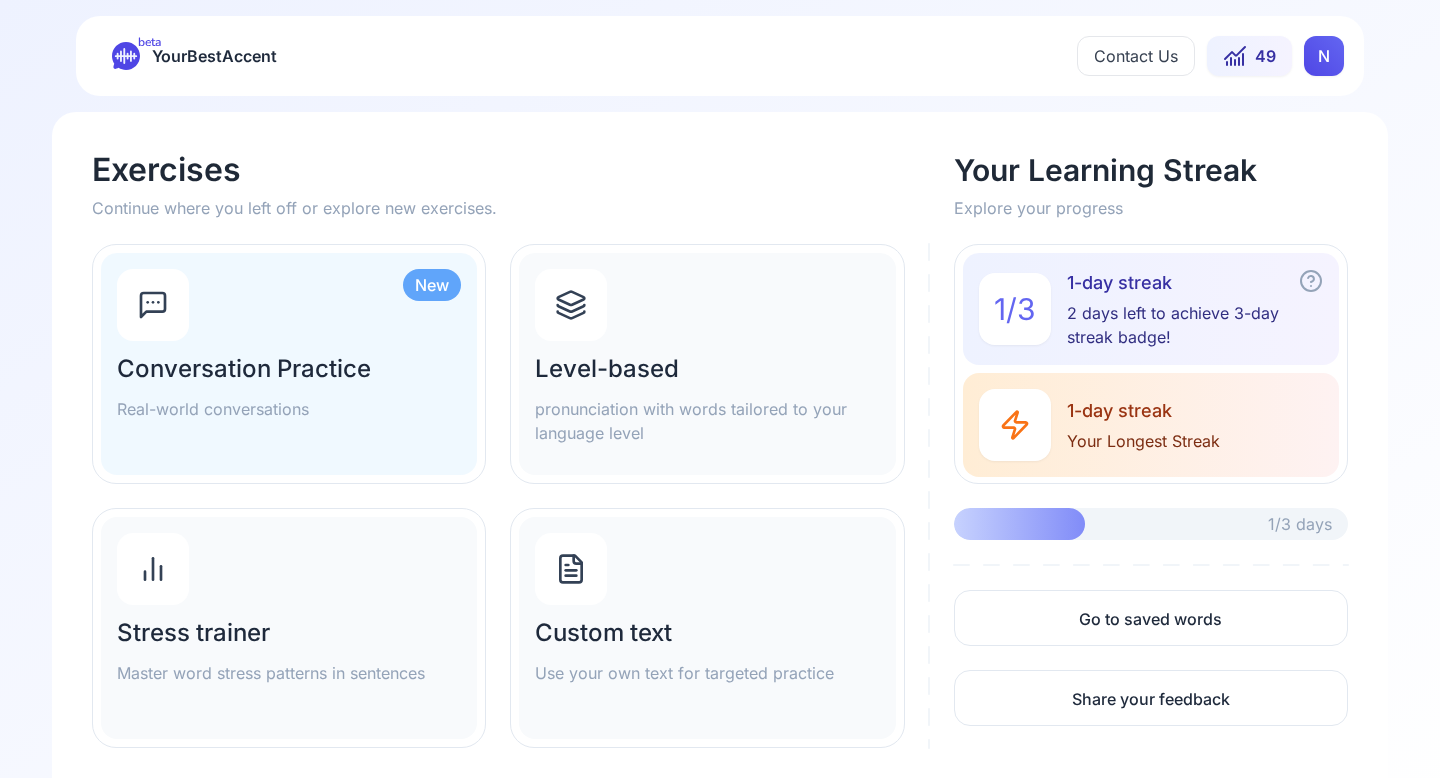 click on "beta YourBestAccent Contact Us 49 N Exercises Continue where you left off or explore new exercises. Your Learning Streak Explore your progress New Conversation Practice Real-world conversations Level-based pronunciation with words tailored to your language level Stress trainer Master word stress patterns in sentences Custom text Use your own text for targeted practice 1 / 3 1-day streak 2 days left to achieve 3-day streak badge! 1-day streak Your Longest Streak 1/3 days Go to saved words Share your feedback Our Exercises New Conversation Practice Real-world conversations Level-based pronunciation with words tailored to your language level Stress trainer Master word stress patterns in sentences Custom text Use your own text for targeted practice Translation exercise Translate sentences and improve your vocabulary. Your Learning Streak 1 / 3 1-day streak 2 days left to achieve 3-day streak badge! 1-day streak Your Longest Streak 1/3 days Go to saved words Share your feedback
x     **" at bounding box center (720, 389) 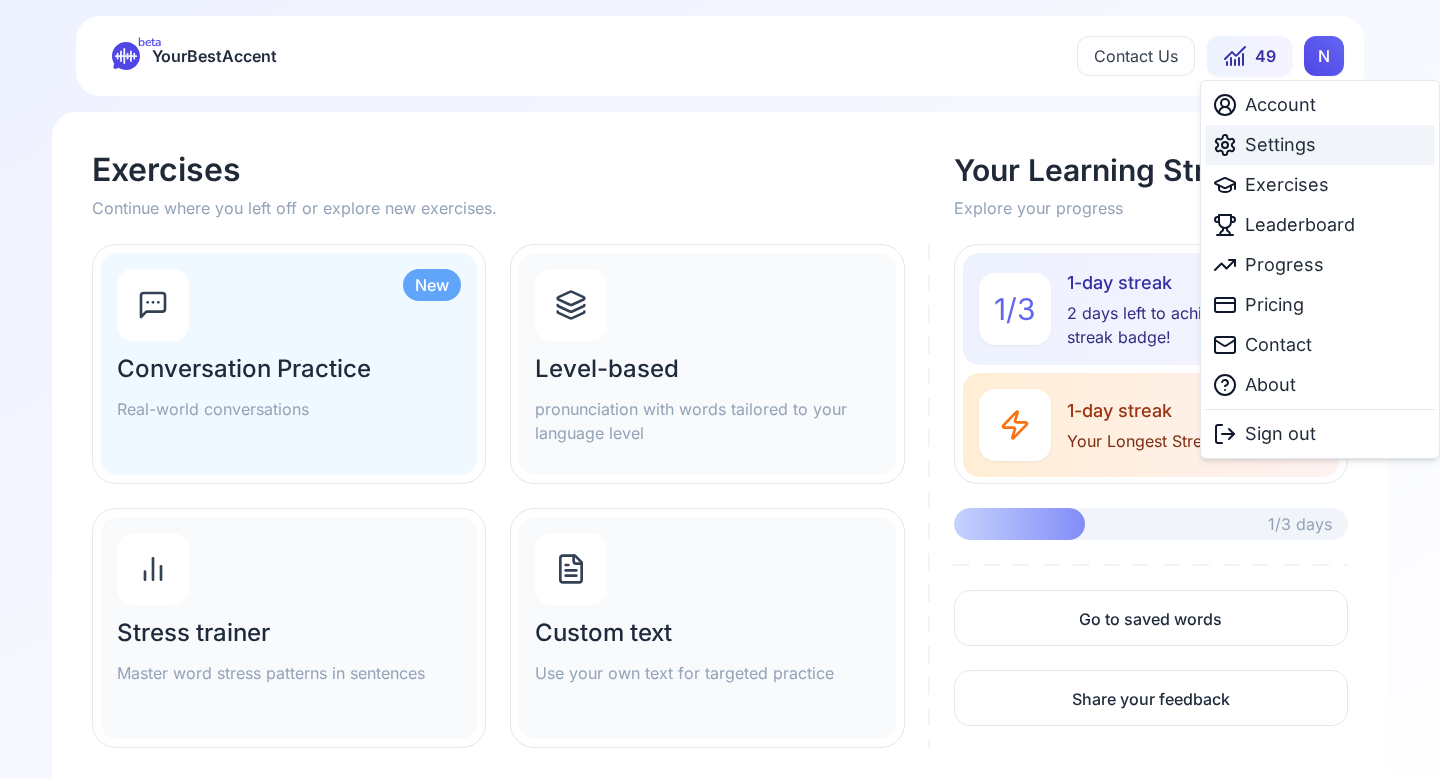click on "Settings" at bounding box center [1280, 145] 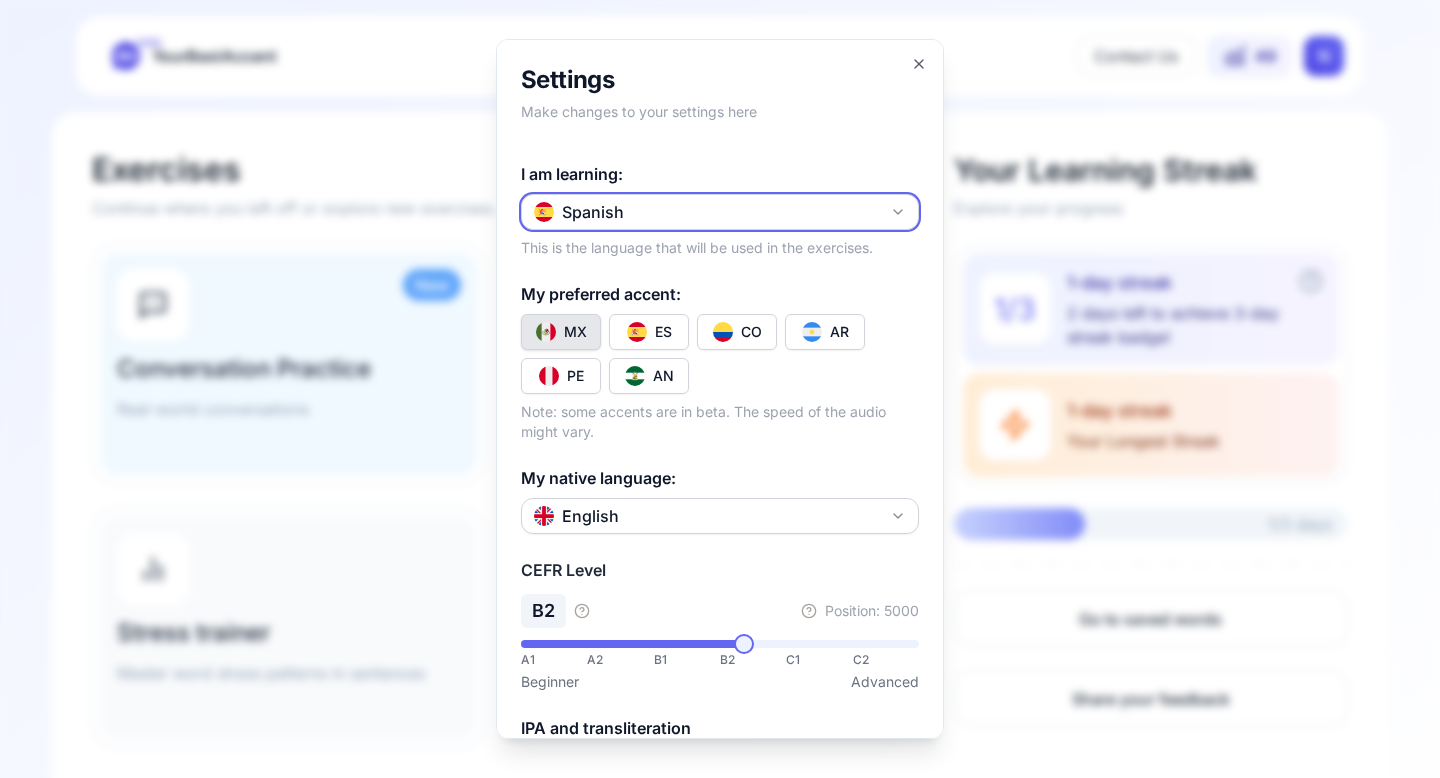 click on "Spanish" at bounding box center [720, 212] 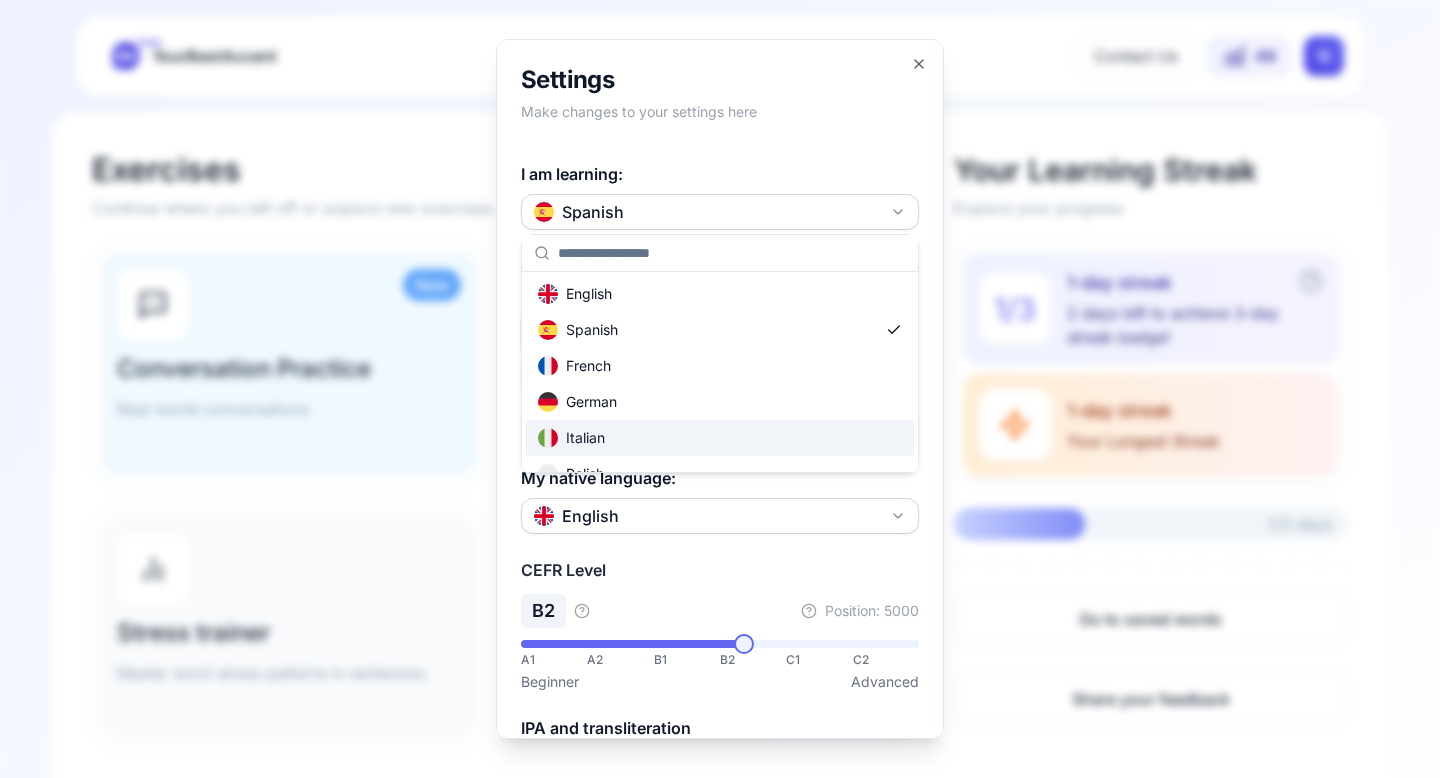 click on "Italian" at bounding box center (571, 438) 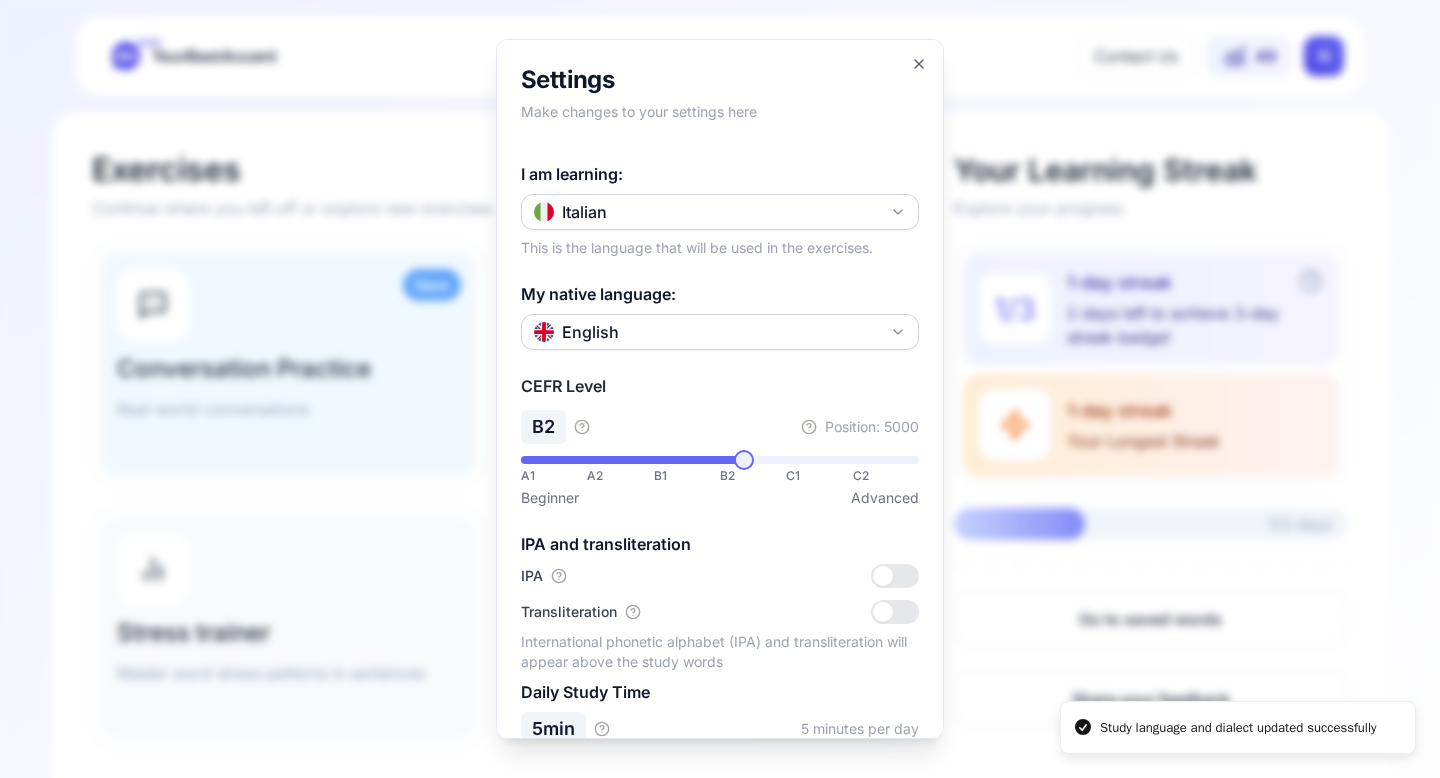 click on "Settings" at bounding box center [720, 80] 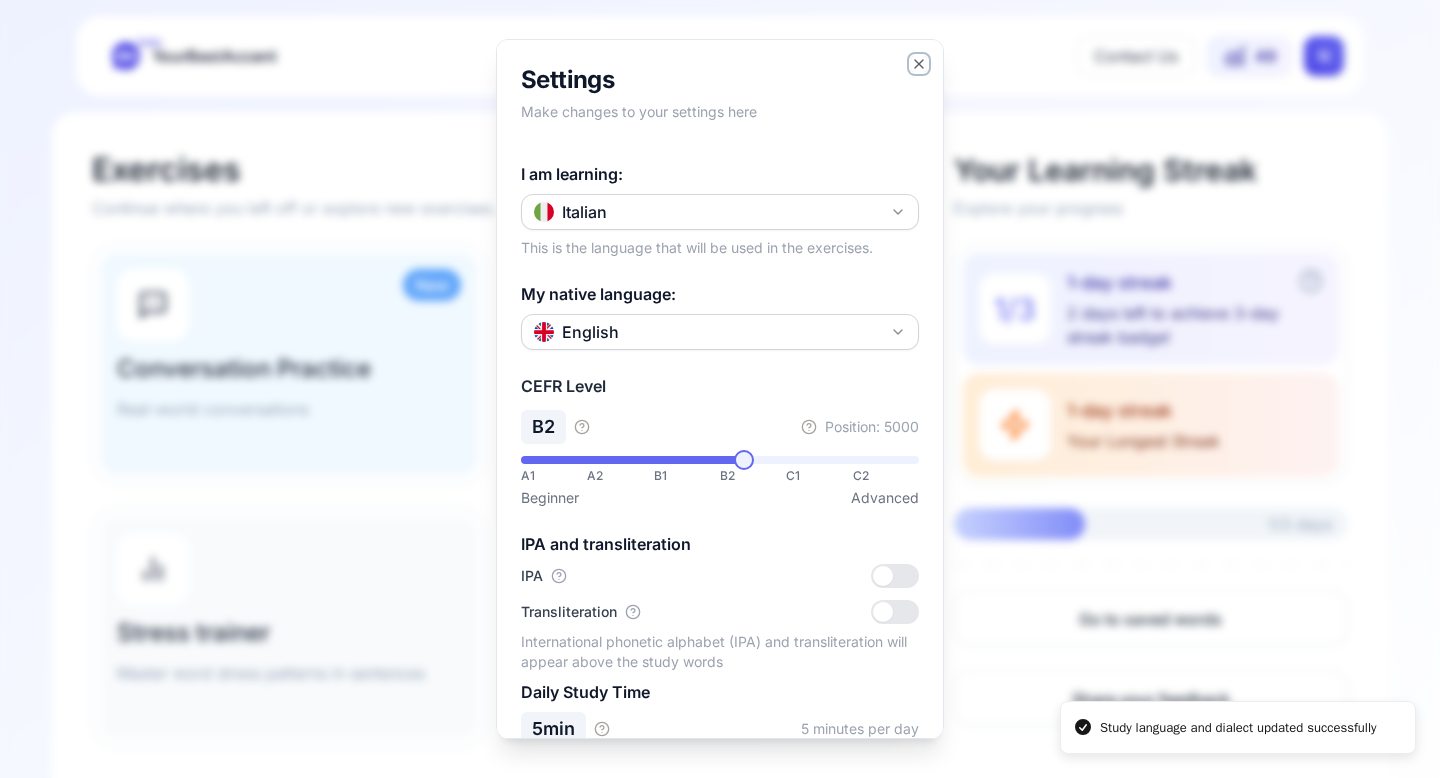 click 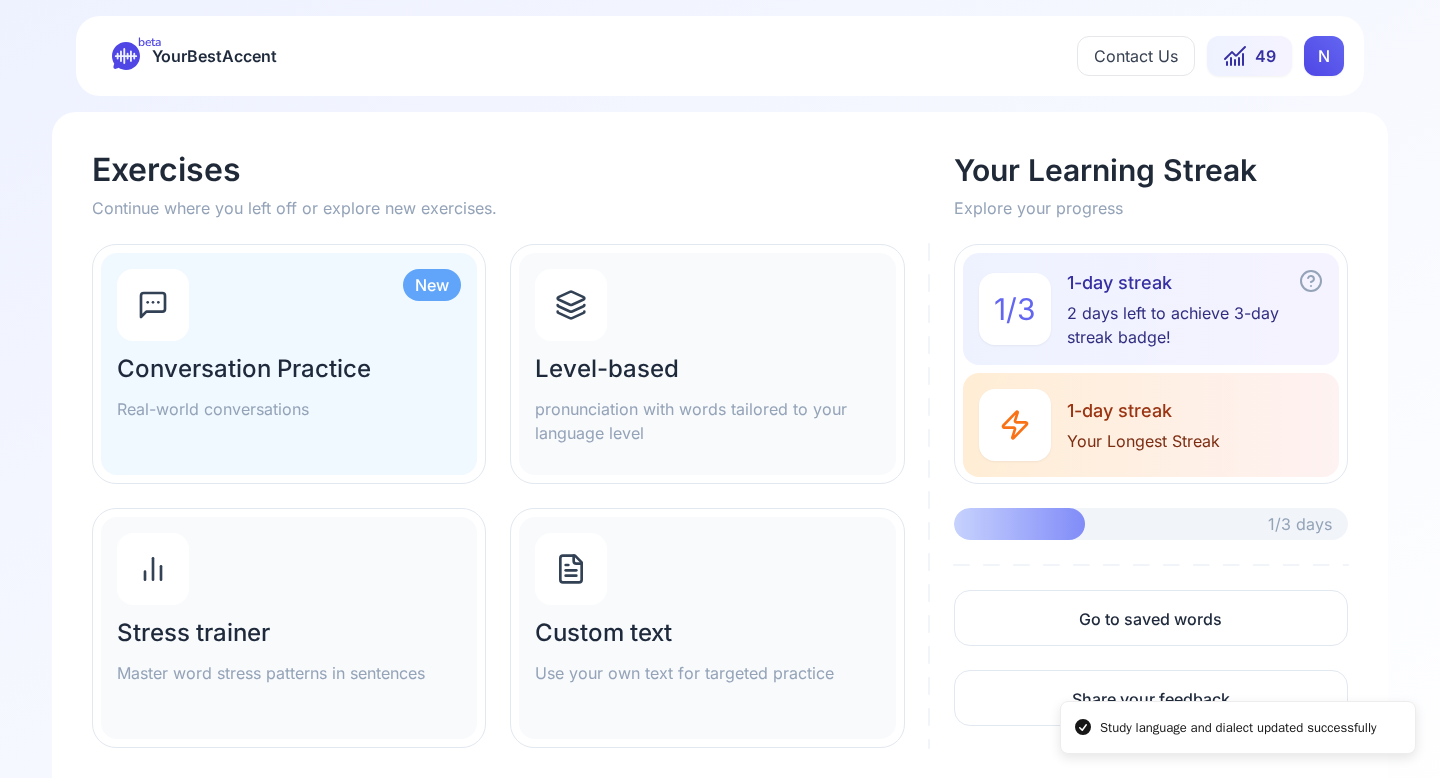 click on "Level-based pronunciation with words tailored to your language level" at bounding box center (707, 364) 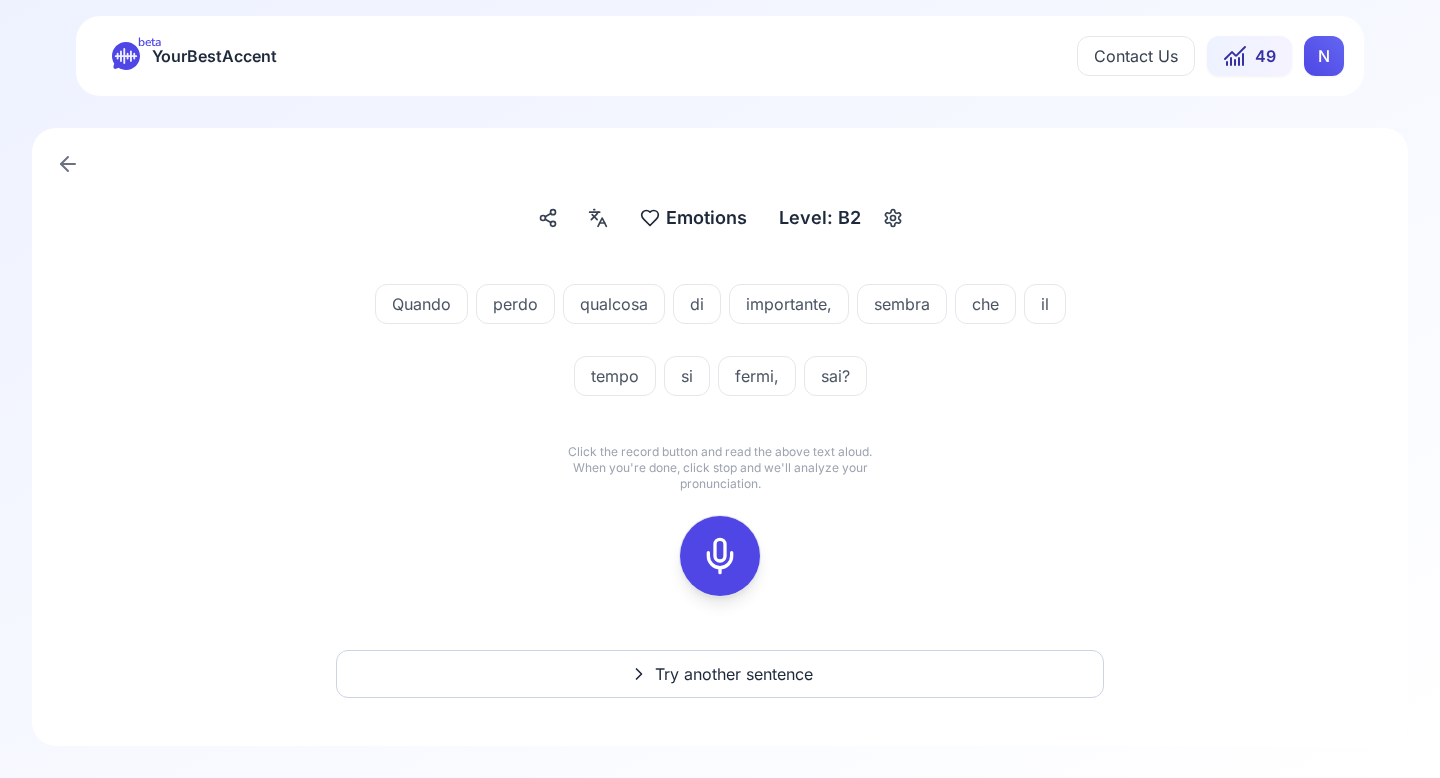 click 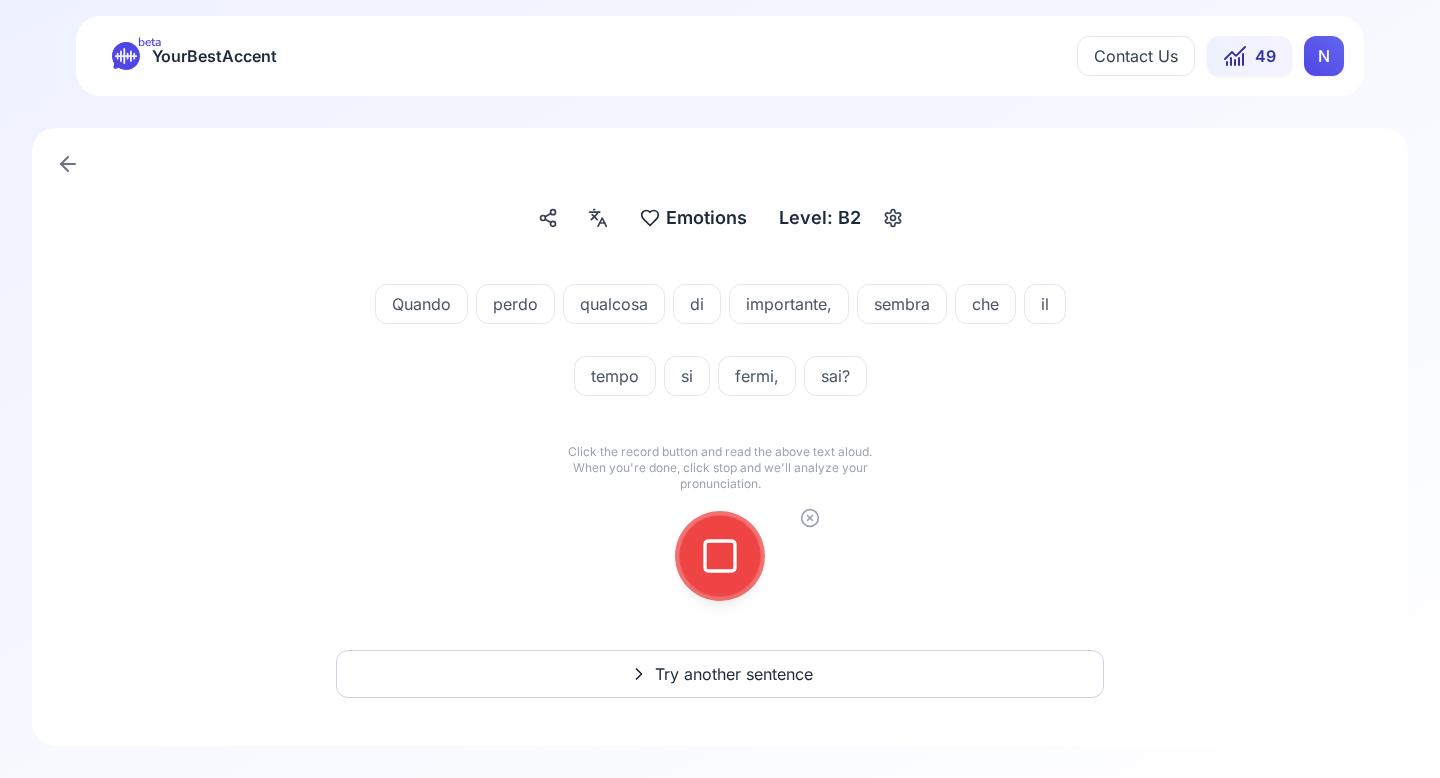 click 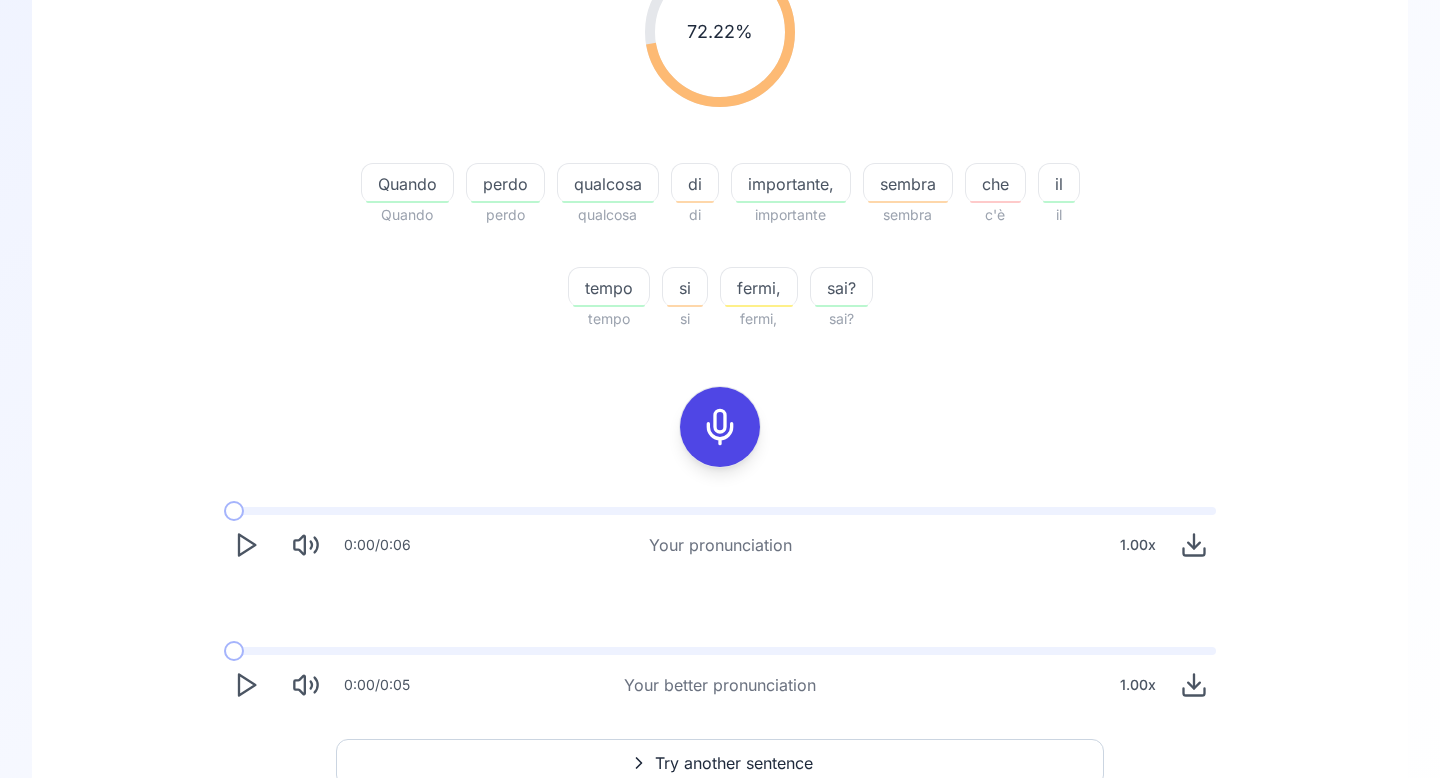 scroll, scrollTop: 408, scrollLeft: 0, axis: vertical 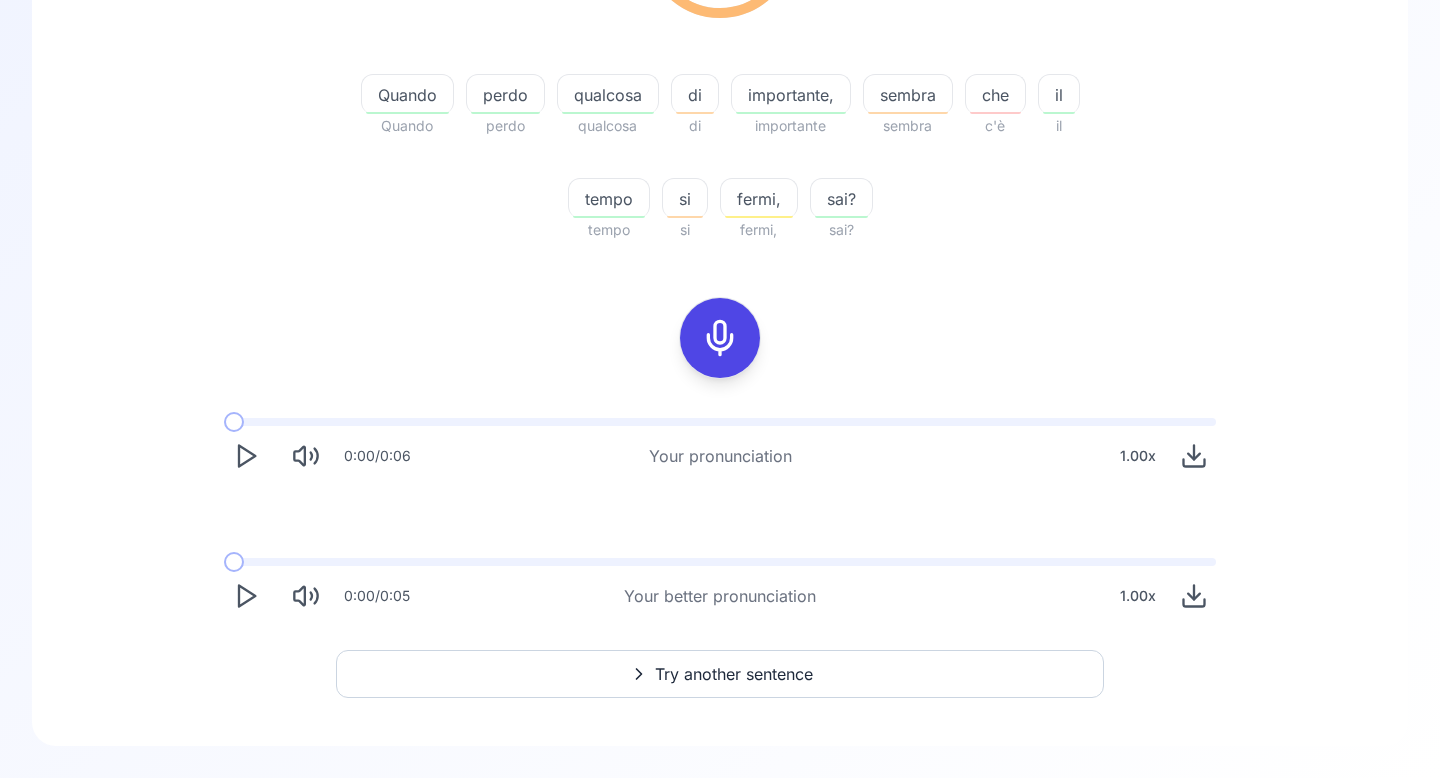 click 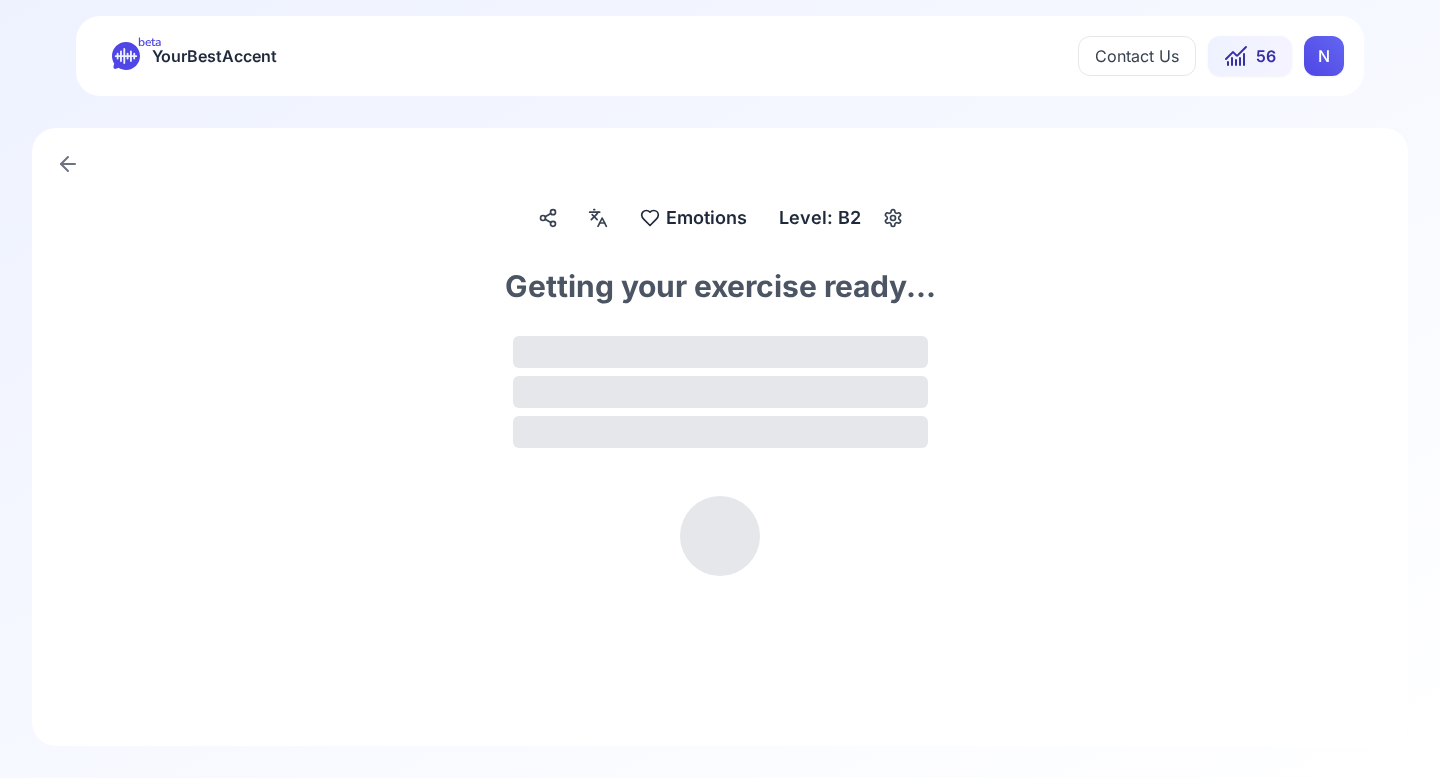 scroll, scrollTop: 0, scrollLeft: 0, axis: both 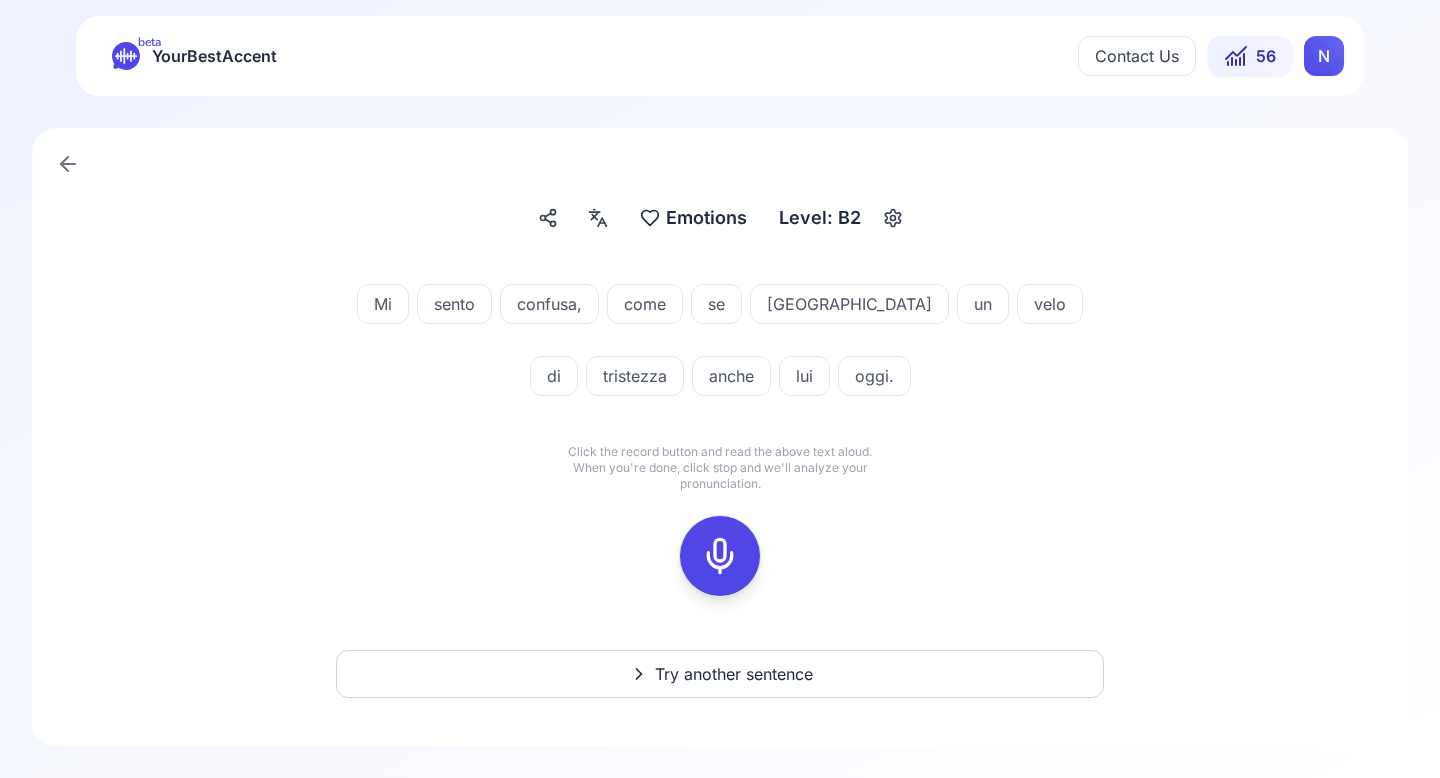 click 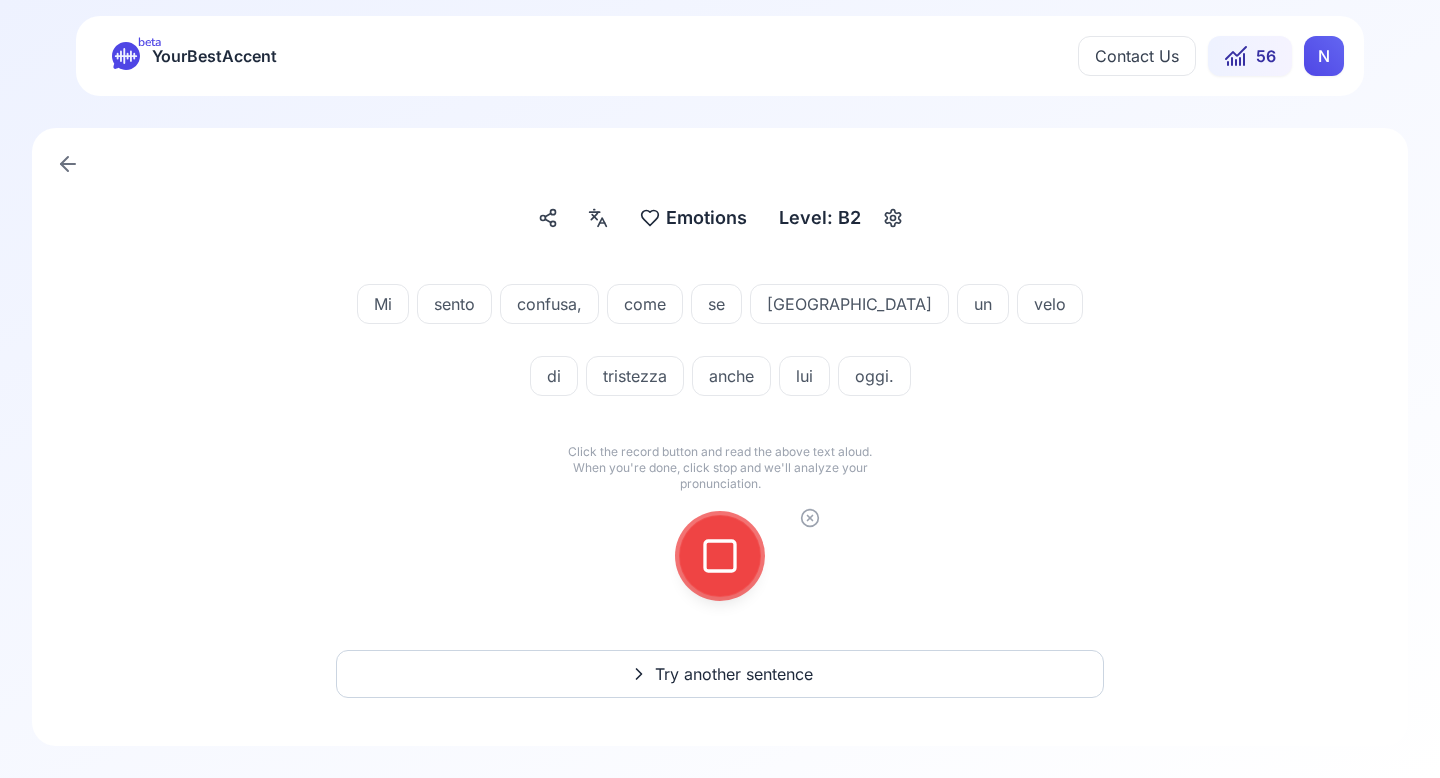 click 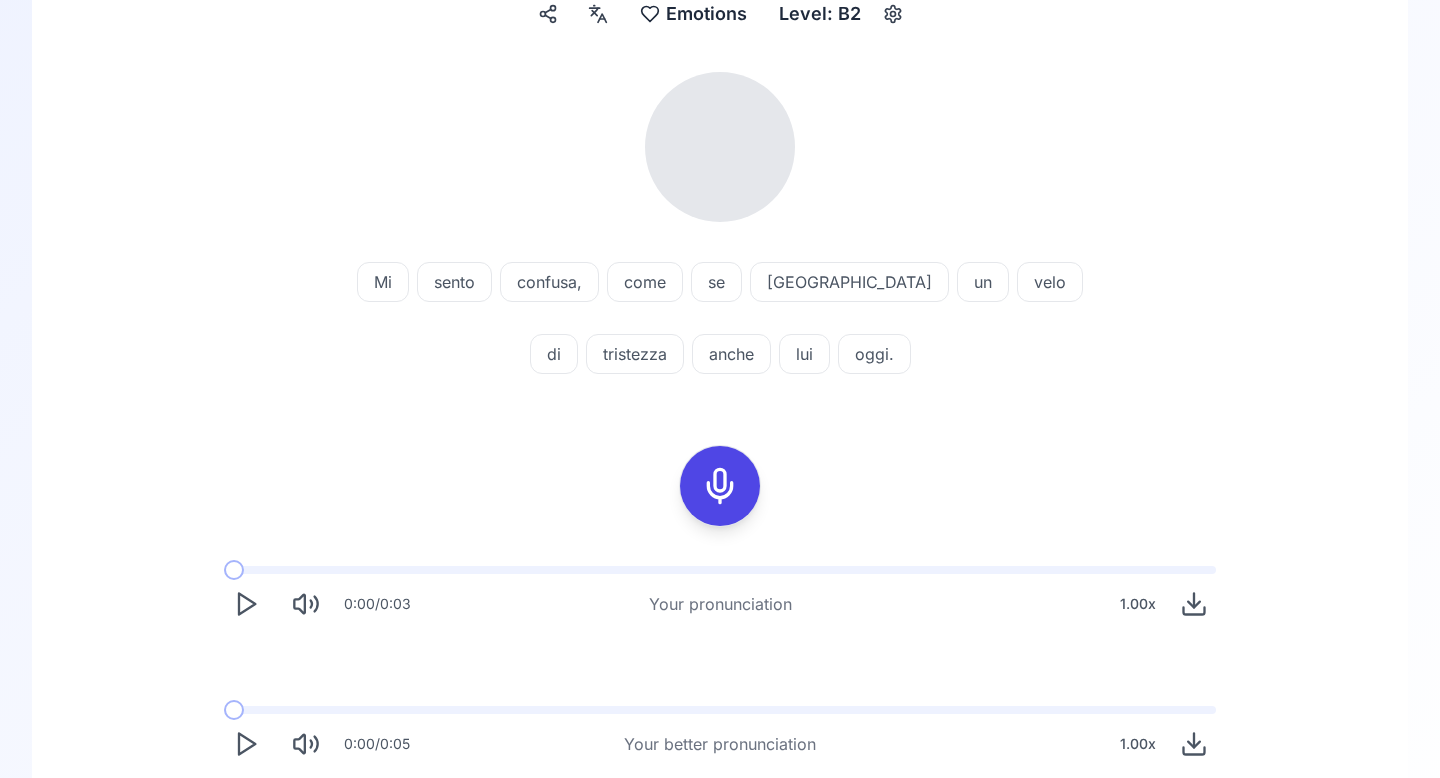 scroll, scrollTop: 207, scrollLeft: 0, axis: vertical 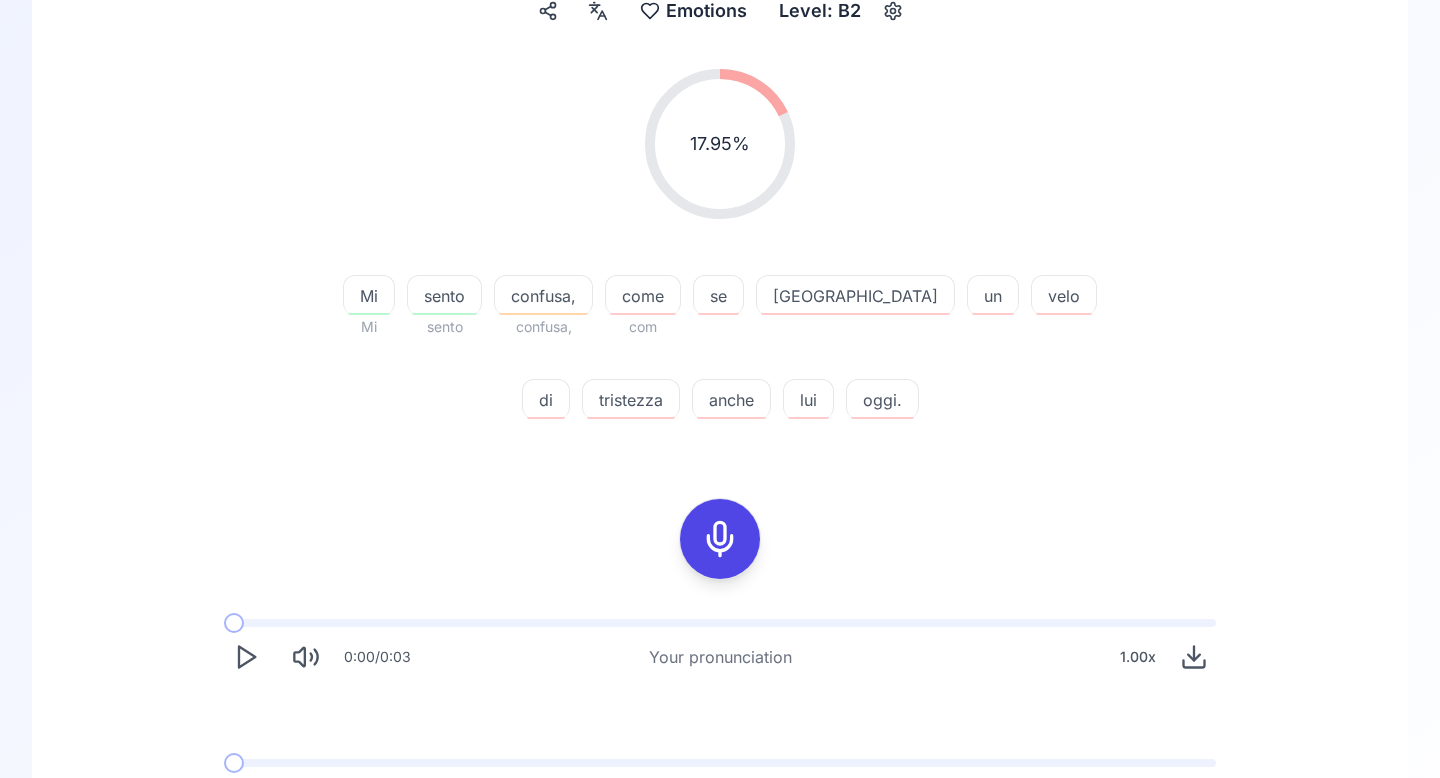 click on "[GEOGRAPHIC_DATA]" at bounding box center [855, 295] 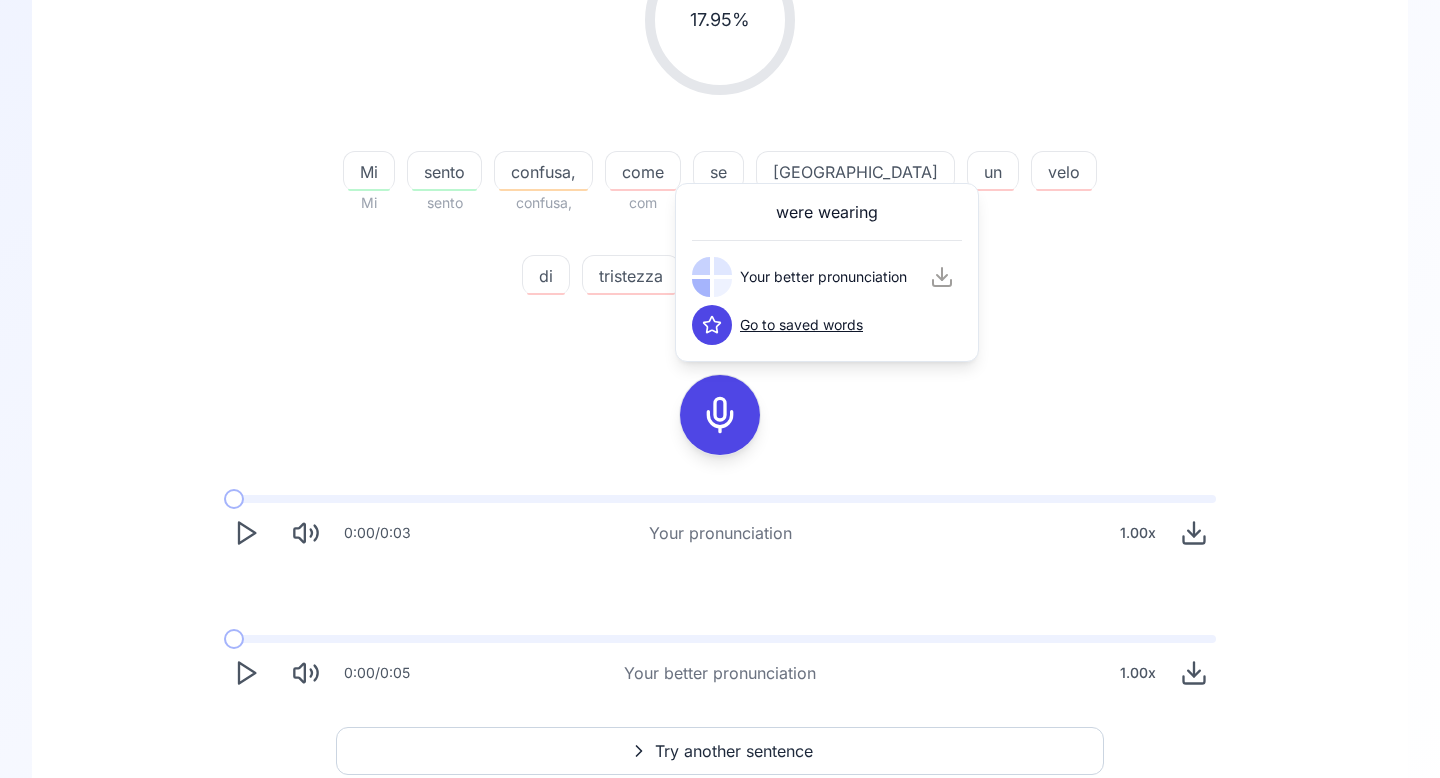 scroll, scrollTop: 363, scrollLeft: 0, axis: vertical 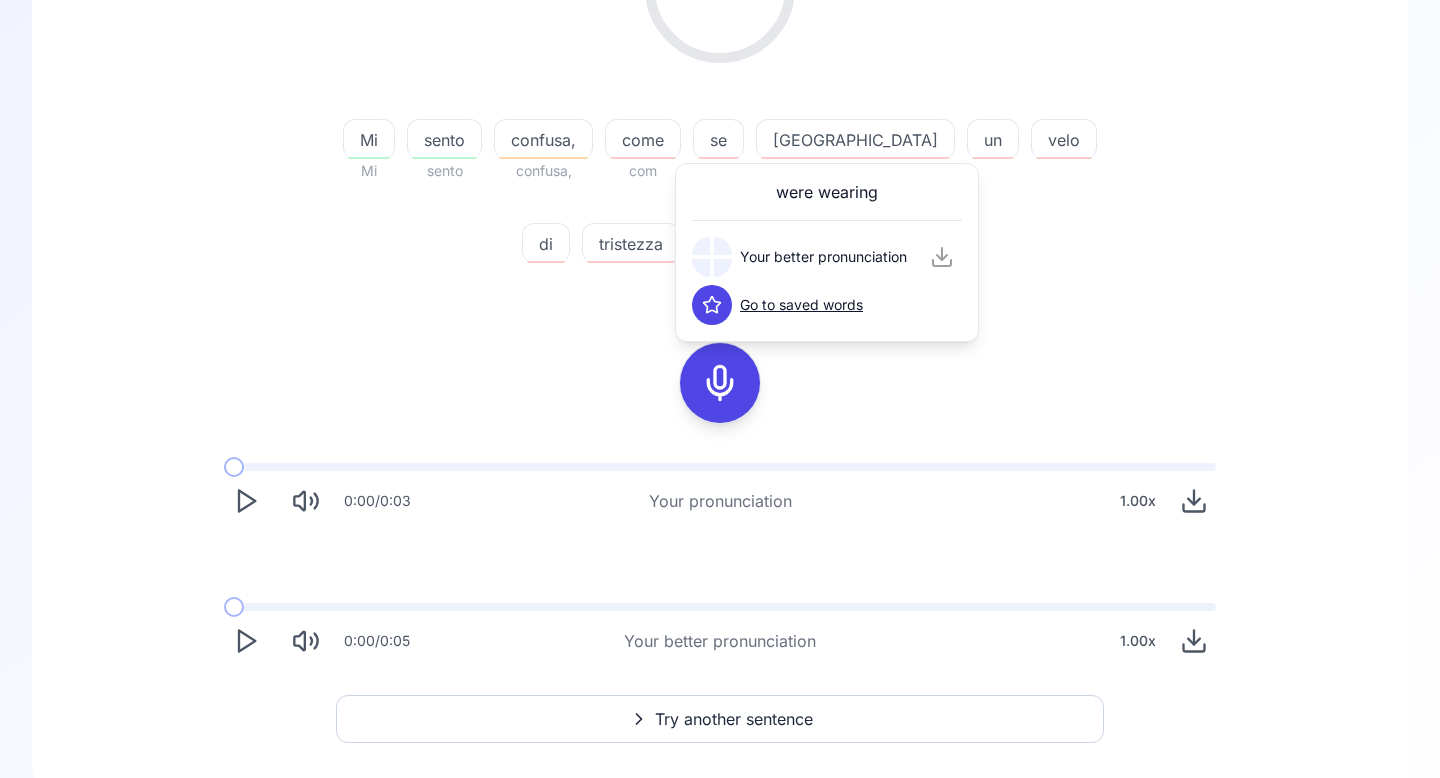 click on "17.95 % 17.95 % Mi Mi sento sento confusa, confusa, come com se indossasse un velo di tristezza anche lui oggi. 0:00  /  0:03 Your pronunciation 1.00 x 0:00  /  0:05 Your better pronunciation 1.00 x" at bounding box center (720, 288) 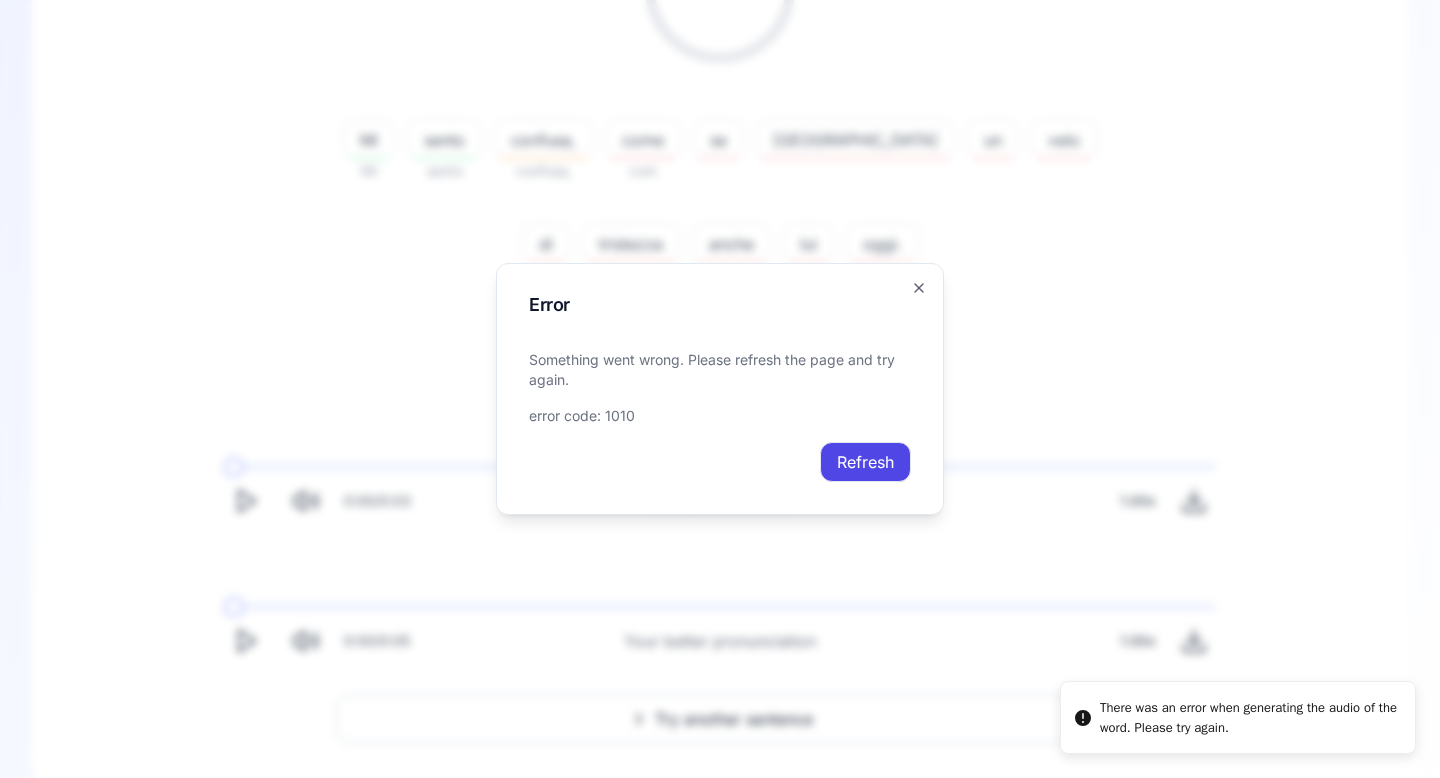 click on "There was an error when generating the audio of the word. Please try again. beta YourBestAccent Contact Us 56 N Emotions Emotions Level: B2 17.95 % 17.95 % Mi Mi sento sento confusa, confusa, come com se indossasse un velo di tristezza anche lui oggi. 0:00  /  0:03 Your pronunciation 1.00 x 0:00  /  0:05 Your better pronunciation 1.00 x Try another sentence
TRANSLATE with    x     **     English         Arabic Hebrew Polish     Bulgarian Hindi Portuguese     Catalan Hmong Daw Romanian     Chinese Simplified Hungarian Russian     Chinese Traditional Indonesian Slovak     Czech Italian Slovenian     Danish Japanese Spanish     Dutch Klingon Swedish     English Korean Thai     Estonian Latvian Turkish     Finnish Lithuanian Ukrainian     French Malay Urdu     German Maltese Vietnamese     Greek Norwegian Welsh     Haitian Creole Persian                                           TRANSLATE with         COPY THE URL BELOW                         Back                                 Back" at bounding box center [720, 26] 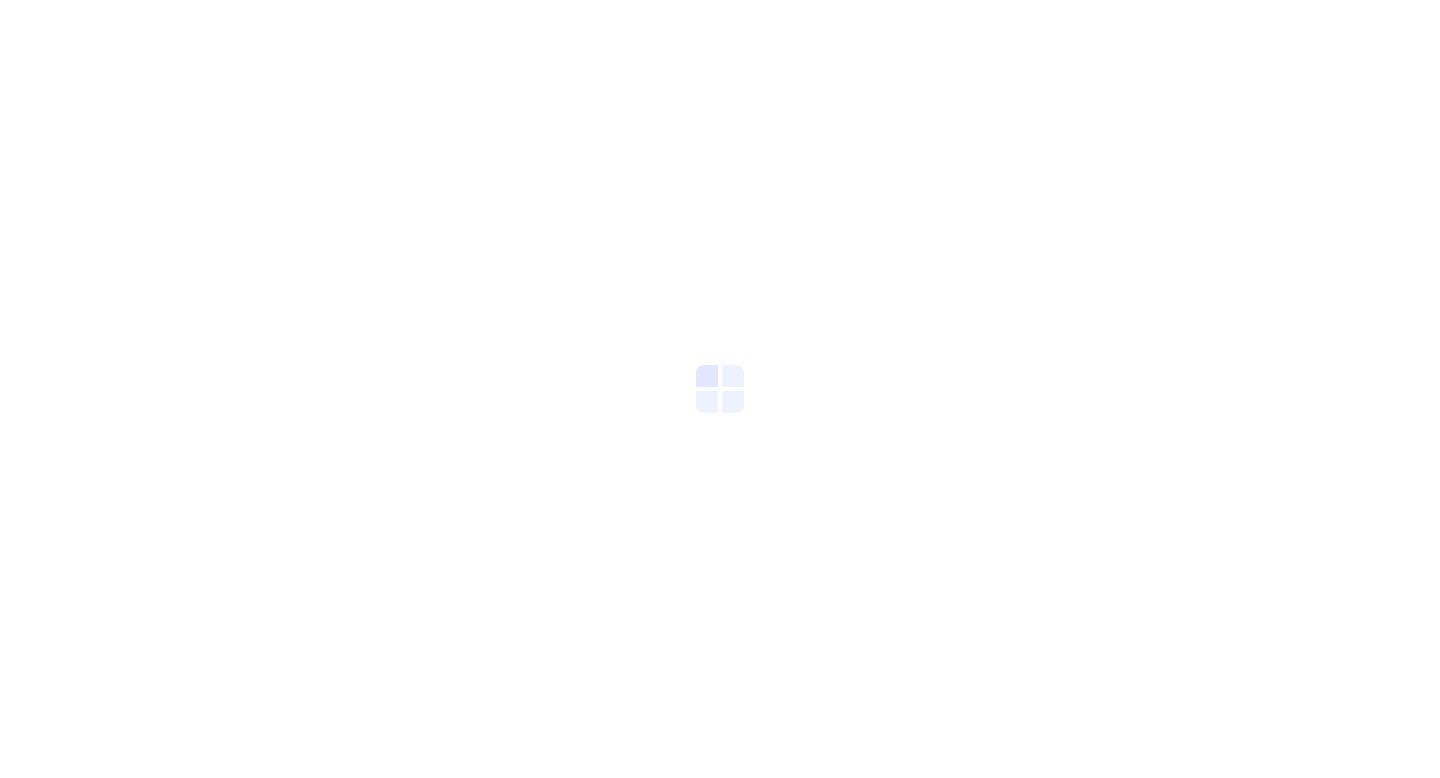 scroll, scrollTop: 0, scrollLeft: 0, axis: both 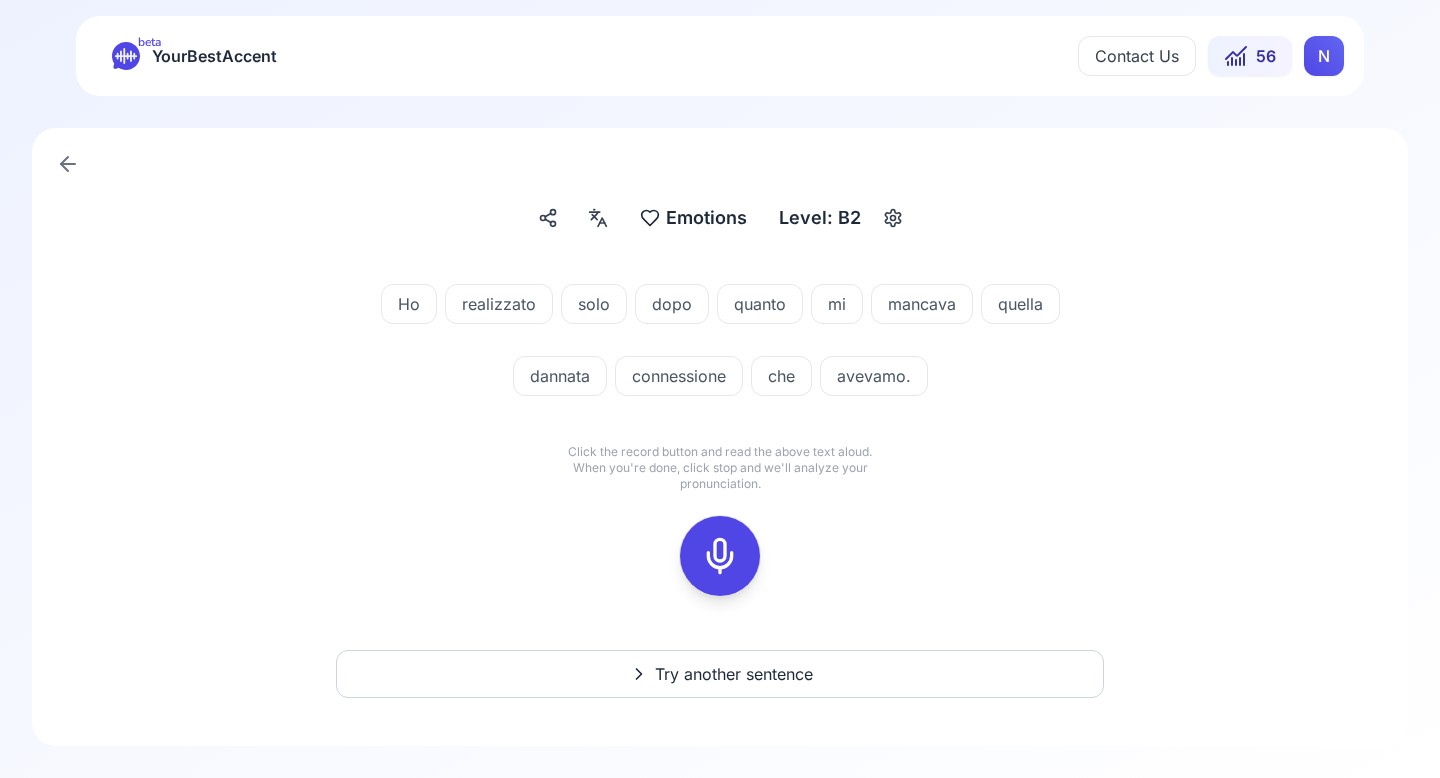 click 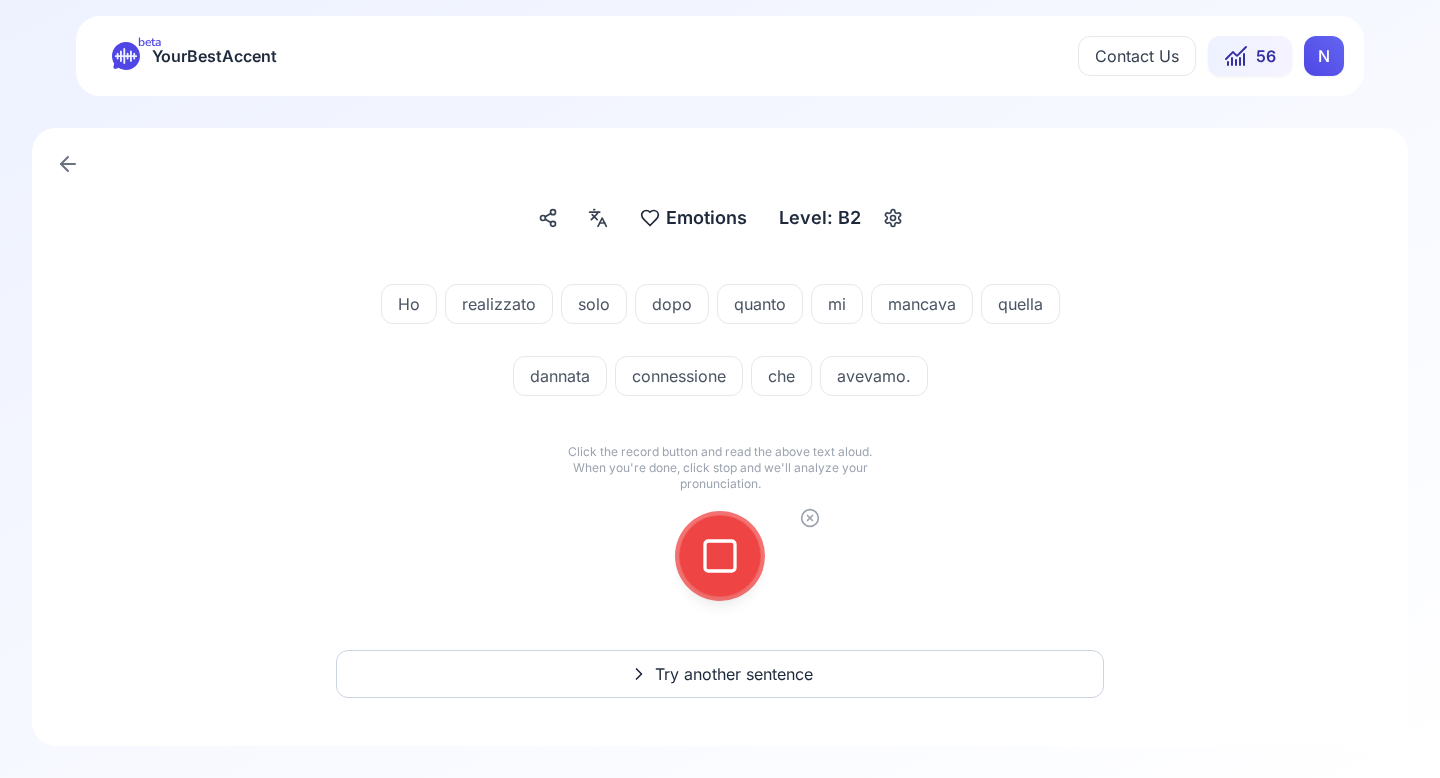 click 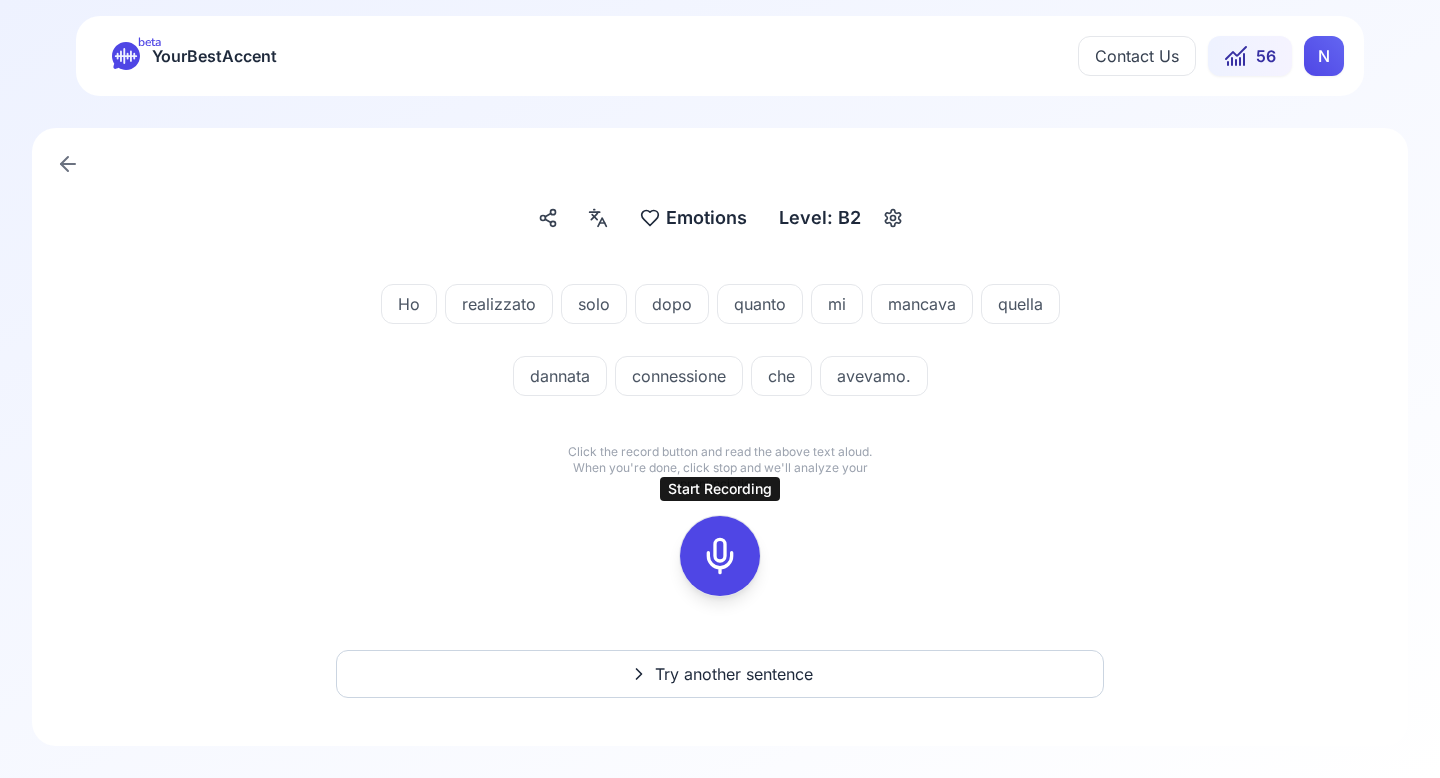 click 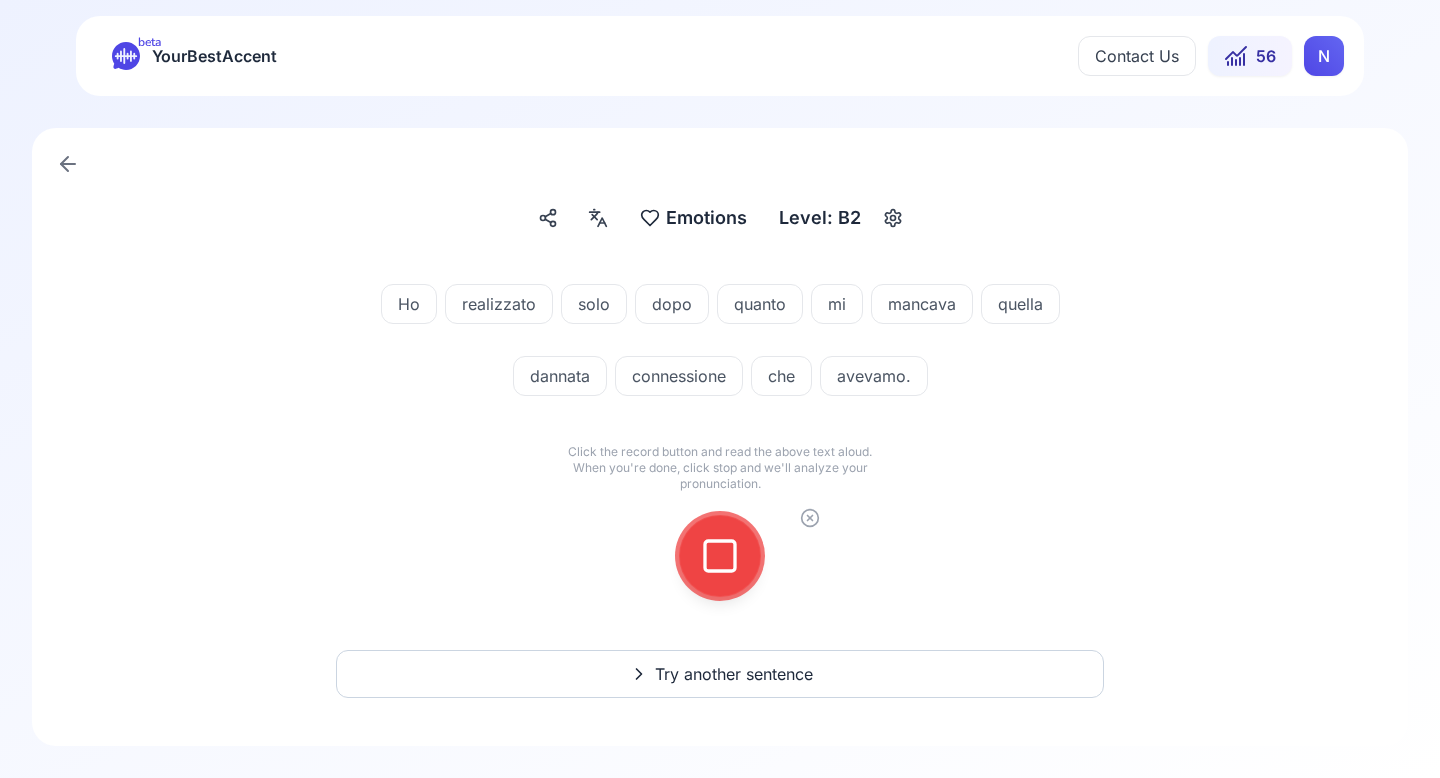 click 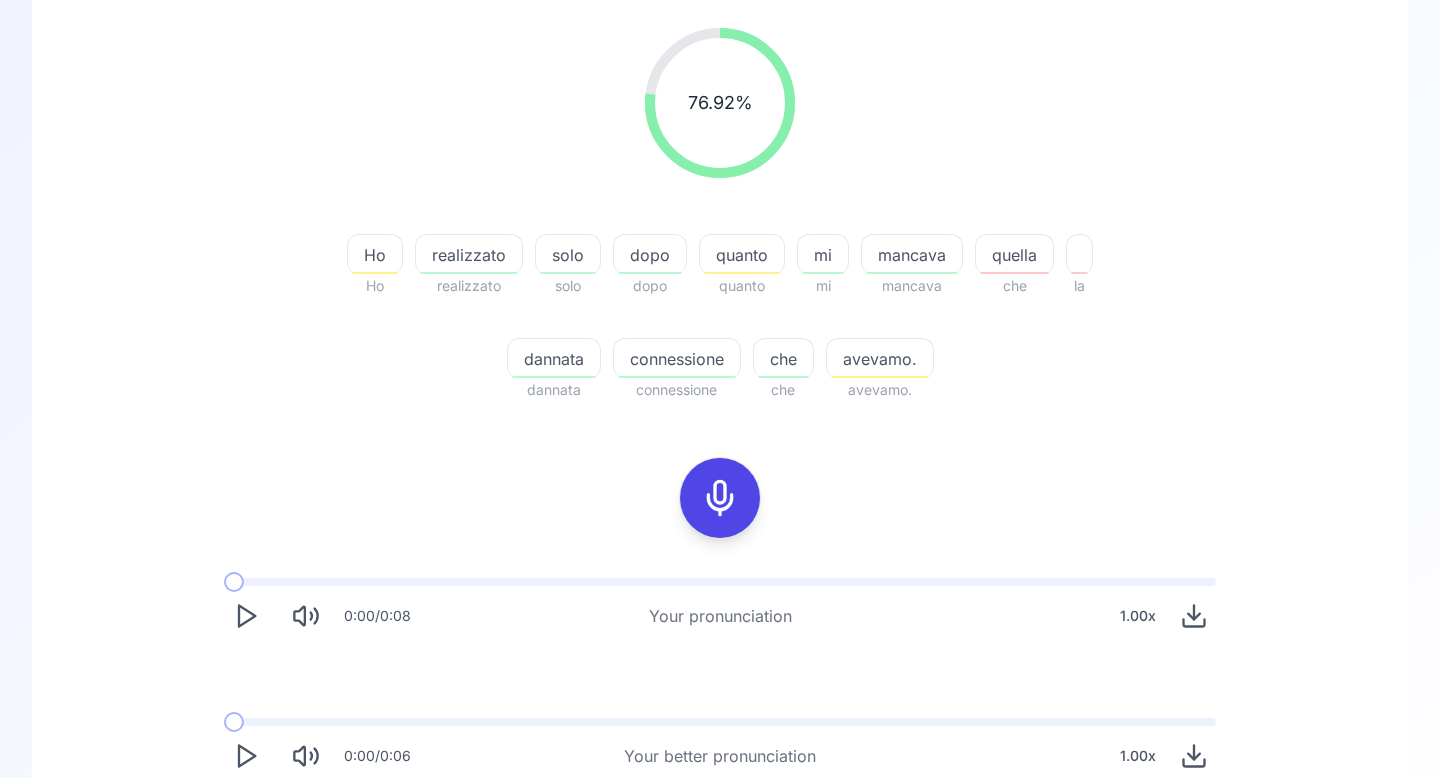 scroll, scrollTop: 277, scrollLeft: 0, axis: vertical 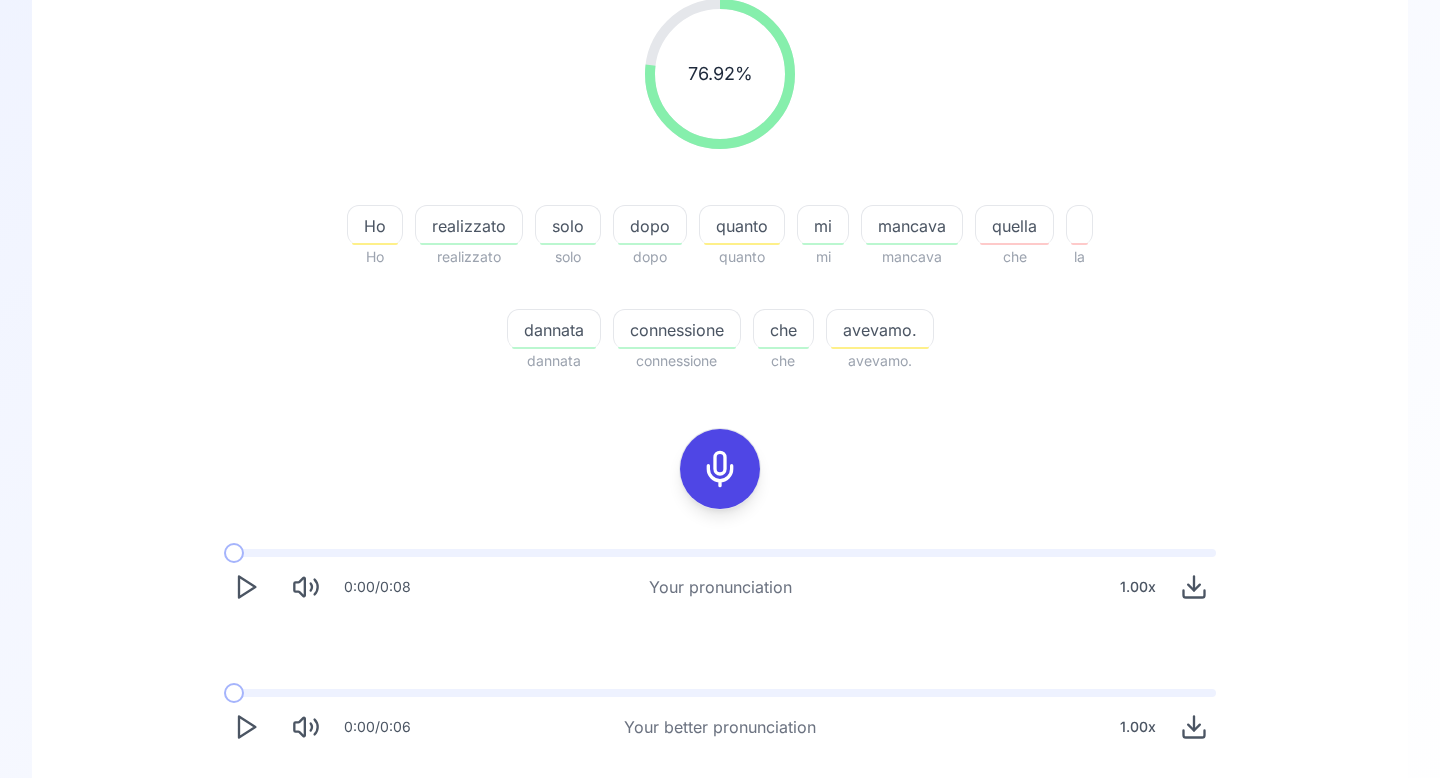 click 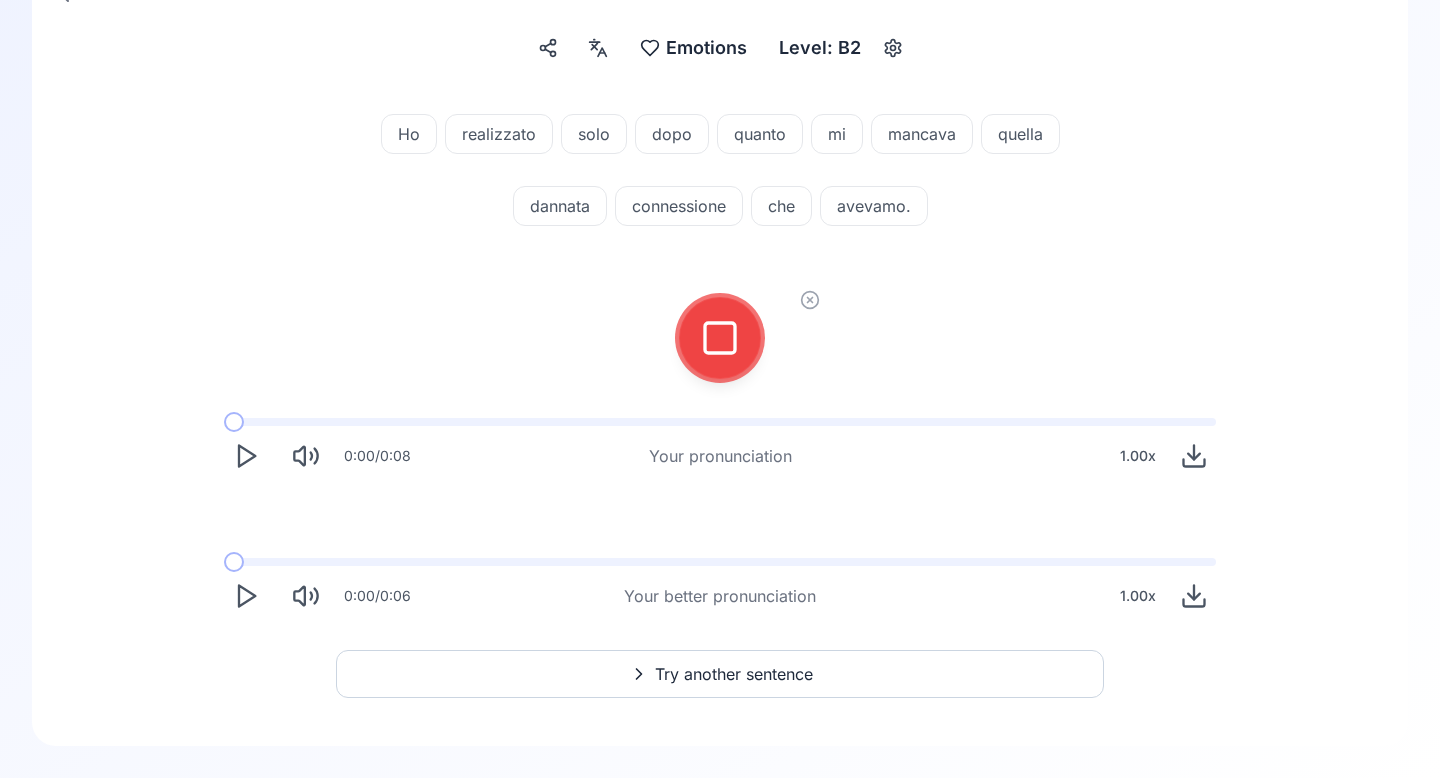 scroll, scrollTop: 170, scrollLeft: 0, axis: vertical 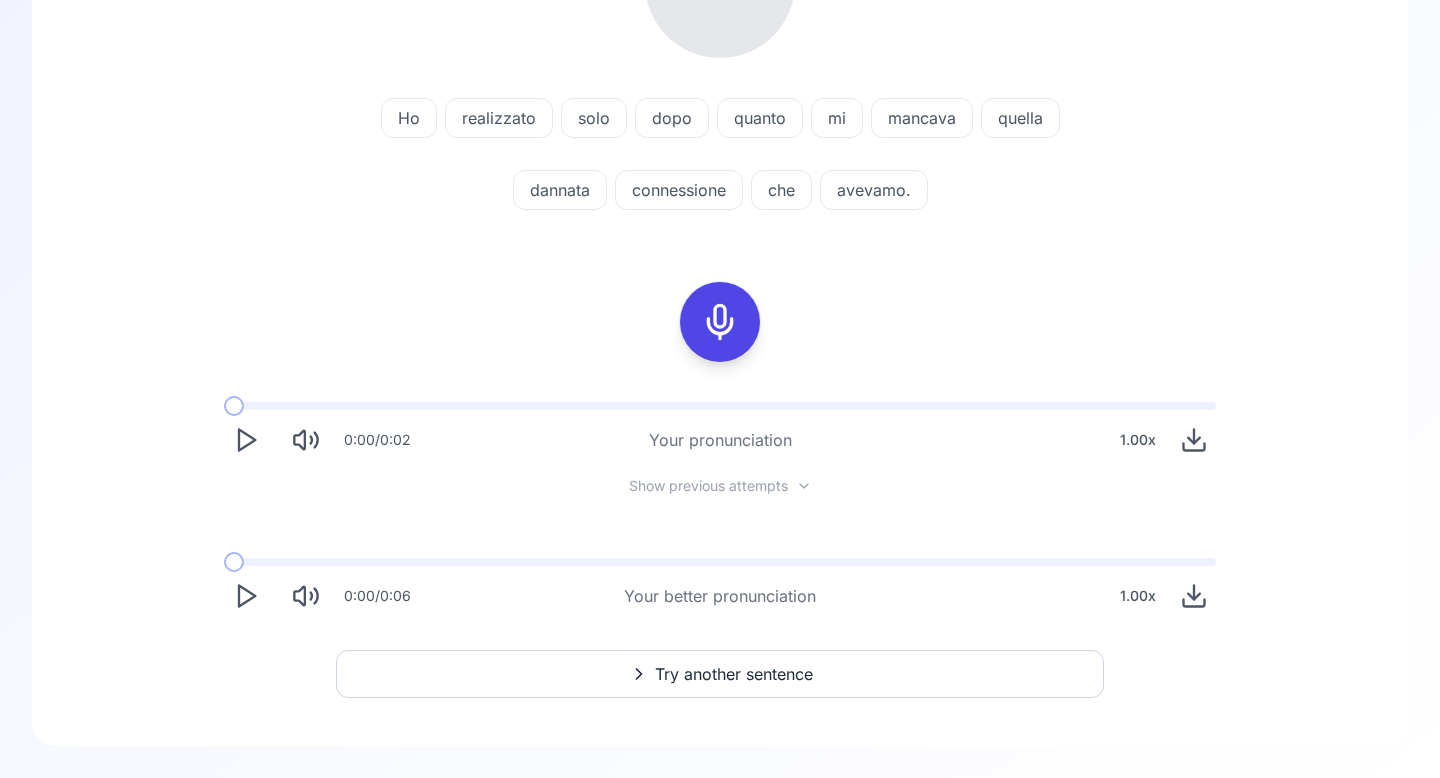 click 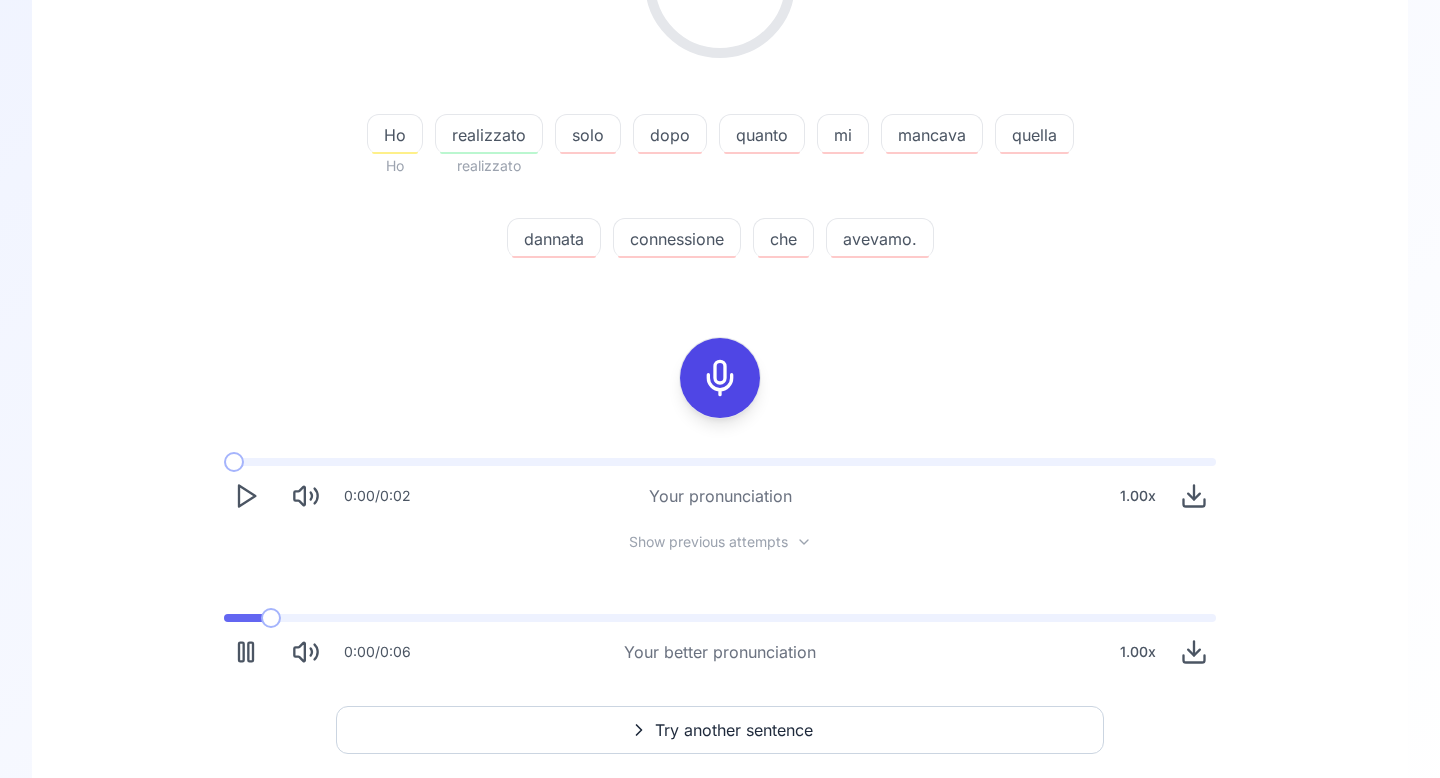 scroll, scrollTop: 186, scrollLeft: 0, axis: vertical 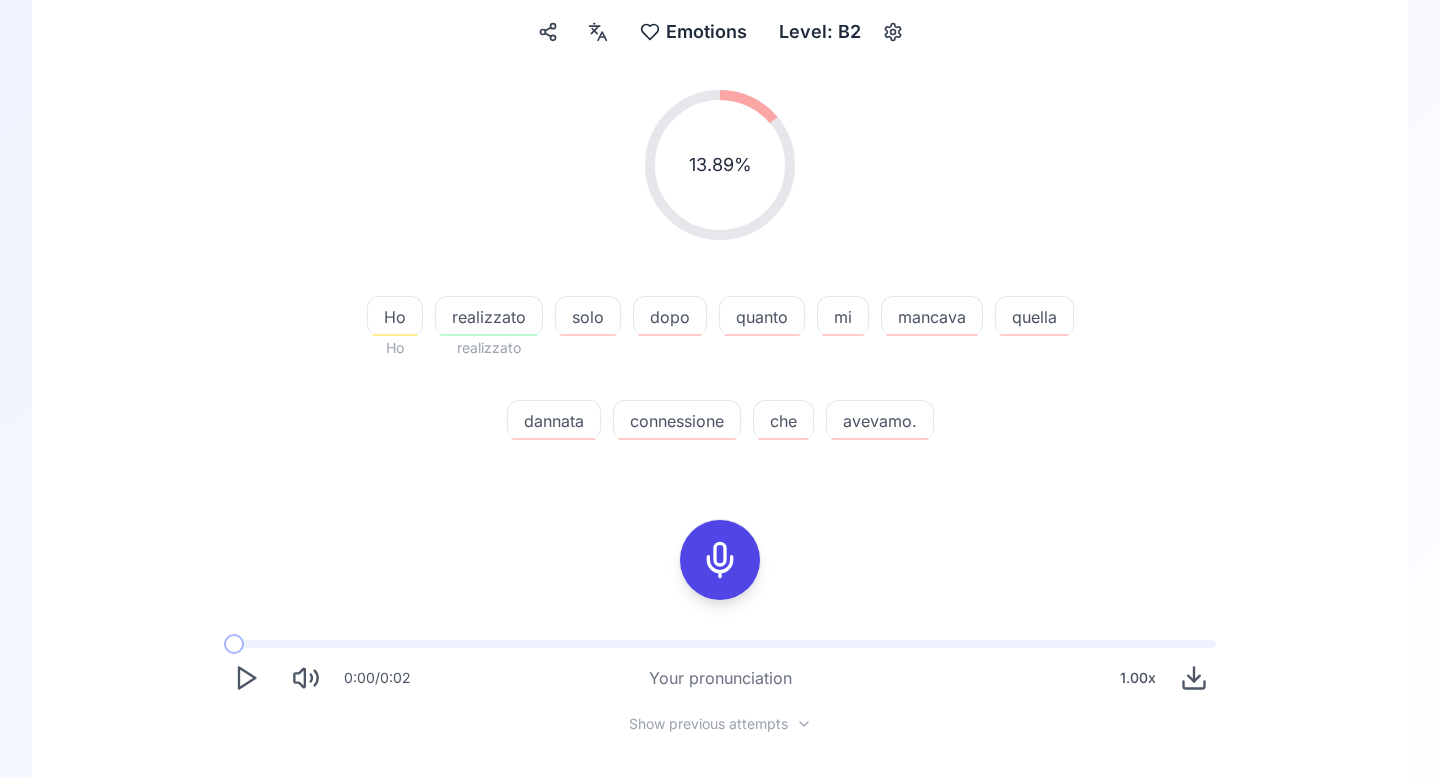 click 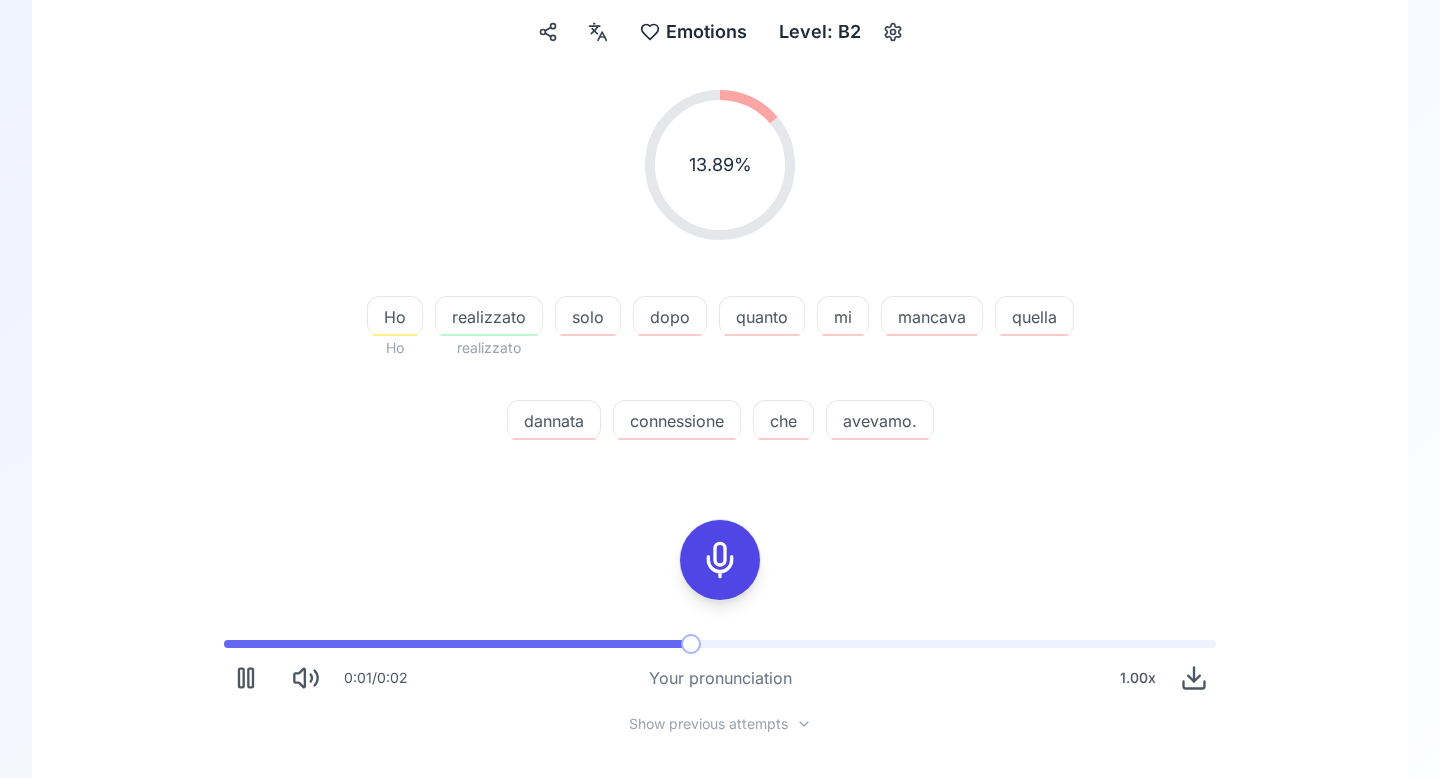 click 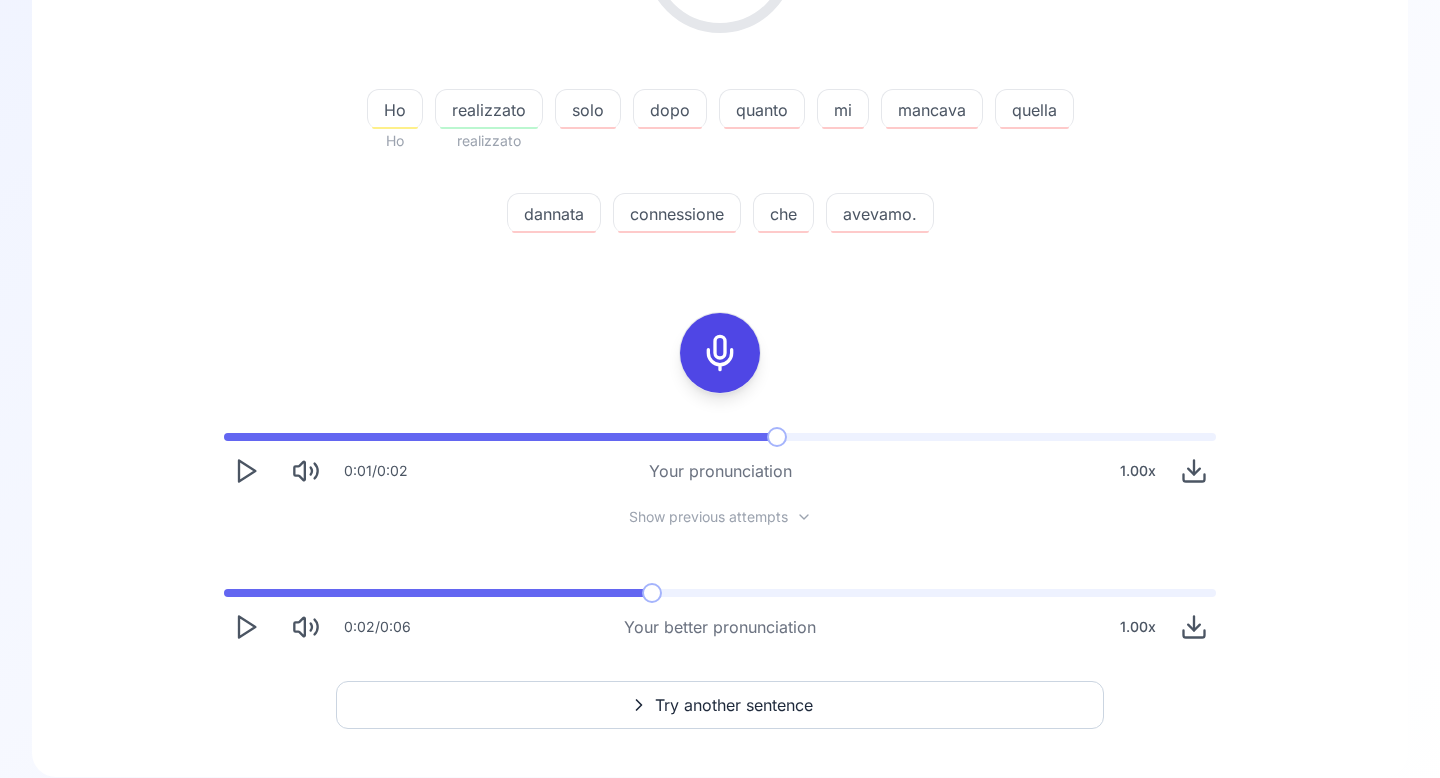 scroll, scrollTop: 424, scrollLeft: 0, axis: vertical 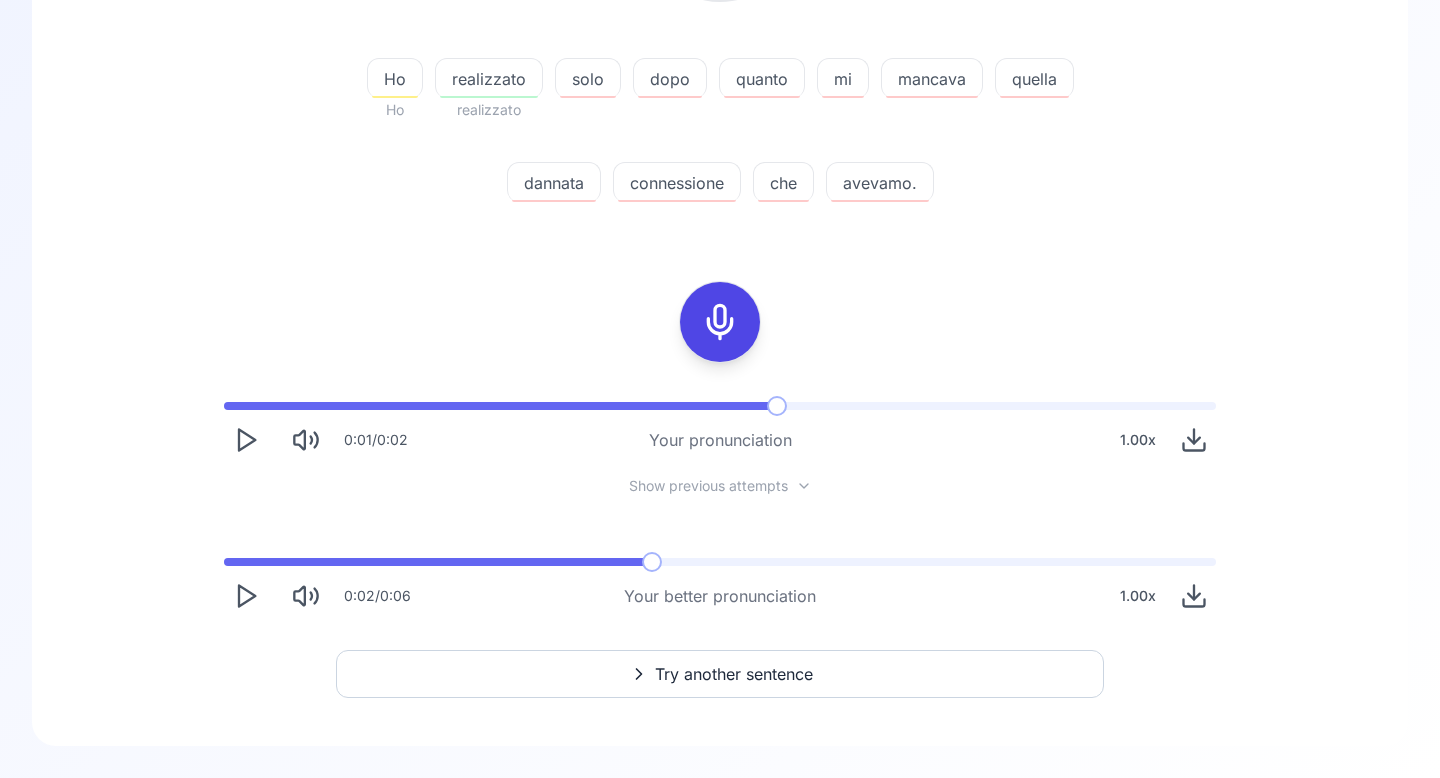 click 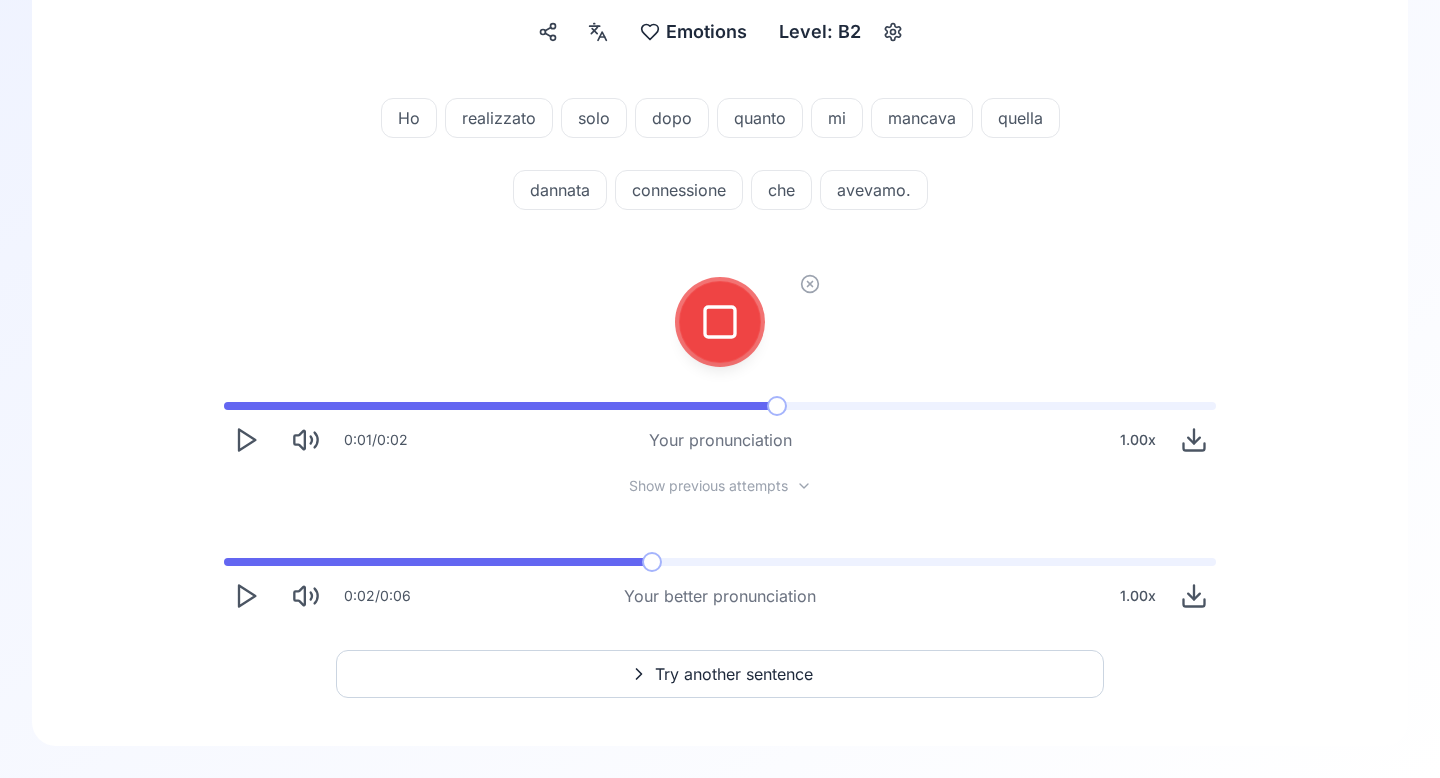 scroll, scrollTop: 186, scrollLeft: 0, axis: vertical 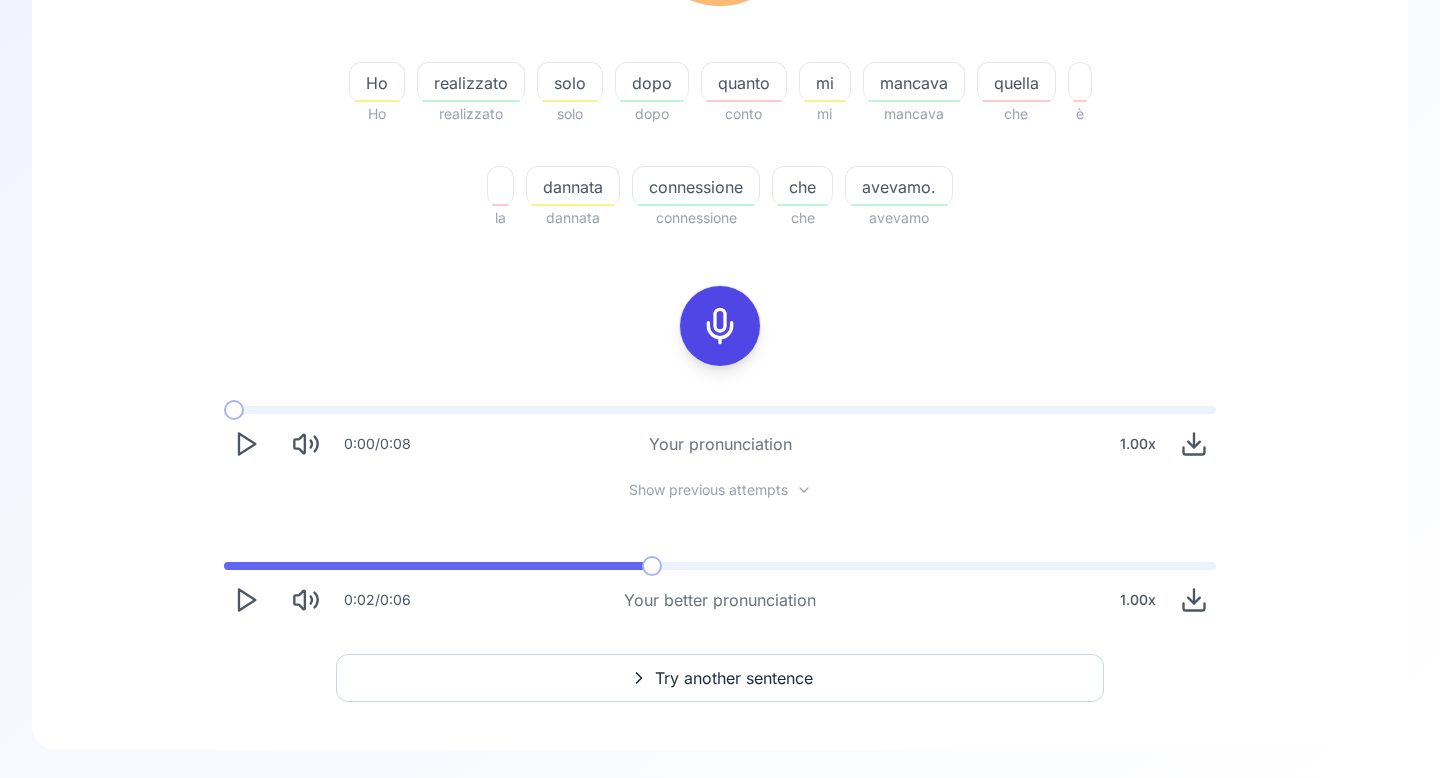 click 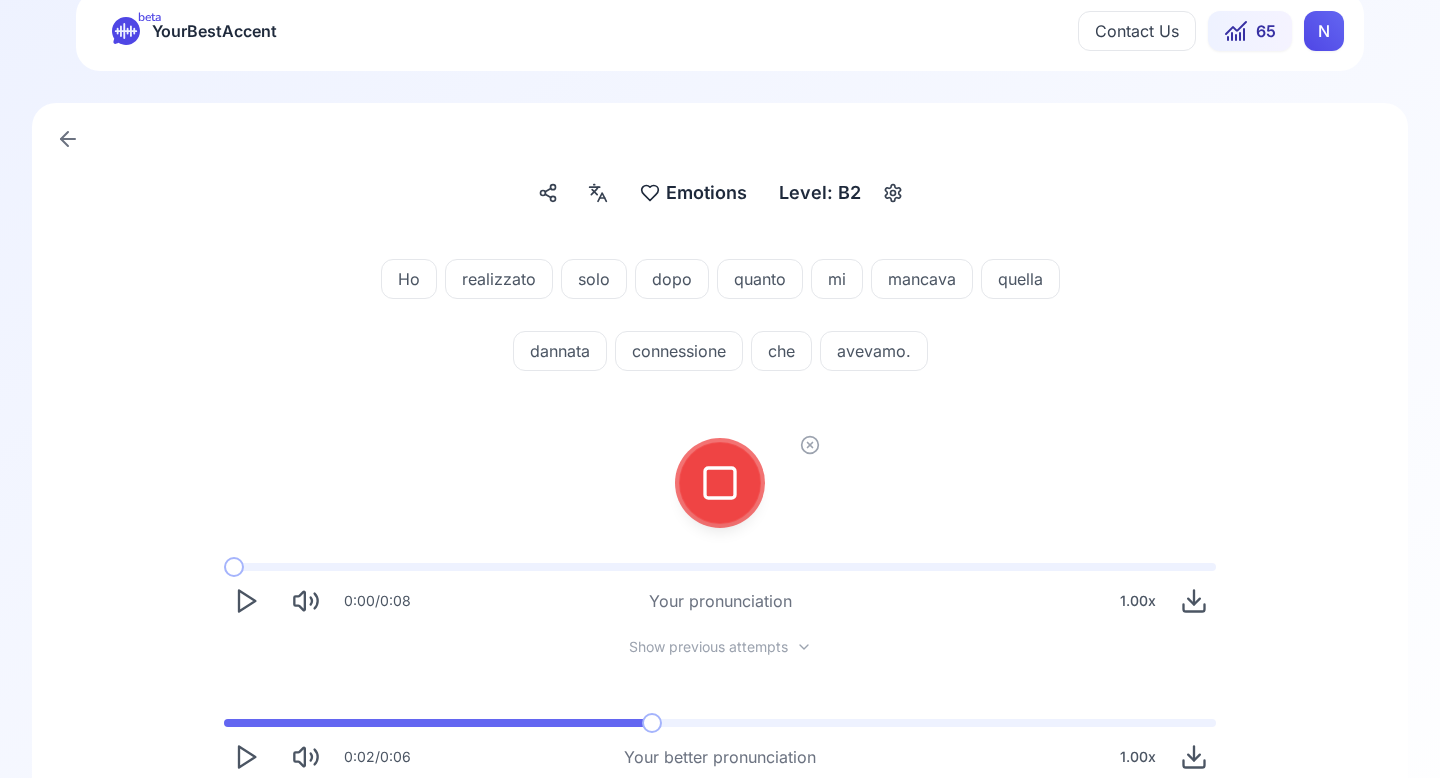 scroll, scrollTop: 23, scrollLeft: 0, axis: vertical 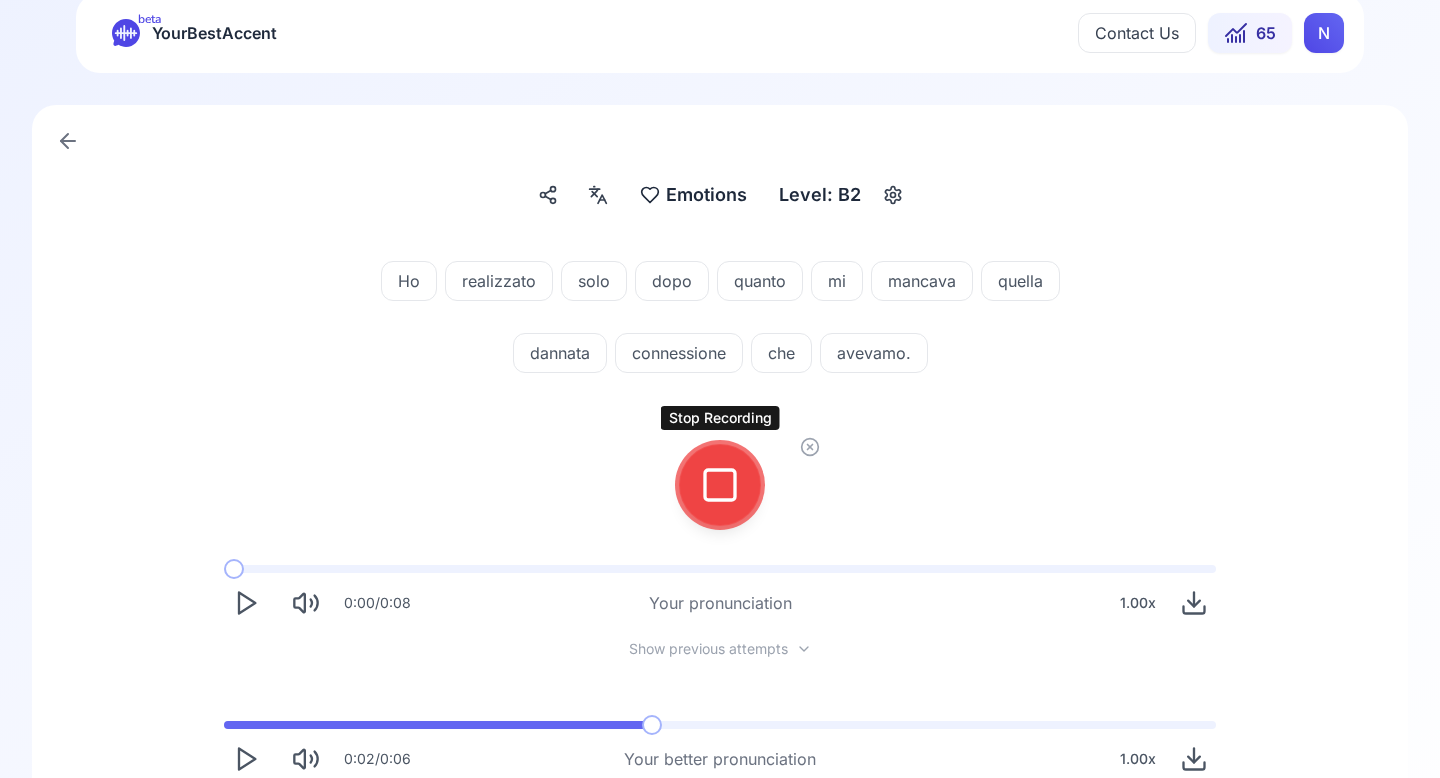 click 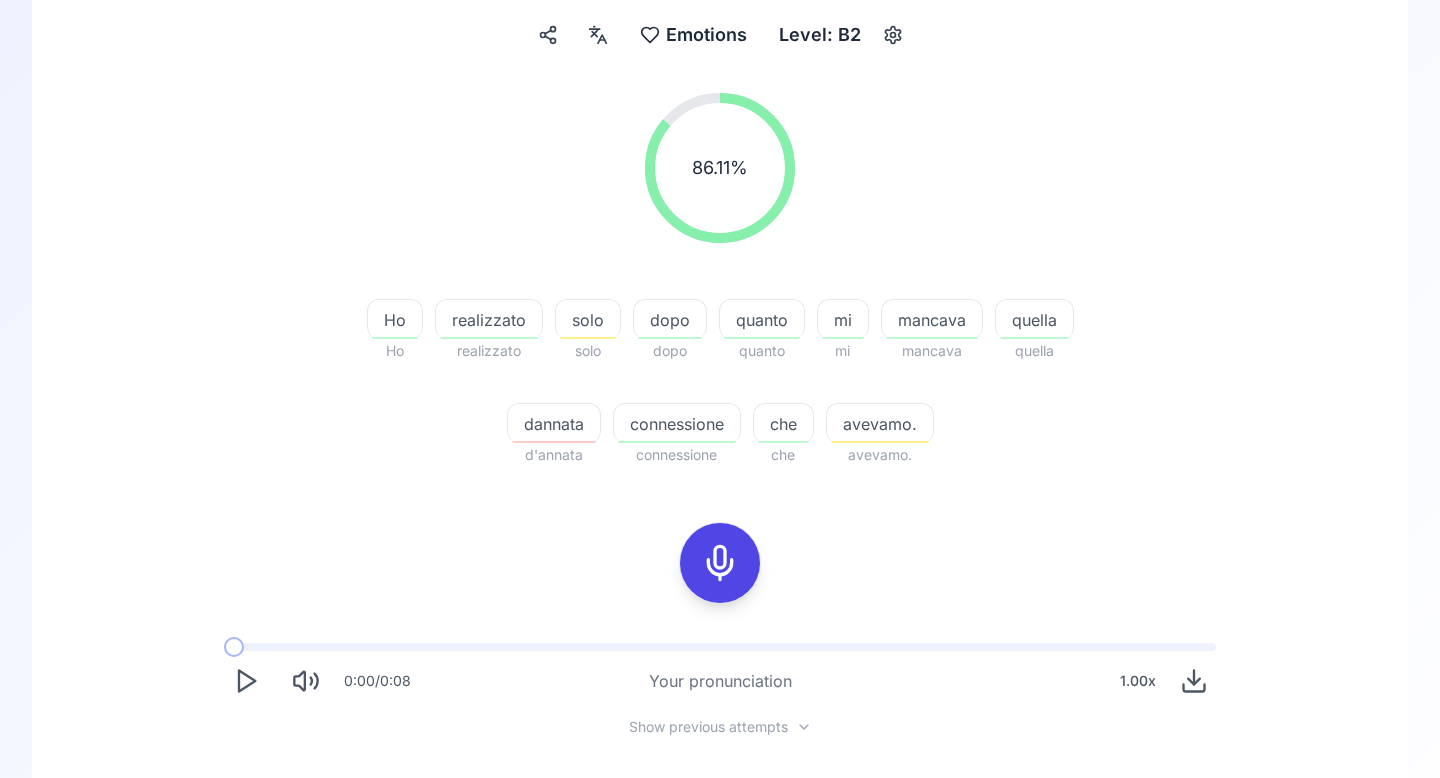scroll, scrollTop: 0, scrollLeft: 0, axis: both 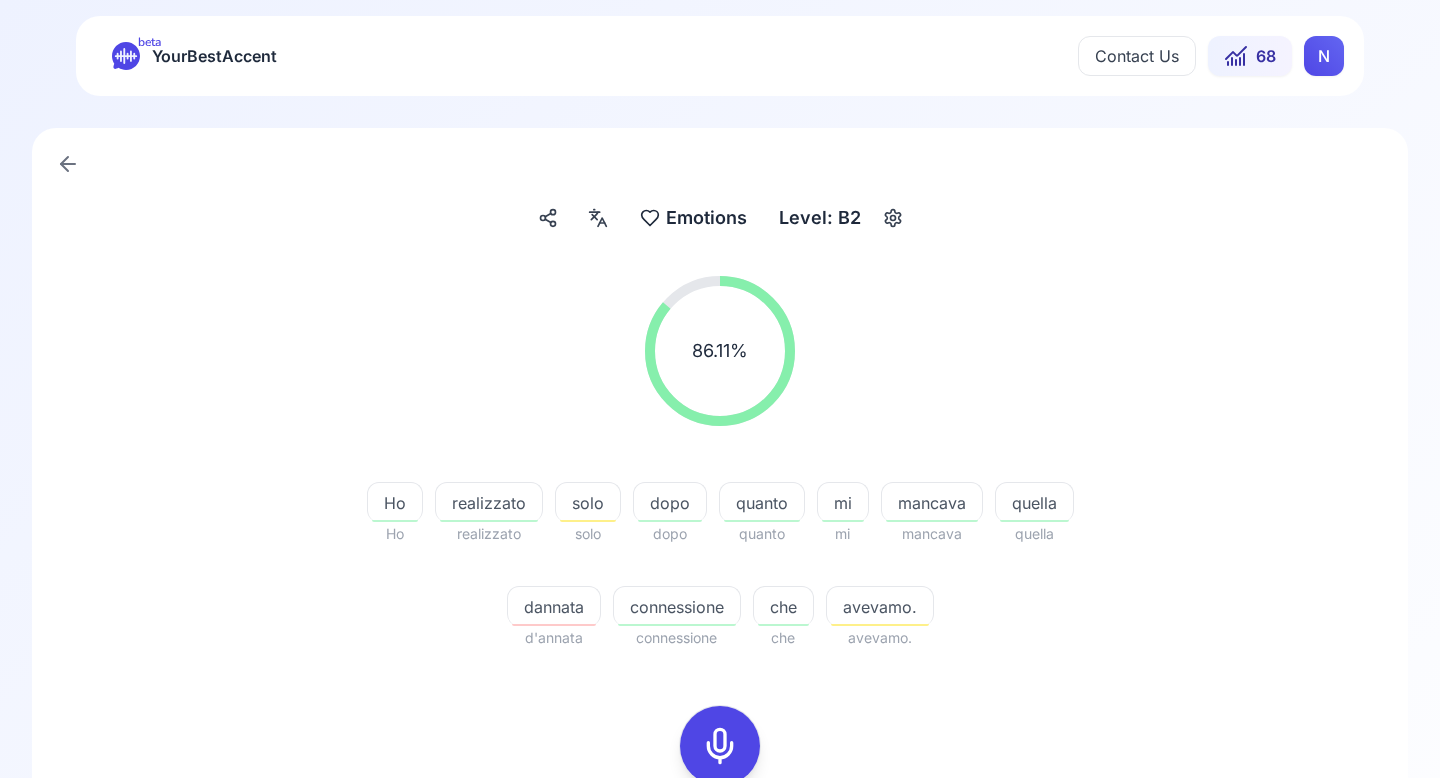 click on "beta YourBestAccent Contact Us 68 N Emotions Emotions Level: B2 86.11 % 86.11 % Ho Ho realizzato realizzato solo solo dopo dopo quanto quanto mi mi mancava mancava quella quella dannata d'annata connessione connessione che che avevamo. avevamo. 0:00  /  0:08 Your pronunciation 1.00 x Show previous attempts 0:02  /  0:06 Your better pronunciation 1.00 x Try another sentence
TRANSLATE with    x     **     English         Arabic Hebrew Polish     Bulgarian Hindi Portuguese     Catalan Hmong Daw Romanian     Chinese Simplified Hungarian Russian     Chinese Traditional Indonesian Slovak     Czech Italian Slovenian     Danish Japanese Spanish     Dutch Klingon Swedish     English Korean Thai     Estonian Latvian Turkish     Finnish Lithuanian Ukrainian     French Malay Urdu     German Maltese Vietnamese     Greek Norwegian Welsh     Haitian Creole Persian                                           TRANSLATE with         COPY THE URL BELOW                         Back" at bounding box center [720, 389] 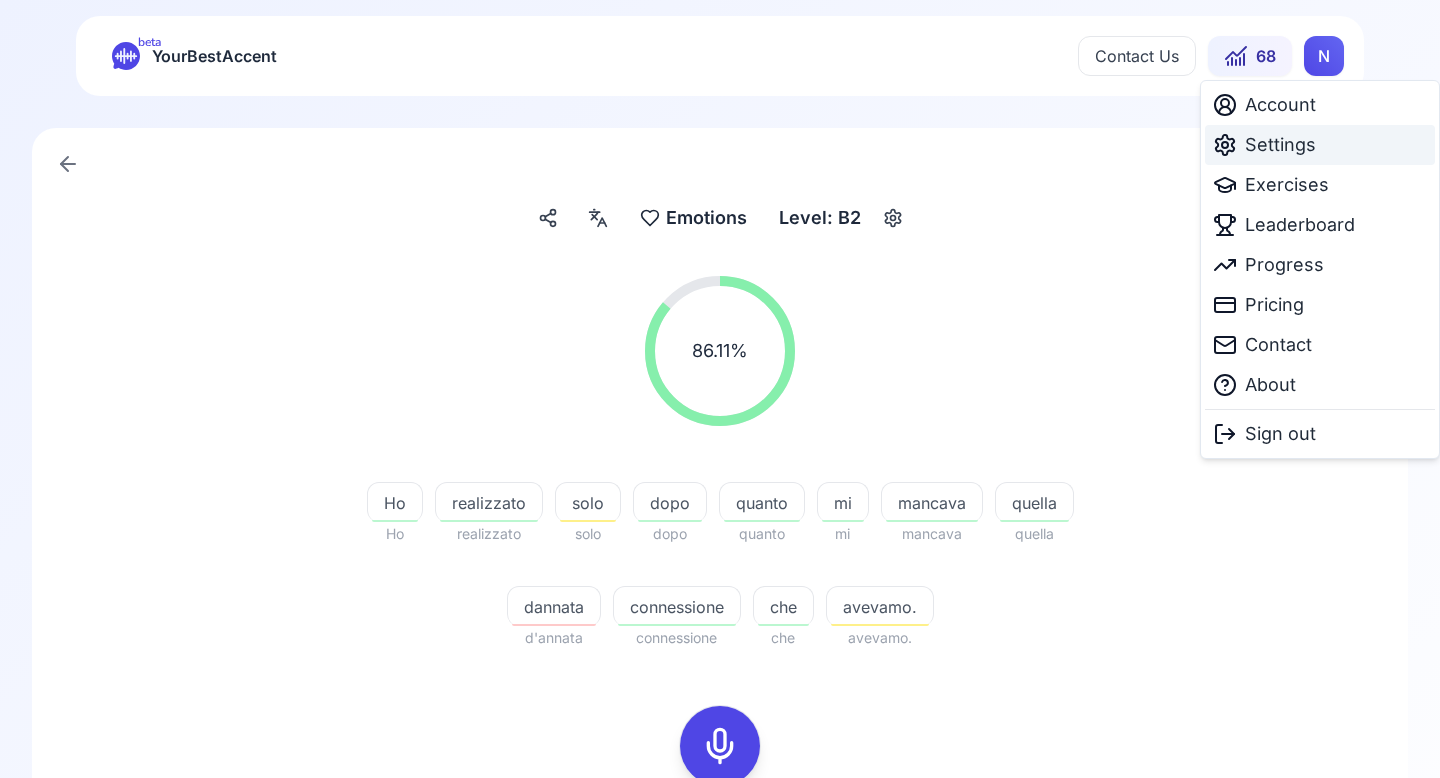 click on "Settings" at bounding box center [1280, 145] 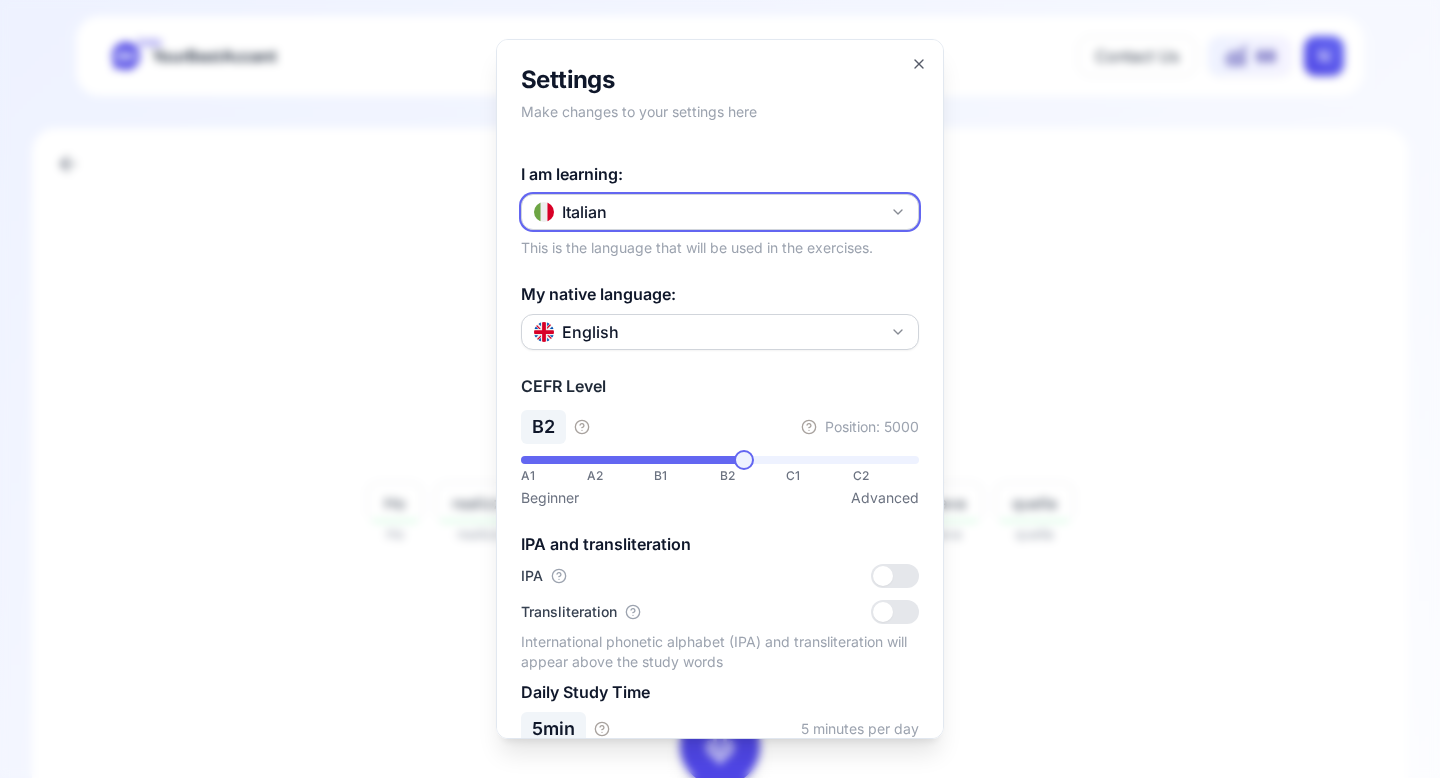 click on "Italian" at bounding box center (720, 212) 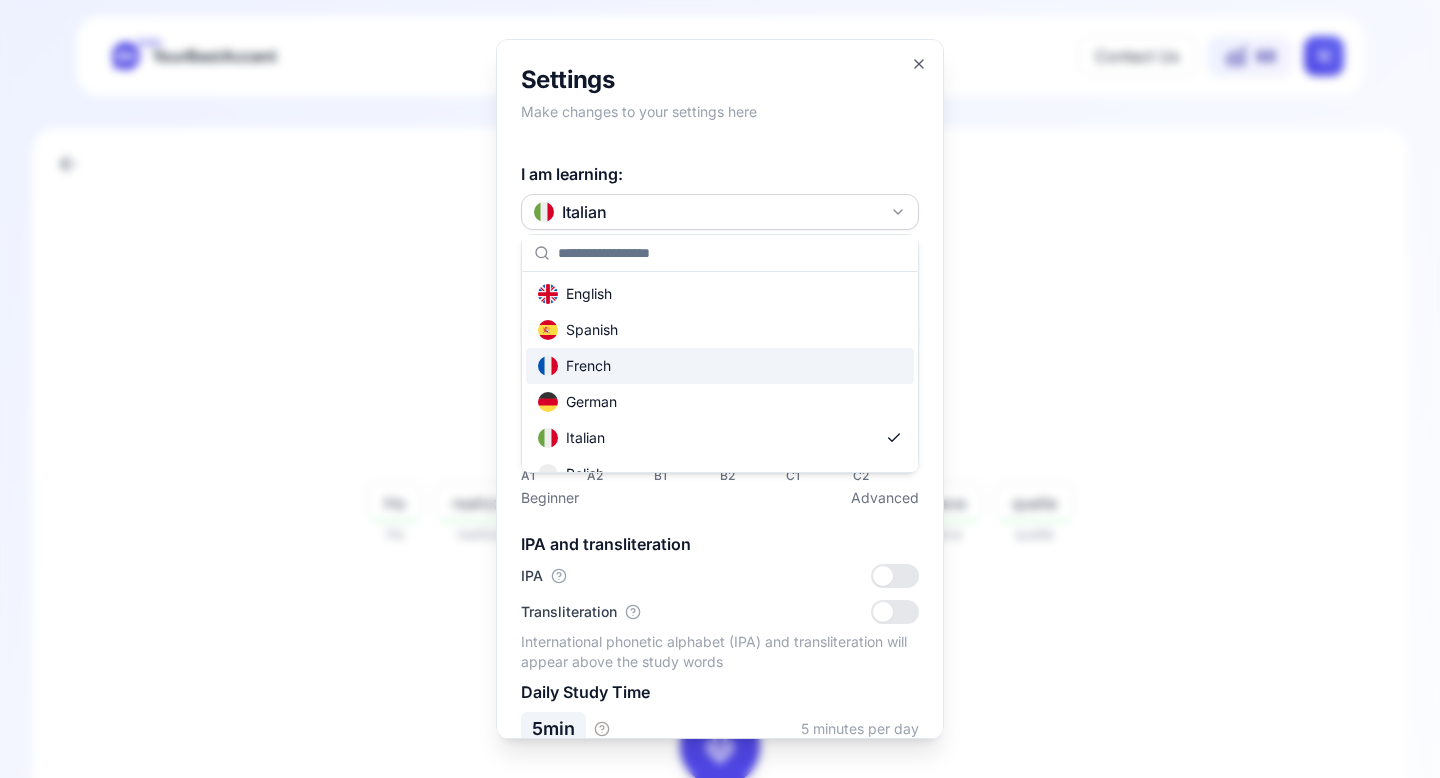 click on "French" at bounding box center [720, 366] 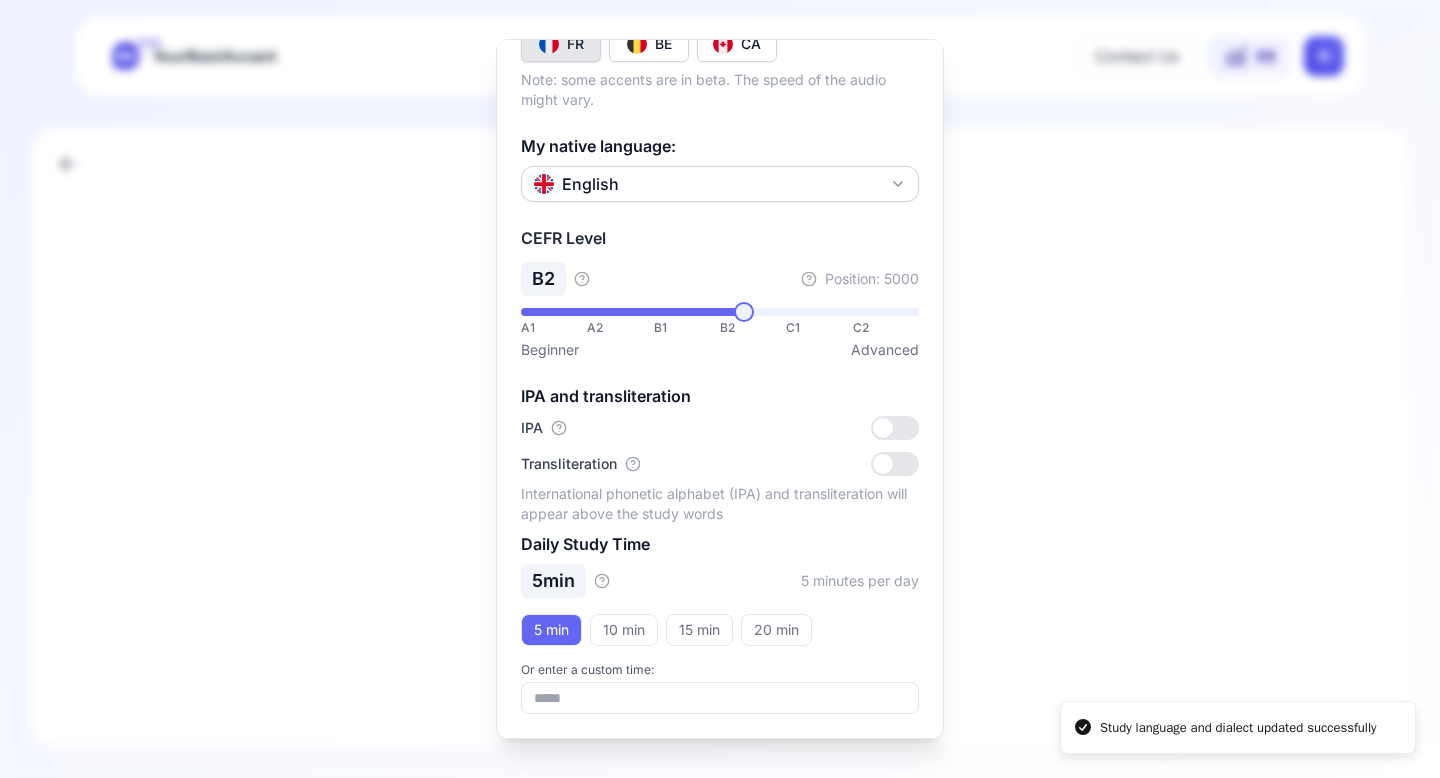 scroll, scrollTop: 0, scrollLeft: 0, axis: both 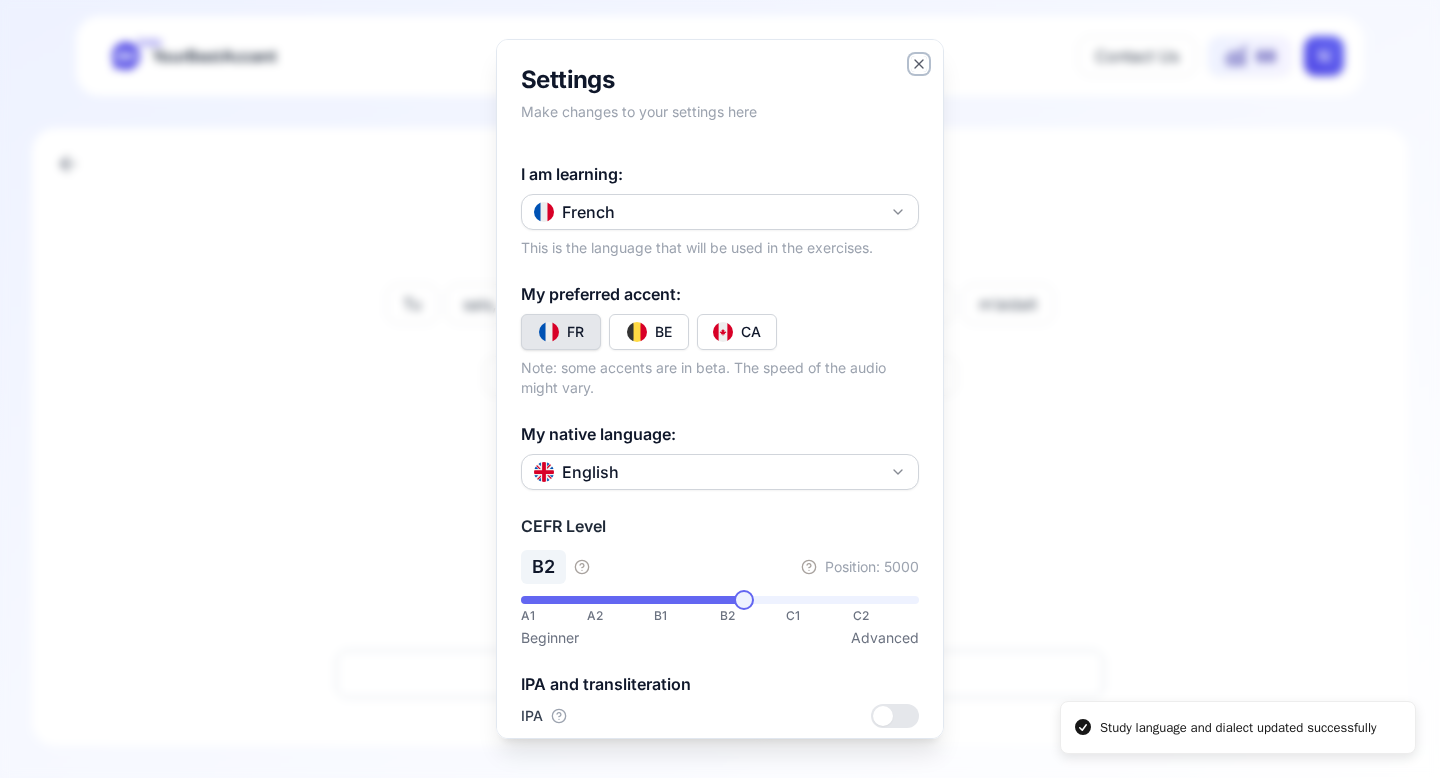click 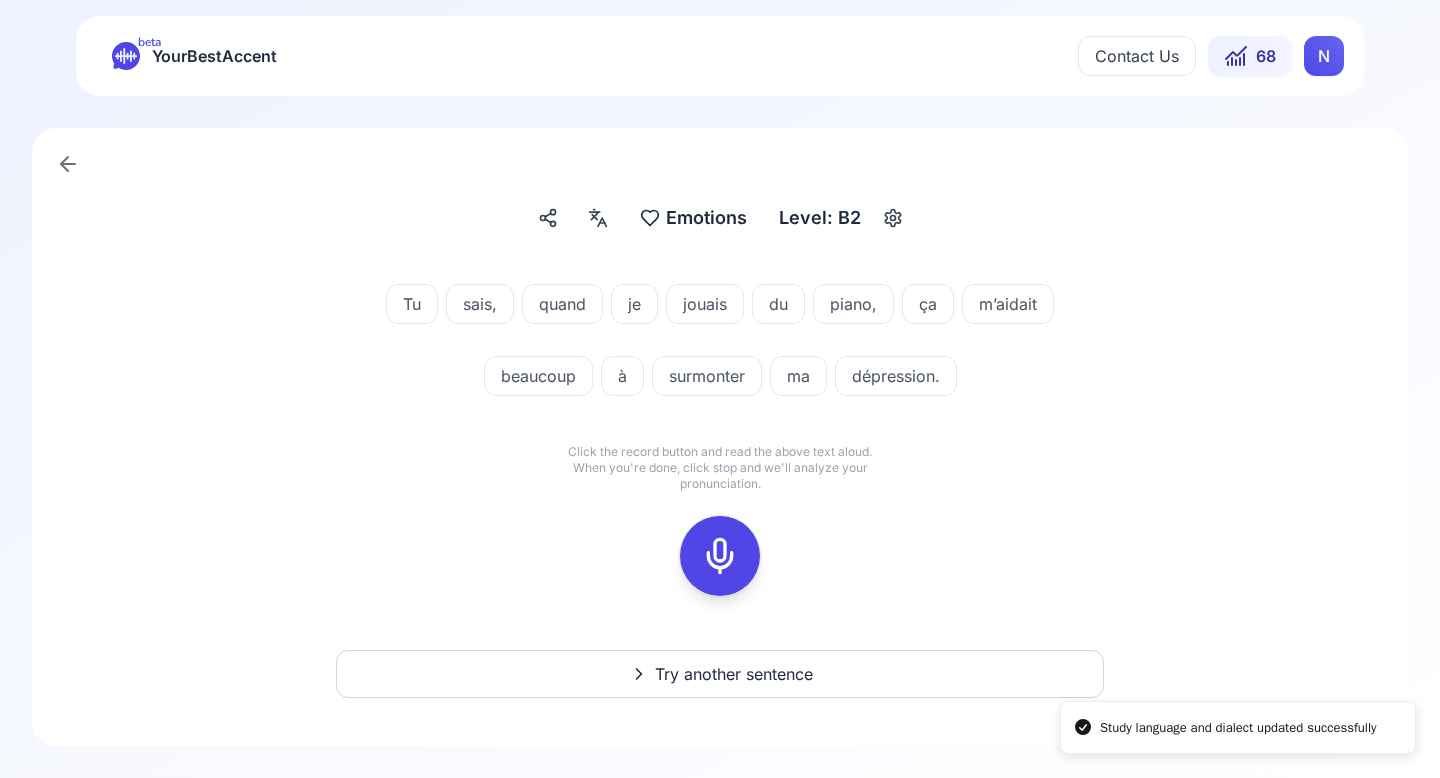 click on "YourBestAccent" at bounding box center [214, 56] 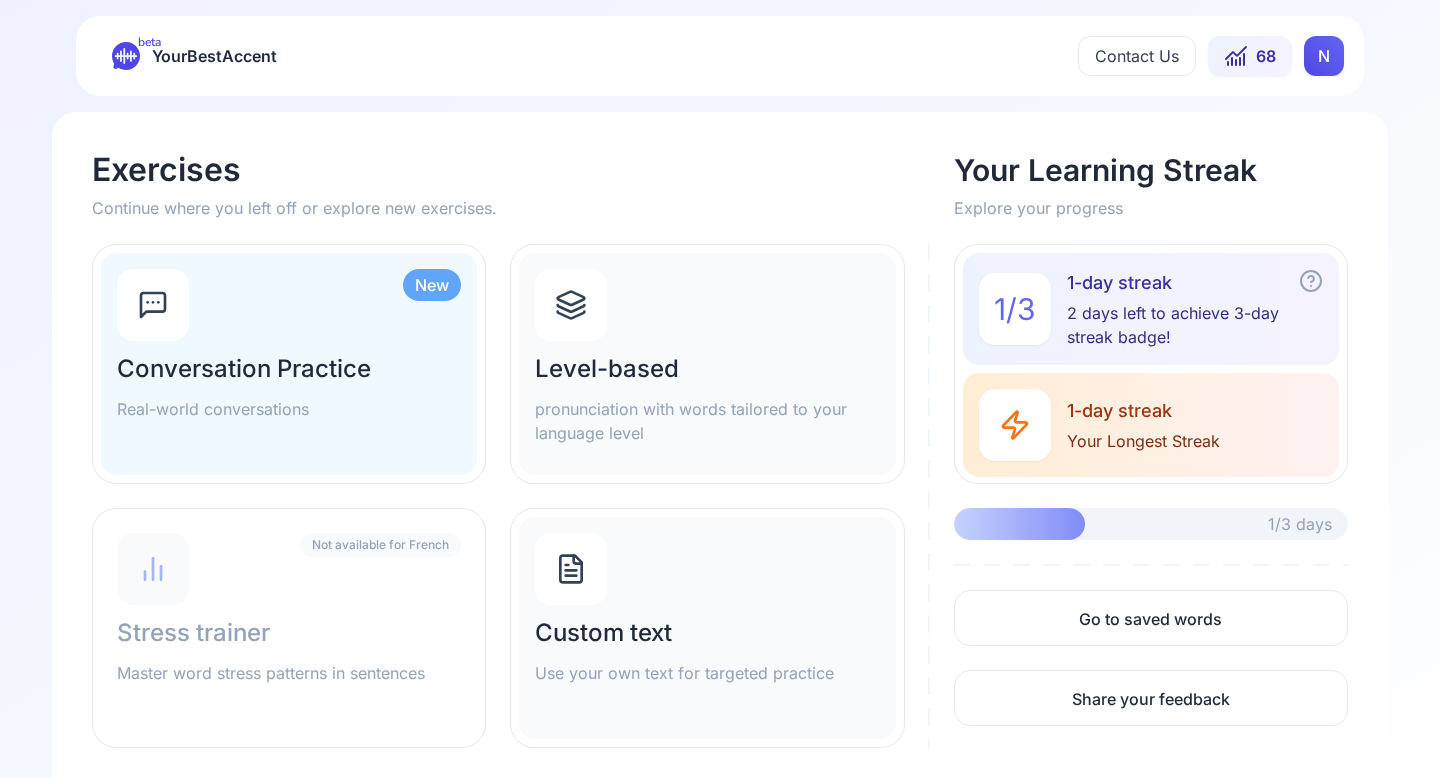click on "Level-based" at bounding box center [707, 369] 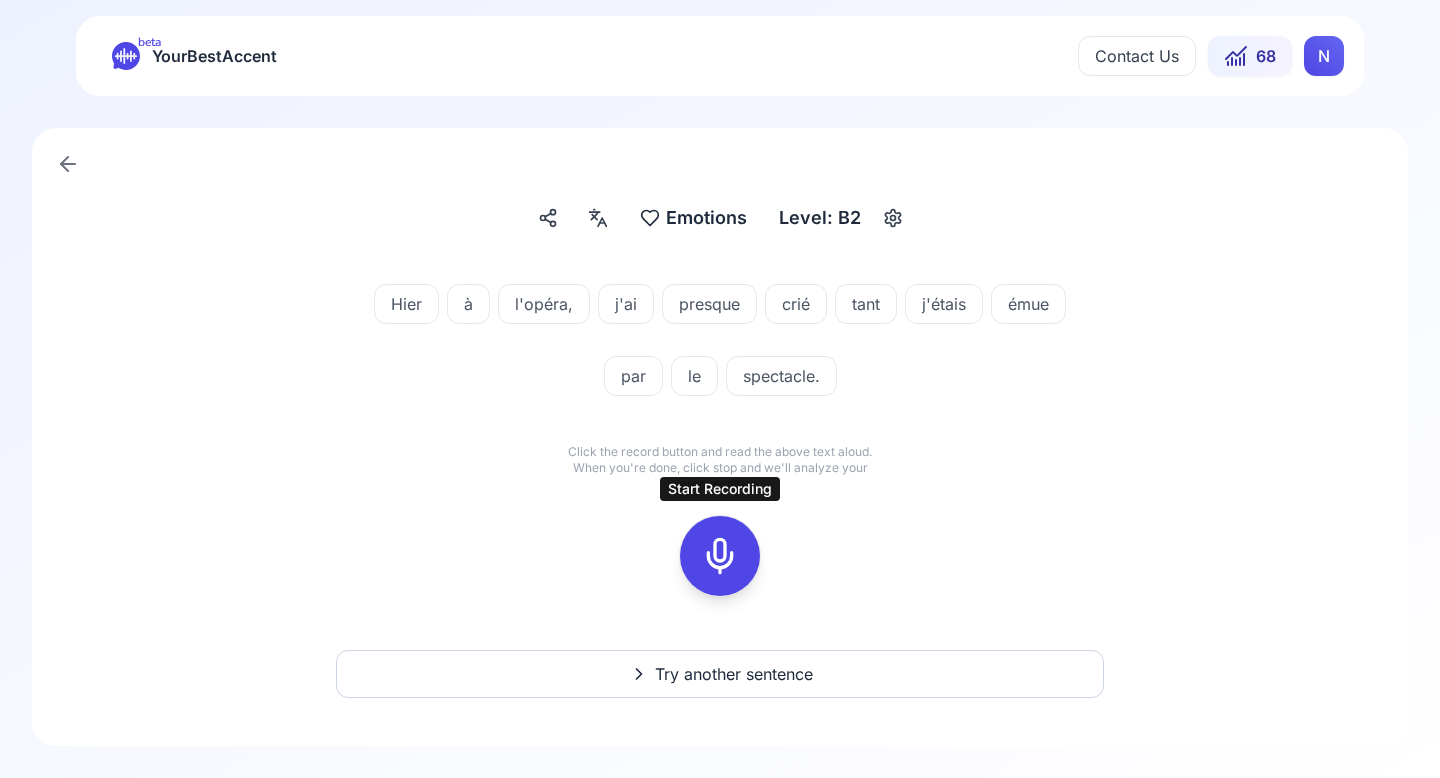 click 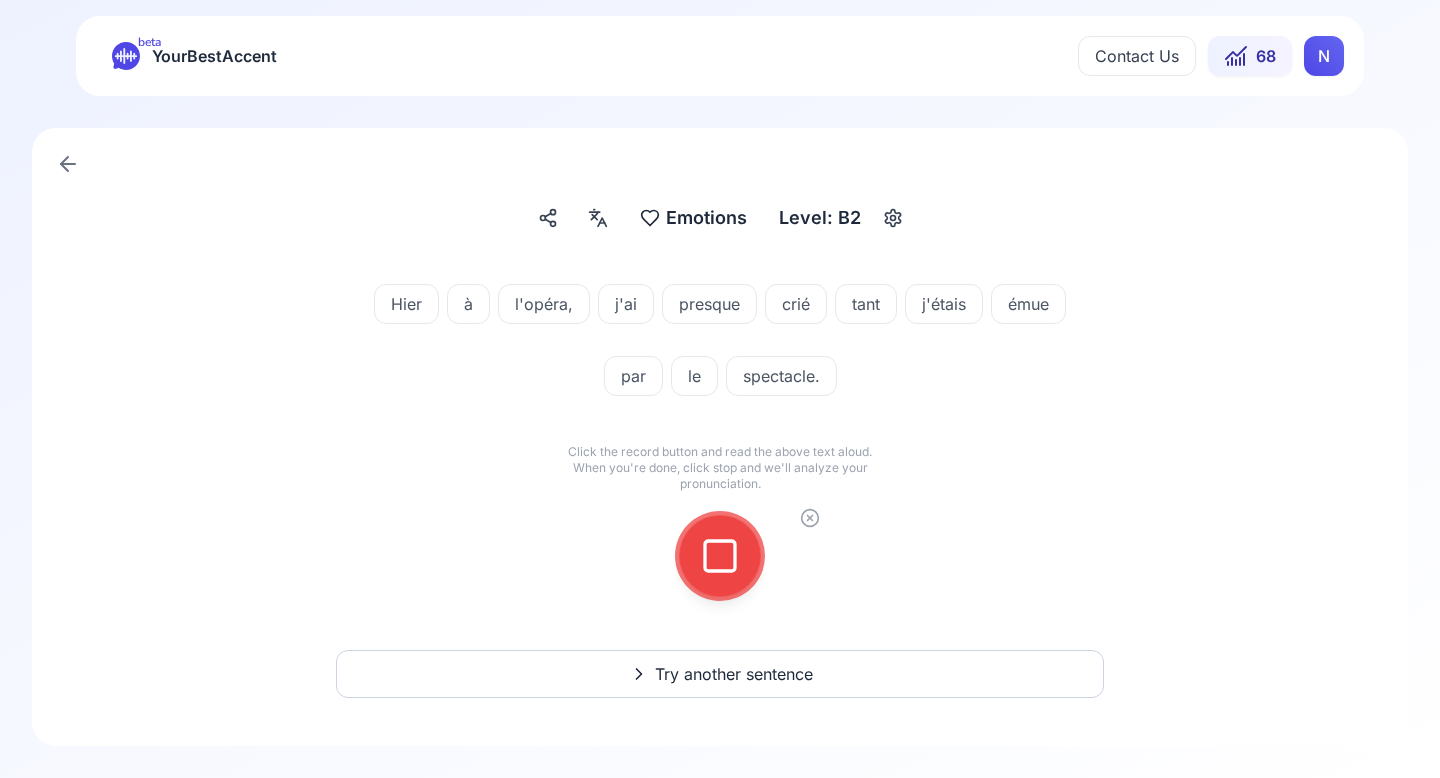 click 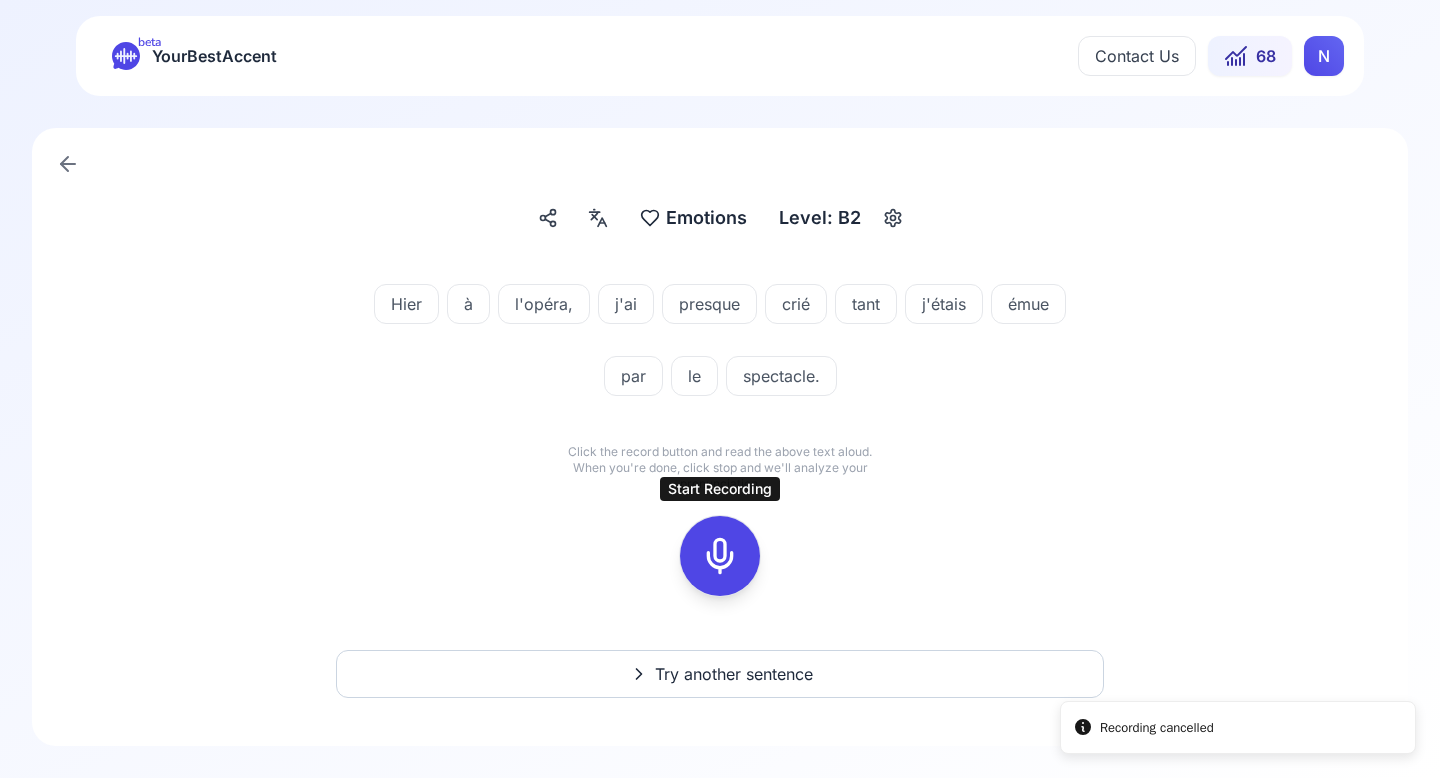 click at bounding box center (720, 556) 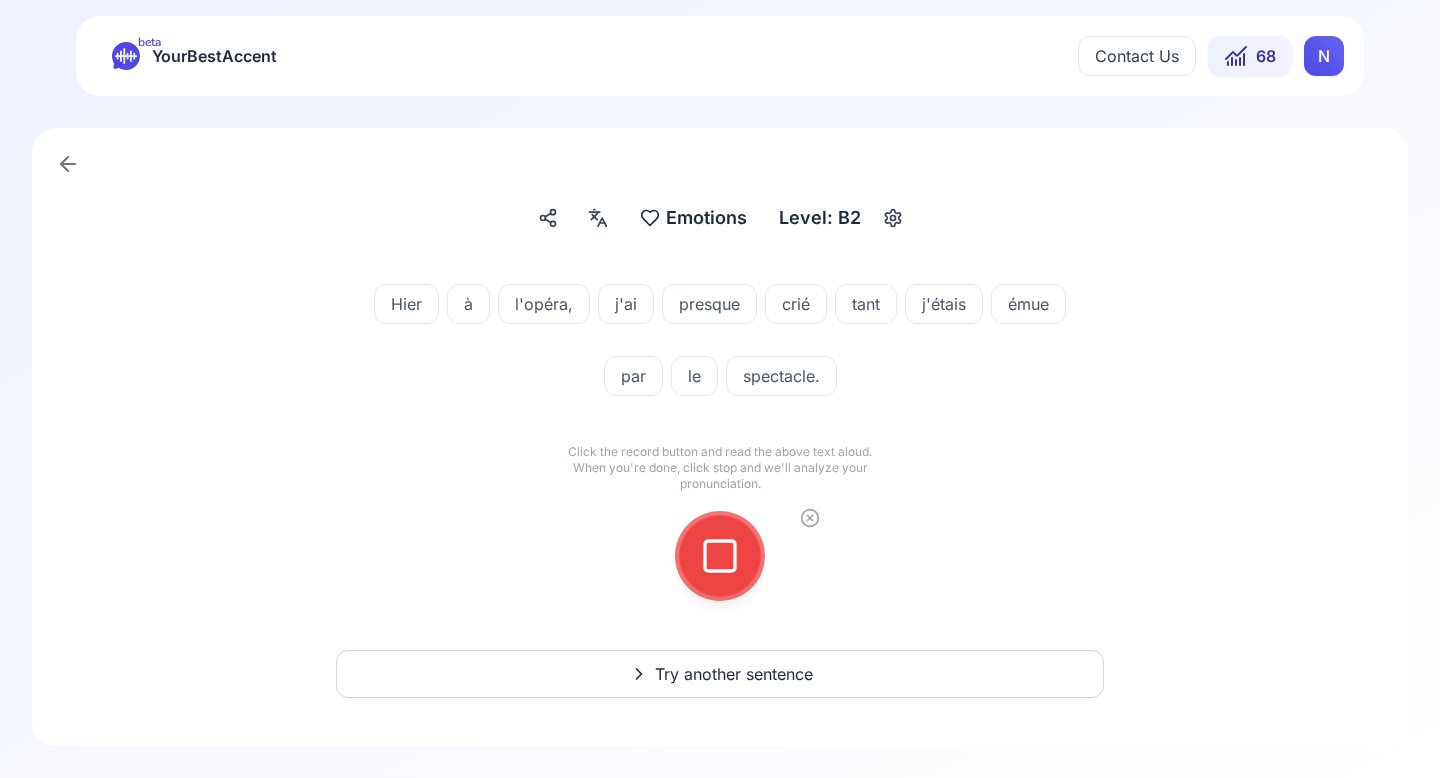 click at bounding box center (720, 556) 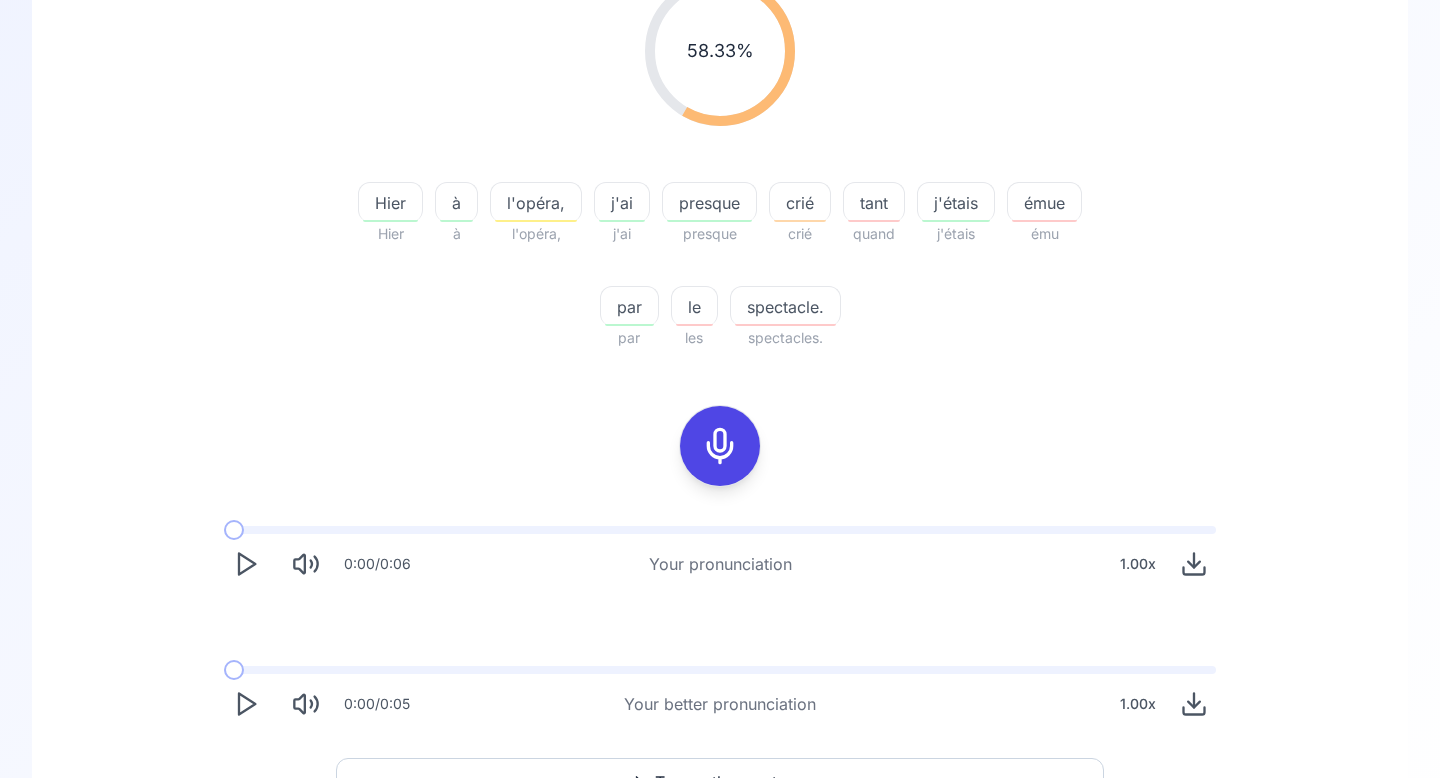 scroll, scrollTop: 408, scrollLeft: 0, axis: vertical 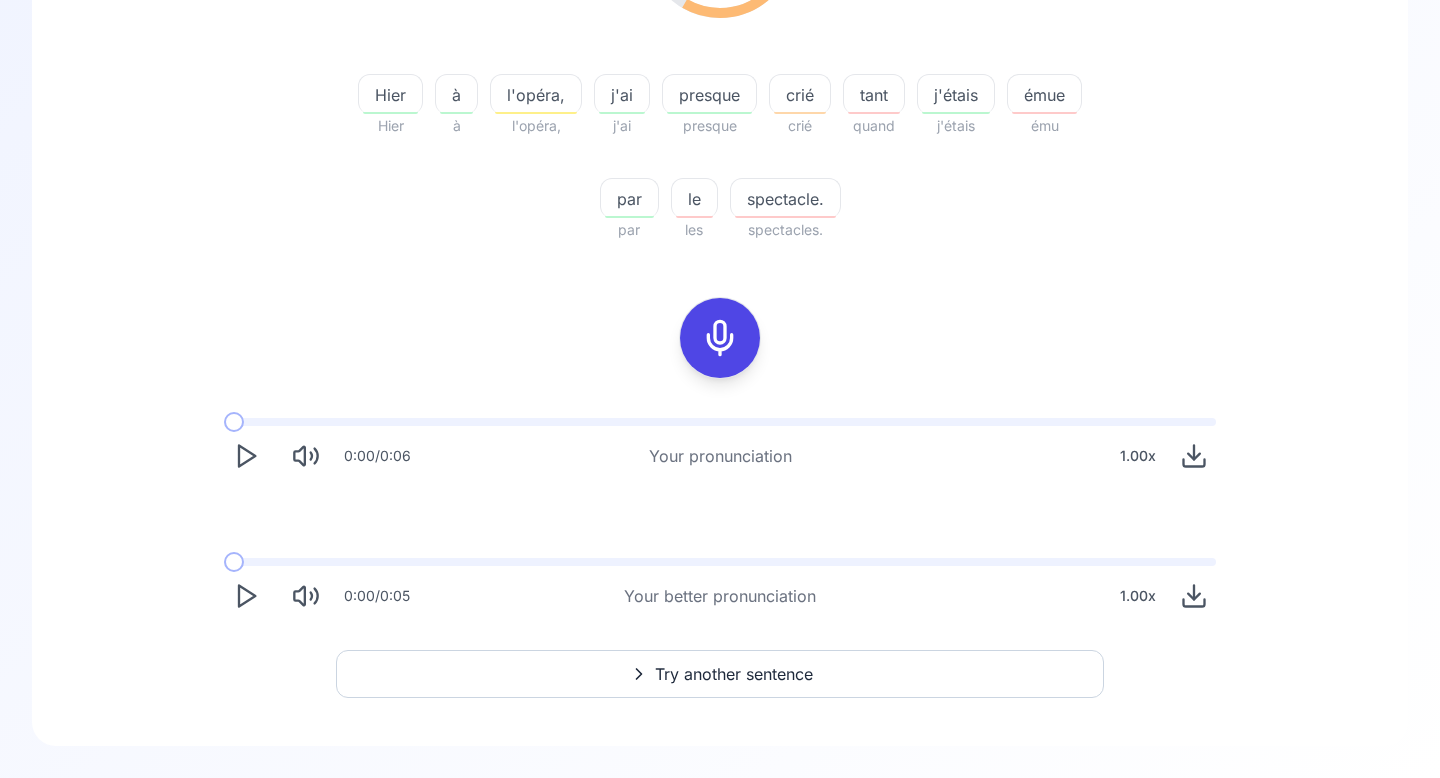 click 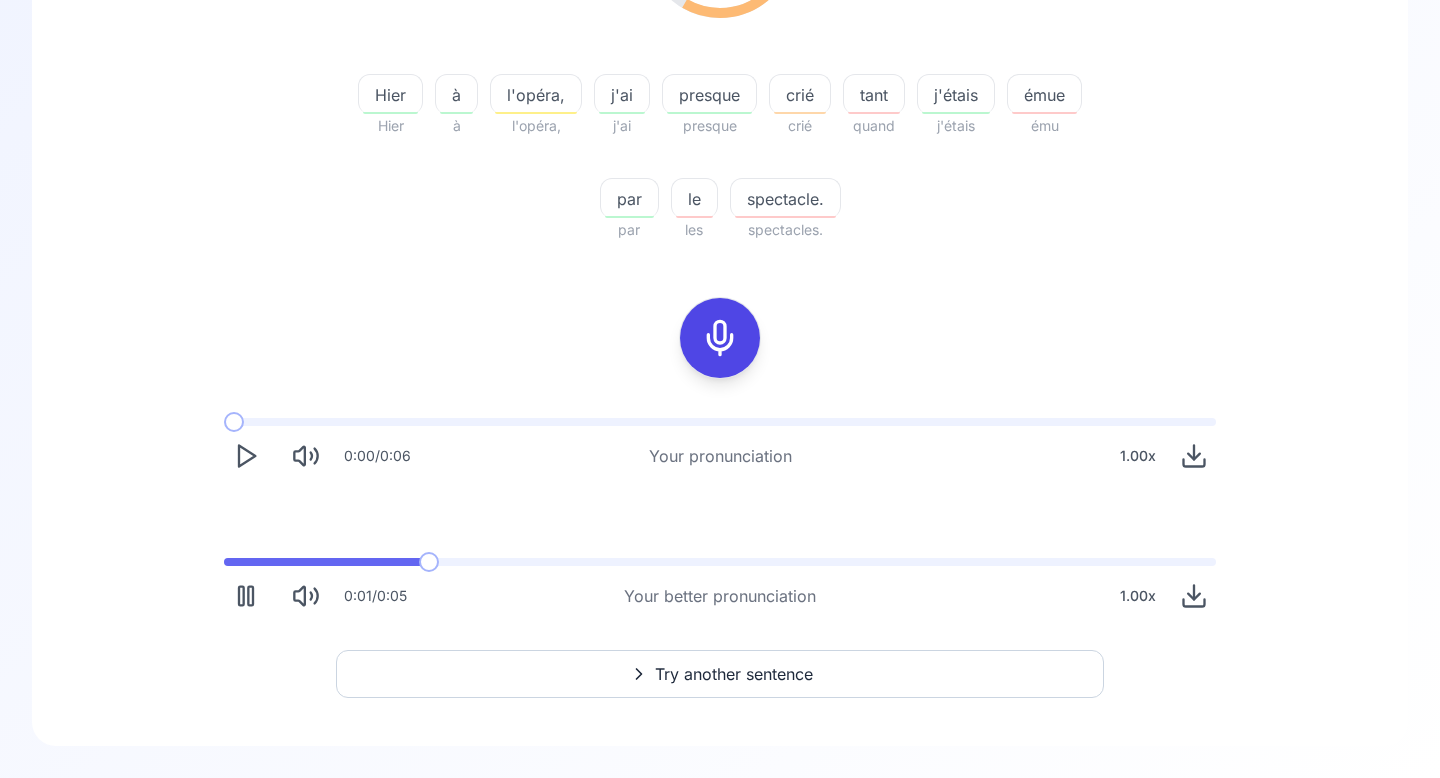 click at bounding box center [246, 596] 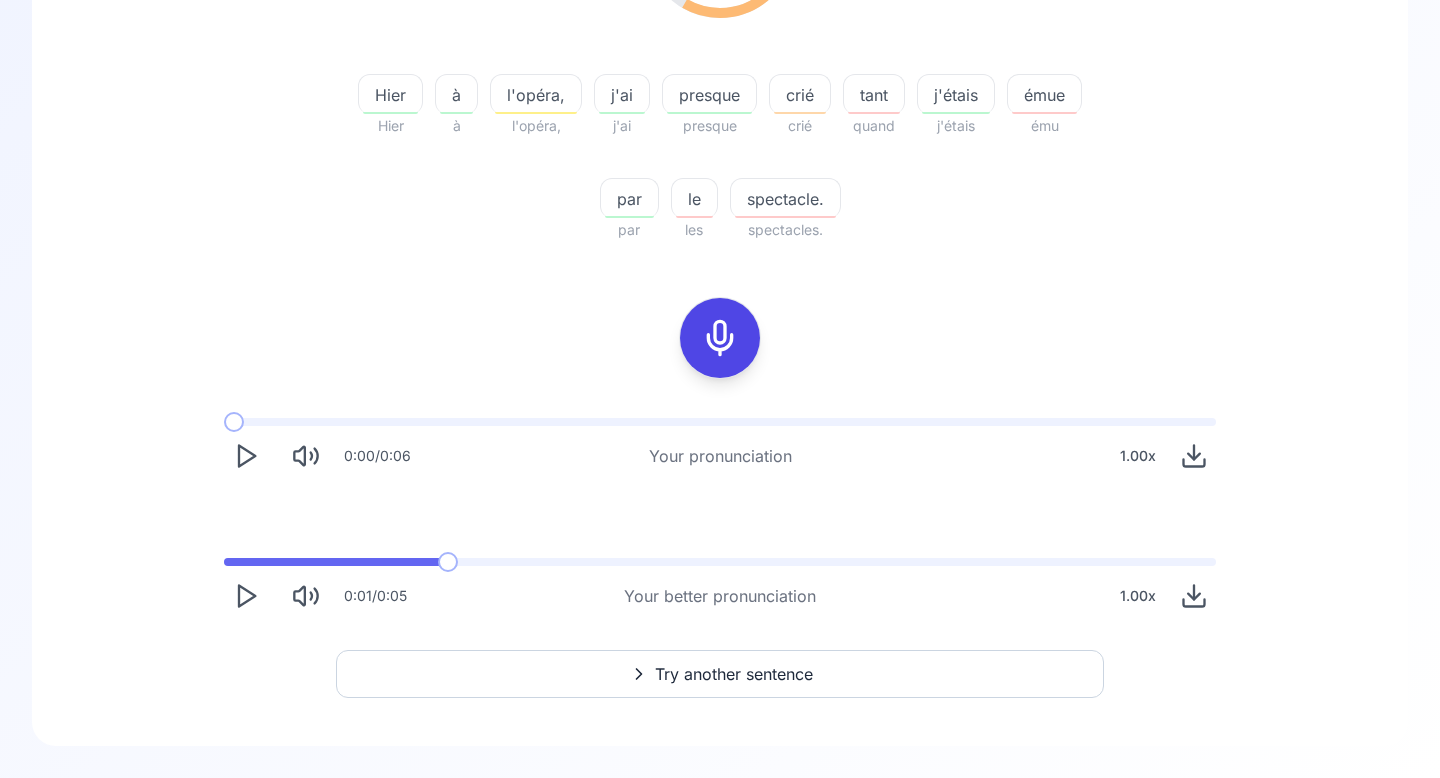 click 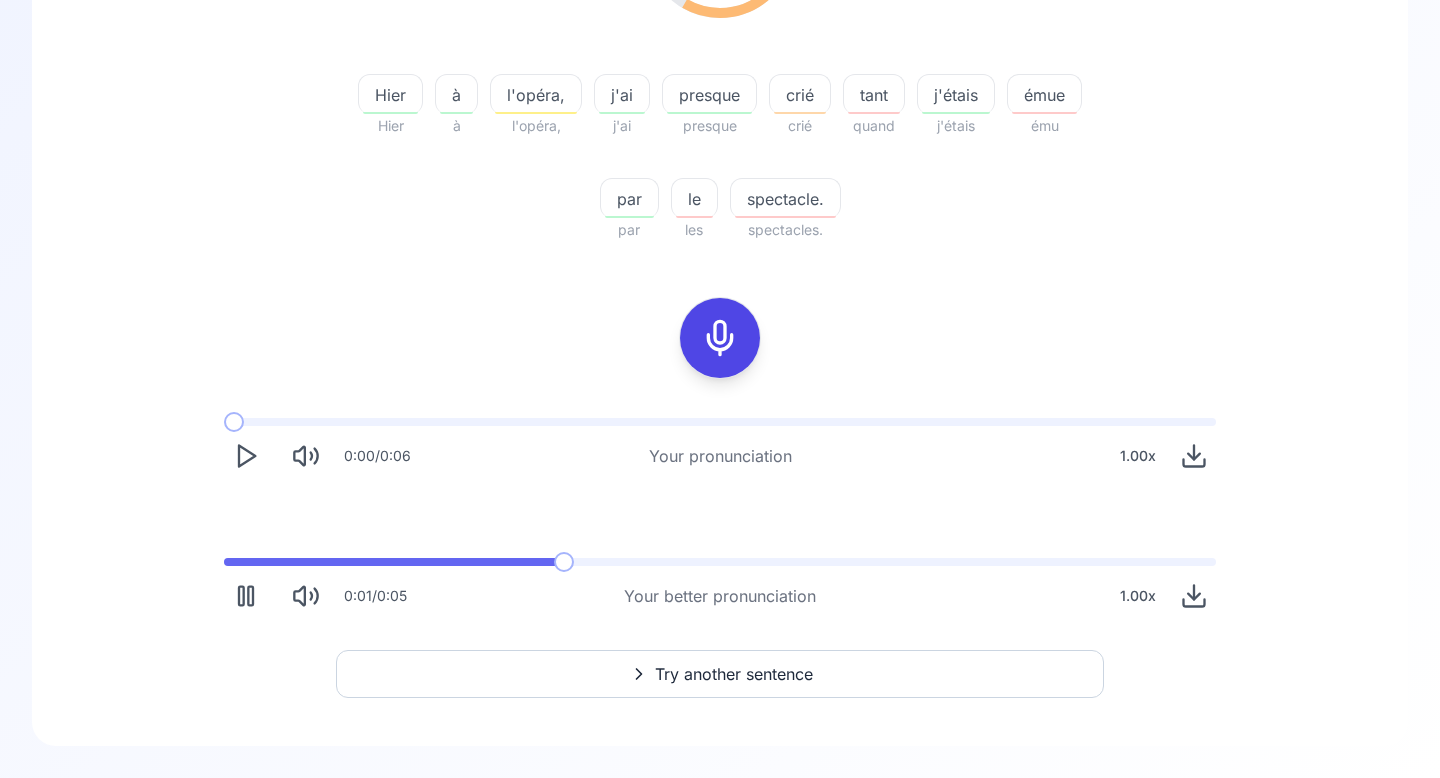 click at bounding box center (392, 562) 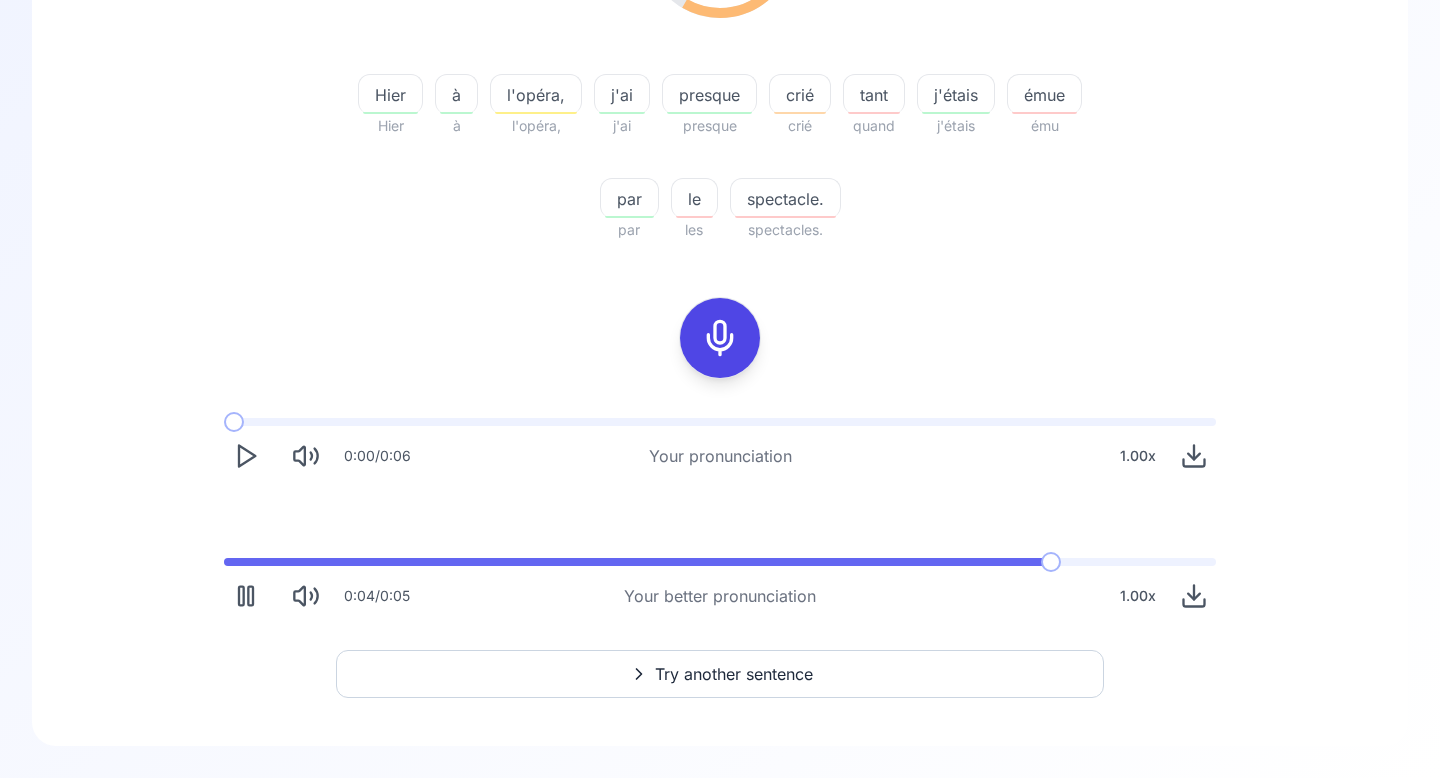 click 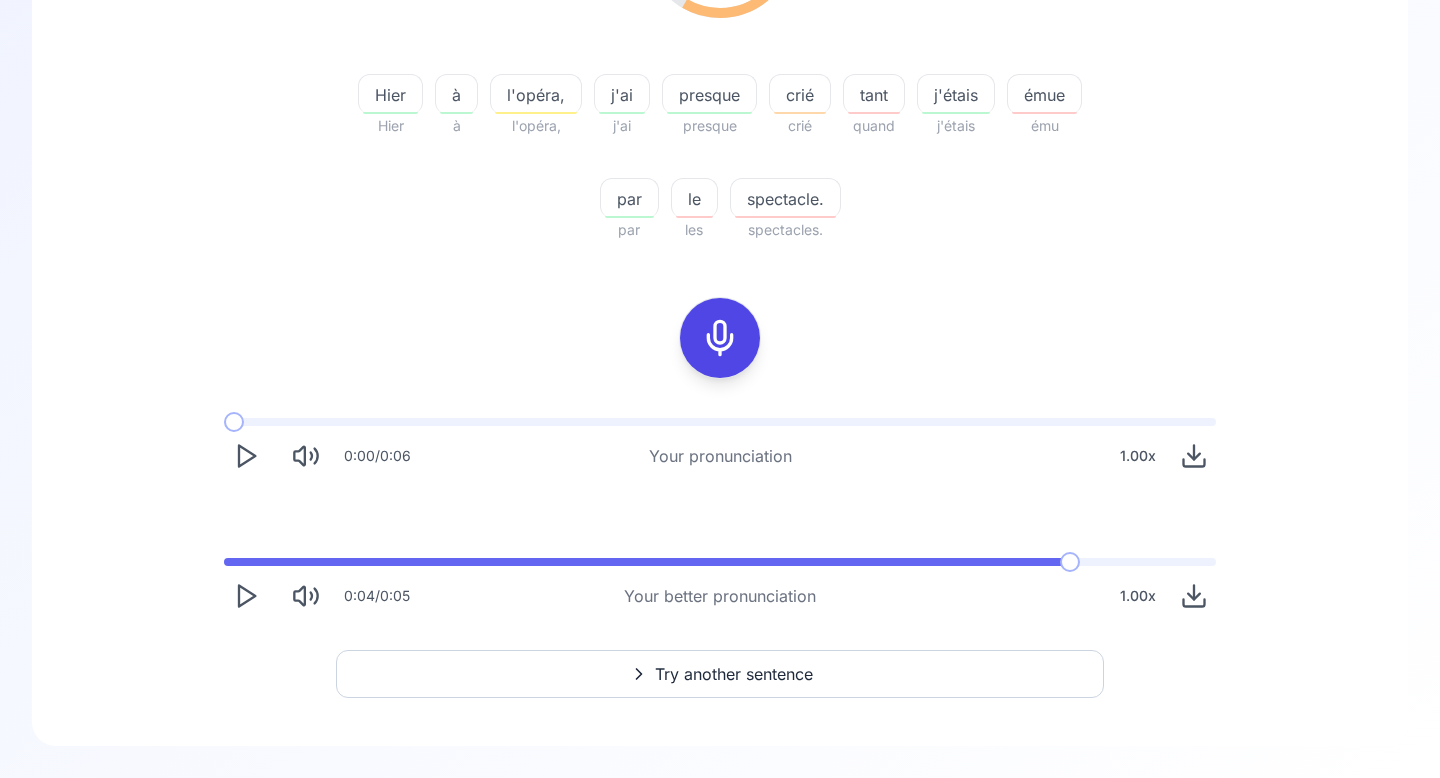 click 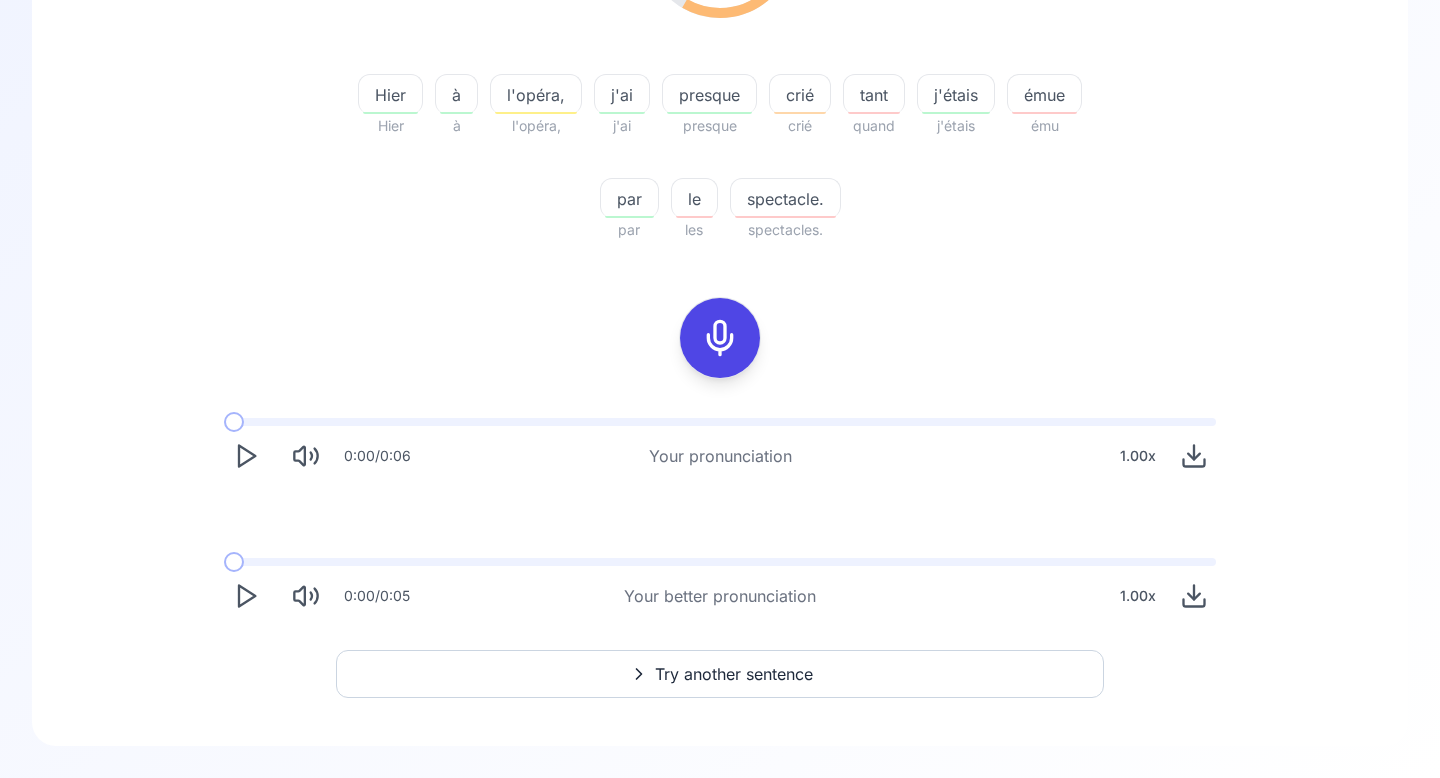 click 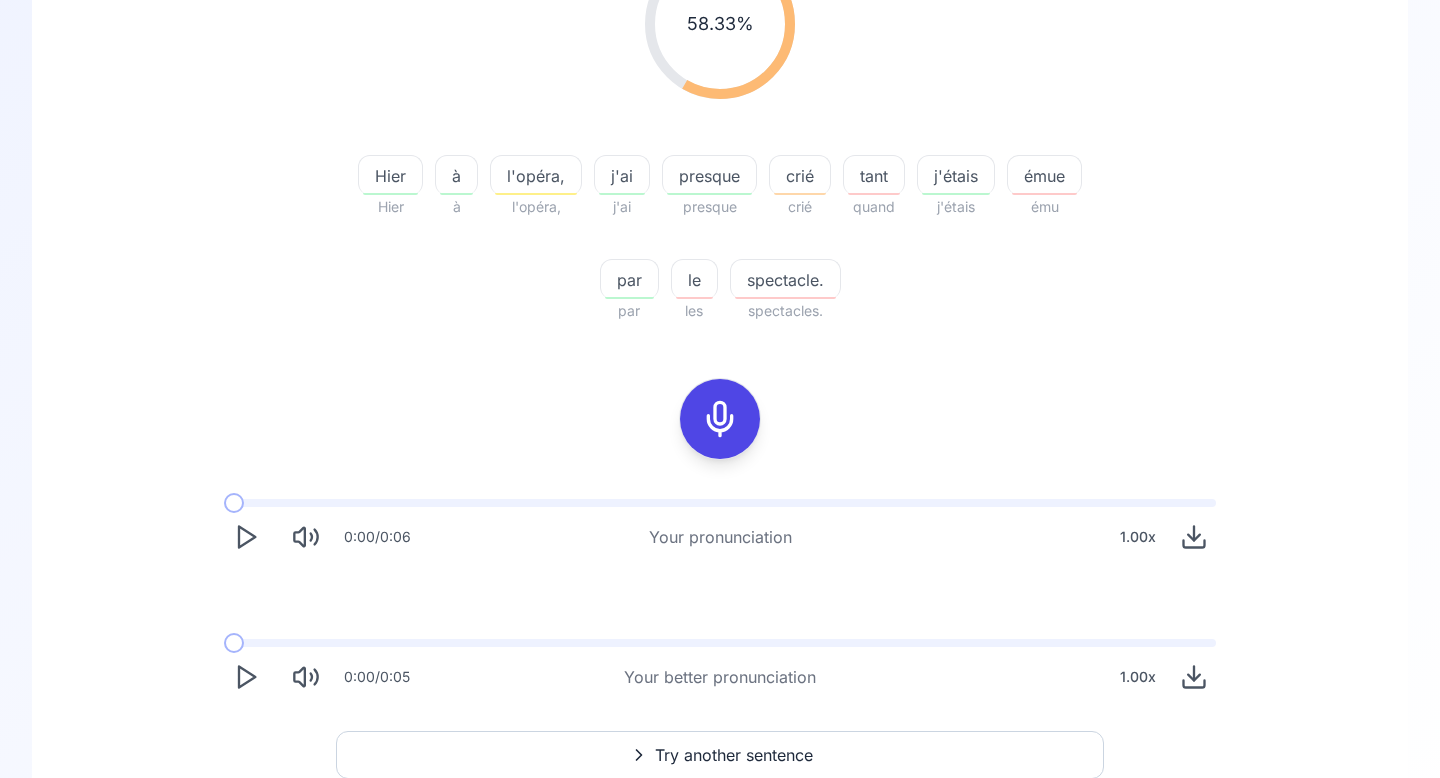 click at bounding box center [720, 419] 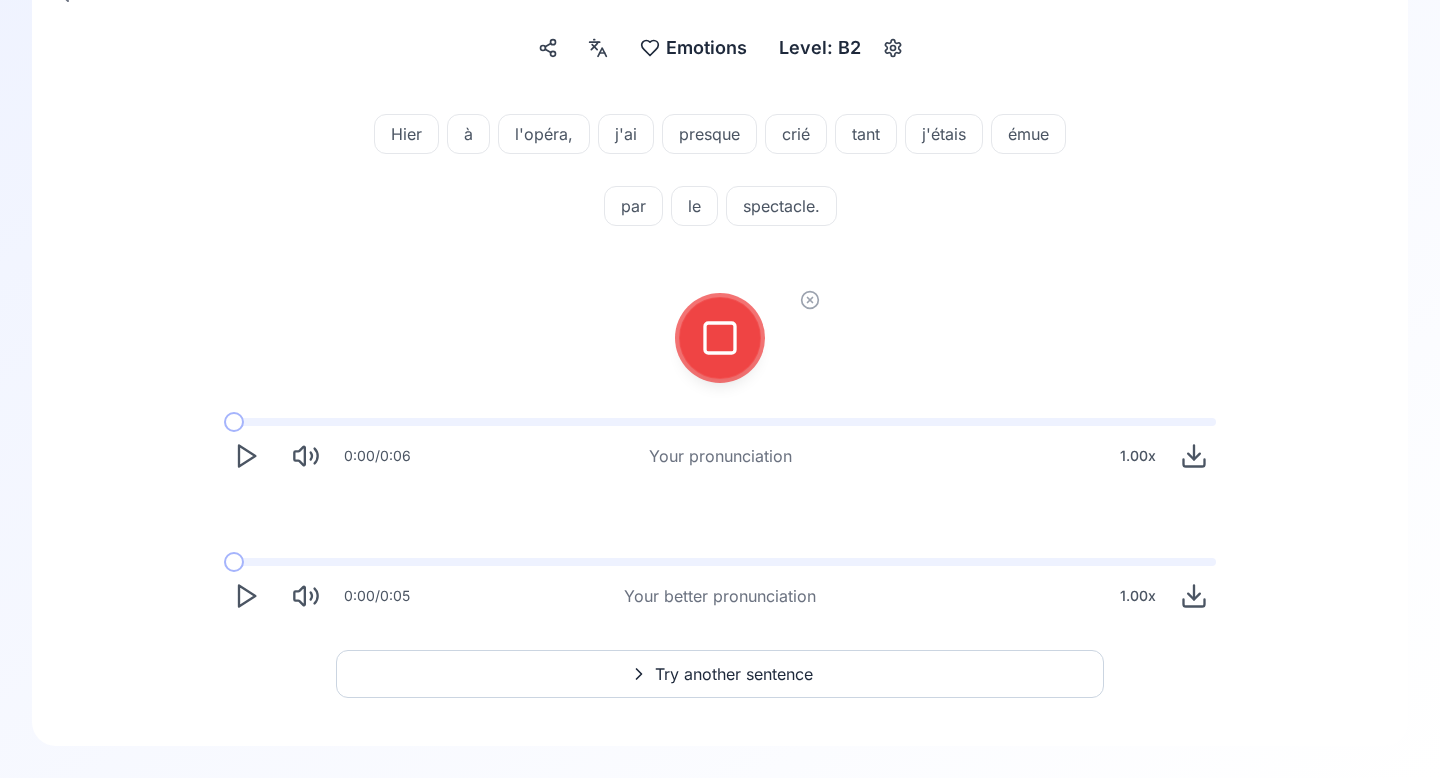 click 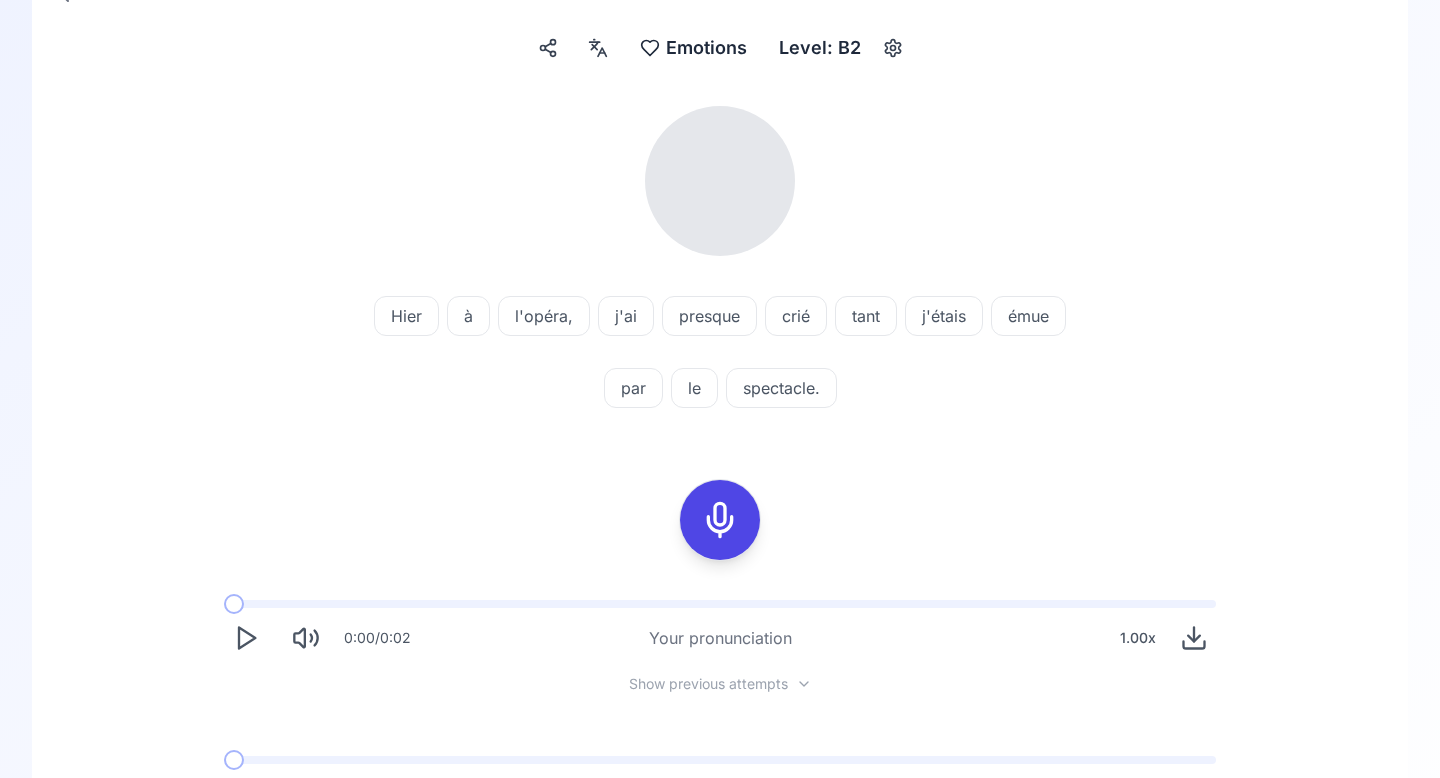 scroll, scrollTop: 368, scrollLeft: 0, axis: vertical 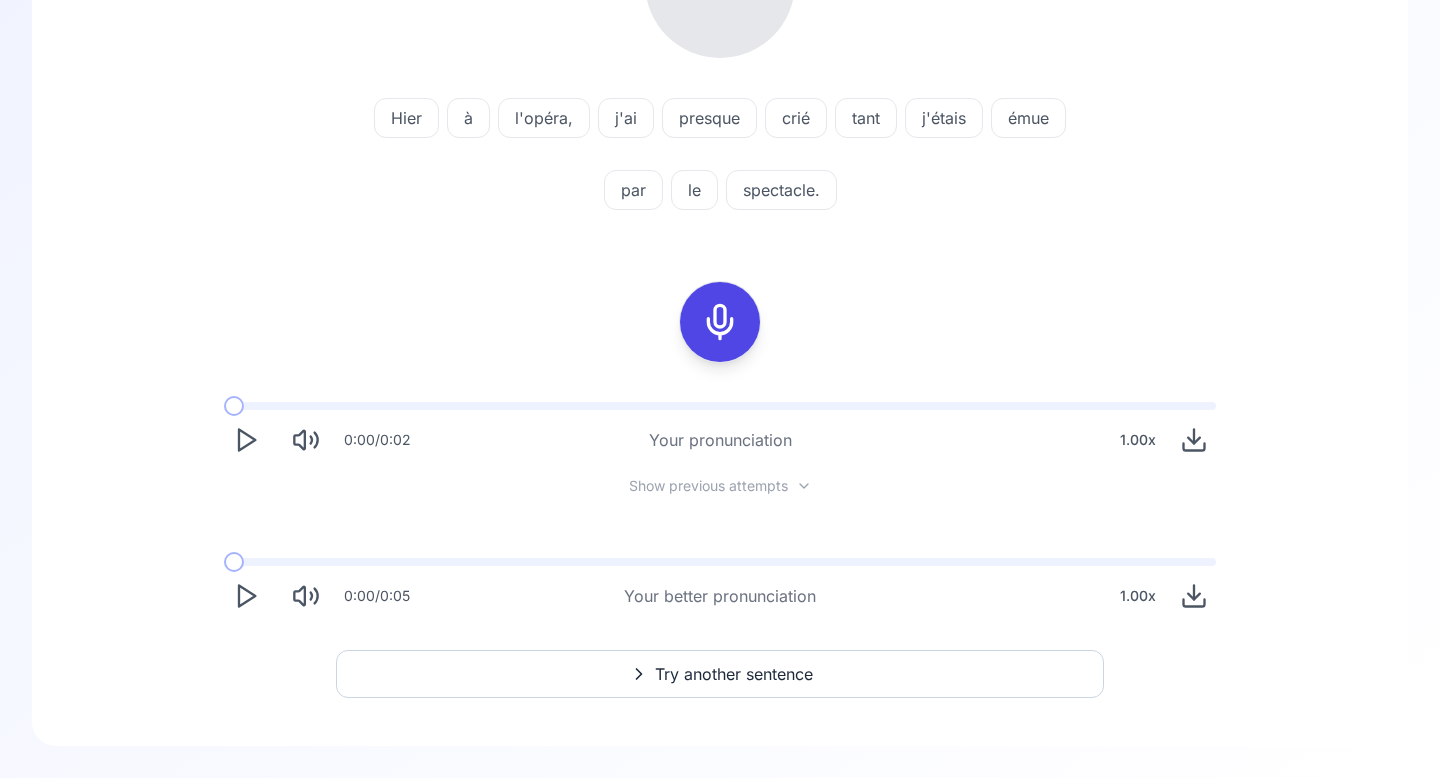 click 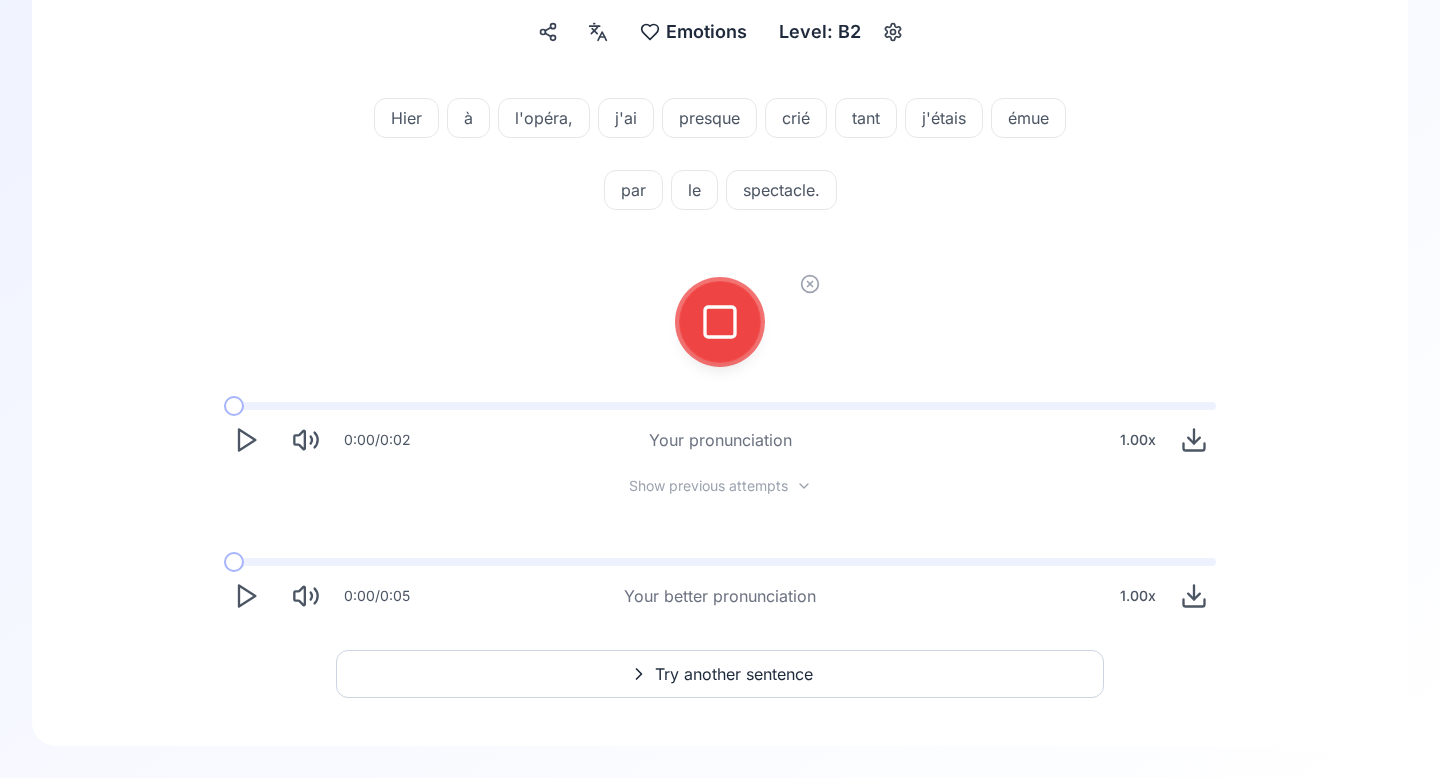 scroll, scrollTop: 186, scrollLeft: 0, axis: vertical 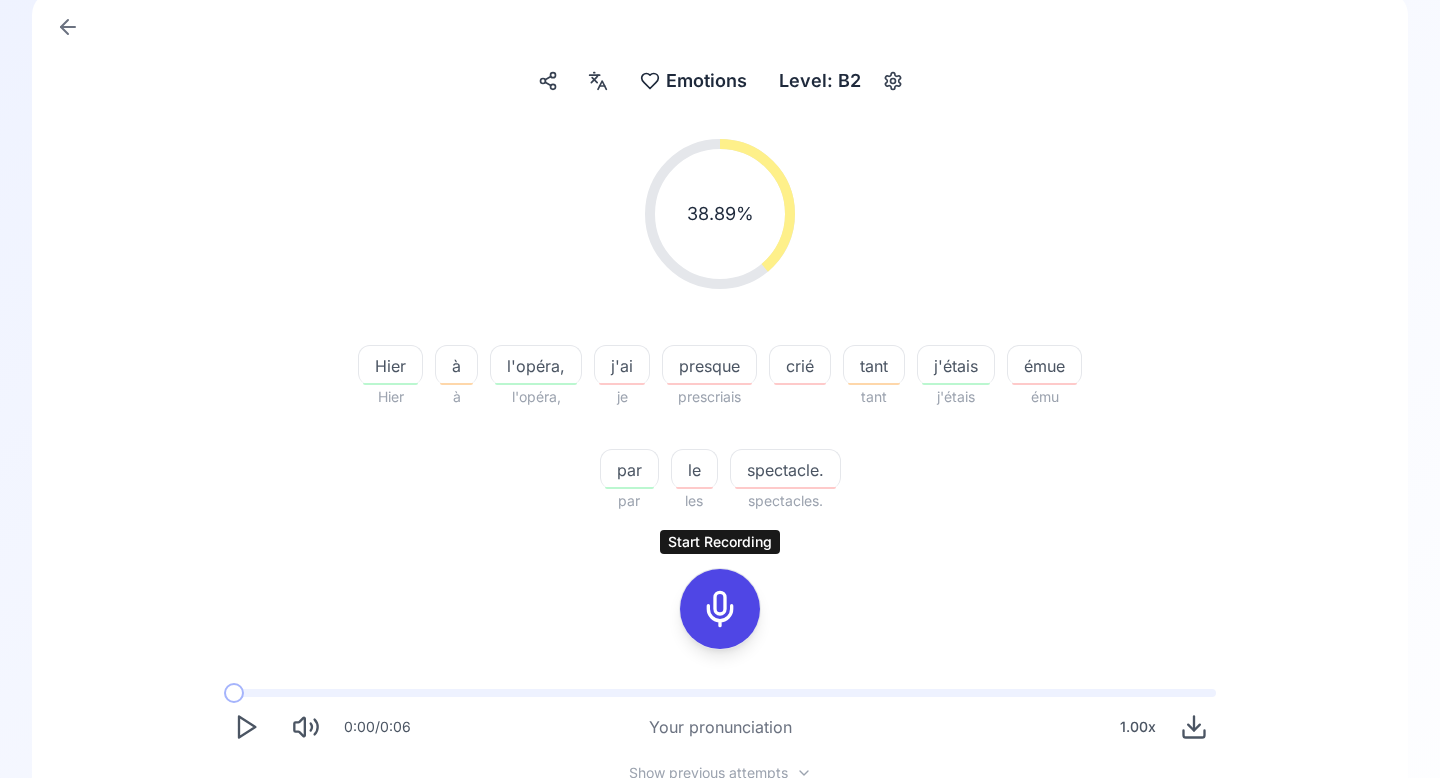 click at bounding box center (720, 609) 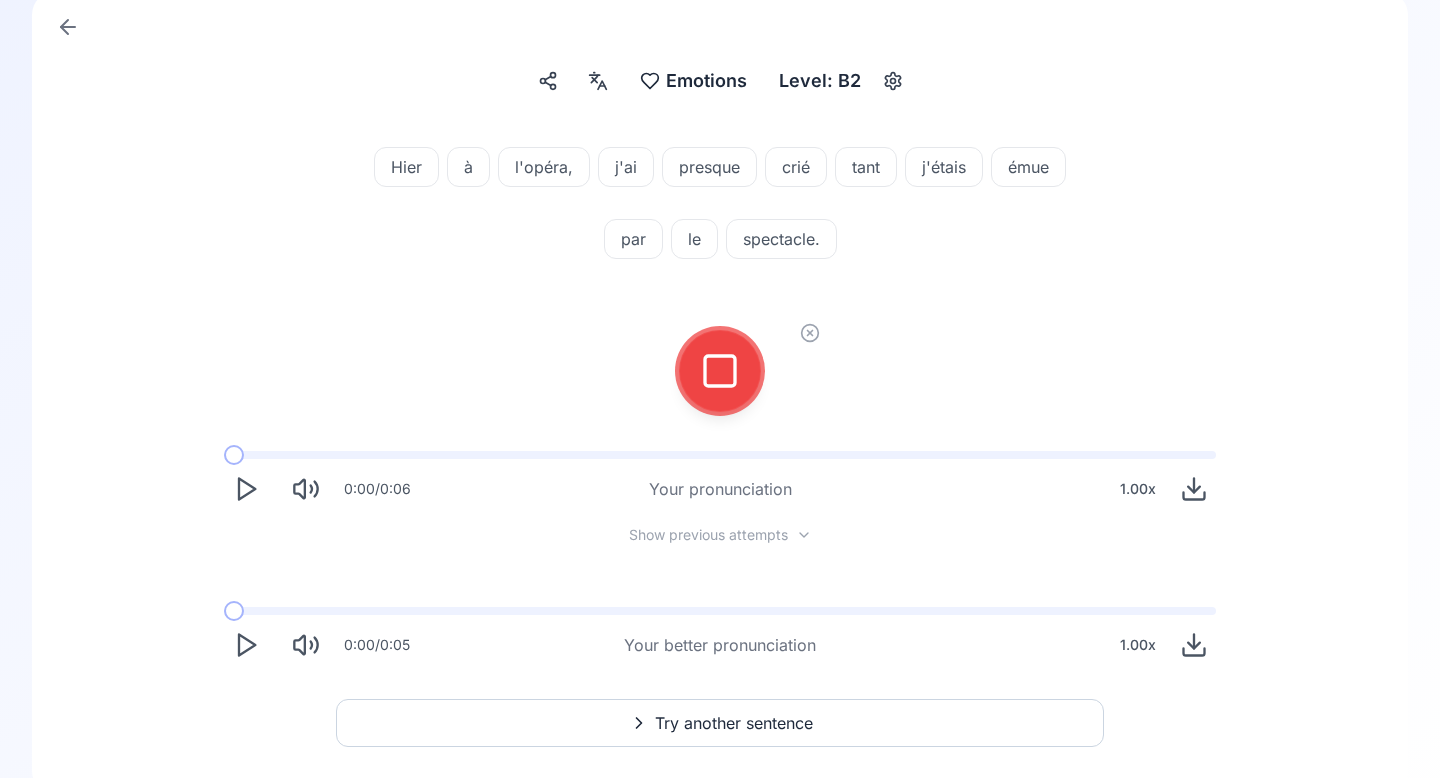 click 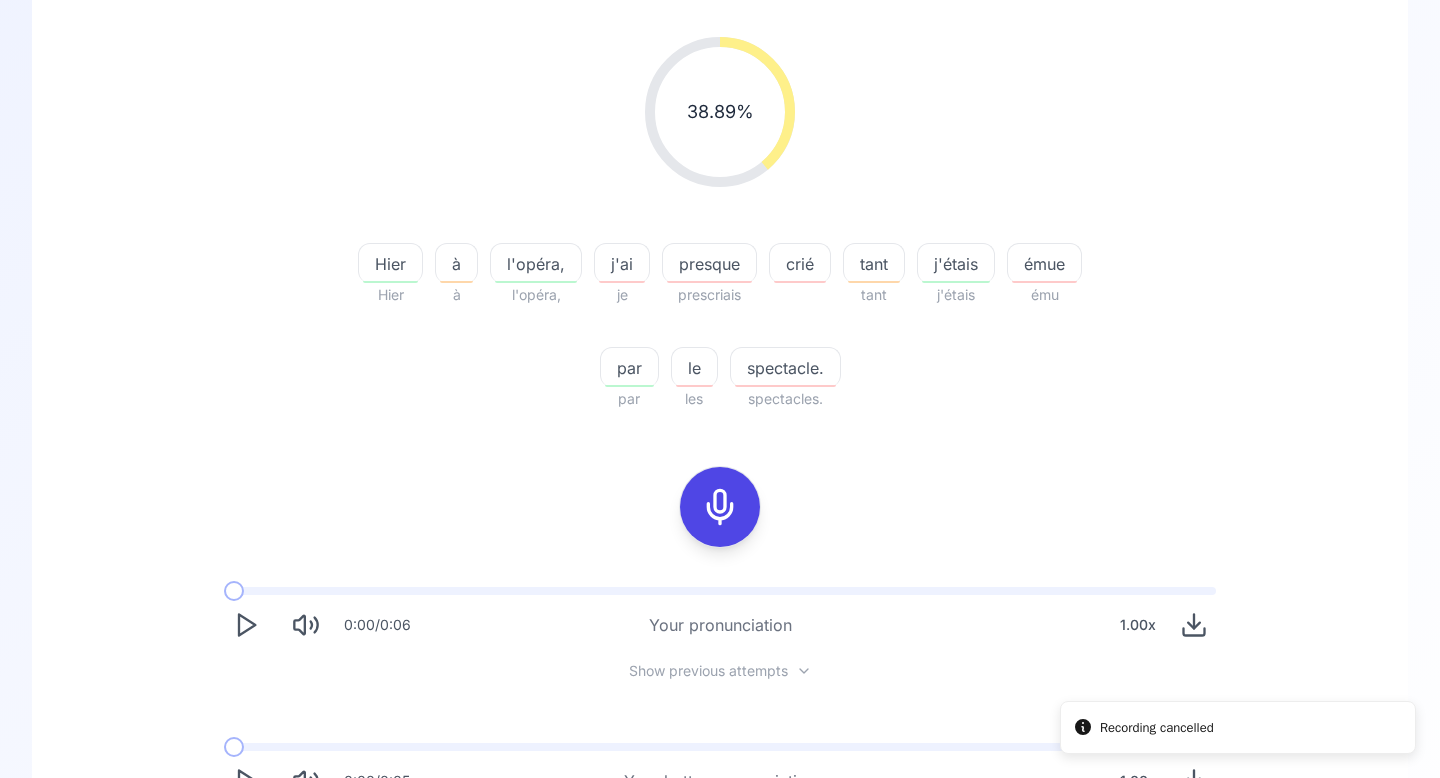 scroll, scrollTop: 279, scrollLeft: 0, axis: vertical 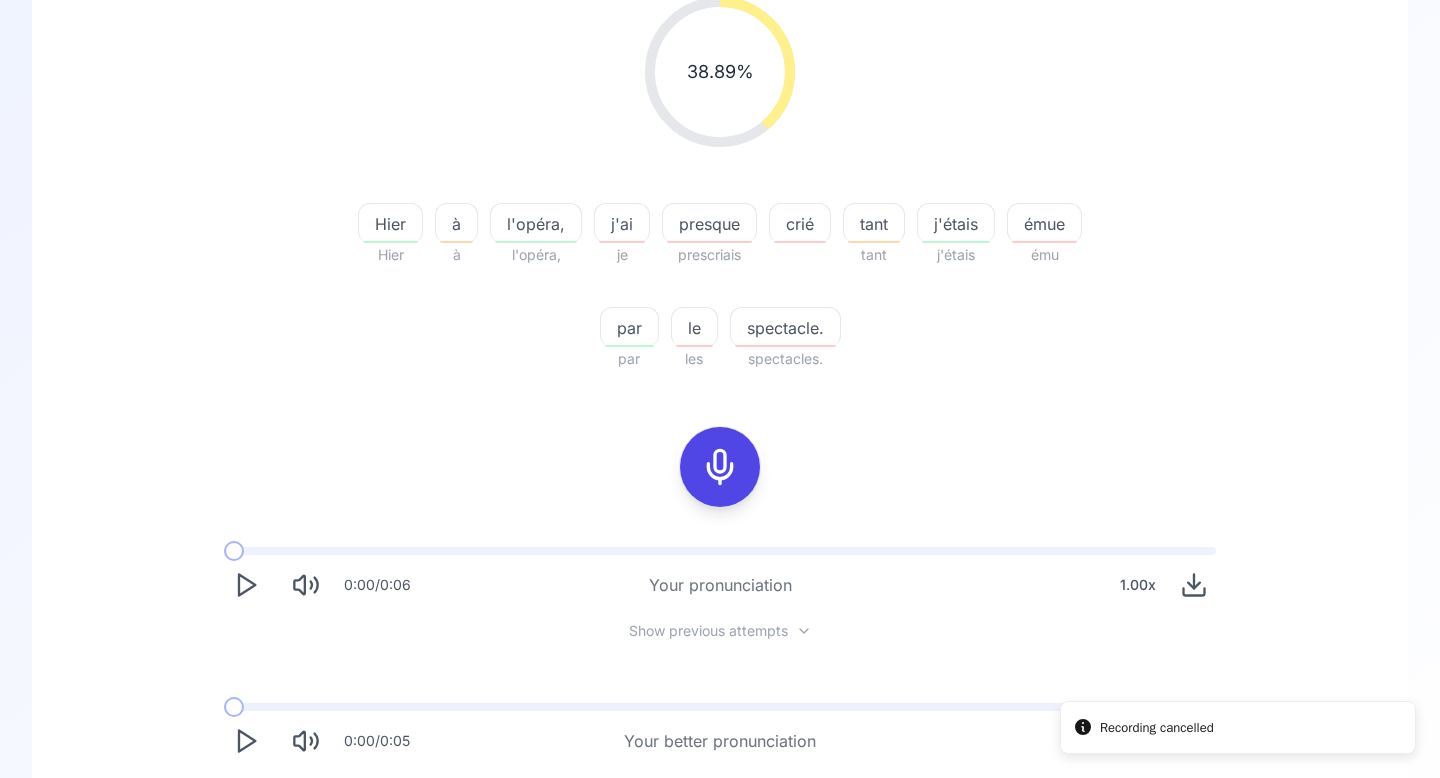 click 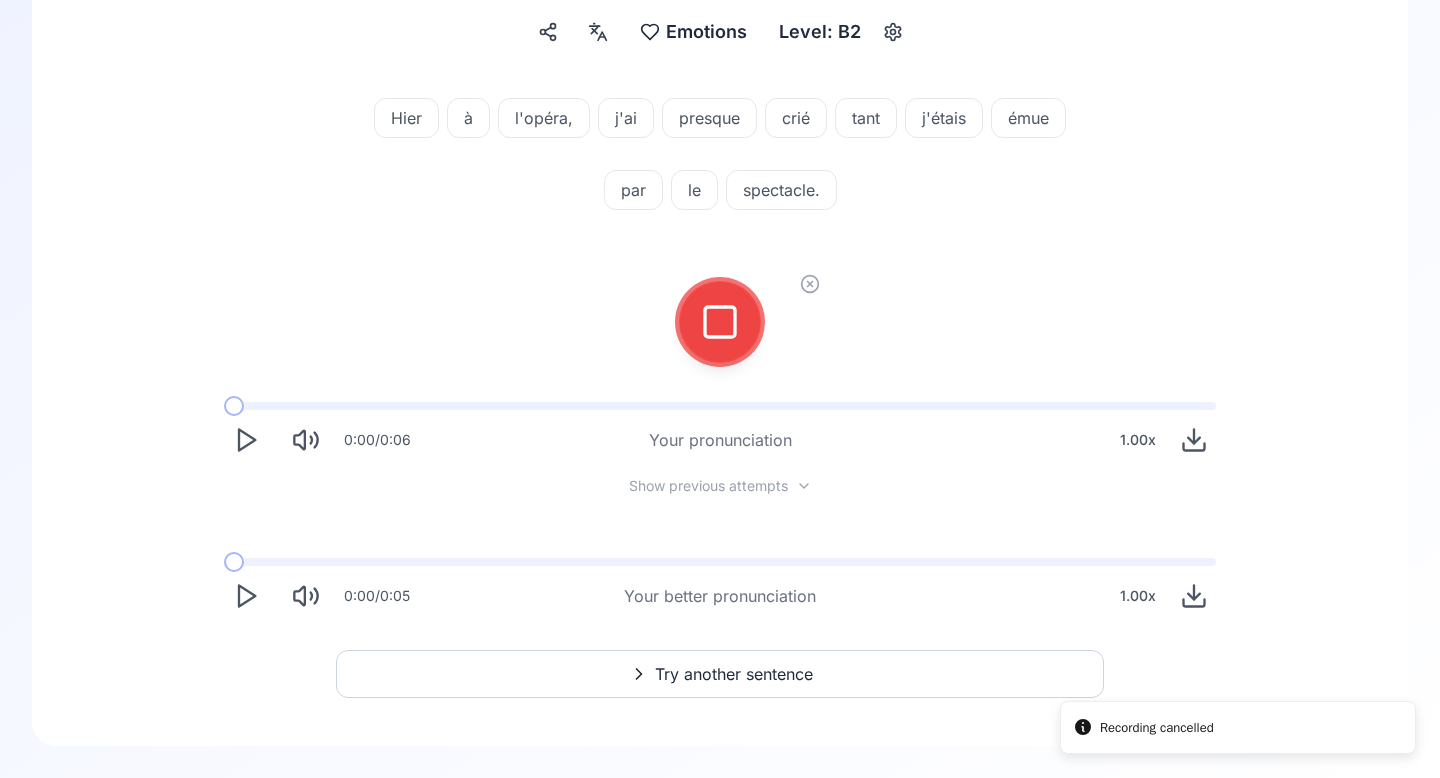 scroll, scrollTop: 186, scrollLeft: 0, axis: vertical 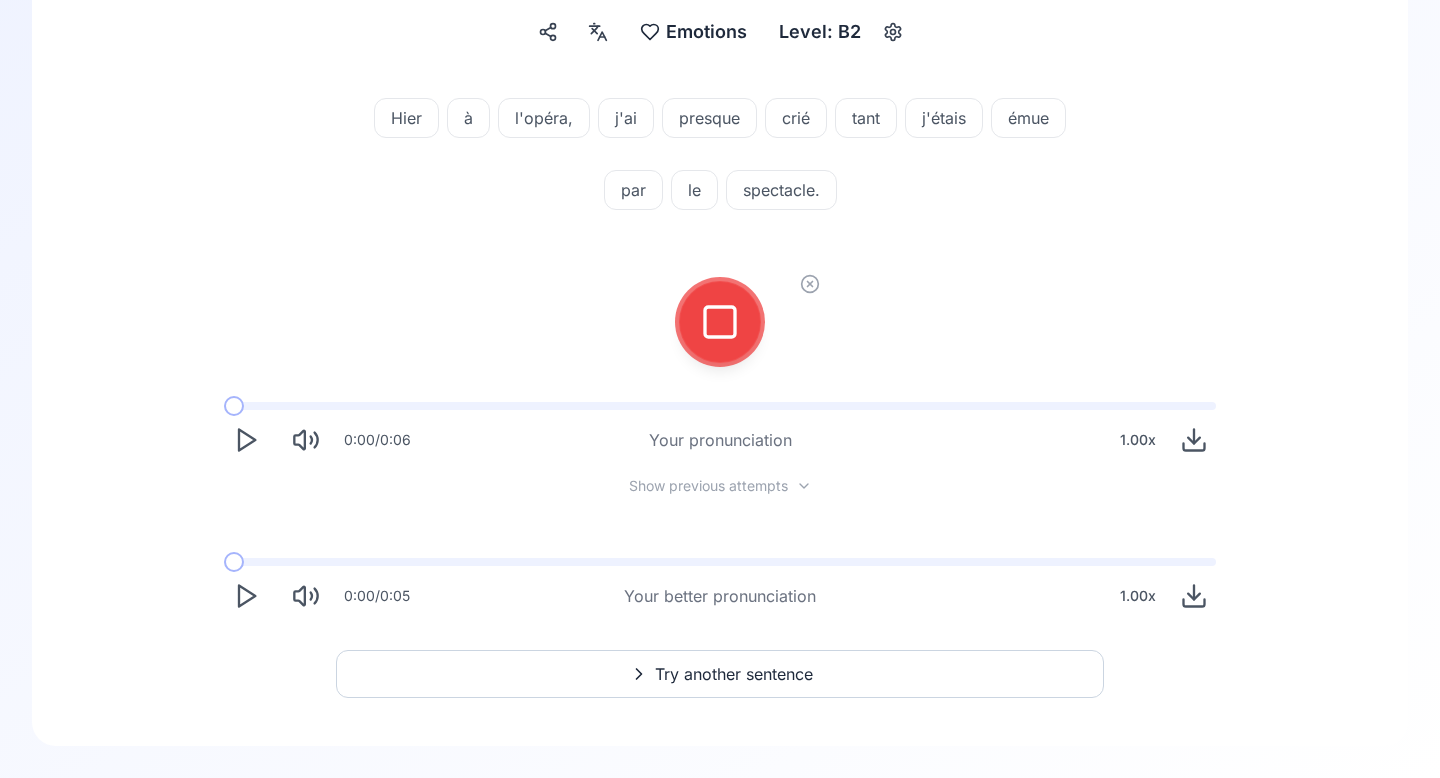 click 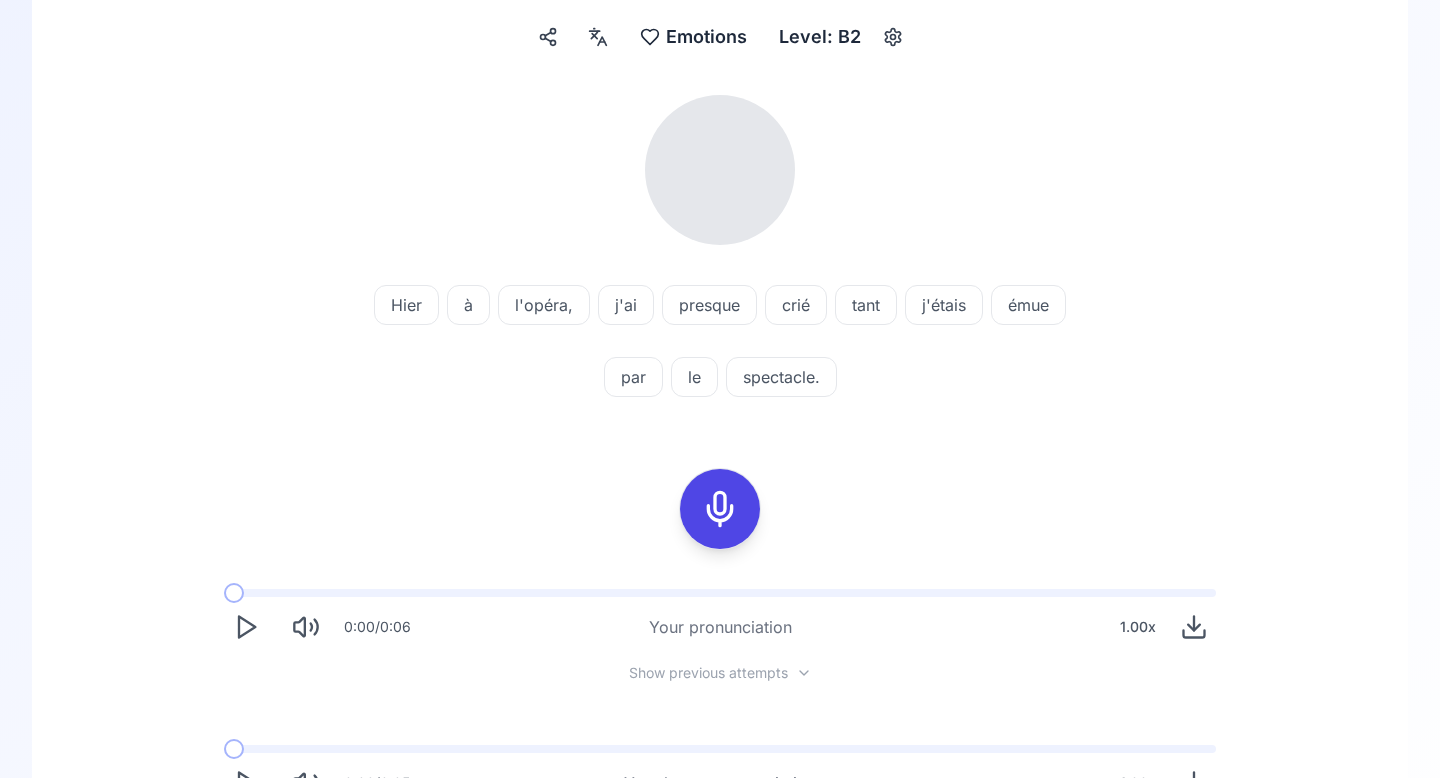 scroll, scrollTop: 167, scrollLeft: 0, axis: vertical 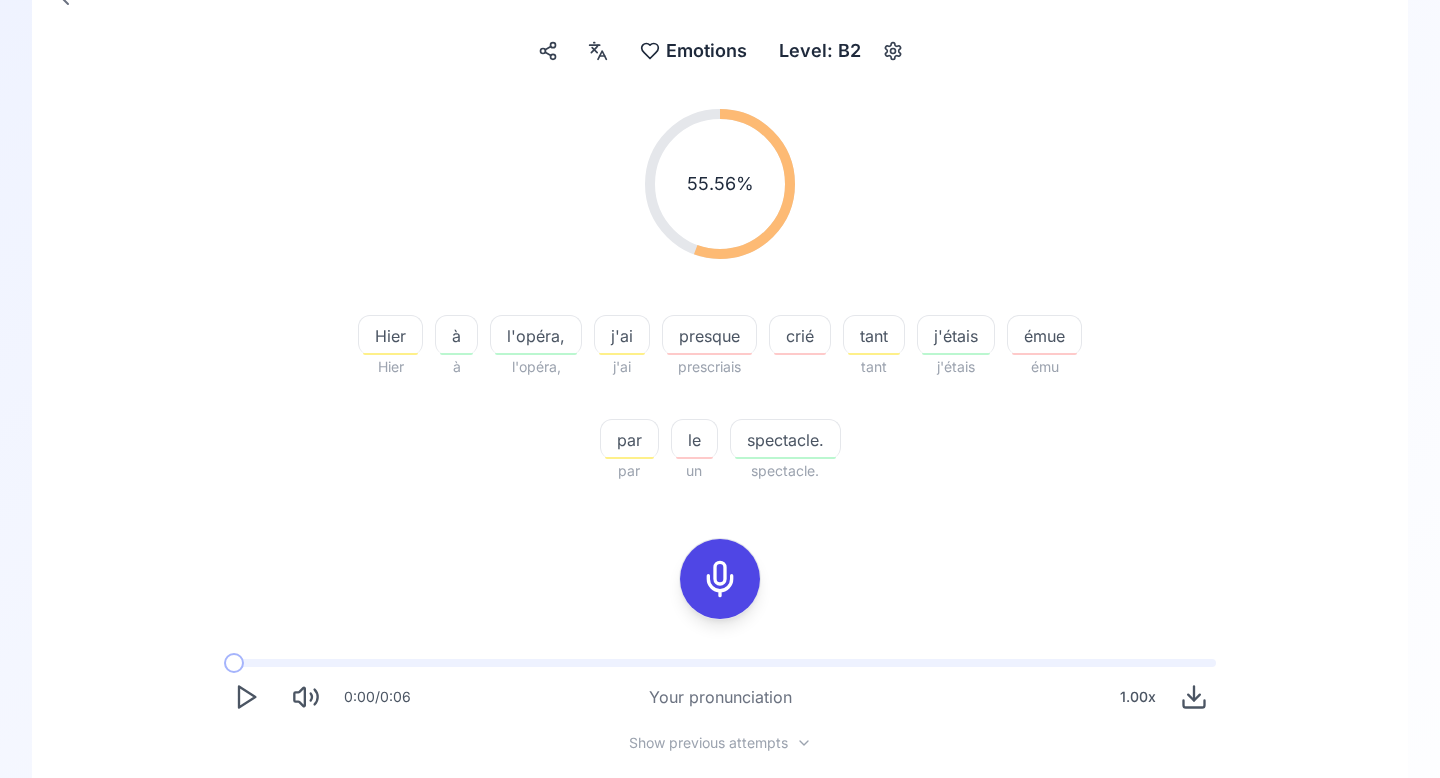 click on "Hier" at bounding box center (390, 336) 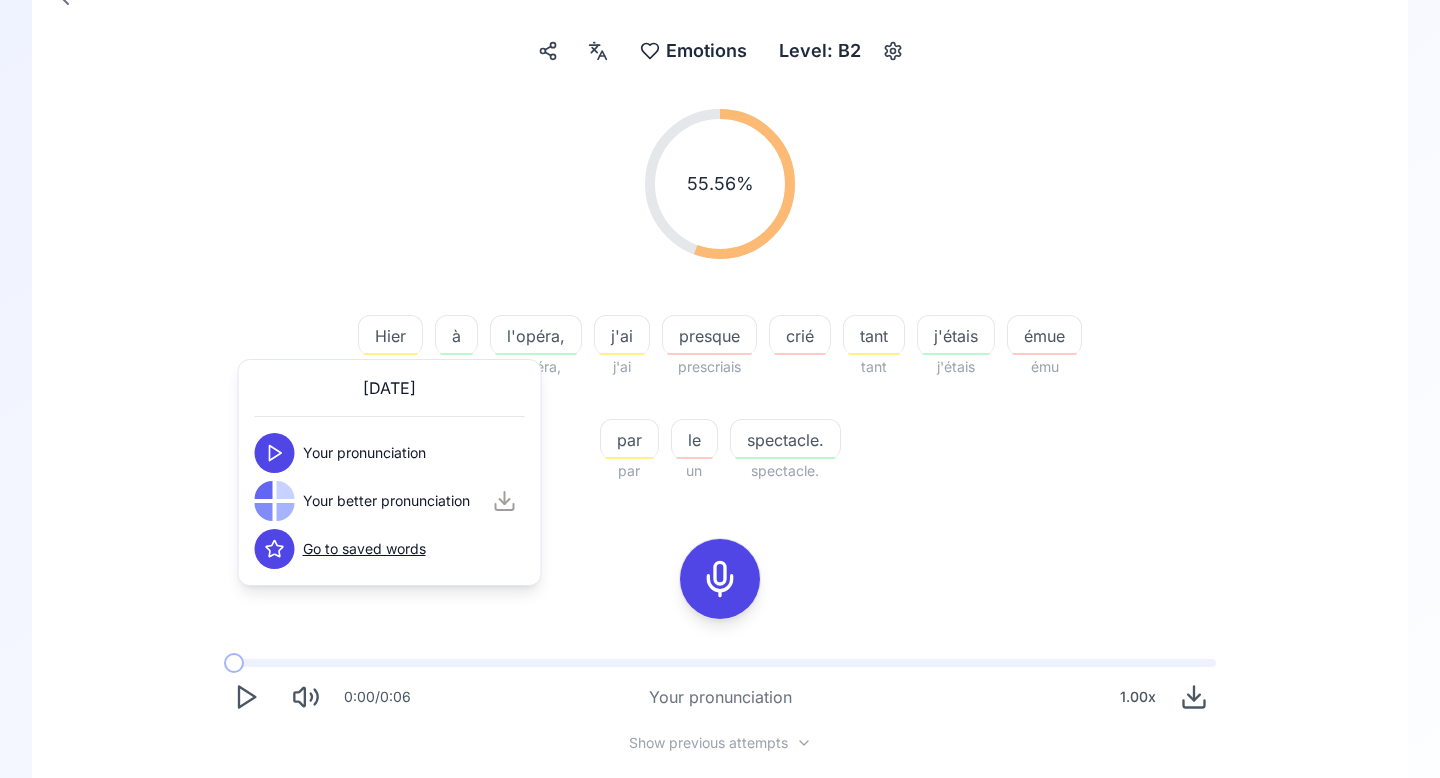 click 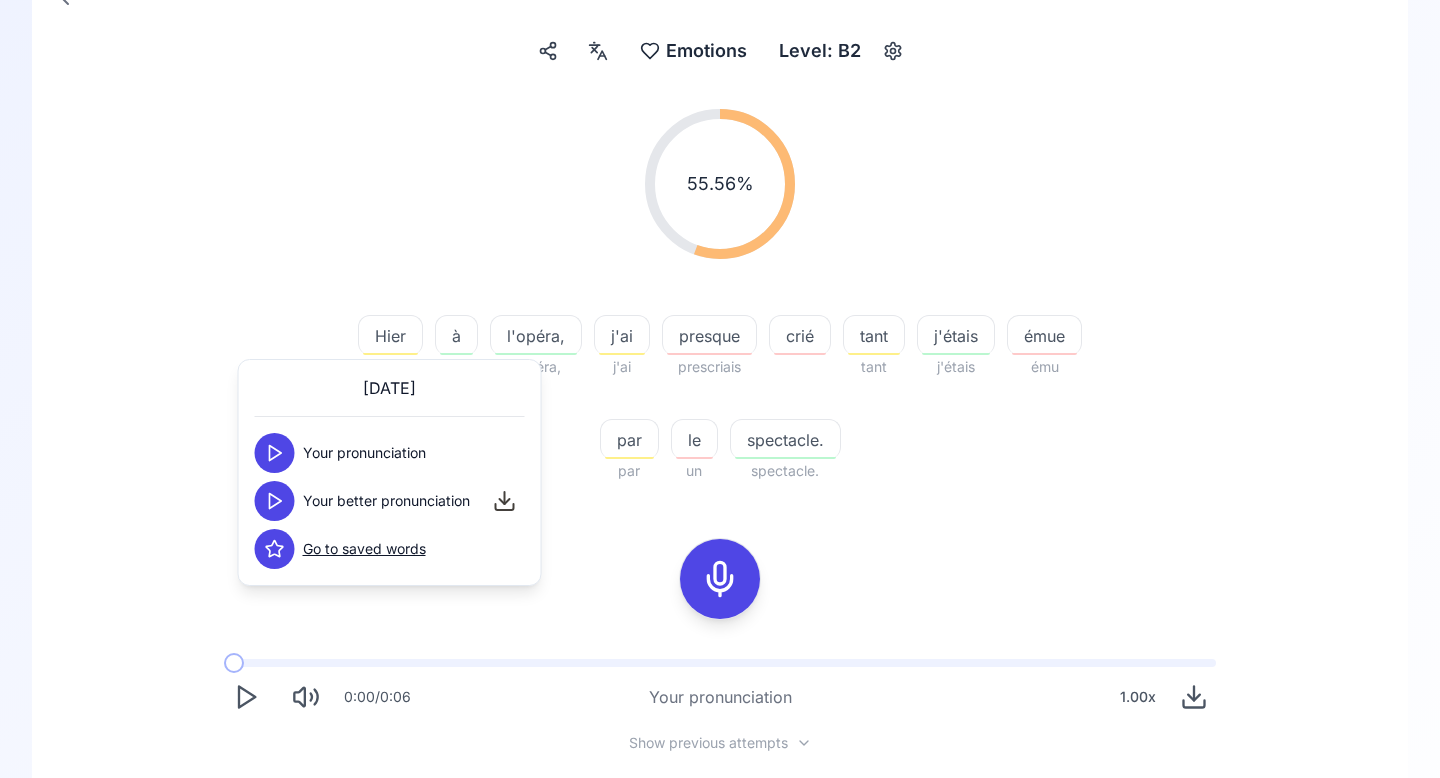 click 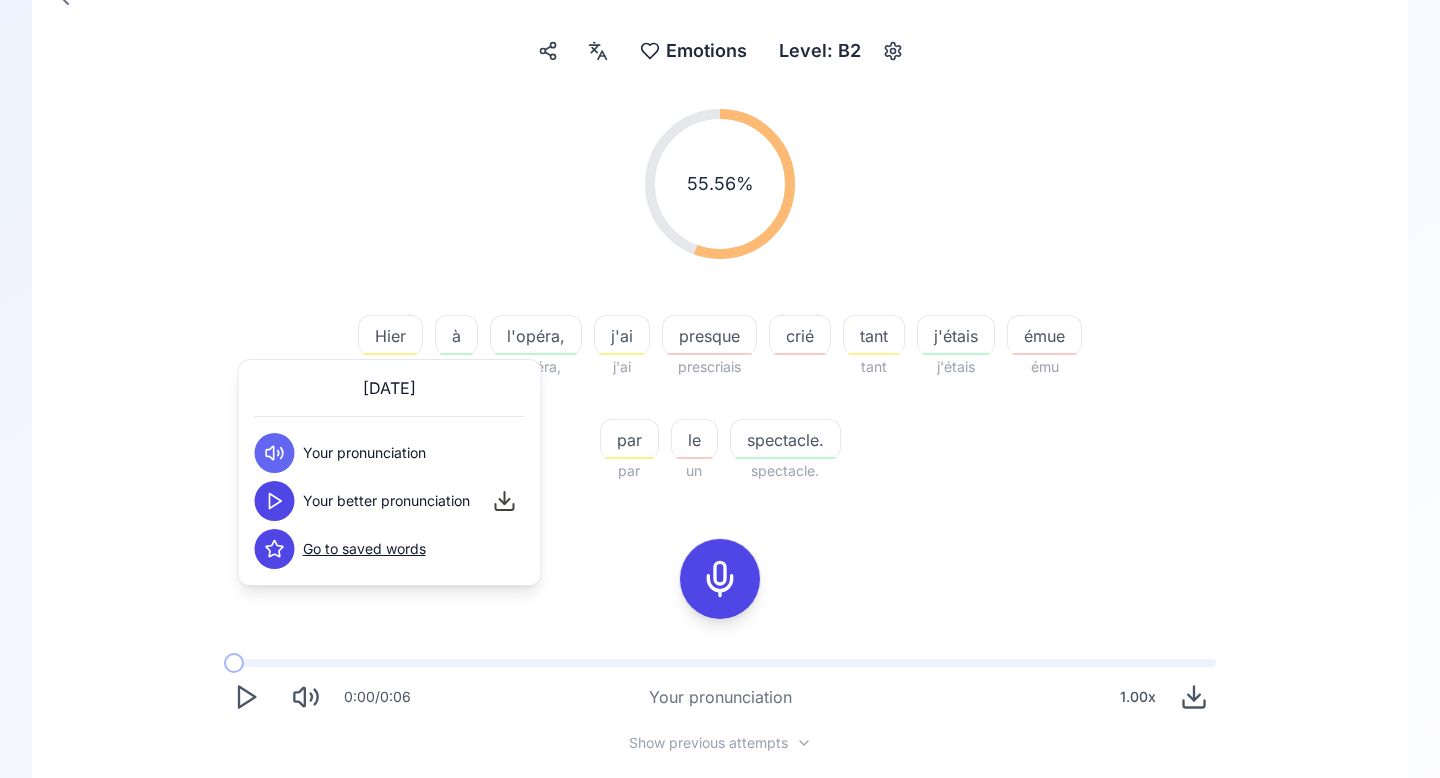 click 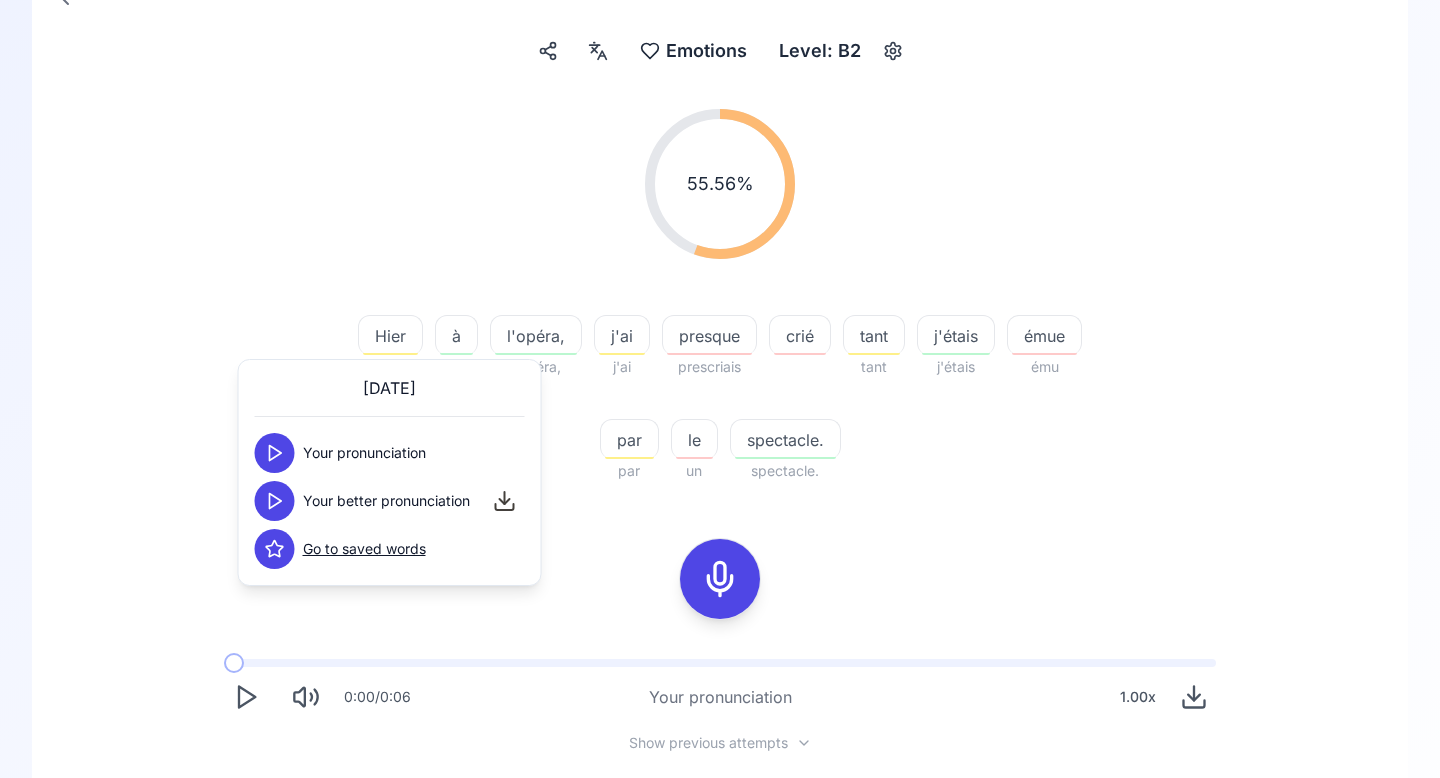 click 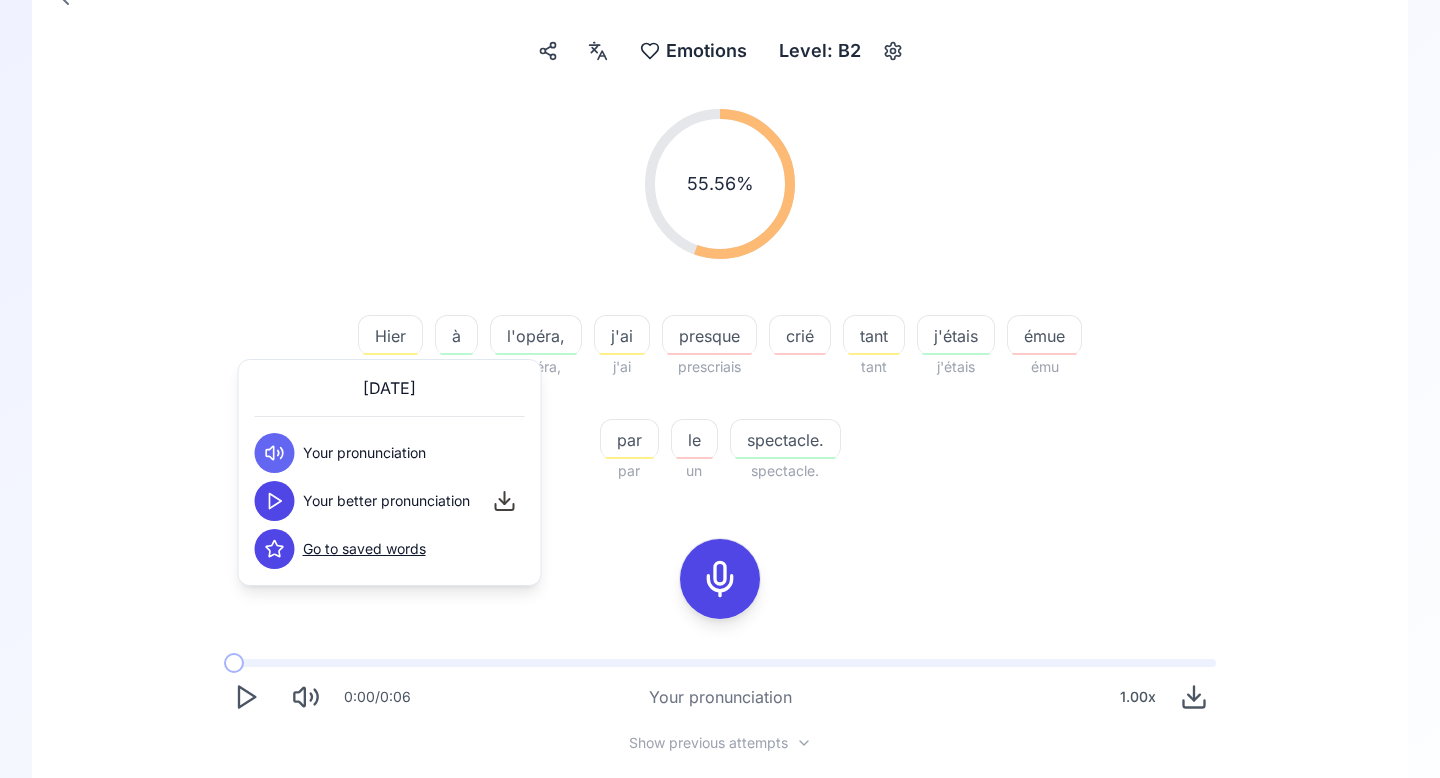 click 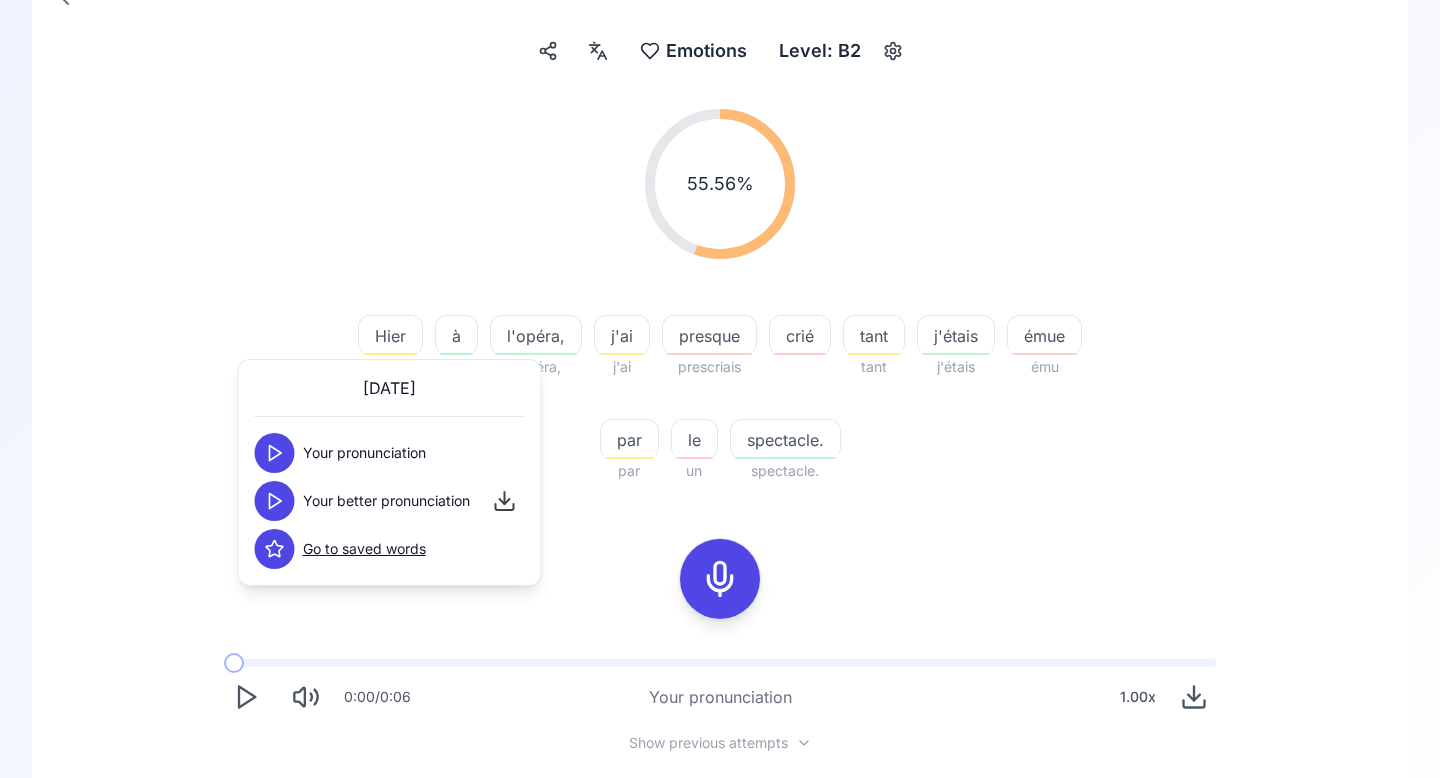 click on "j'ai" at bounding box center [622, 336] 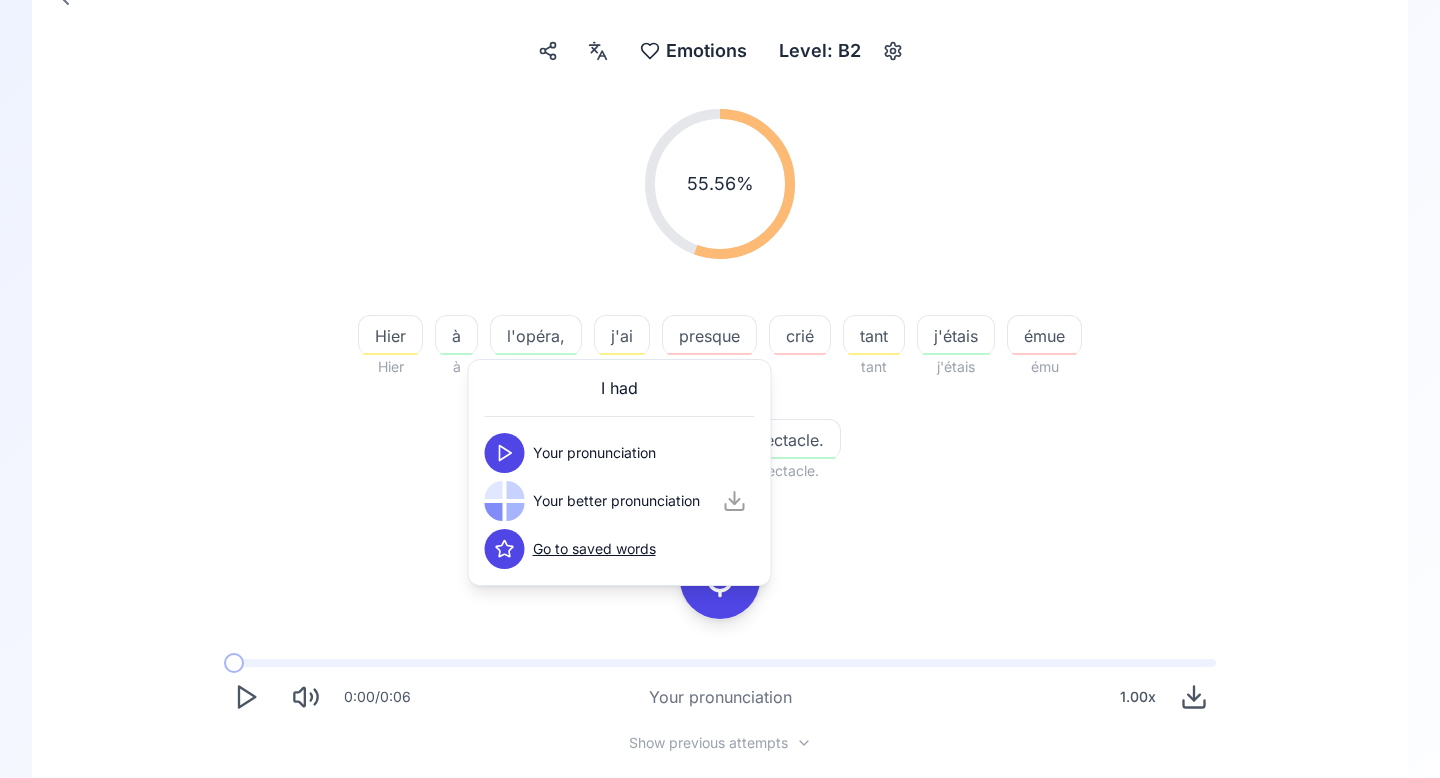 click 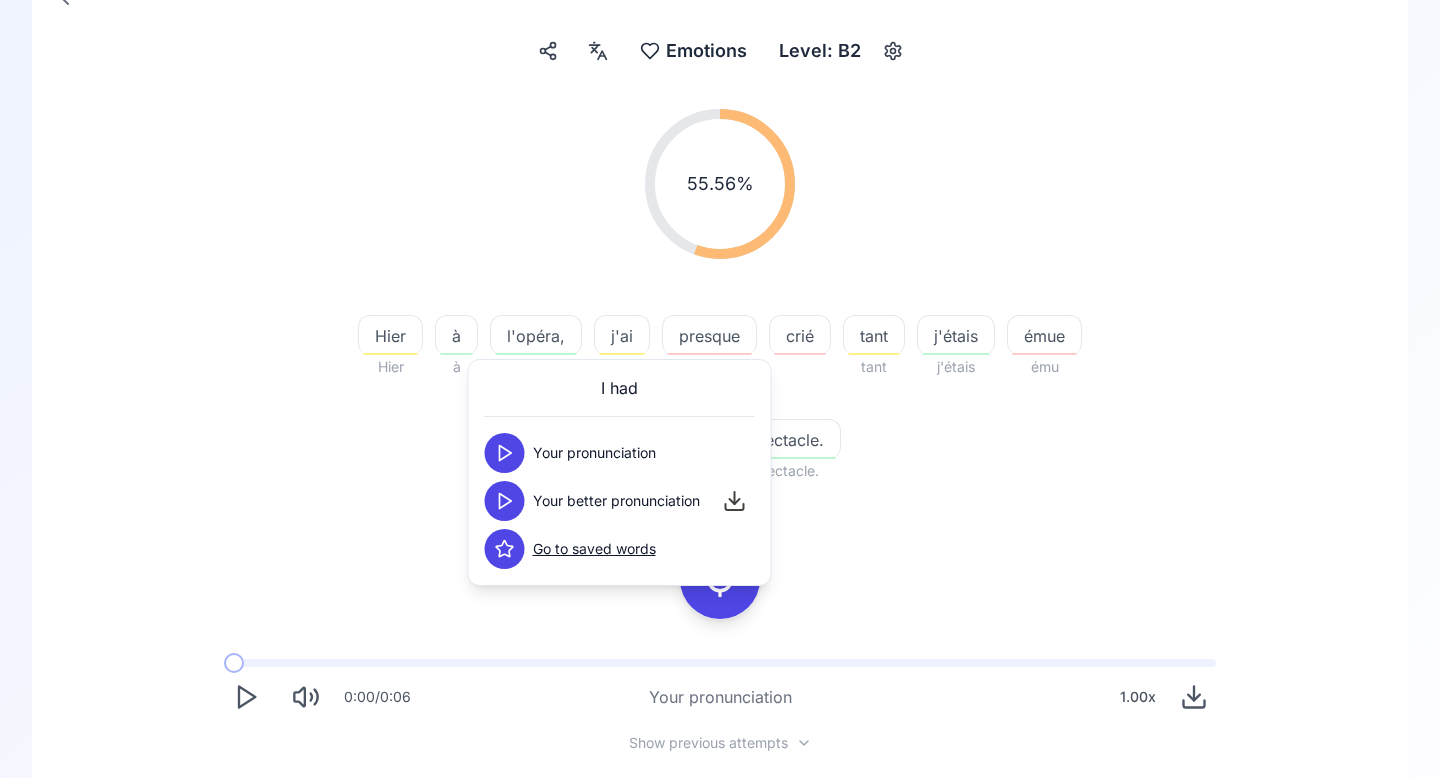click 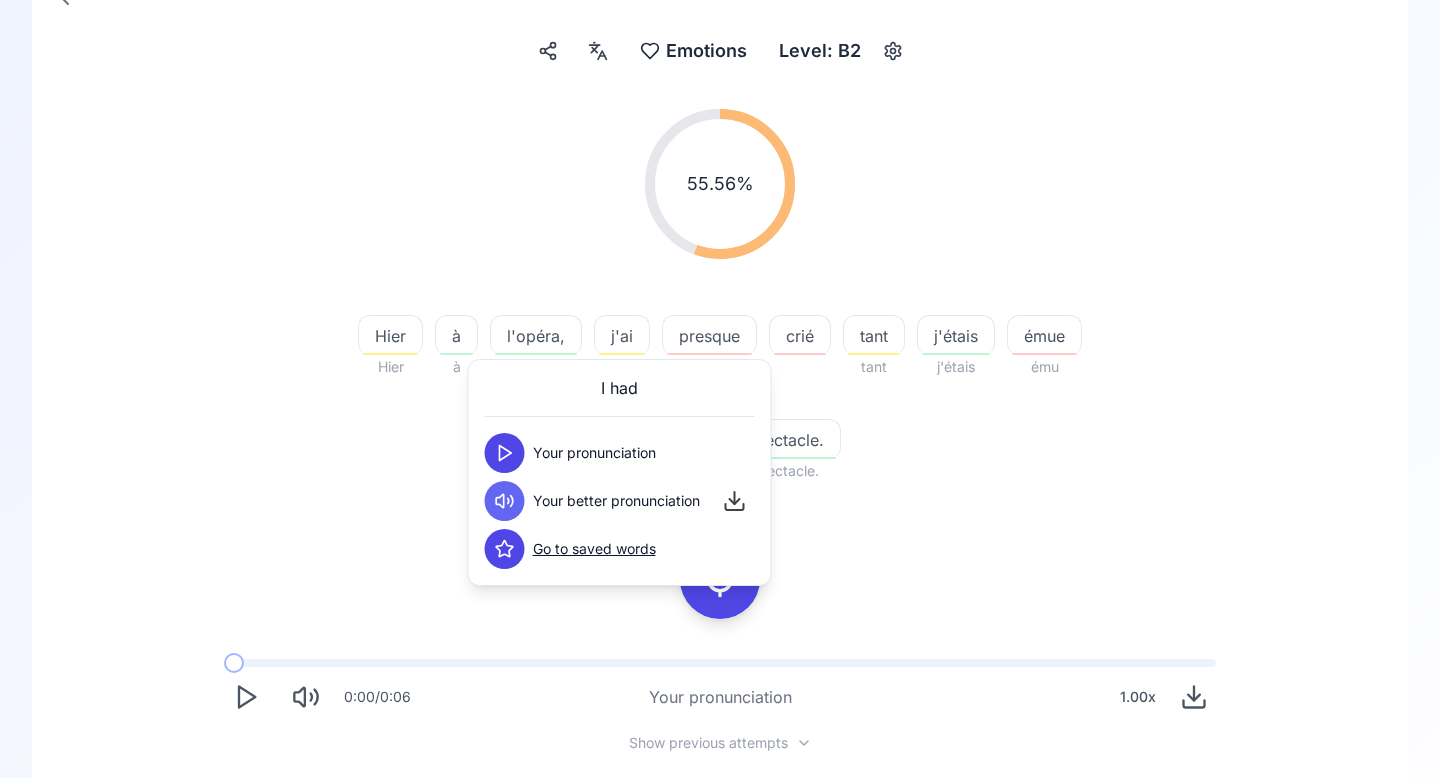 click at bounding box center (505, 453) 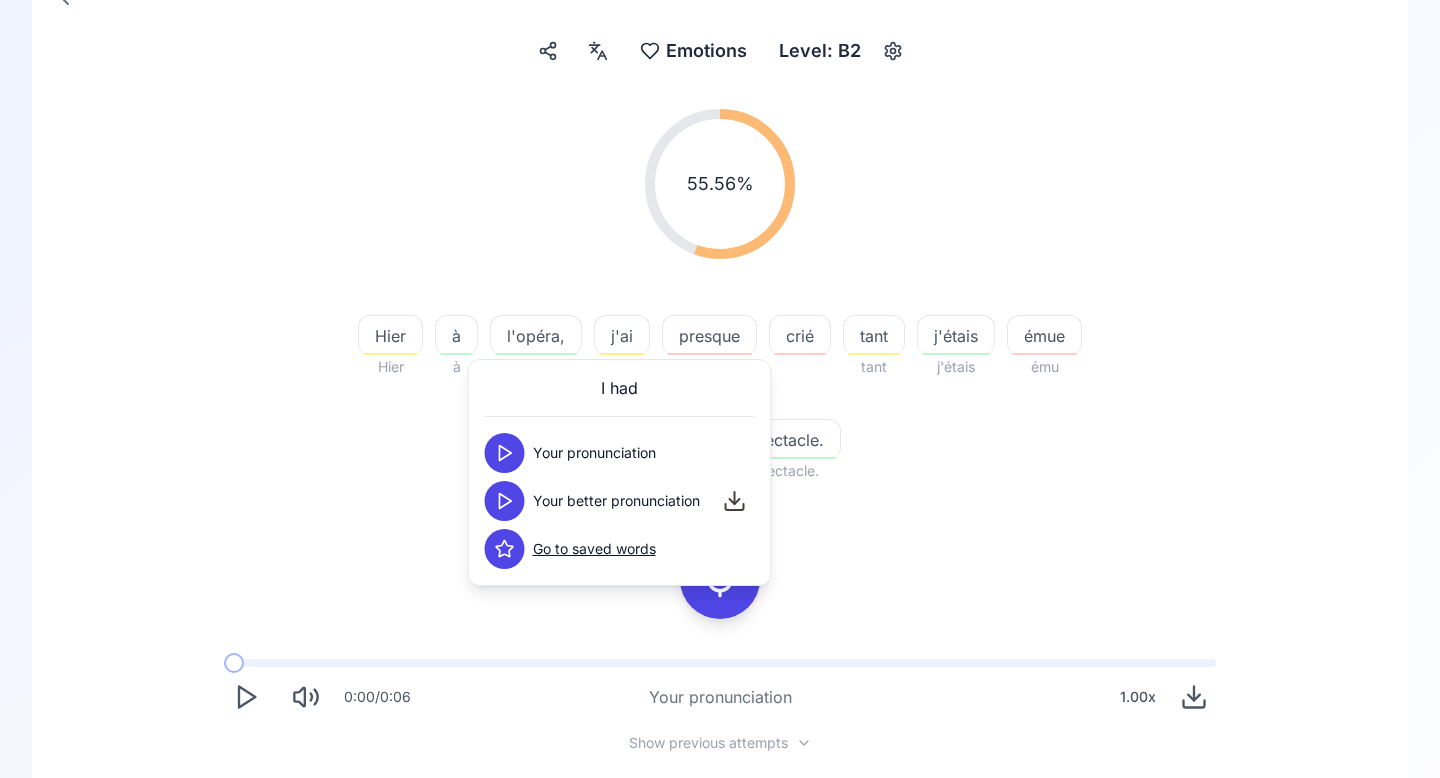 click 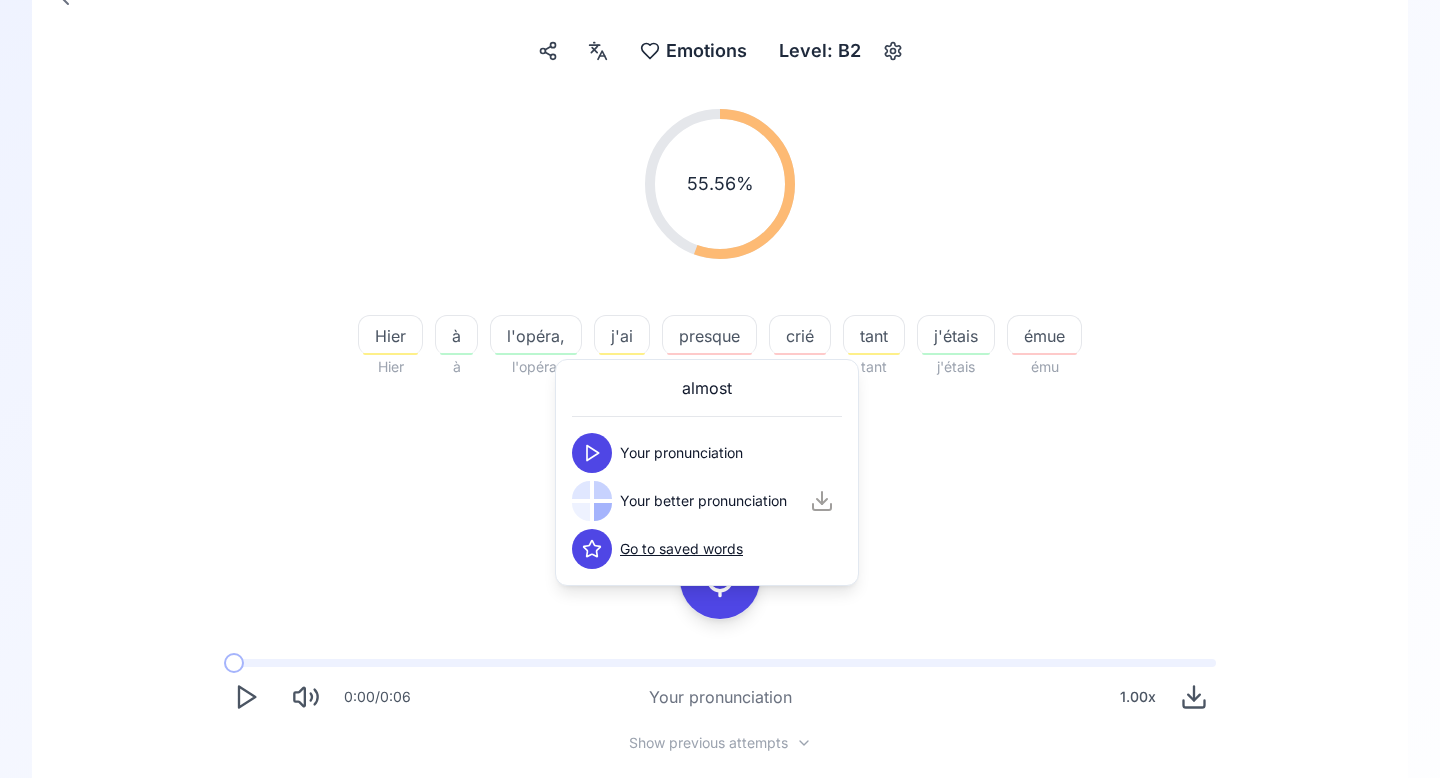 click 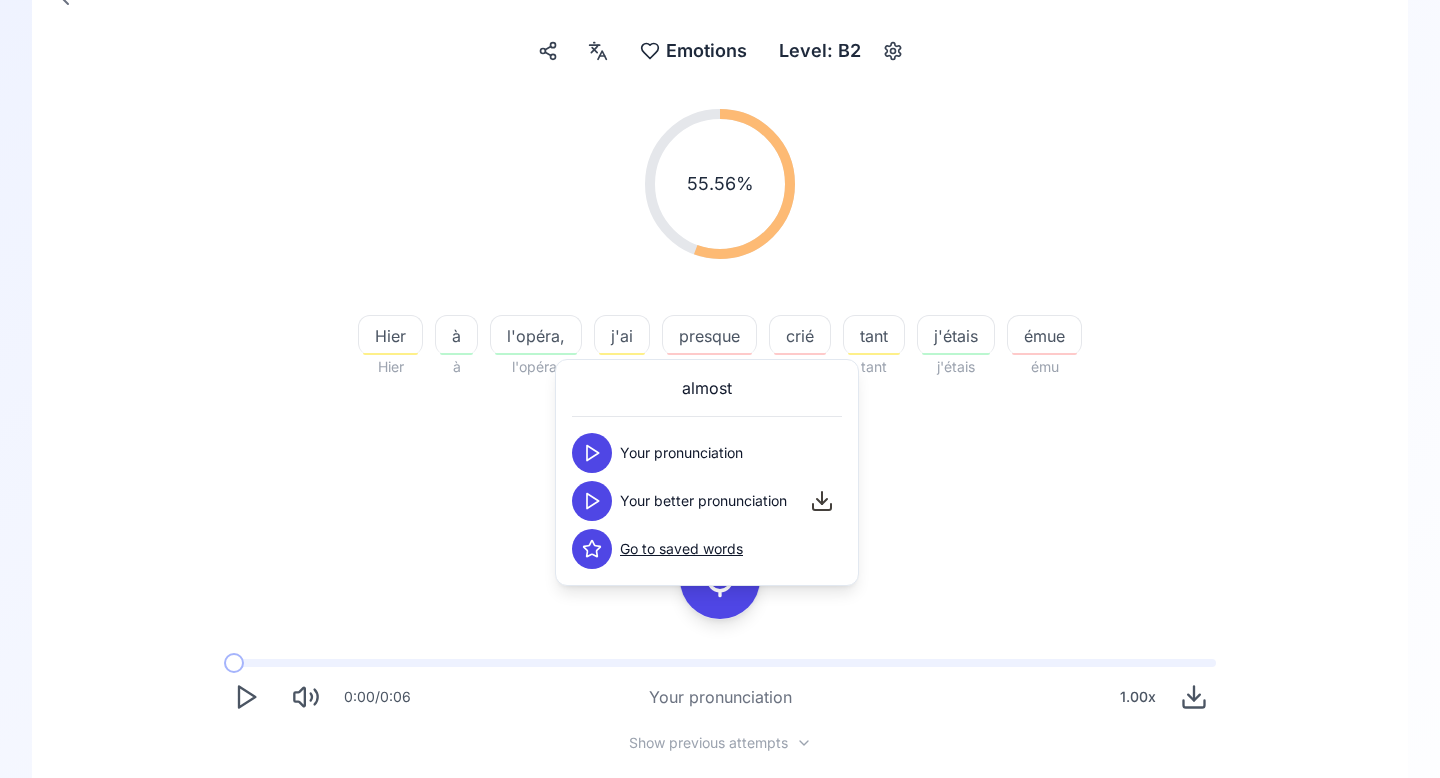 click at bounding box center (592, 501) 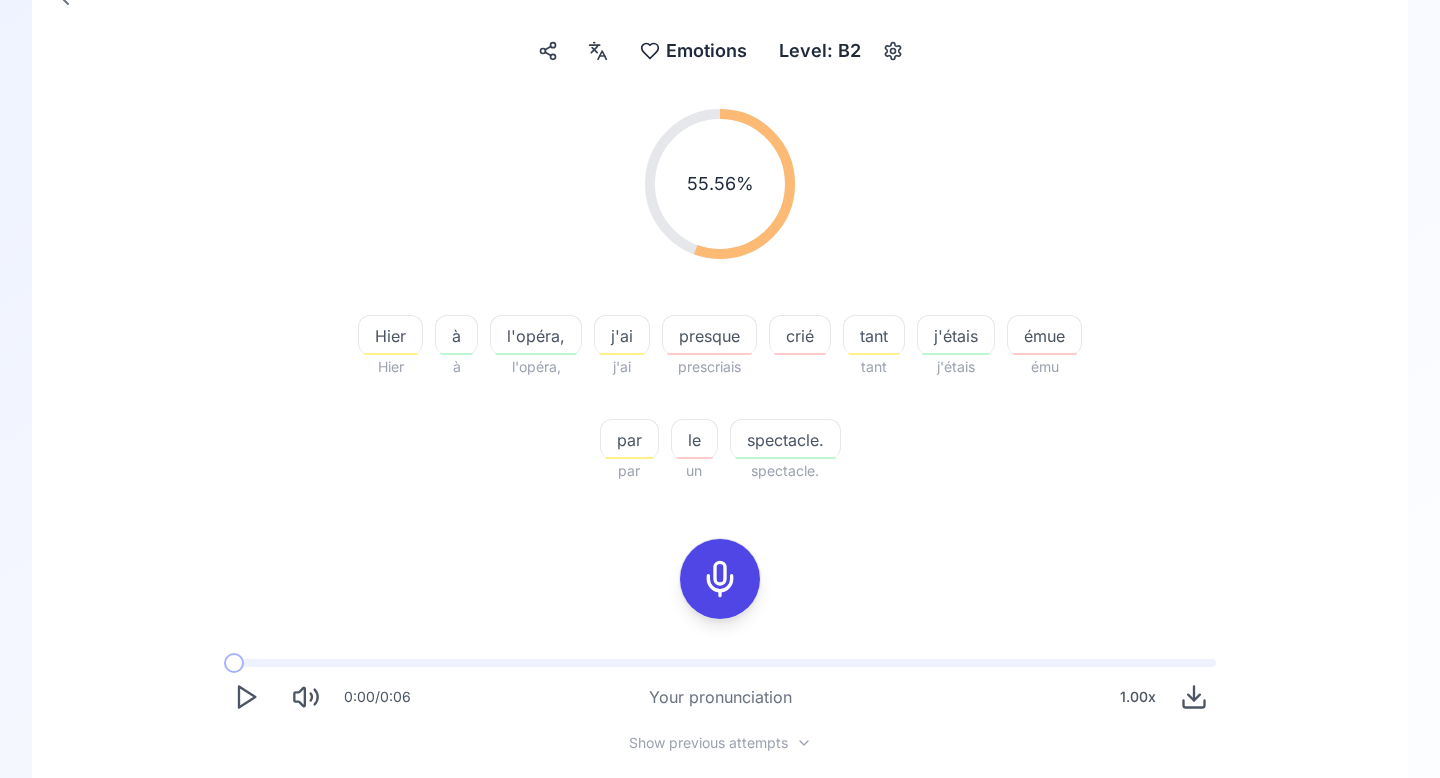 click at bounding box center [720, 579] 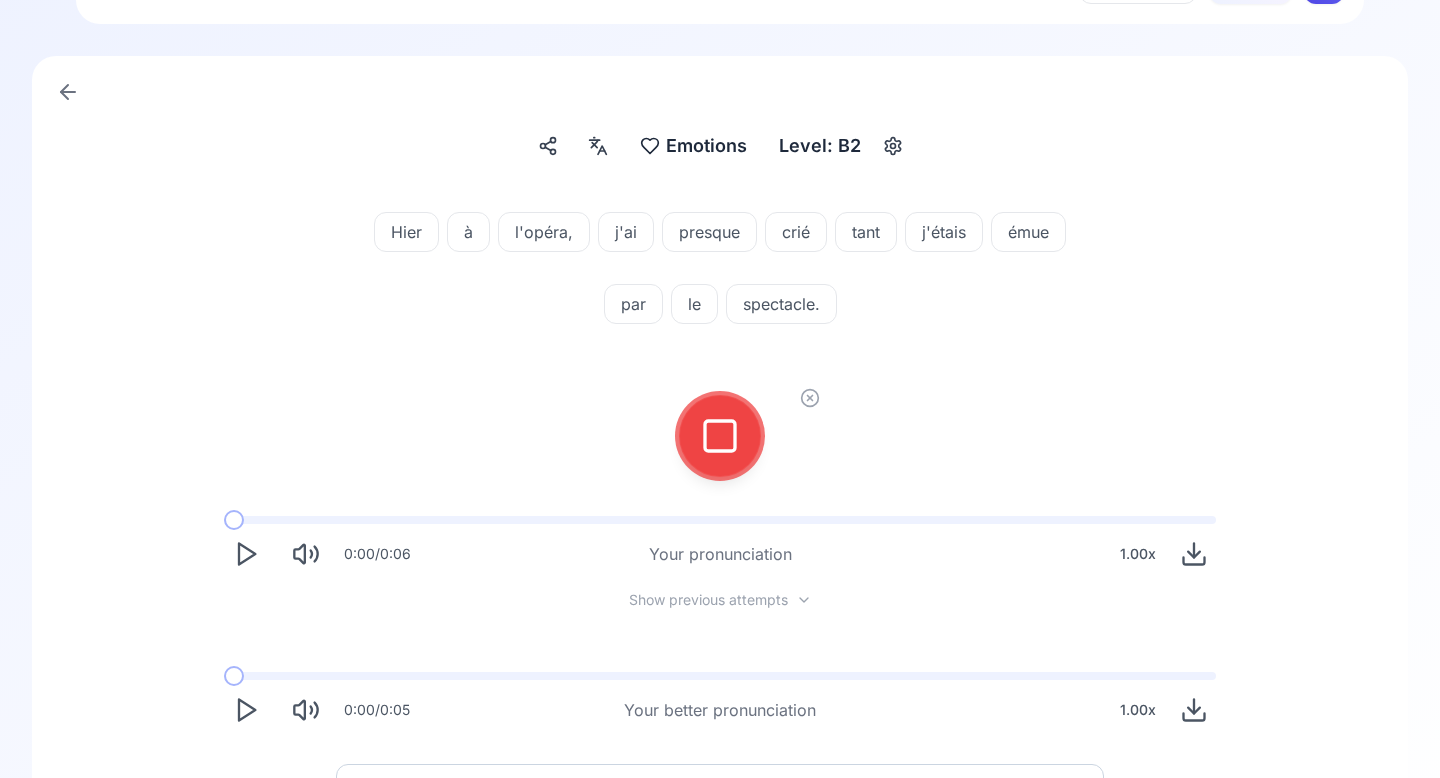 scroll, scrollTop: 9, scrollLeft: 0, axis: vertical 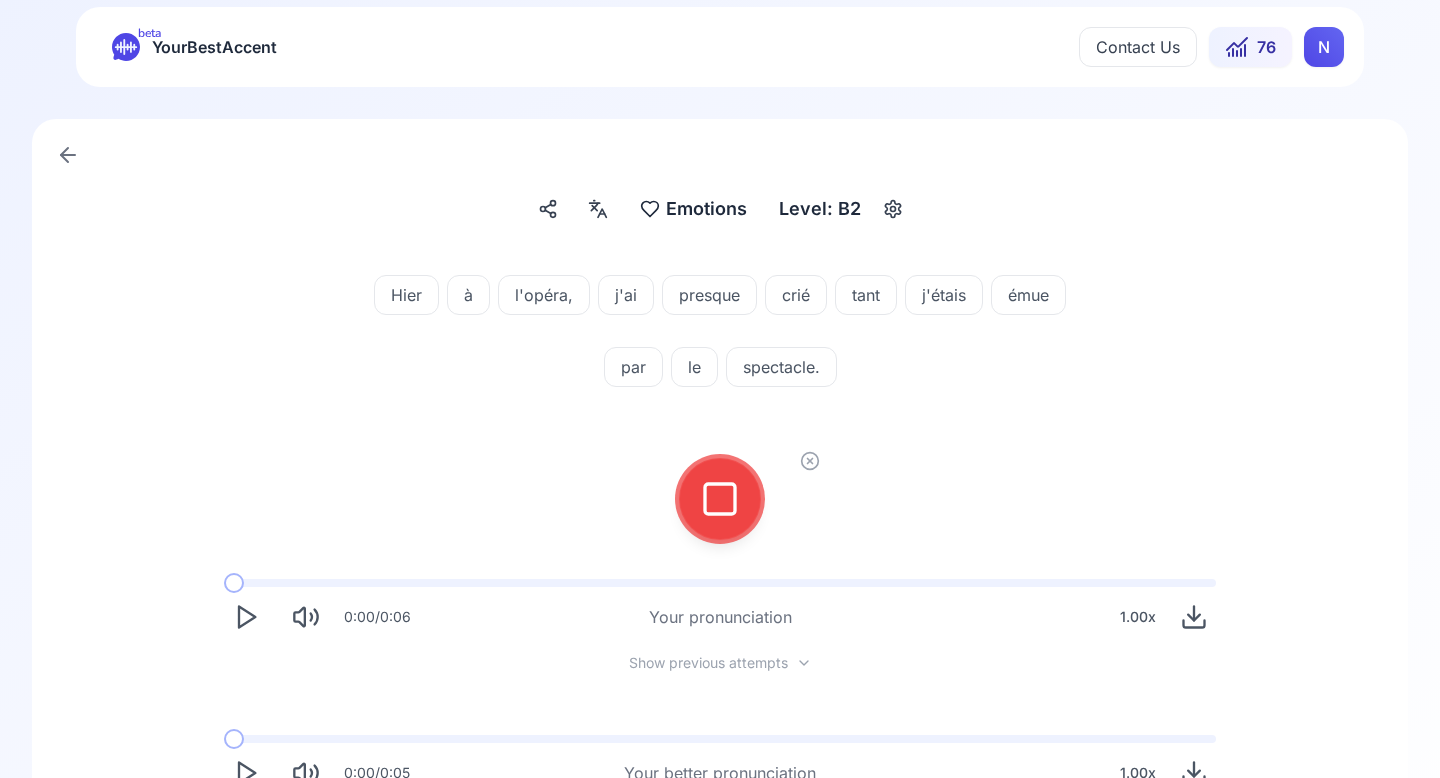 click at bounding box center [720, 499] 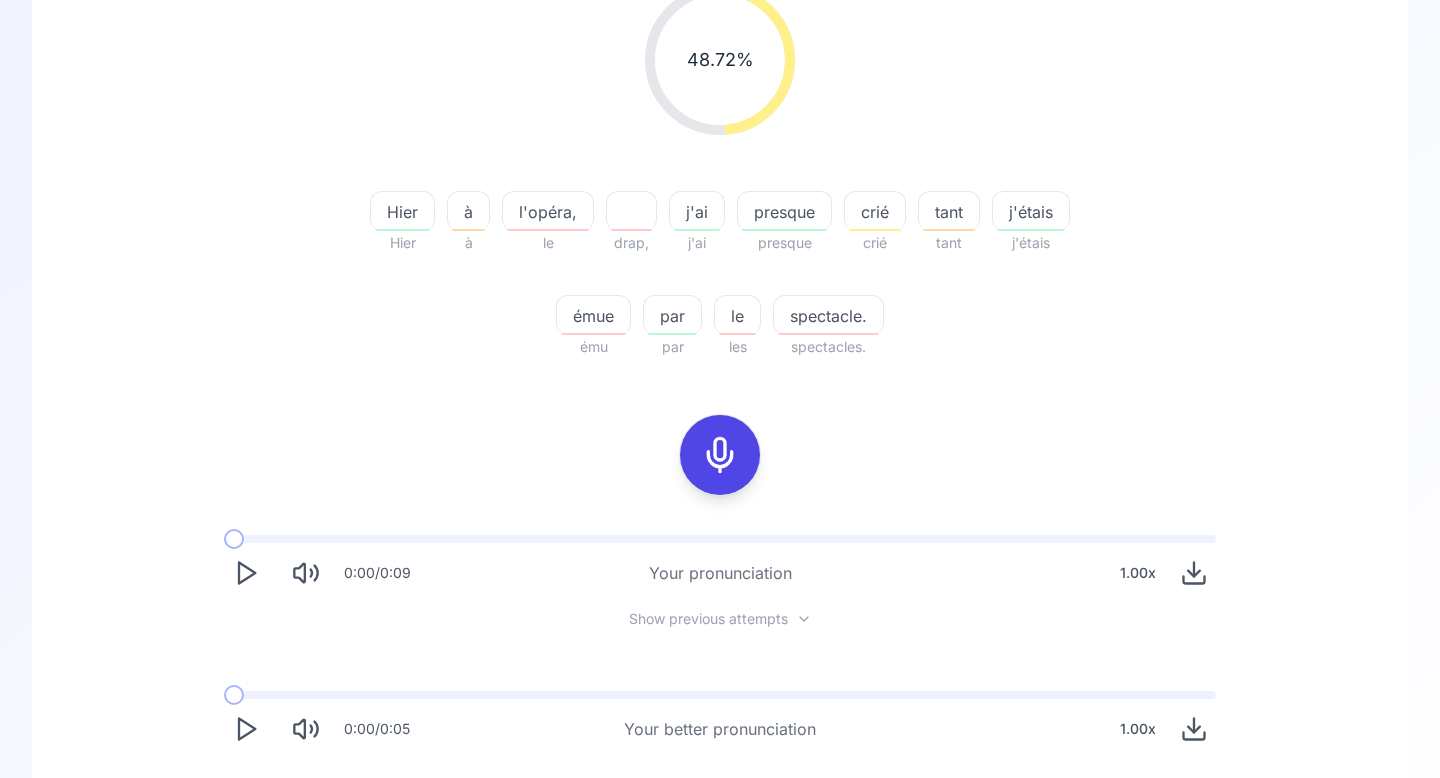 scroll, scrollTop: 424, scrollLeft: 0, axis: vertical 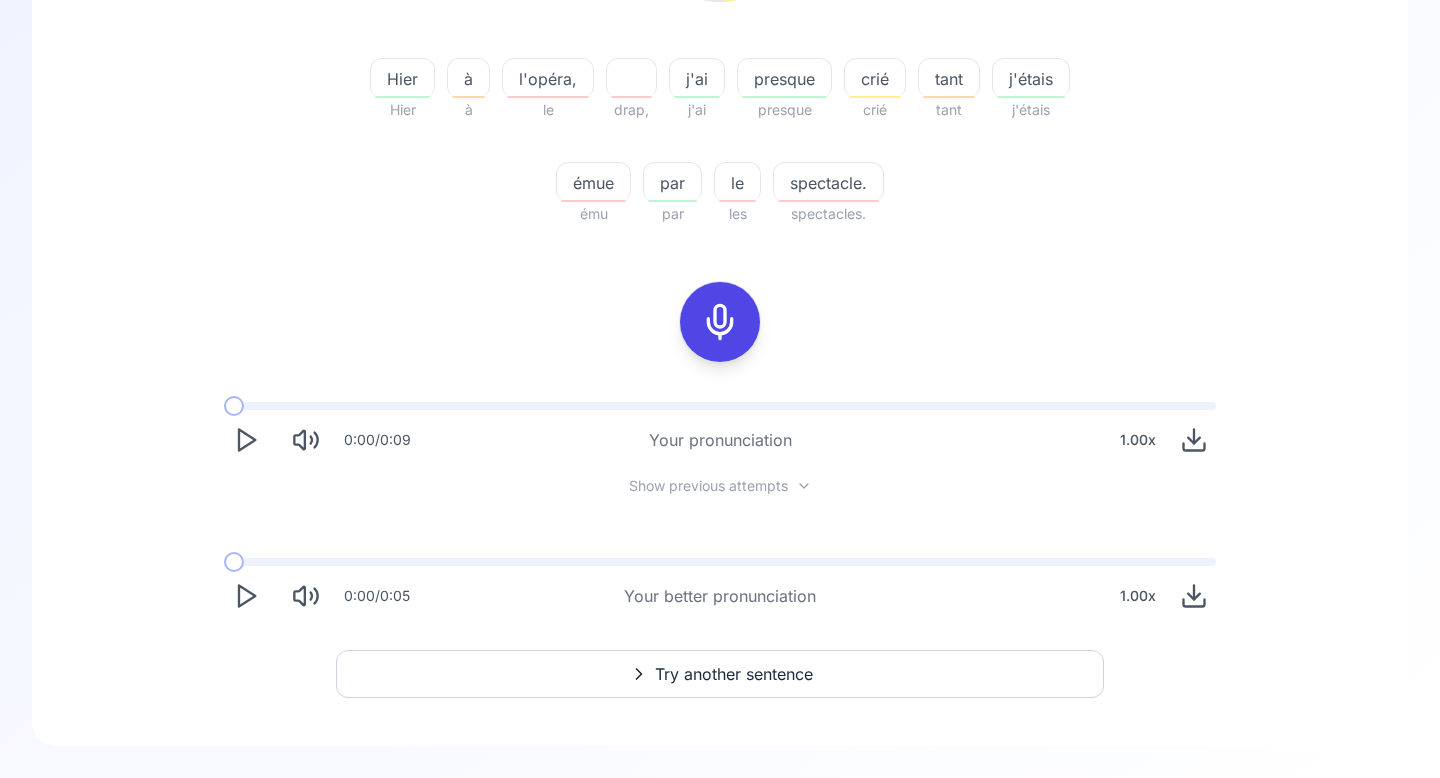 click on "Try another sentence" at bounding box center (734, 674) 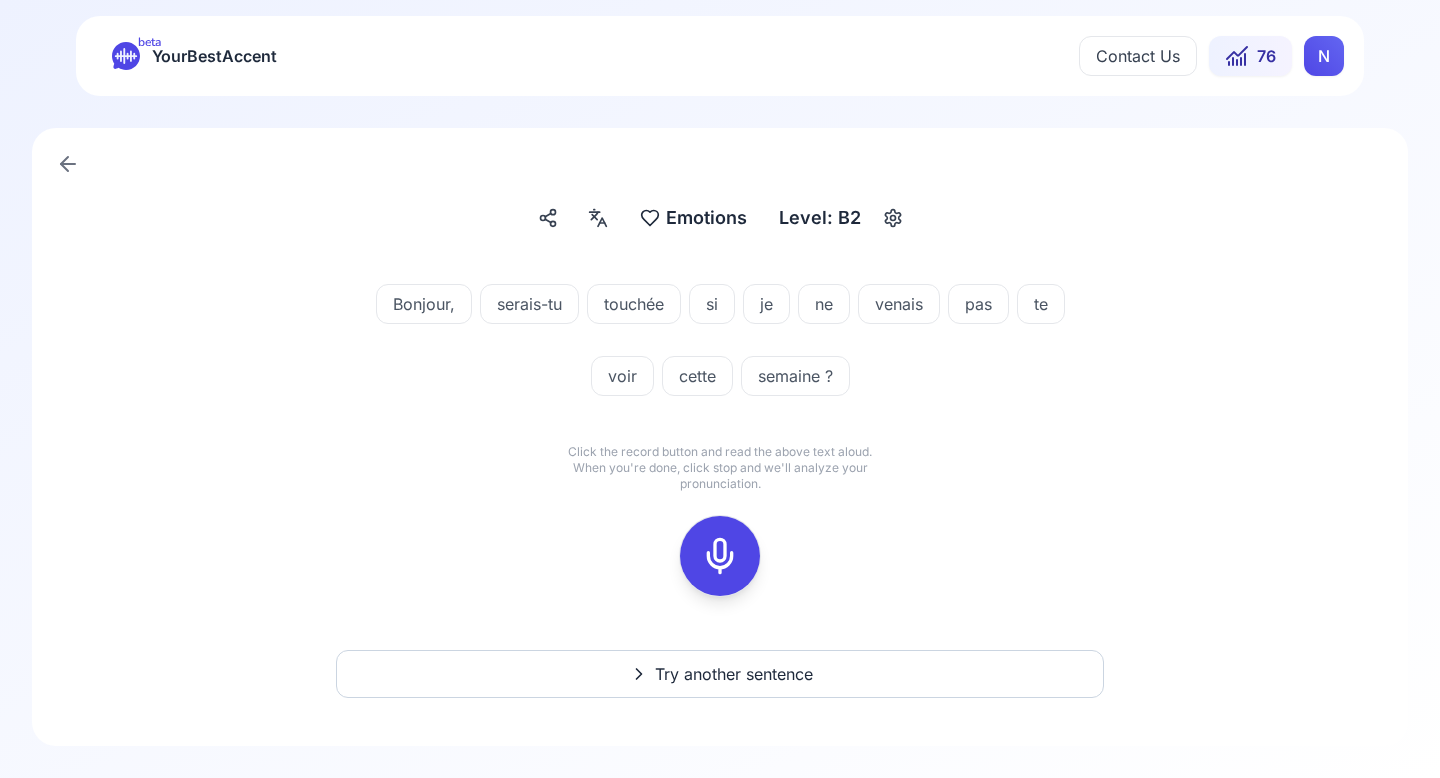 click 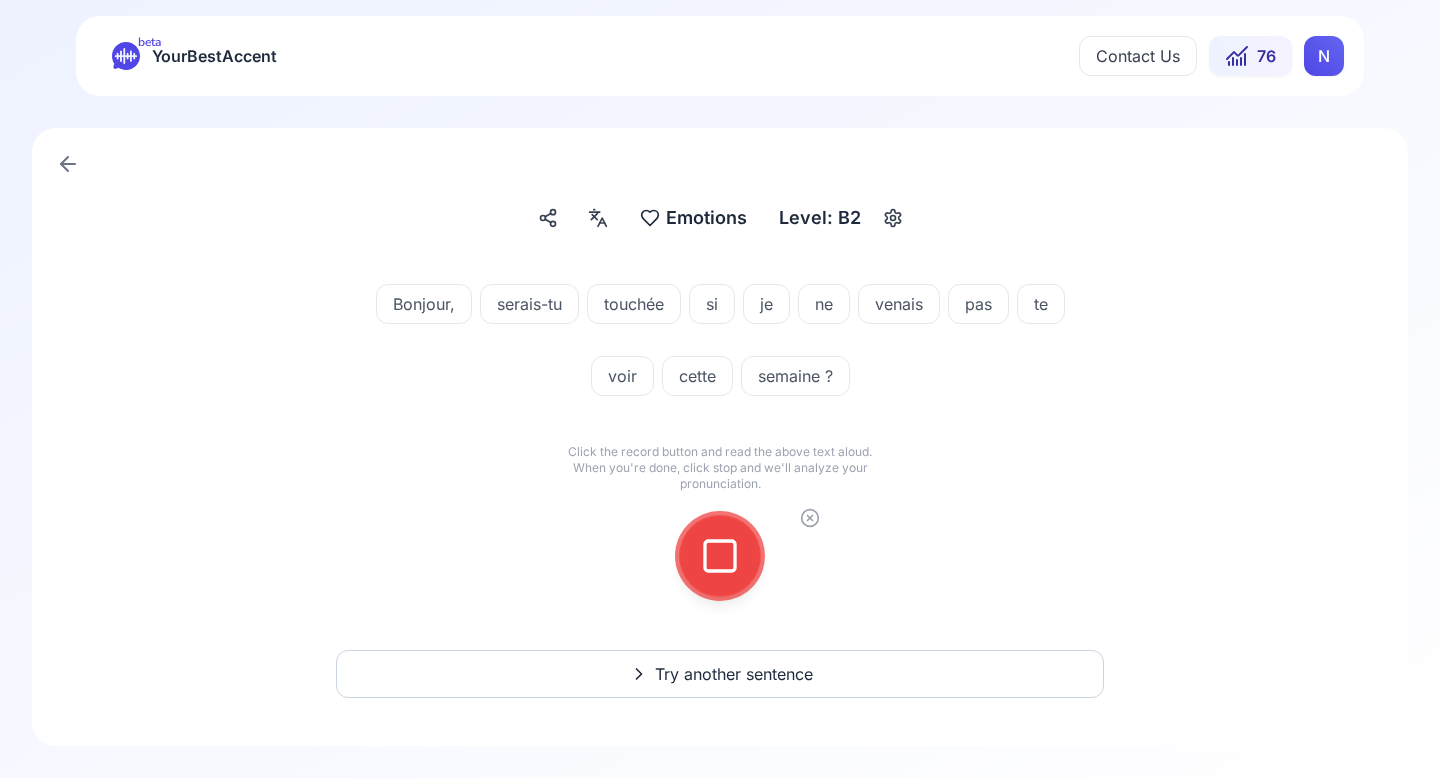 click 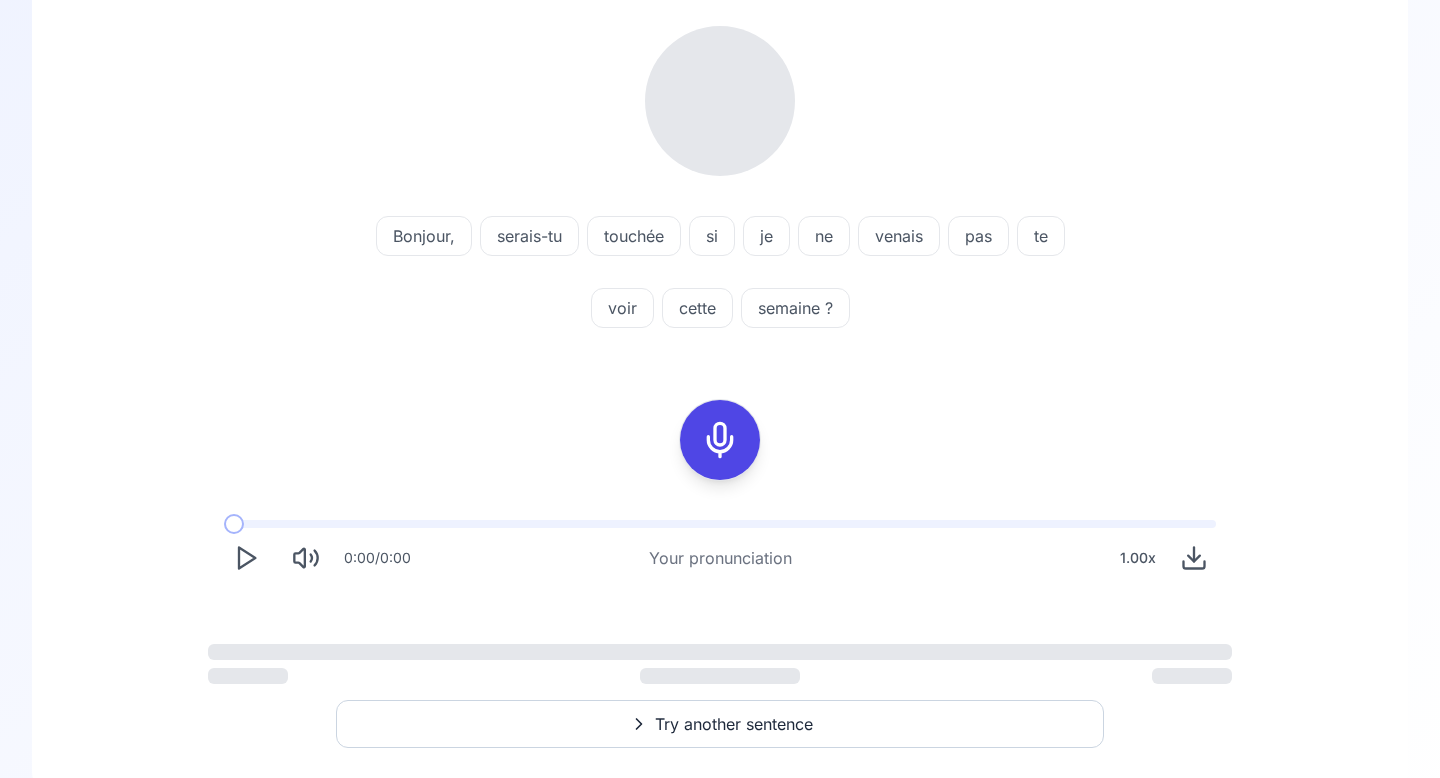 scroll, scrollTop: 251, scrollLeft: 0, axis: vertical 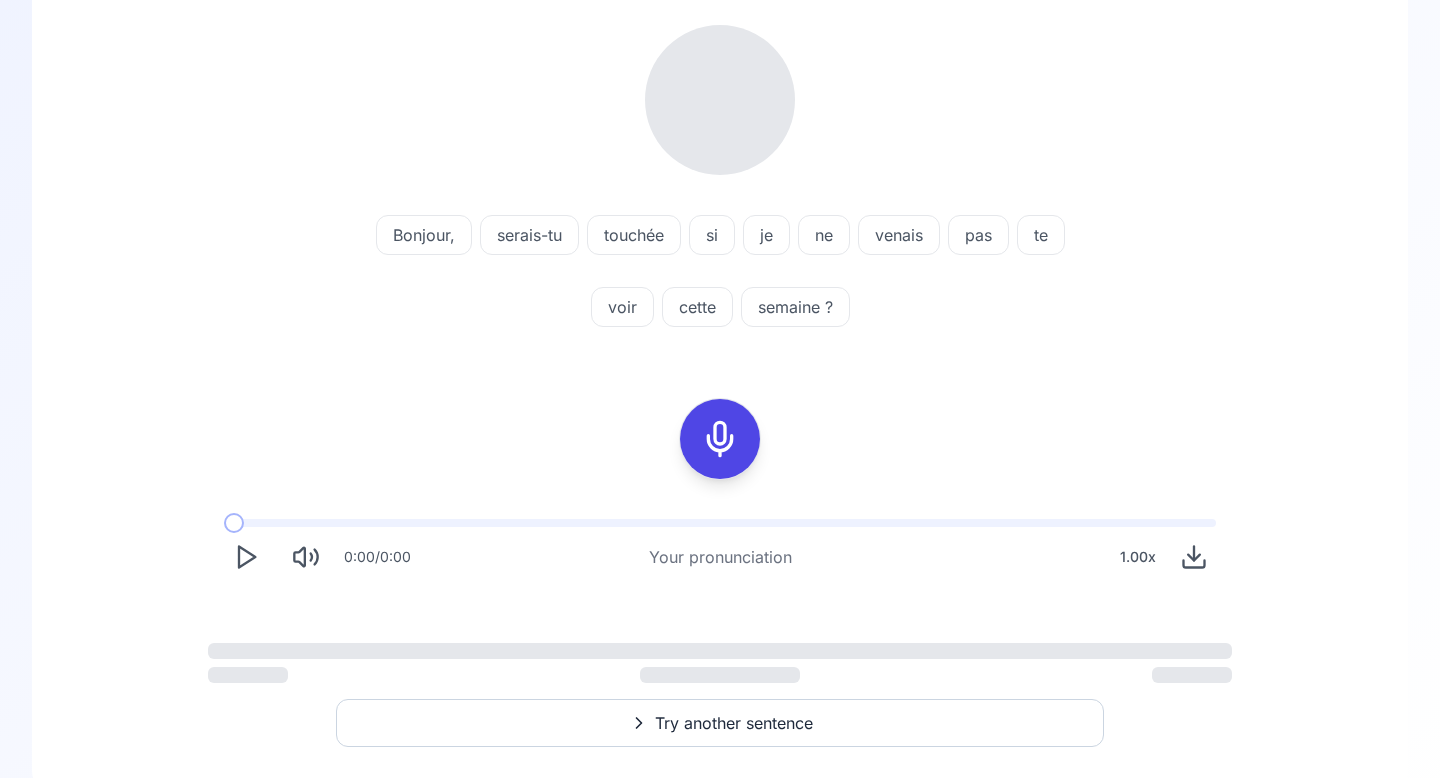 click at bounding box center (720, 439) 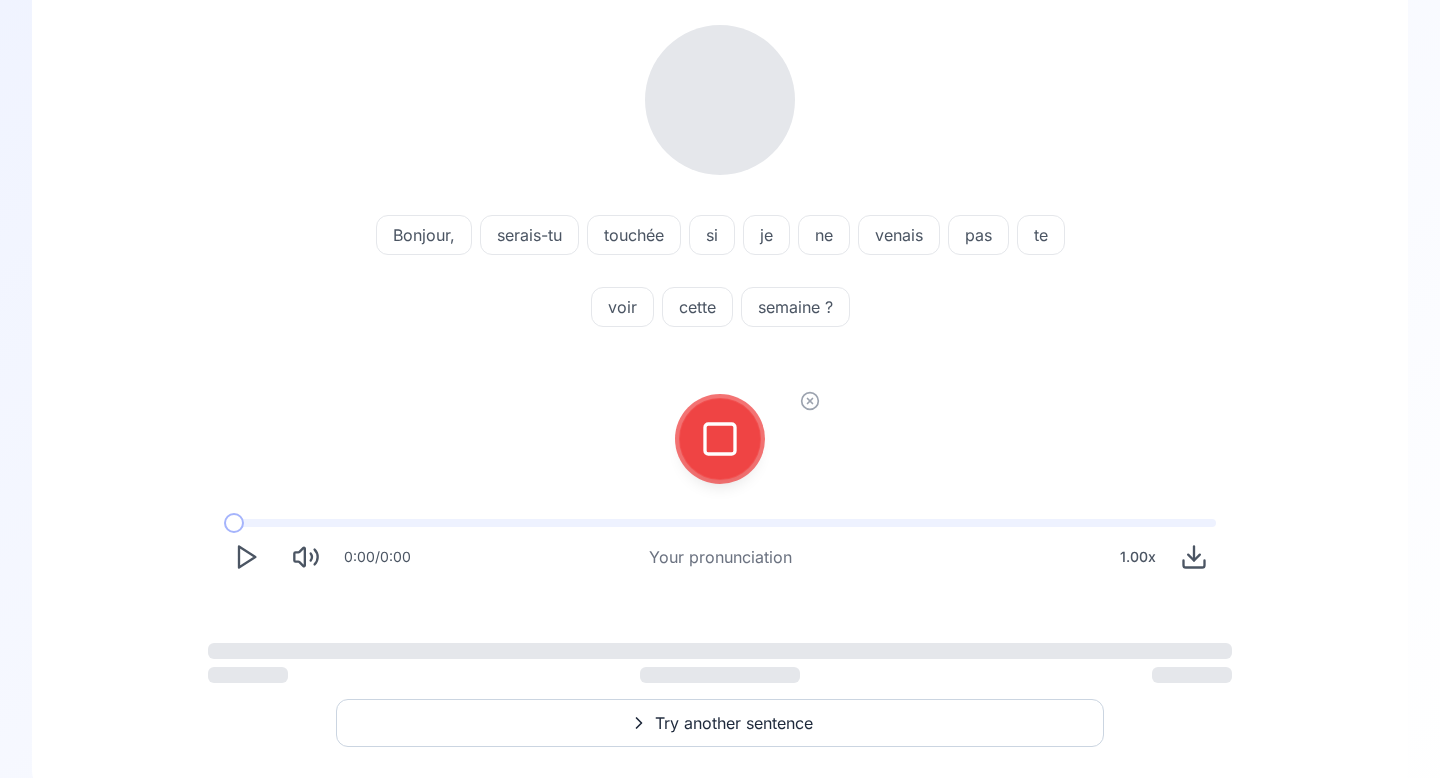 scroll, scrollTop: 170, scrollLeft: 0, axis: vertical 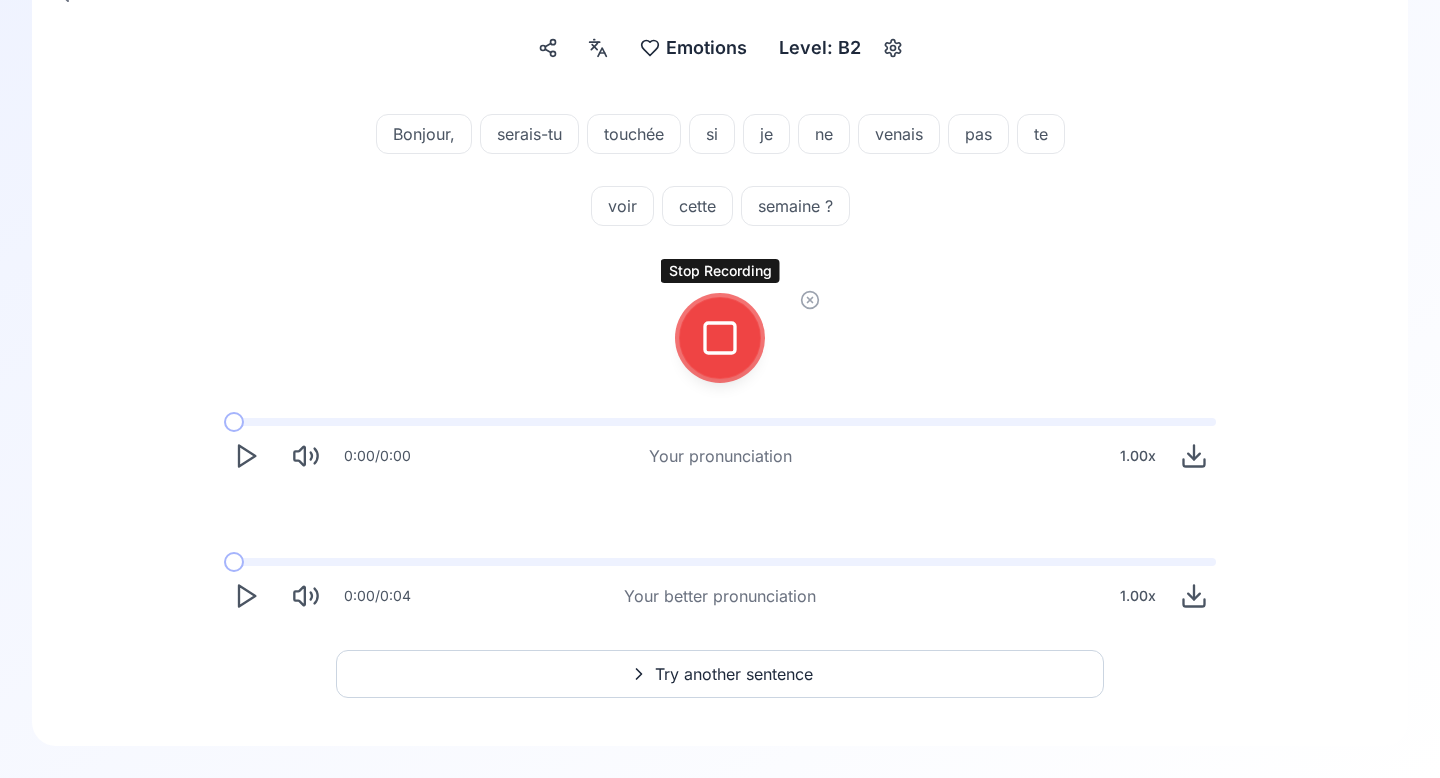 click 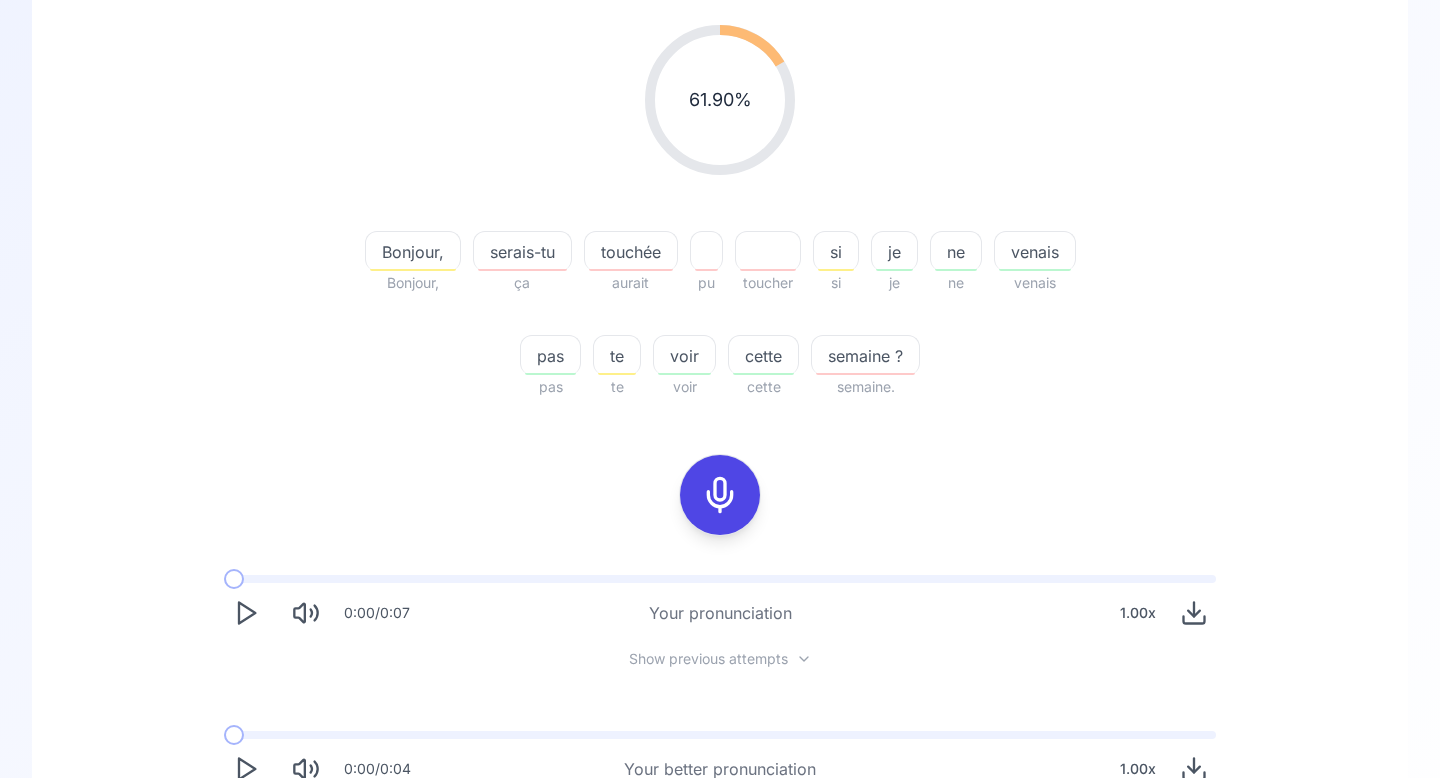 scroll, scrollTop: 165, scrollLeft: 0, axis: vertical 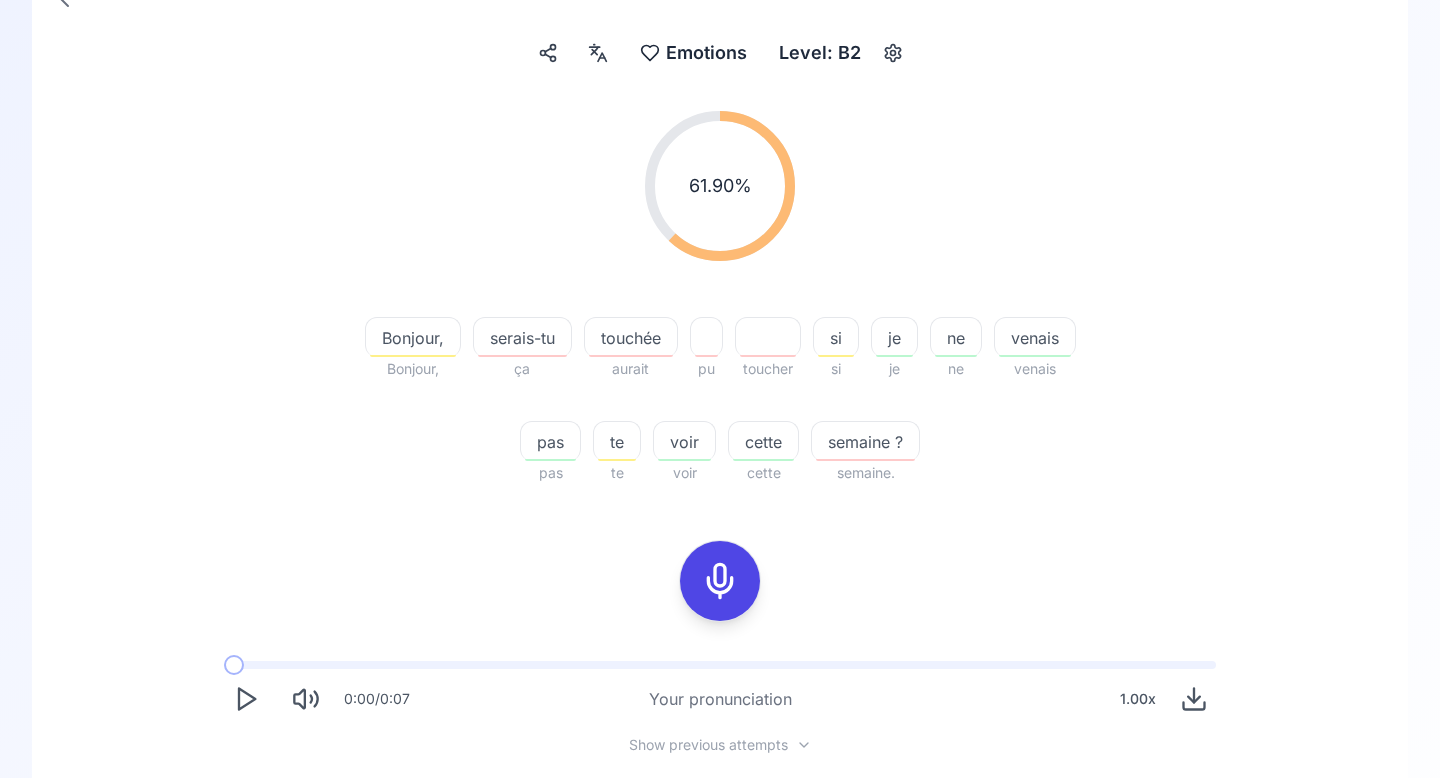 click on "serais-tu" at bounding box center (522, 338) 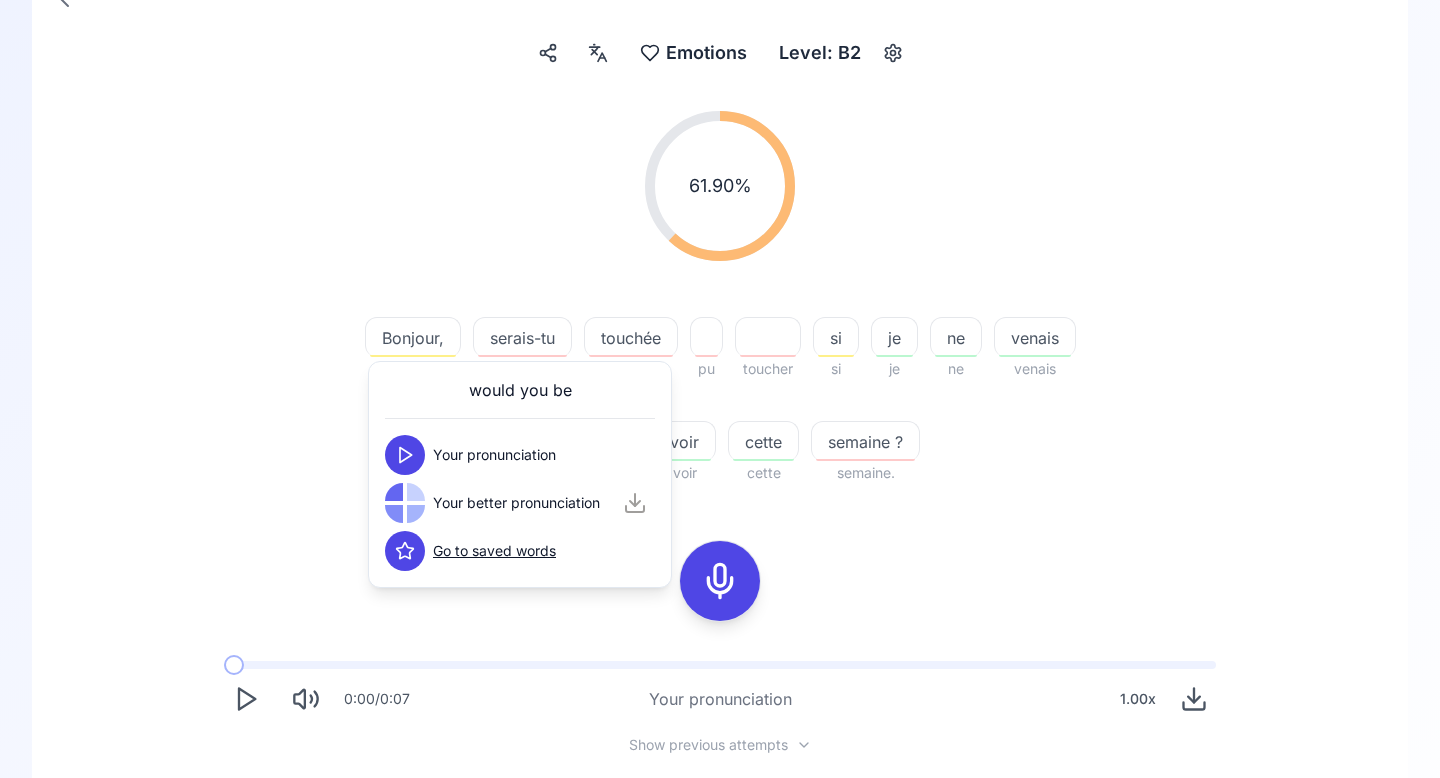 click 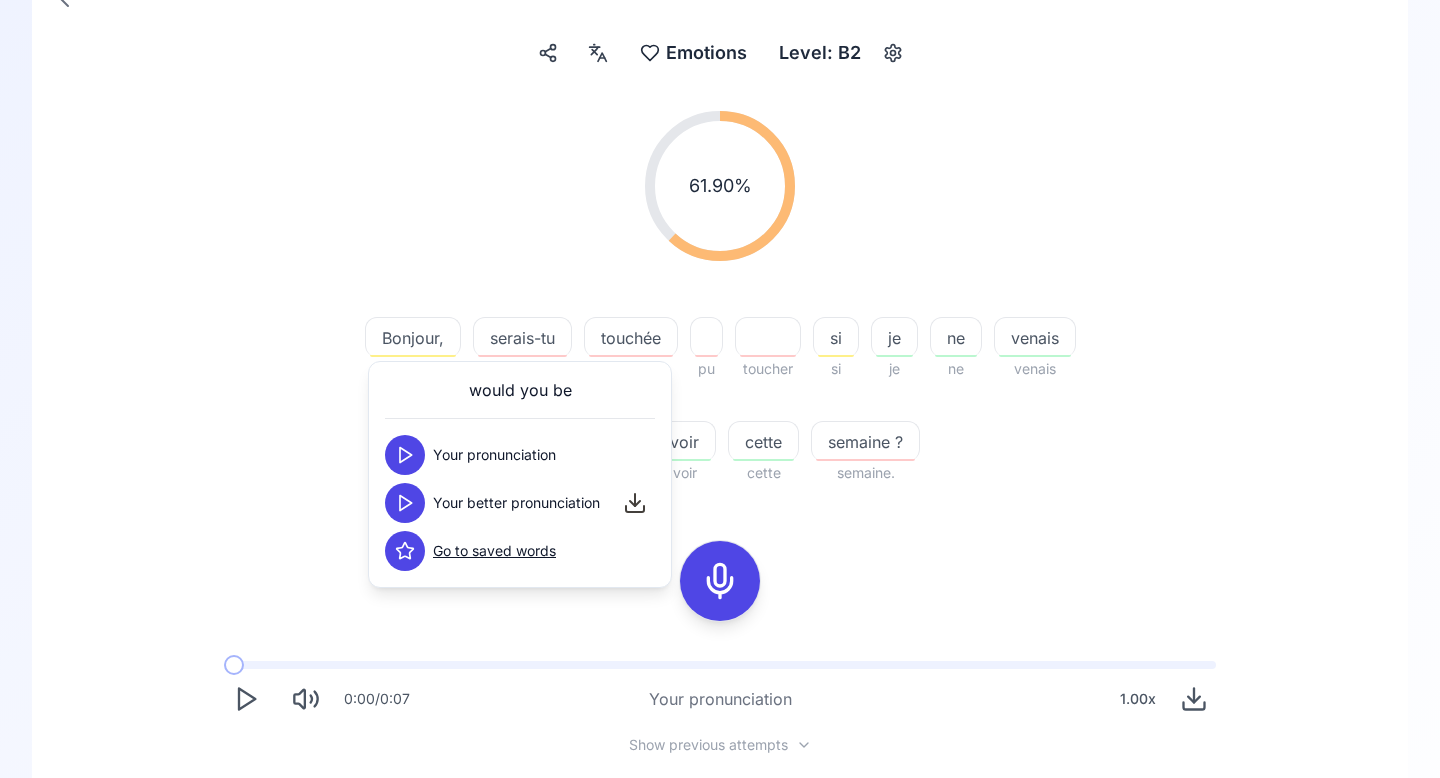 click on "would you be
Your pronunciation Your better pronunciation Go to saved words" at bounding box center [520, 474] 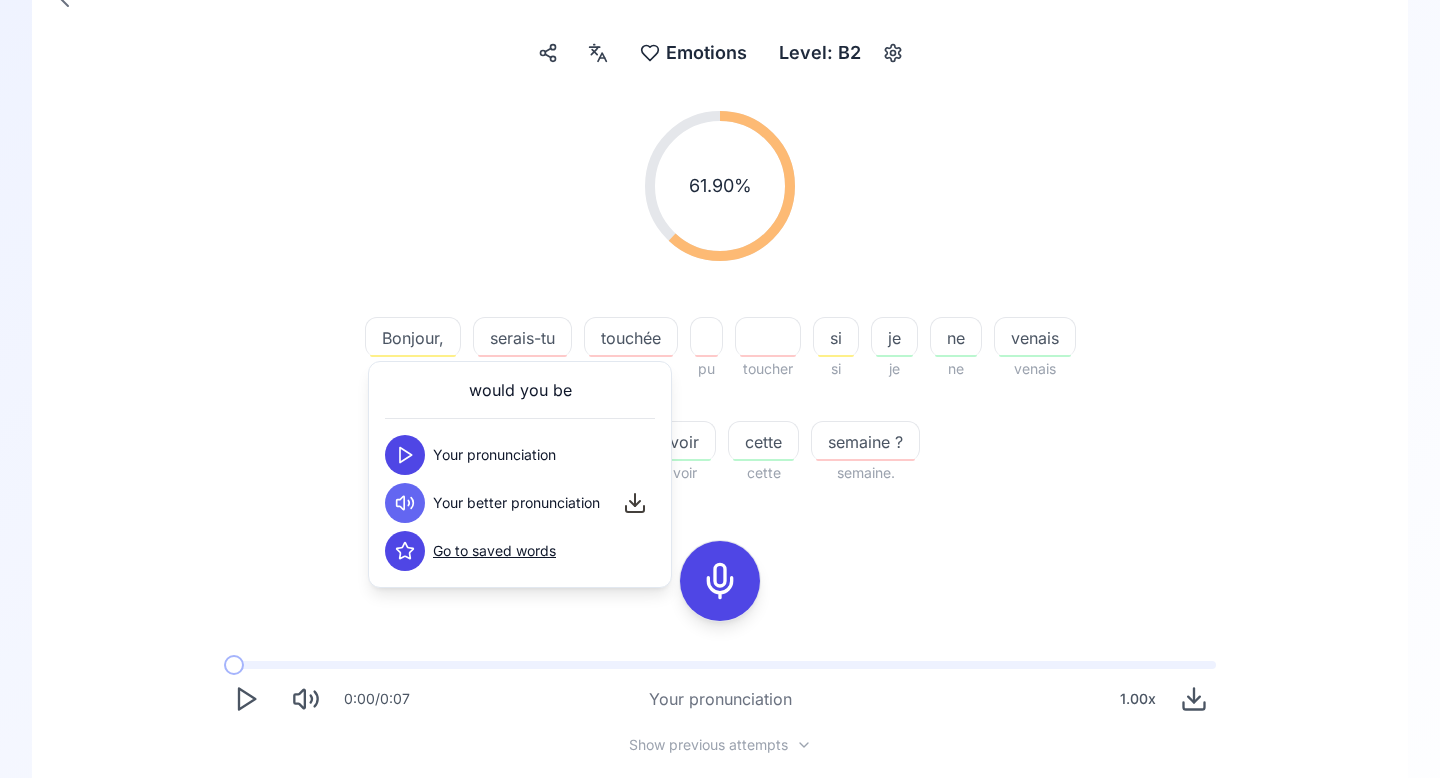 click on "61.90 % 61.90 % Bonjour, Bonjour, serais-tu ça touchée aurait pu toucher si si je je ne ne venais venais pas pas te te voir voir cette cette semaine ? semaine. 0:00  /  0:07 Your pronunciation 1.00 x Show previous attempts 0:00  /  0:04 Your better pronunciation 1.00 x" at bounding box center [720, 494] 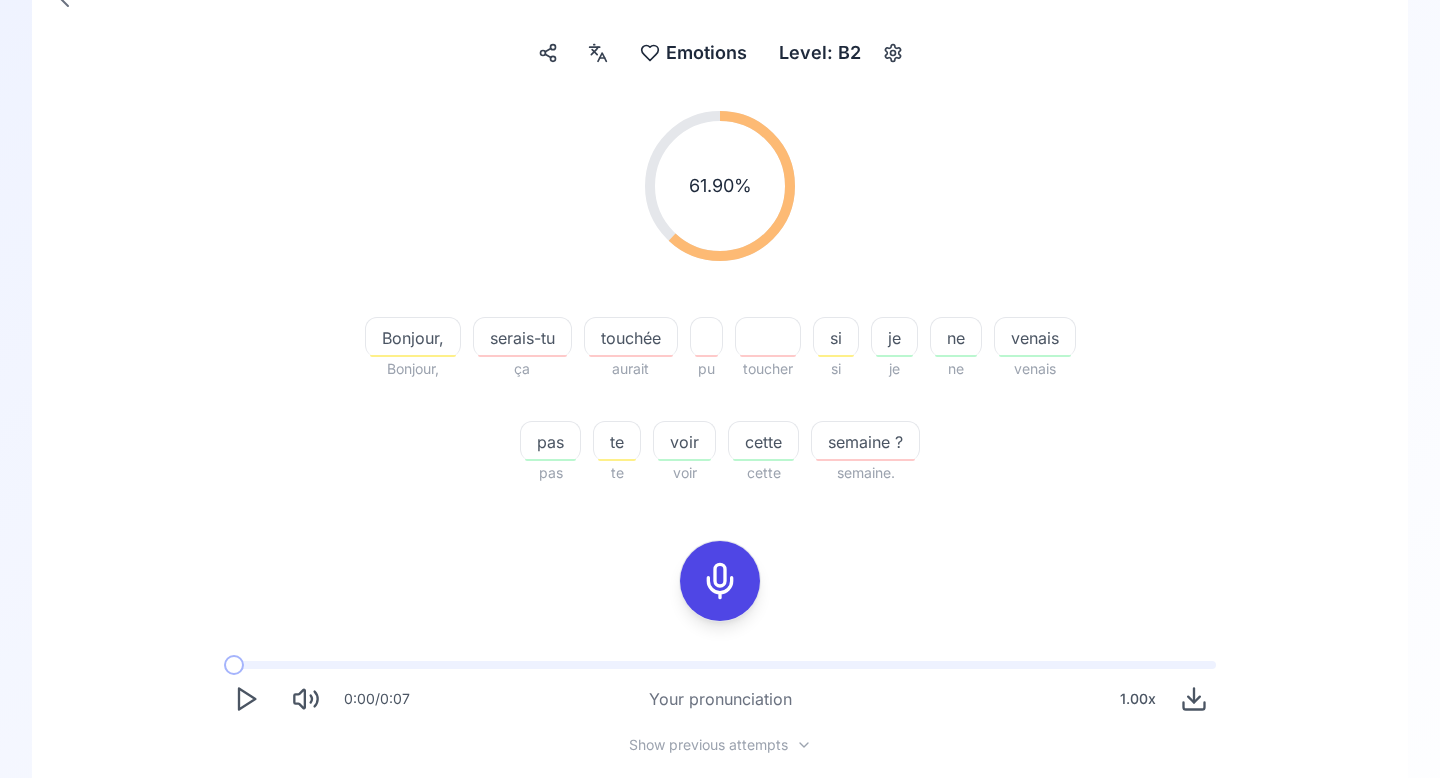 click 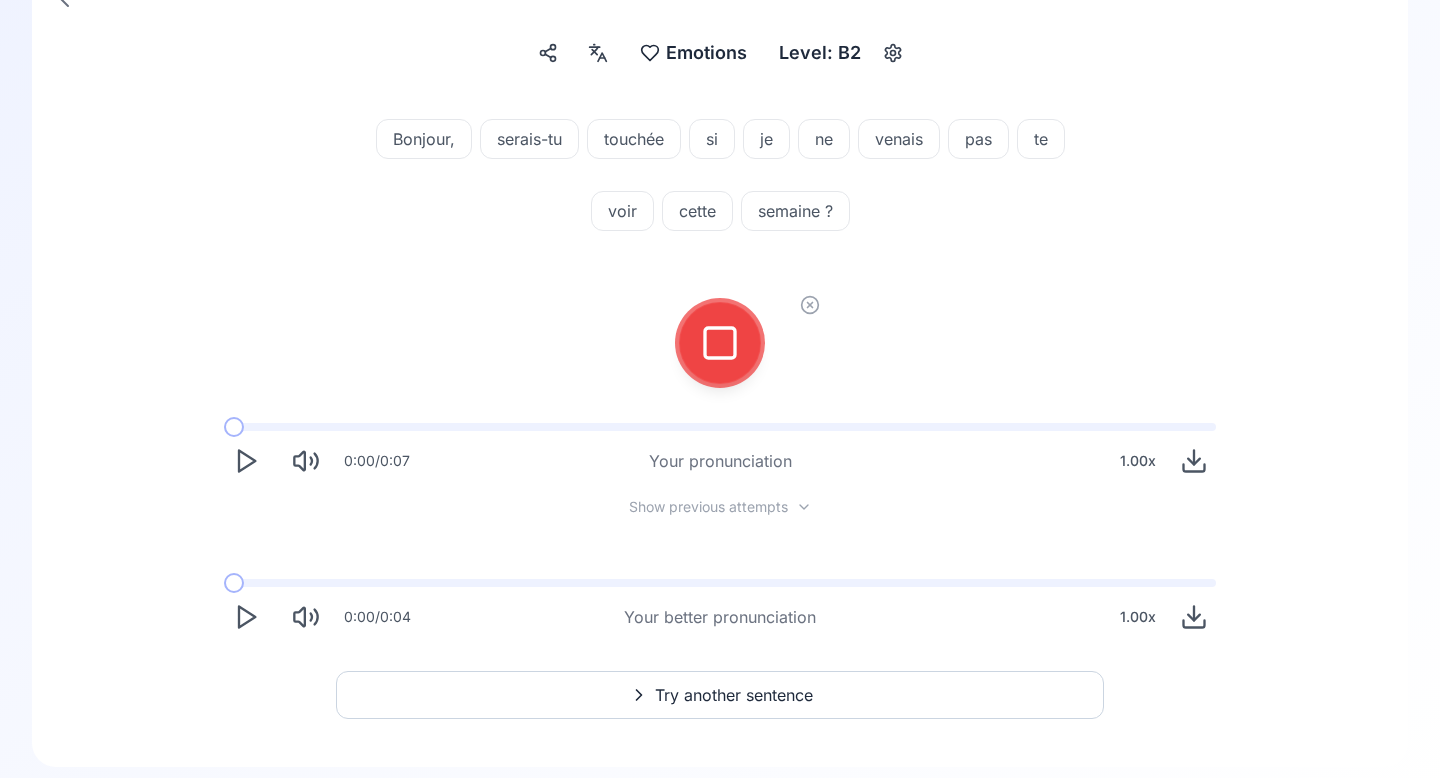 click 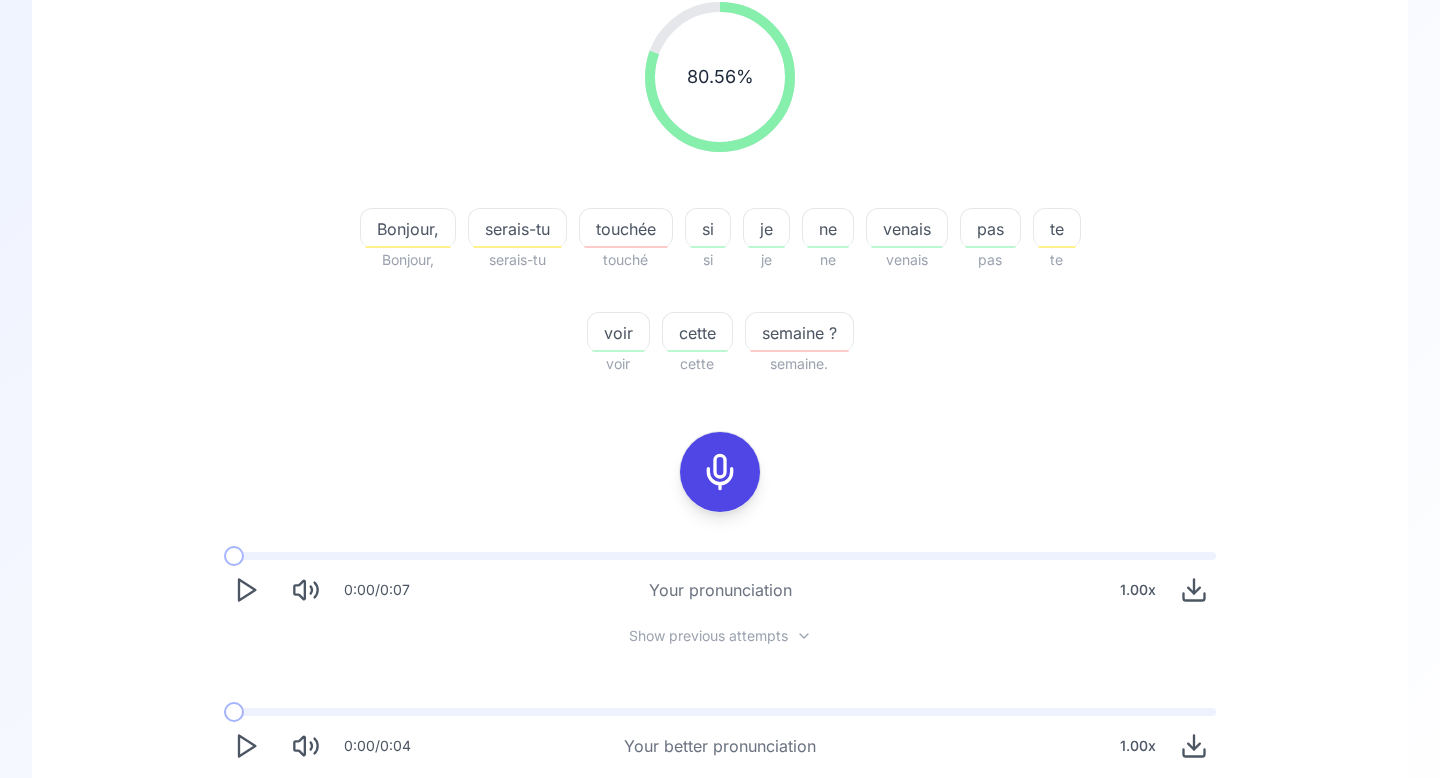 scroll, scrollTop: 297, scrollLeft: 0, axis: vertical 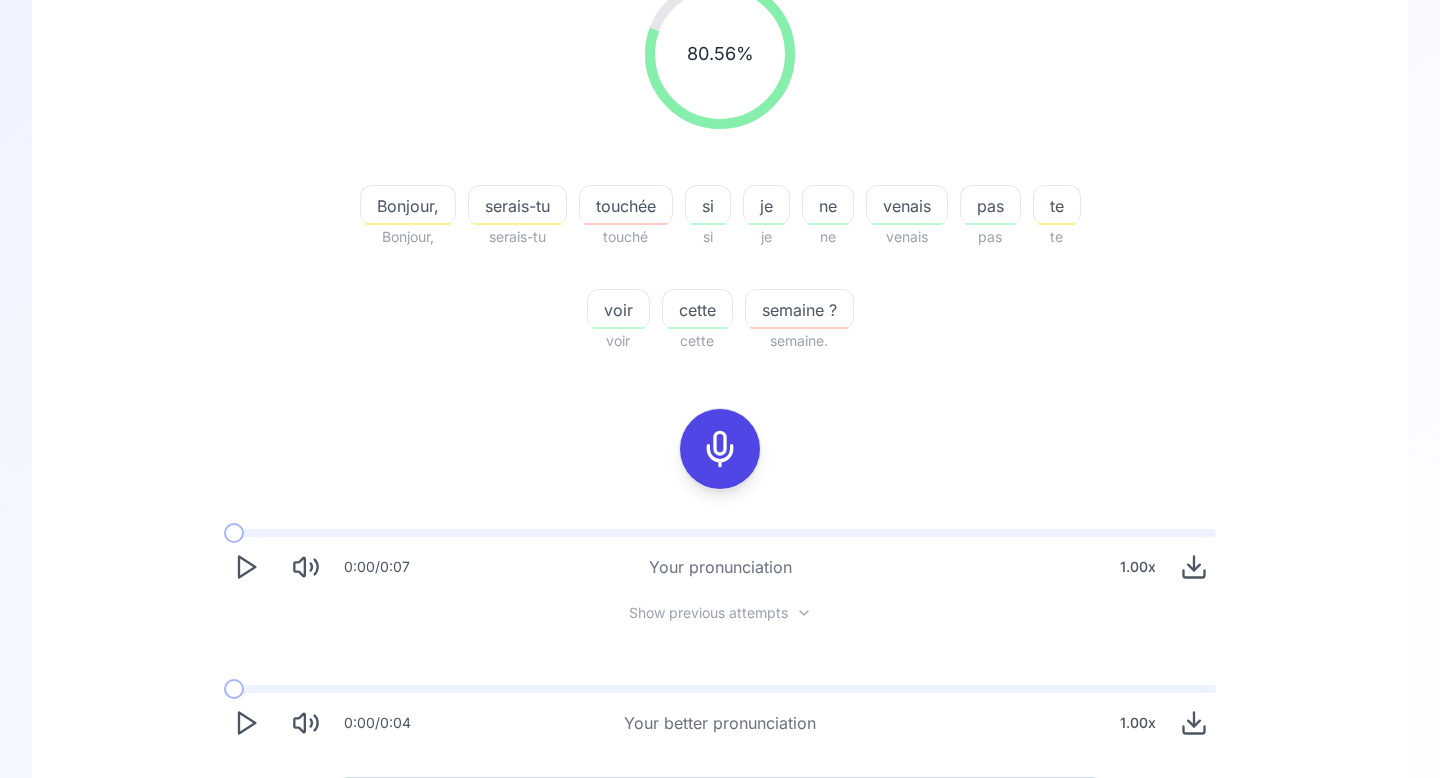 click on "0:00  /  0:04 Your better pronunciation 1.00 x" at bounding box center (720, 715) 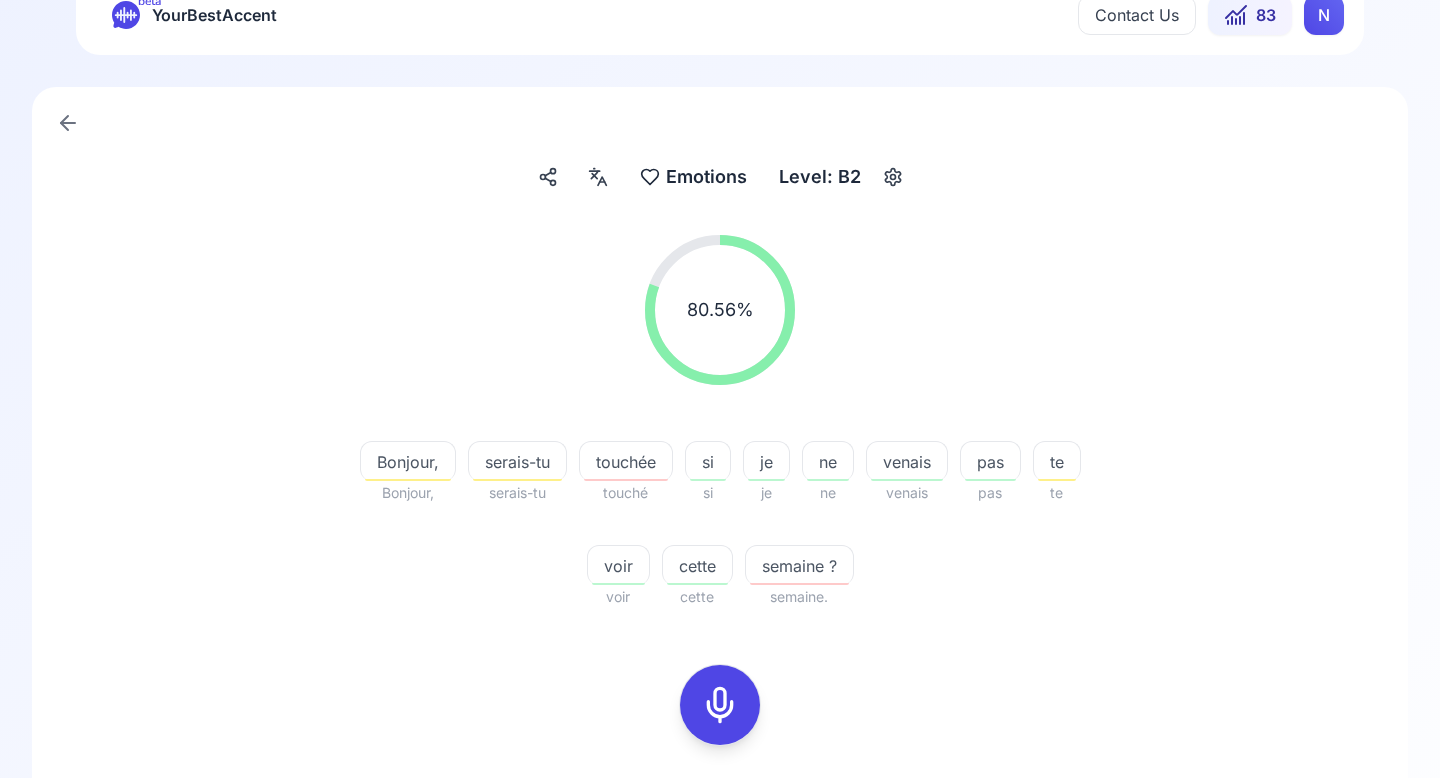 scroll, scrollTop: 0, scrollLeft: 0, axis: both 